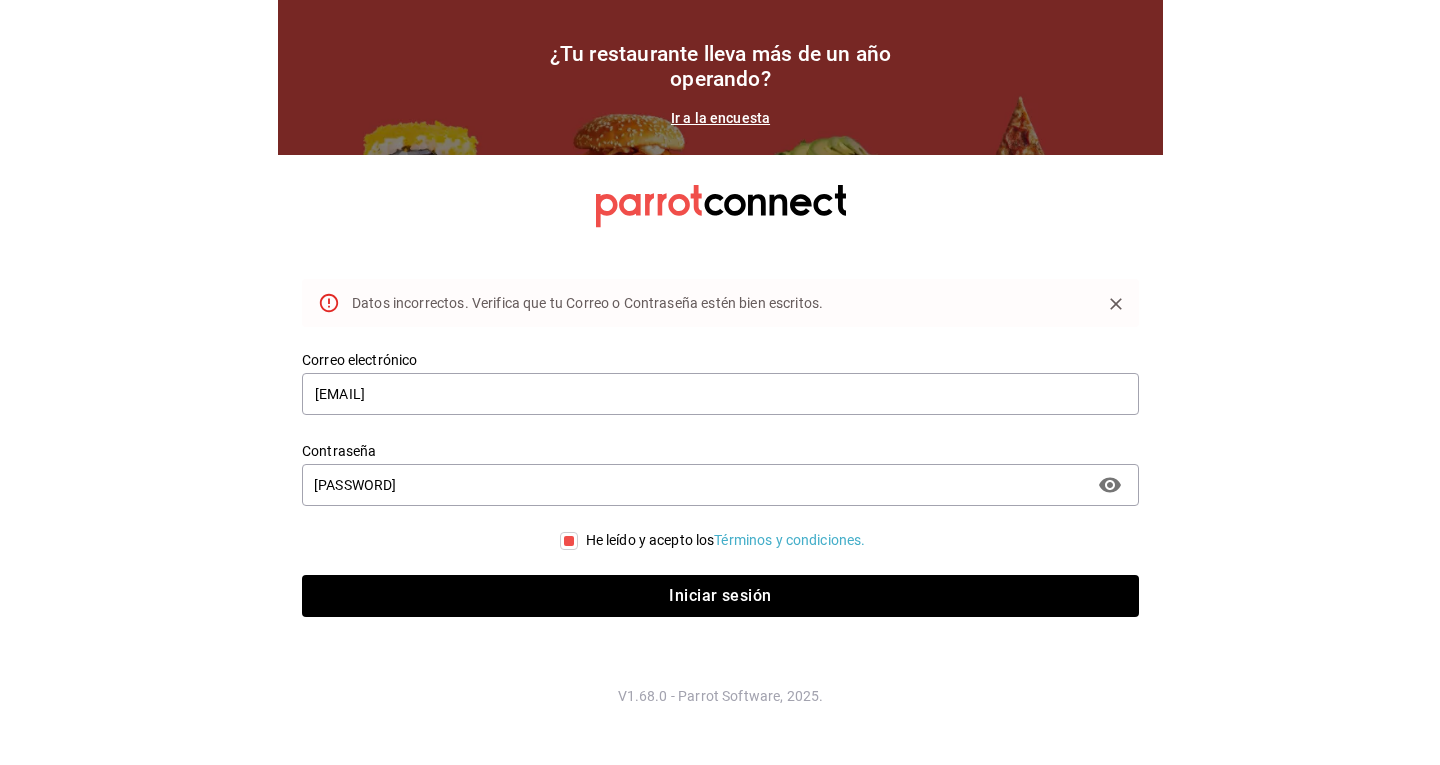 scroll, scrollTop: 0, scrollLeft: 0, axis: both 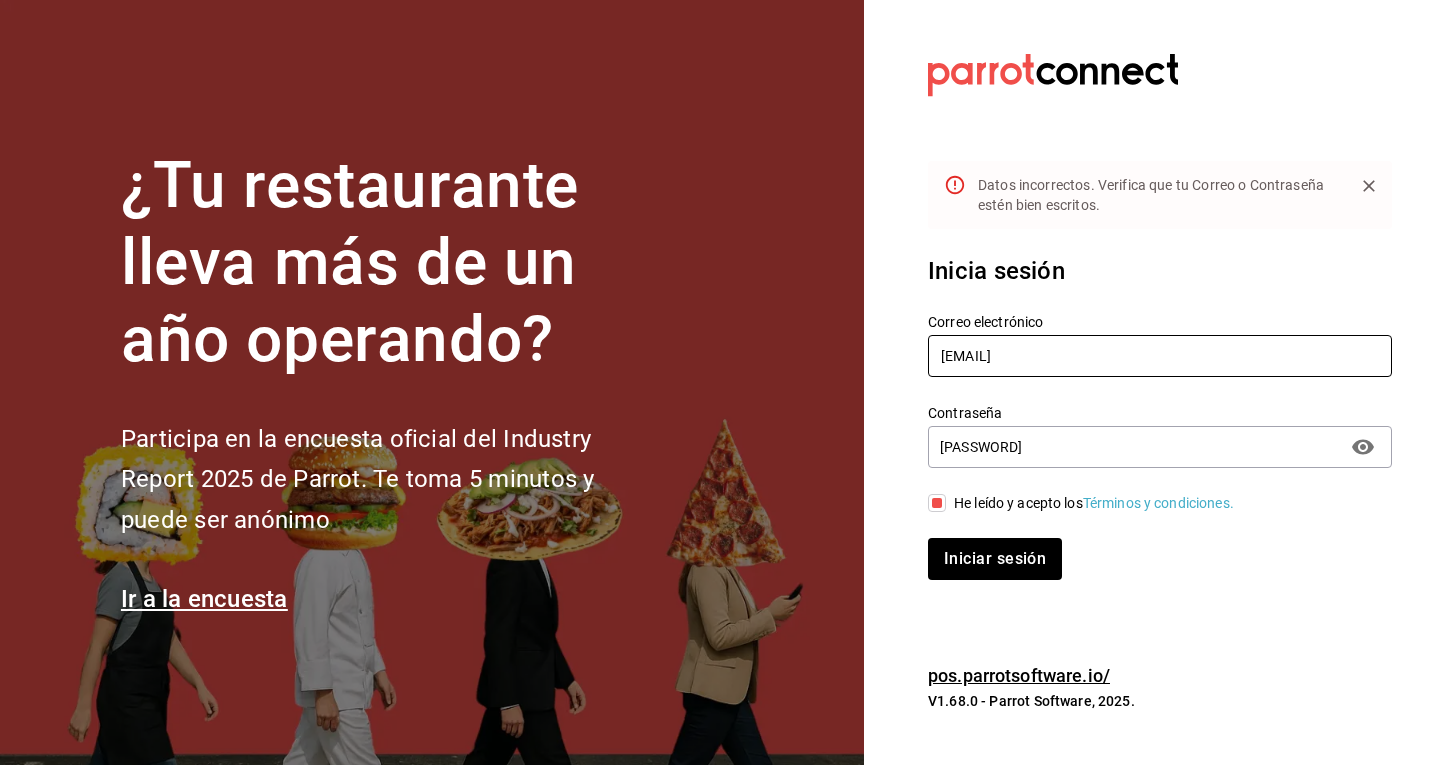 click on "[EMAIL]" at bounding box center [1160, 356] 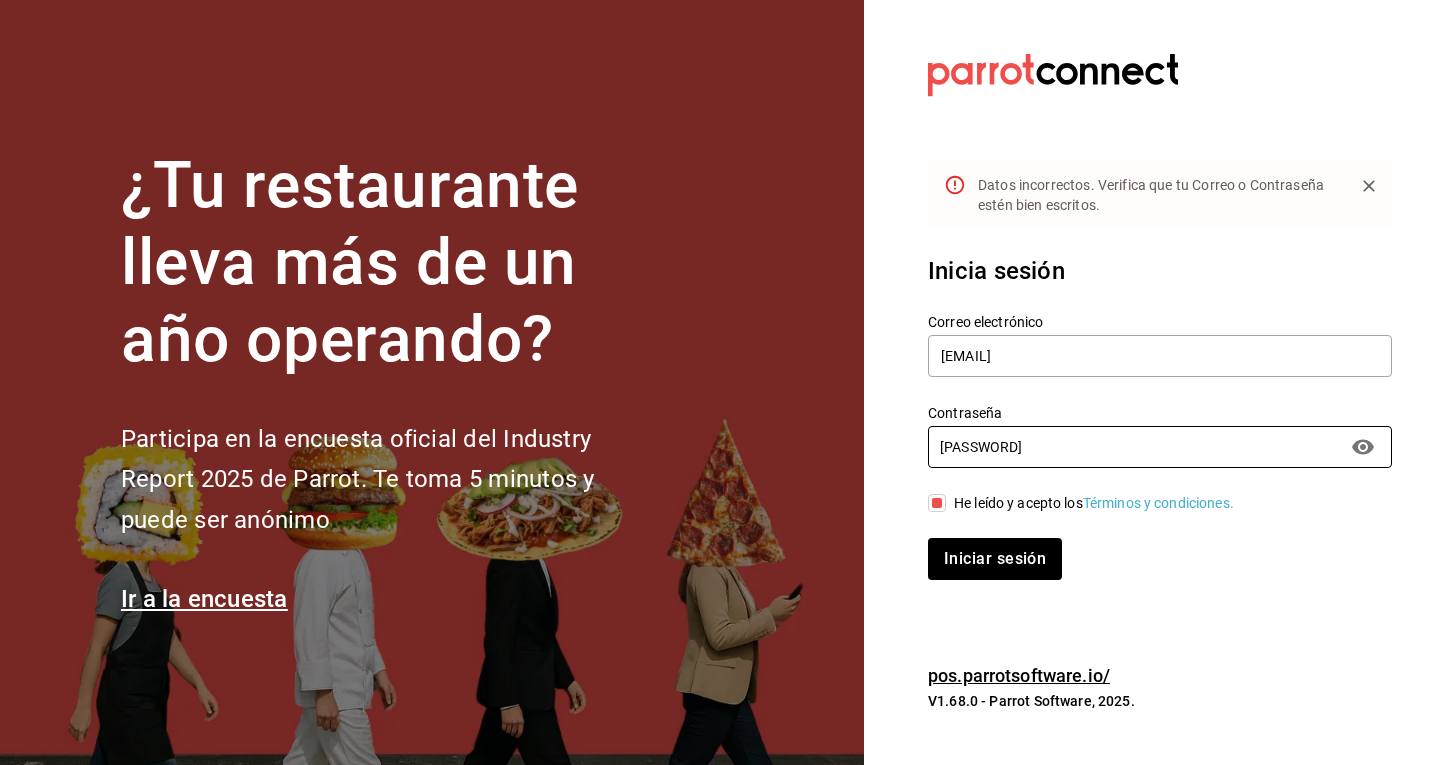 drag, startPoint x: 1028, startPoint y: 440, endPoint x: 840, endPoint y: 401, distance: 192.00261 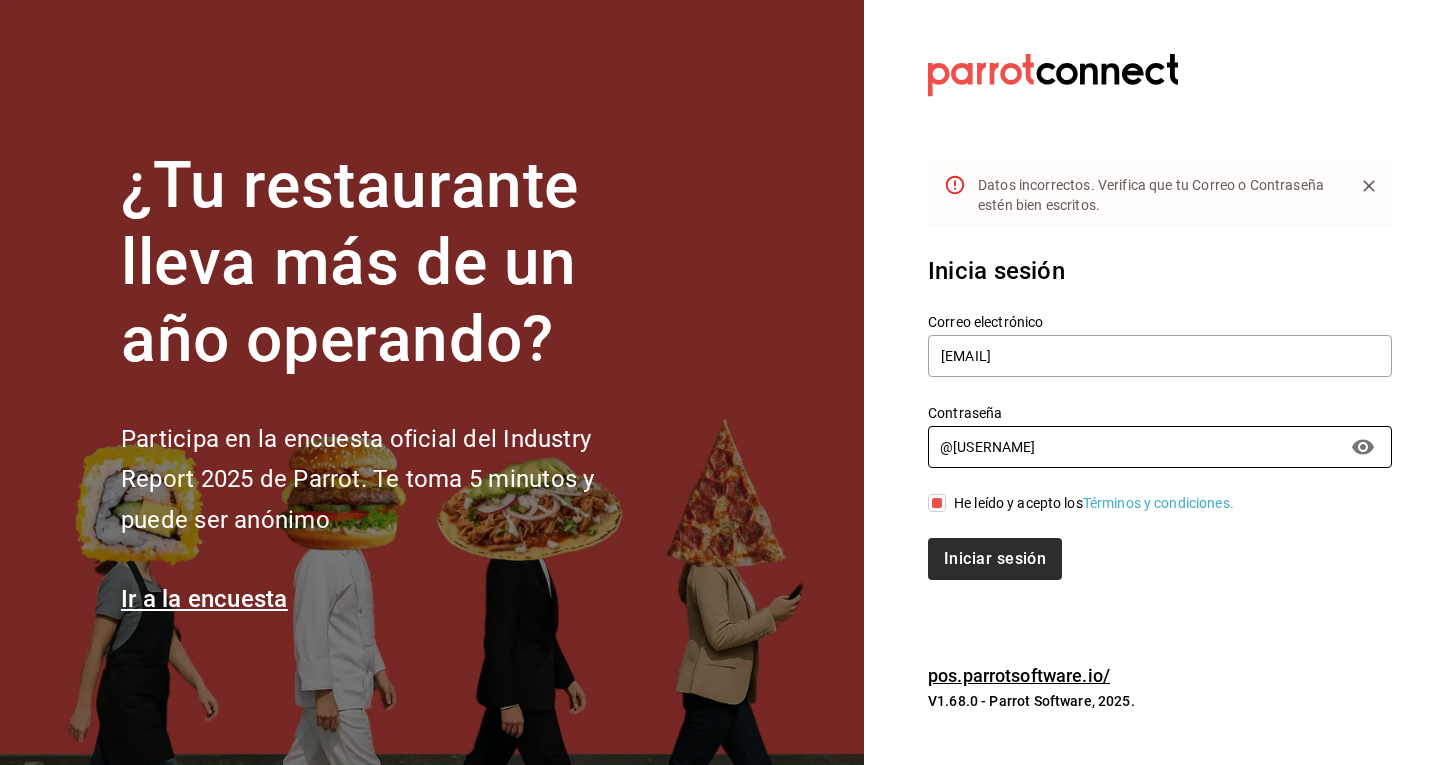 type on "@[USERNAME]" 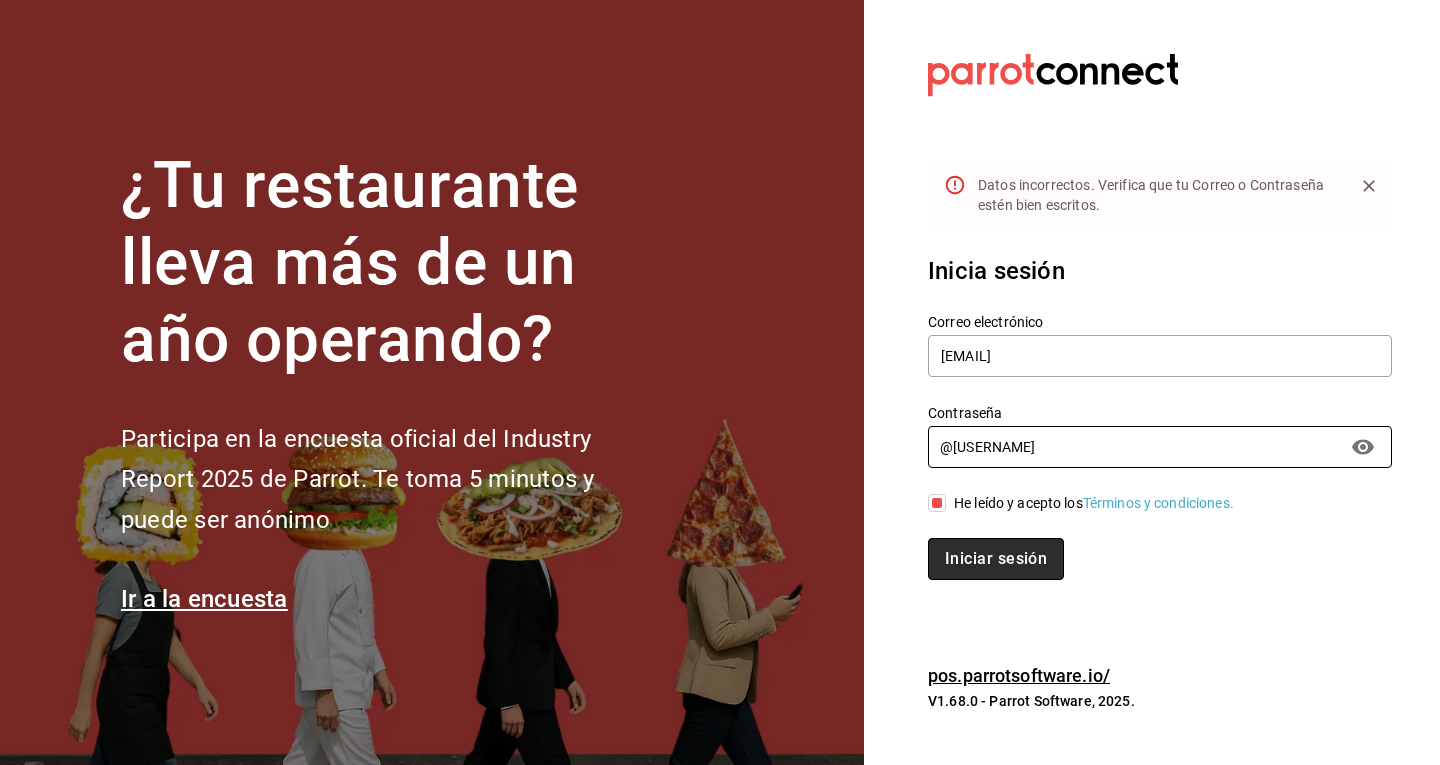 click on "Iniciar sesión" at bounding box center [996, 559] 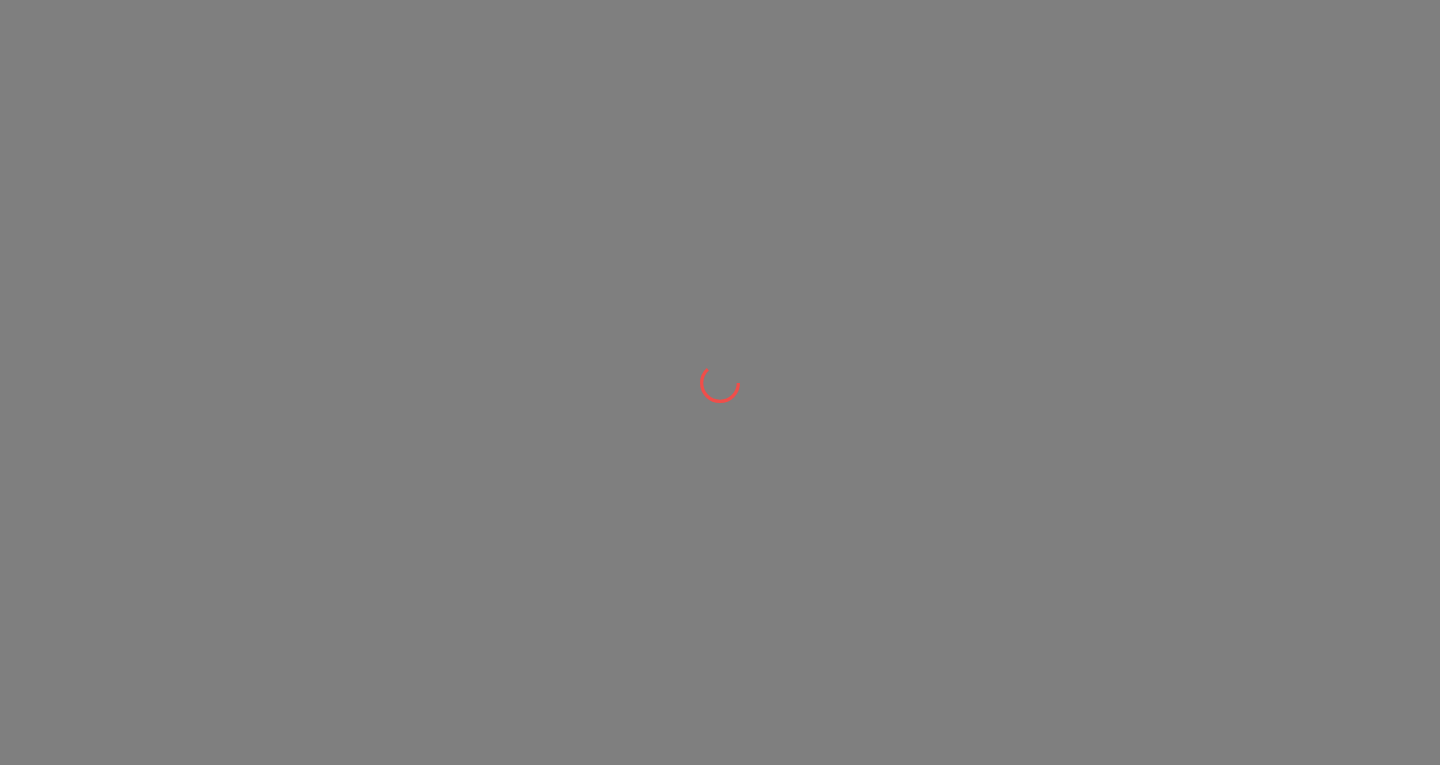 scroll, scrollTop: 0, scrollLeft: 0, axis: both 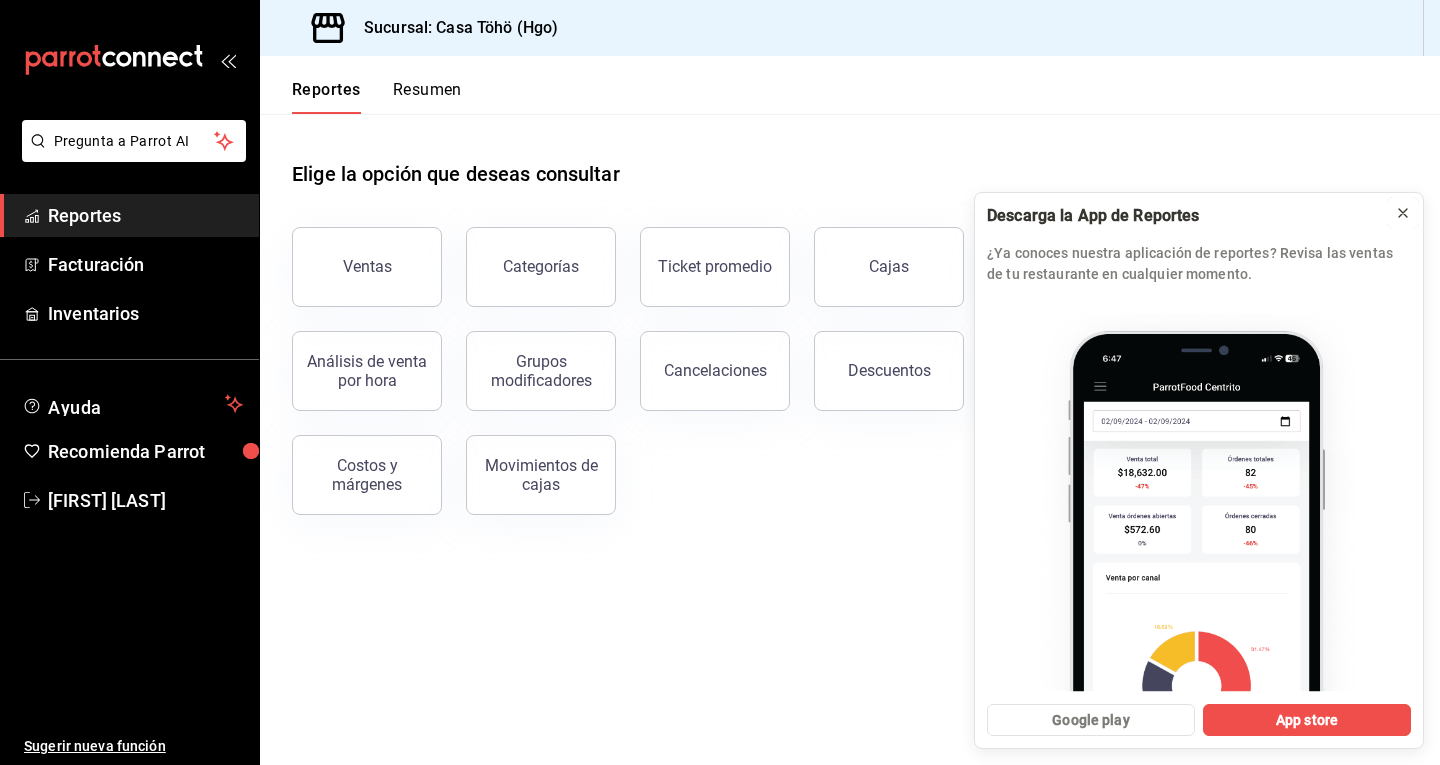 click at bounding box center [1403, 213] 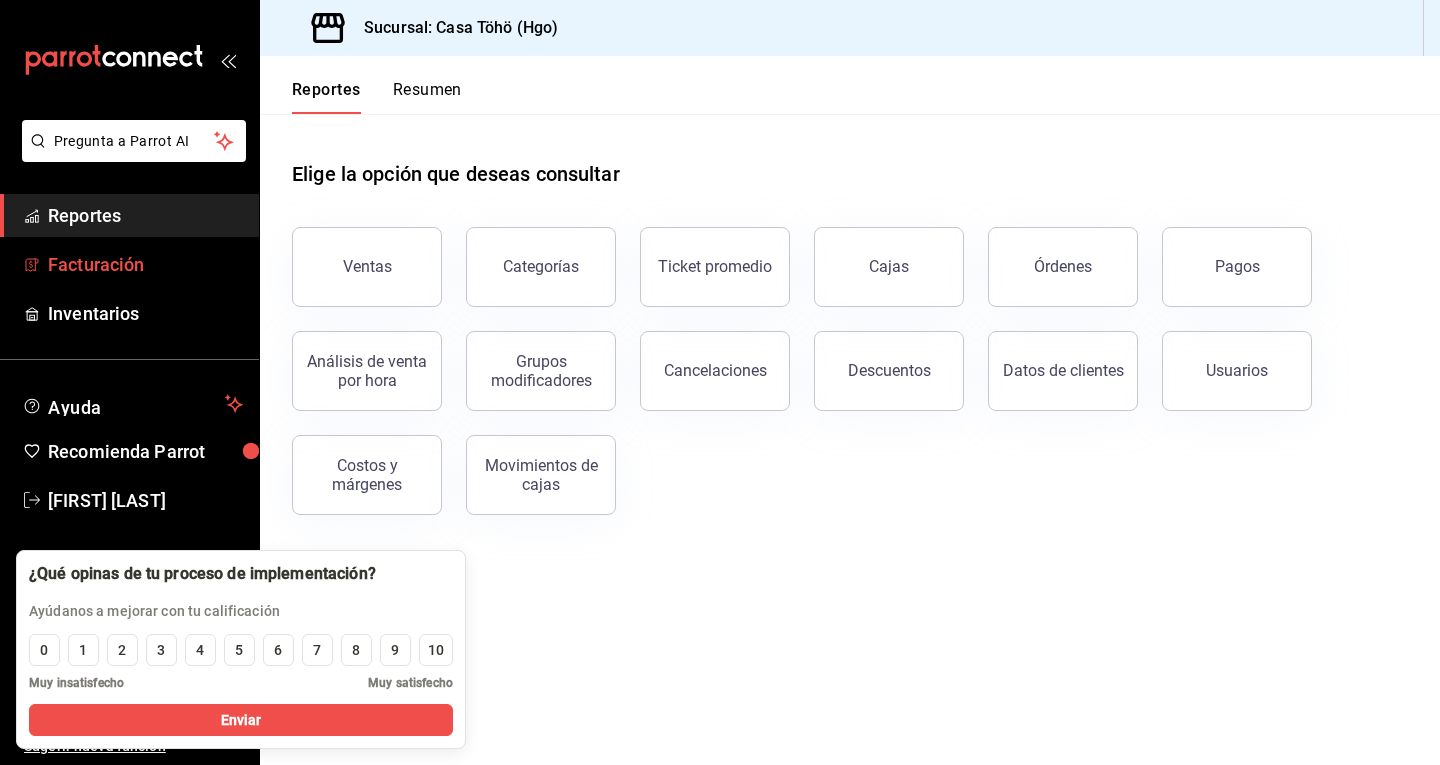 click on "Facturación" at bounding box center (145, 264) 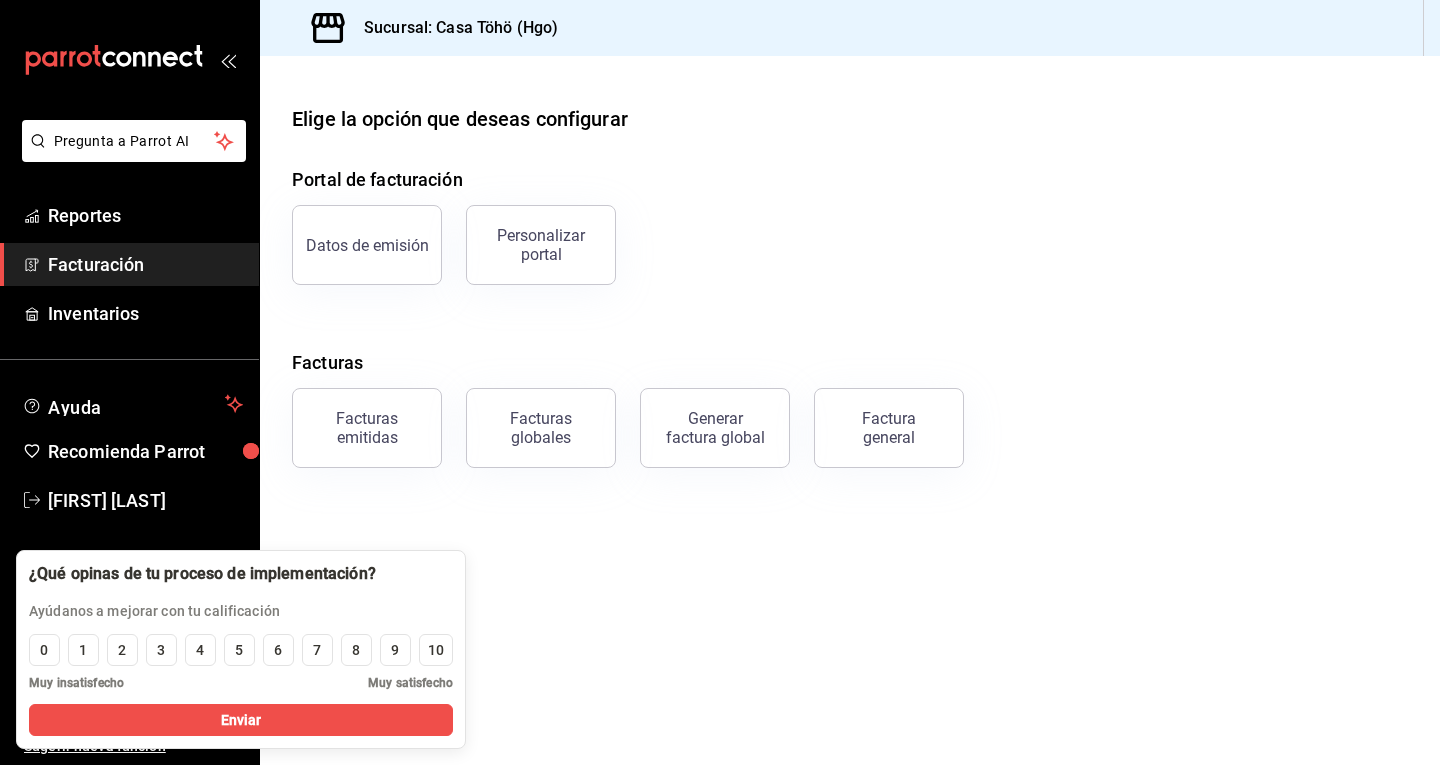 click on "Facturación" at bounding box center (145, 264) 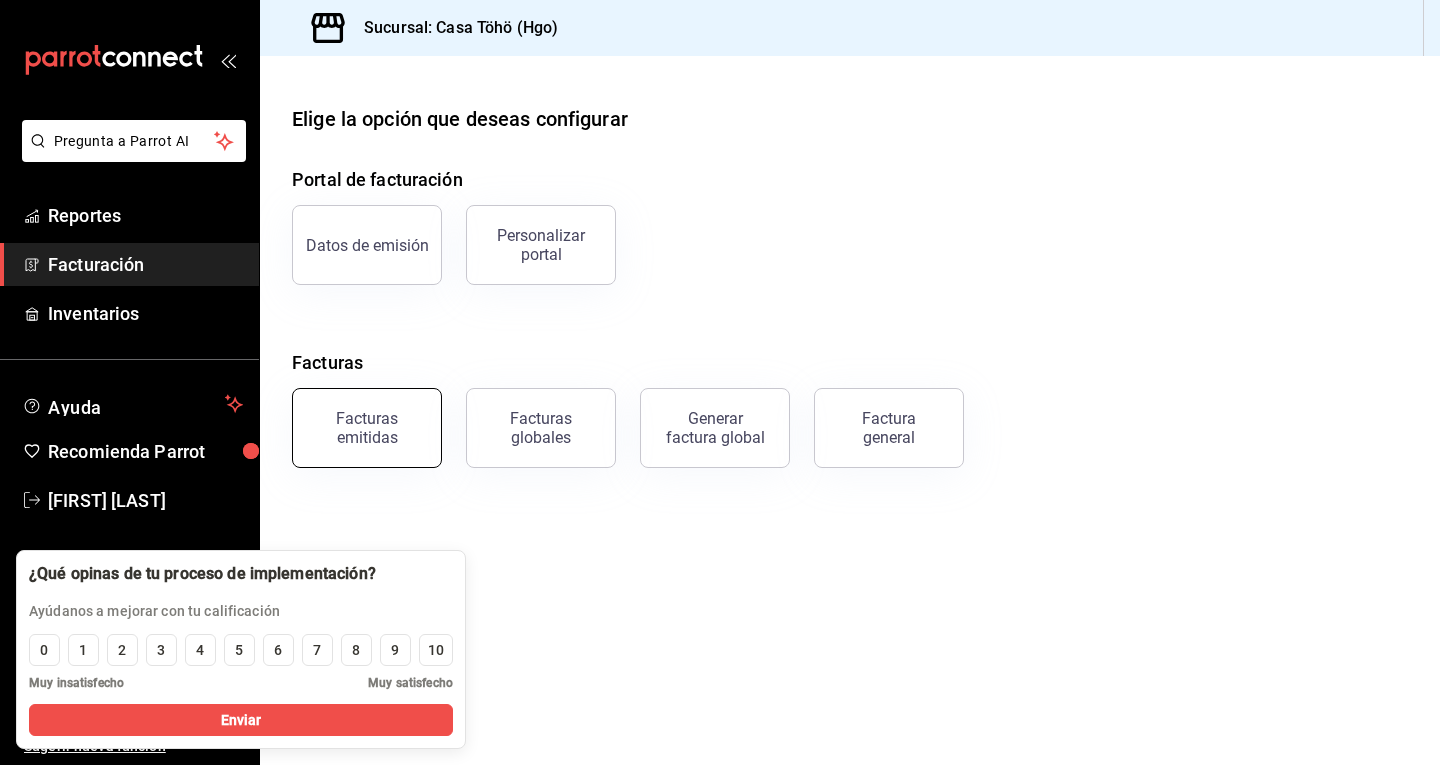 click on "Facturas emitidas" at bounding box center [367, 428] 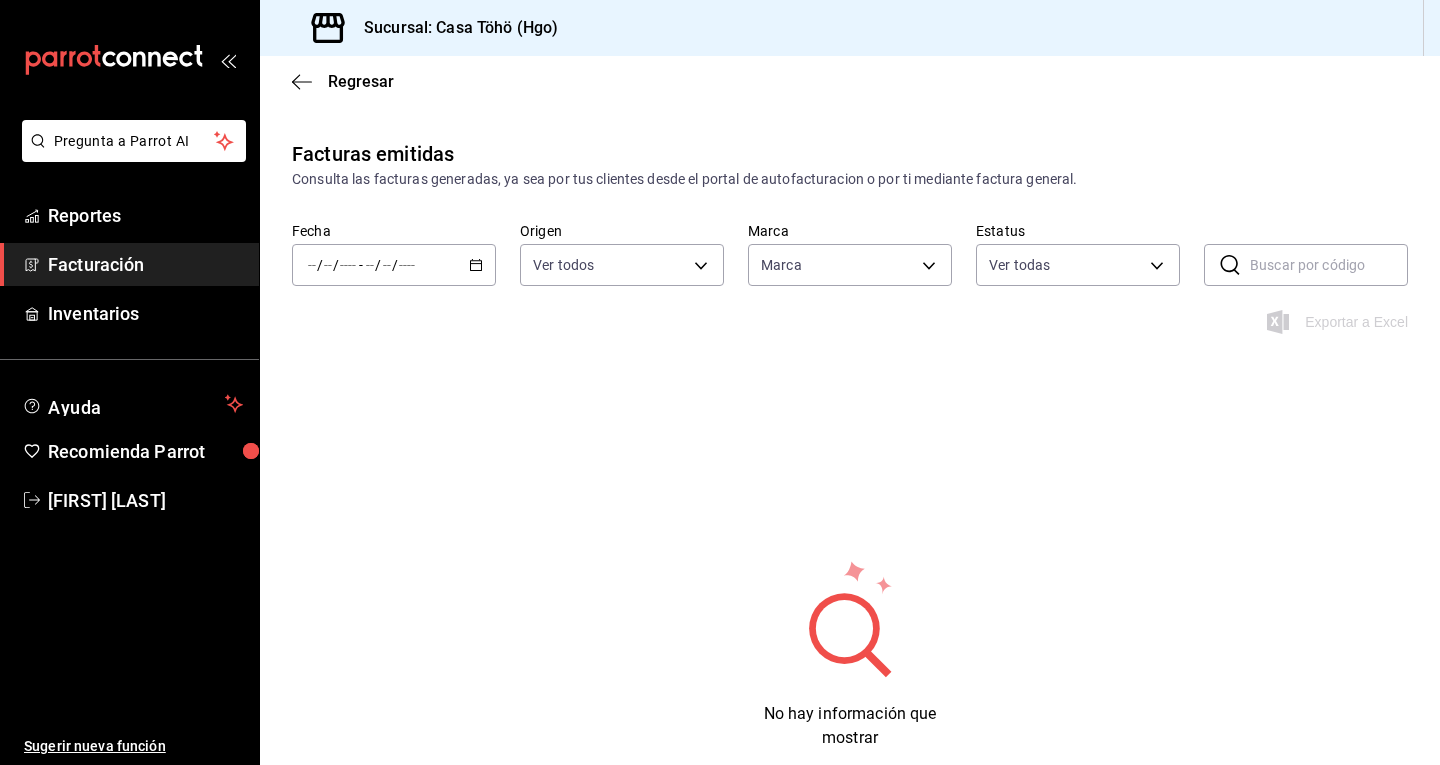 type on "3863094e-80de-4485-9a79-27000a153f73" 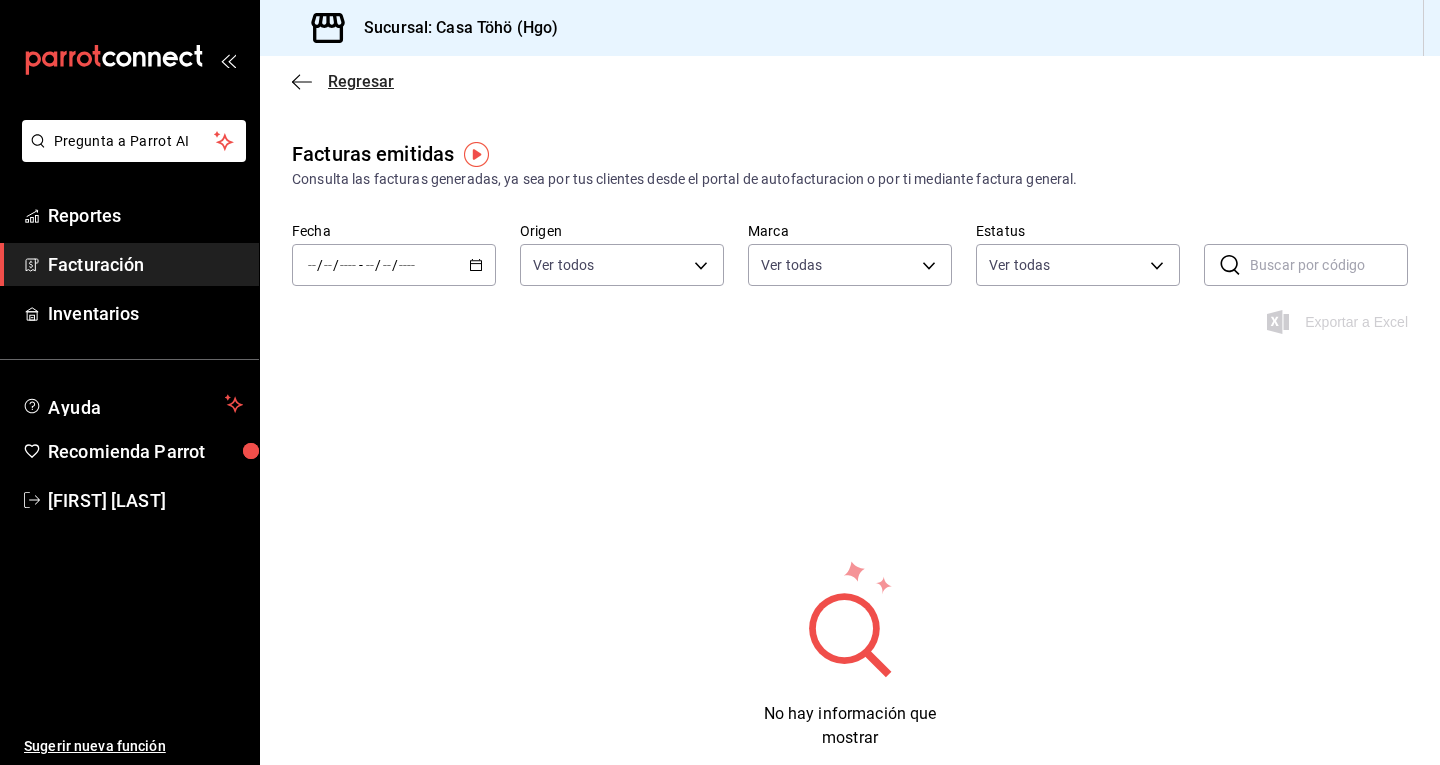 click 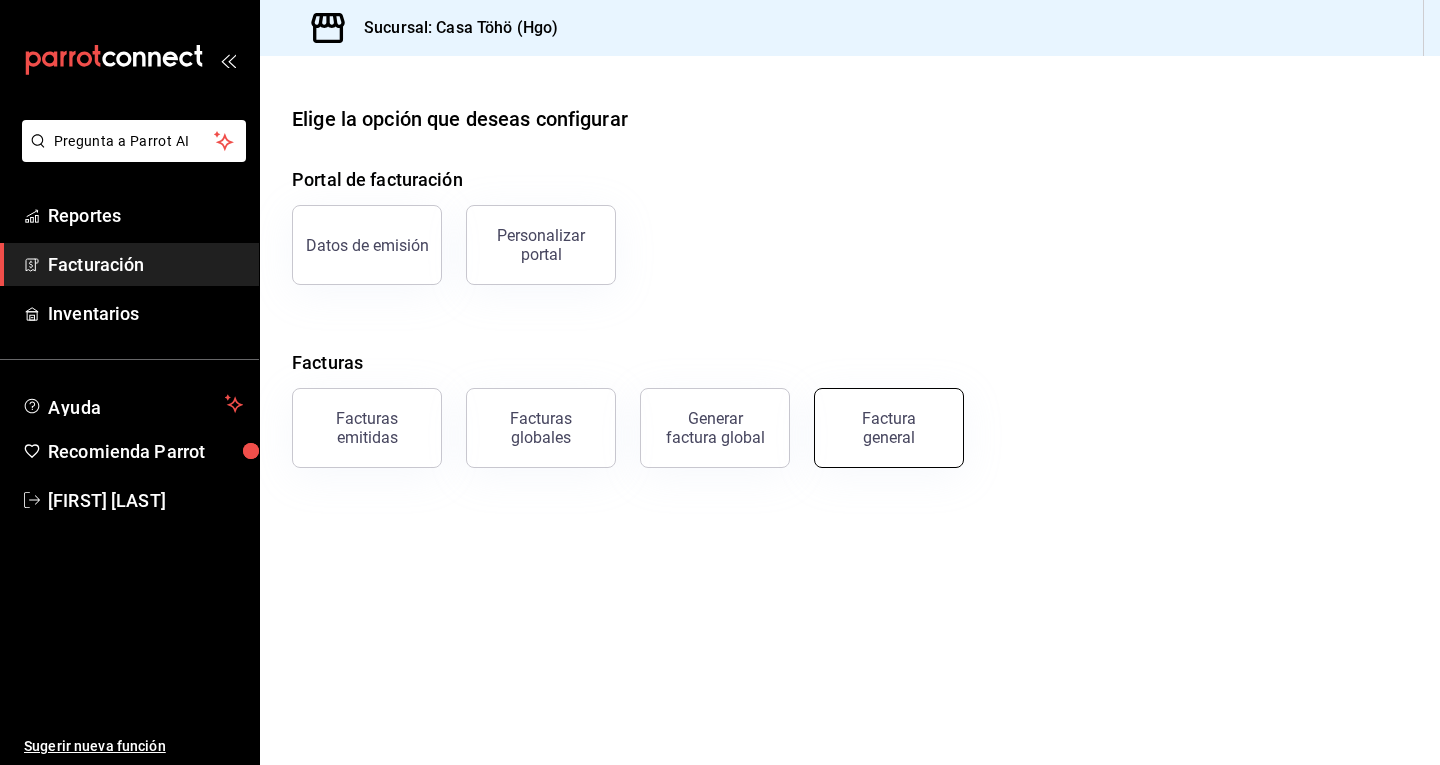 click on "Factura general" at bounding box center (889, 428) 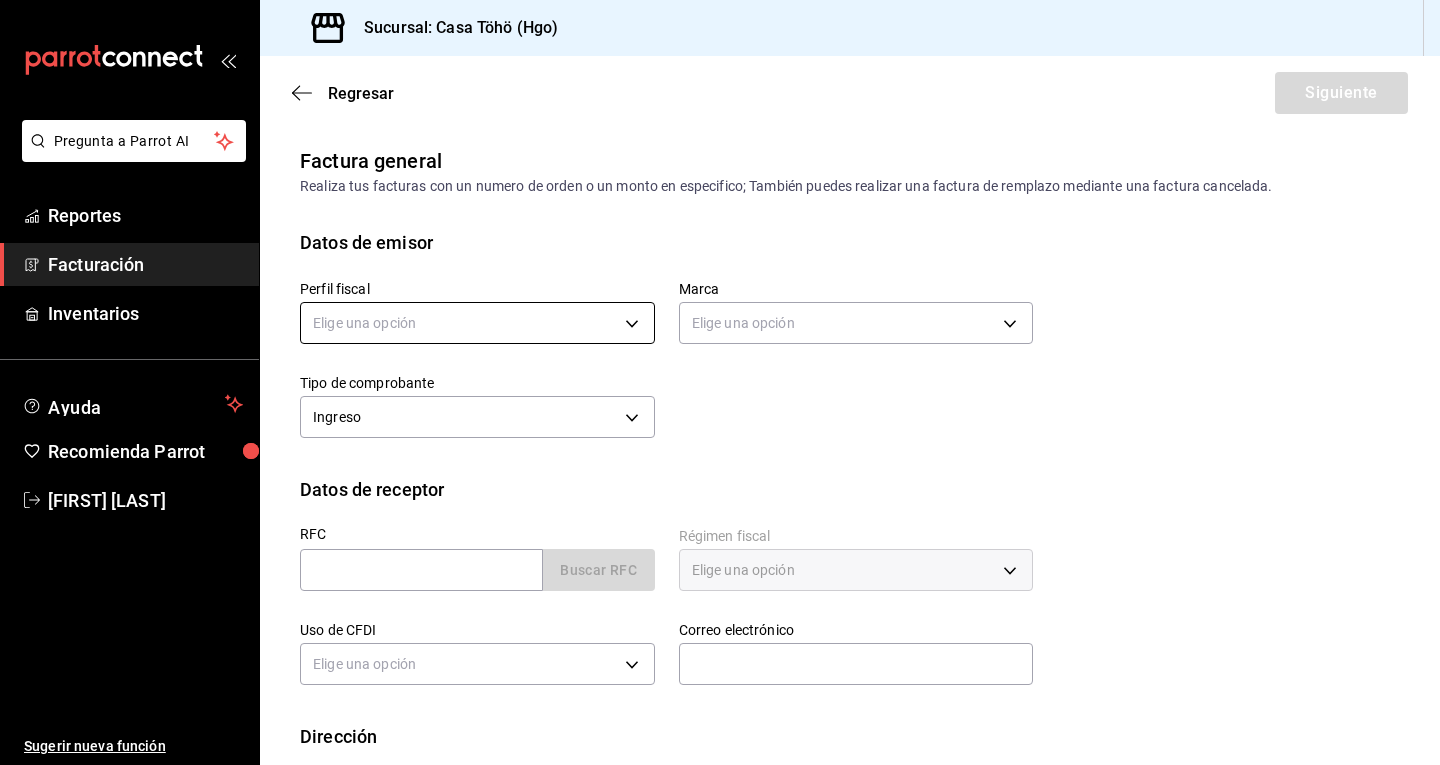 click on "Pregunta a Parrot AI Reportes   Facturación   Inventarios   Ayuda Recomienda Parrot   [FIRST] [LAST]   Sugerir nueva función   Sucursal: Casa Töhö (Hgo) Regresar Siguiente Factura general Realiza tus facturas con un numero de orden o un monto en especifico; También puedes realizar una factura de remplazo mediante una factura cancelada. Datos de emisor Perfil fiscal Elige una opción Marca Elige una opción Tipo de comprobante Ingreso I Datos de receptor RFC Buscar RFC Régimen fiscal Elige una opción Uso de CFDI Elige una opción Correo electrónico Dirección Calle # exterior # interior Código postal Estado ​ Municipio ​ Colonia ​ GANA 1 MES GRATIS EN TU SUSCRIPCIÓN AQUÍ ¿Recuerdas cómo empezó tu restaurante?
Hoy puedes ayudar a un colega a tener el mismo cambio que tú viviste.
Recomienda Parrot directamente desde tu Portal Administrador.
Es fácil y rápido.
🎁 Por cada restaurante que se una, ganas 1 mes gratis. Pregunta a Parrot AI Reportes   Facturación   Inventarios   Ayuda   [FIRST] [LAST]" at bounding box center (720, 382) 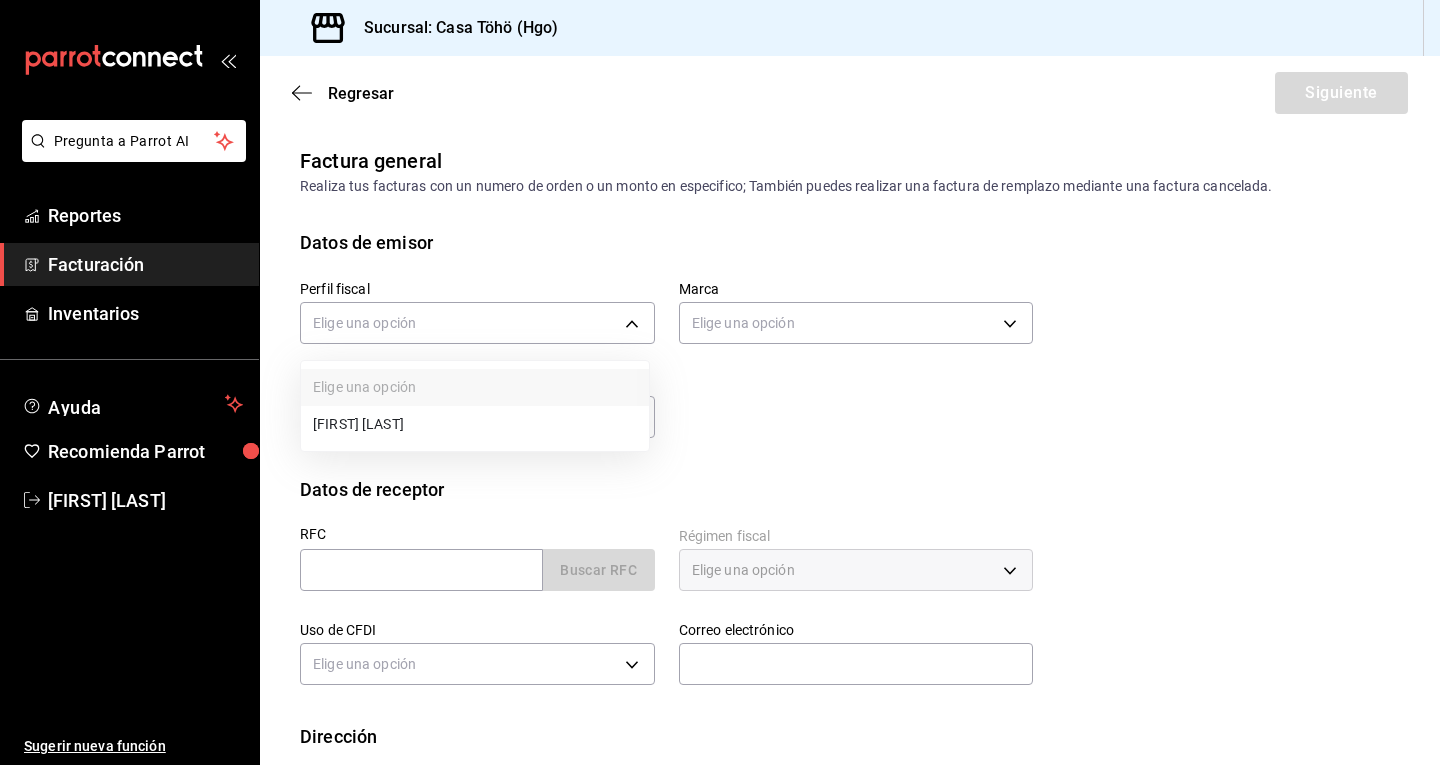 click on "[FIRST] [LAST]" at bounding box center (475, 424) 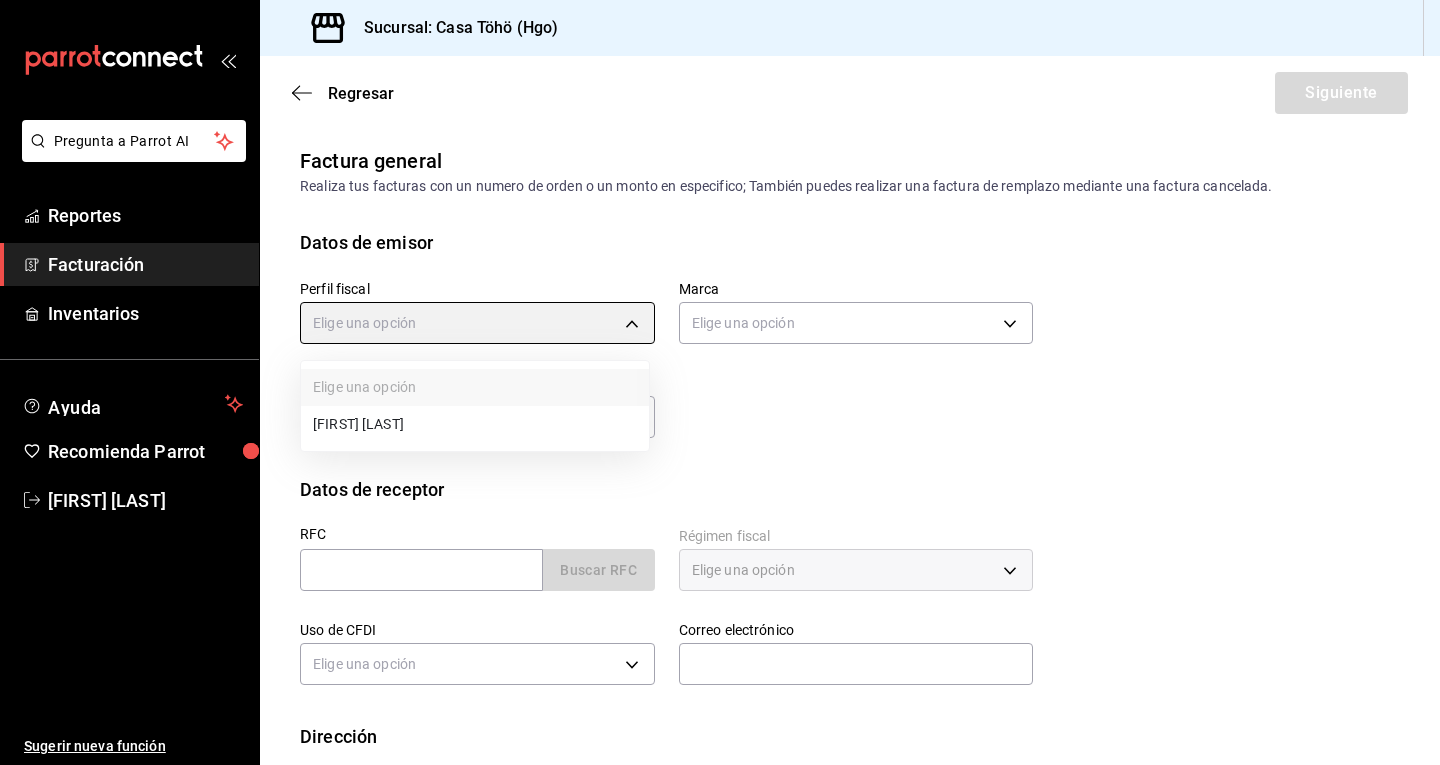 type on "3714fea9-f59b-4145-9474-cc315d4ea63f" 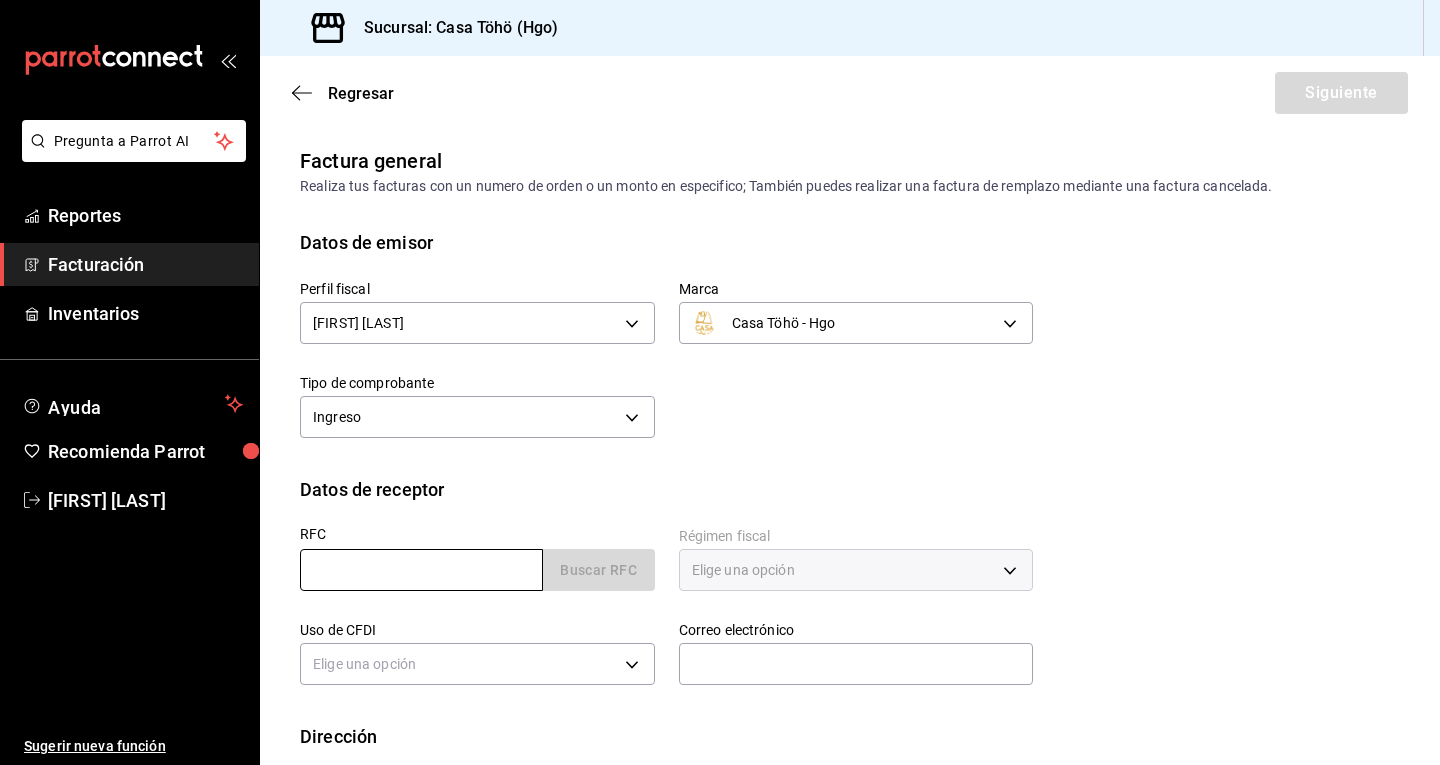 click at bounding box center [421, 570] 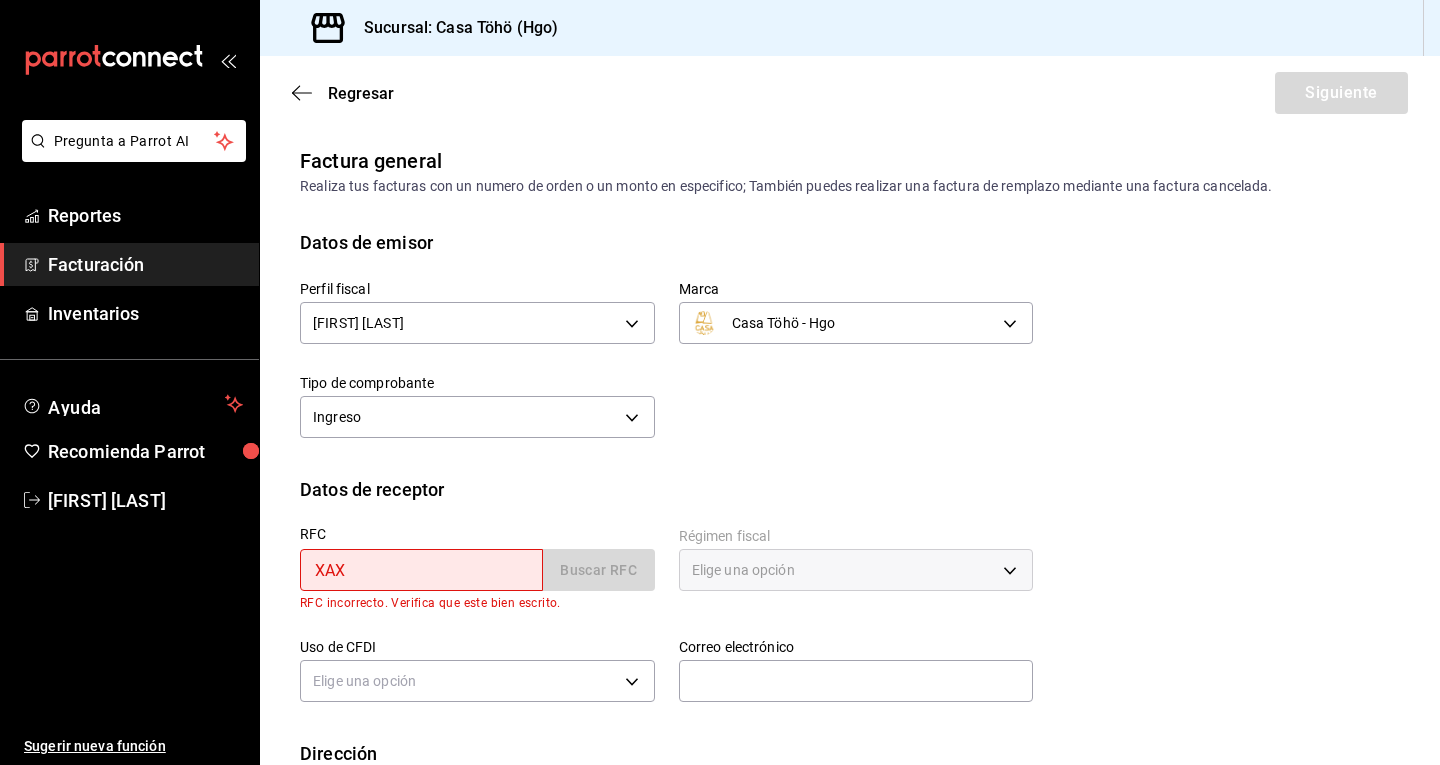 drag, startPoint x: 391, startPoint y: 578, endPoint x: 276, endPoint y: 573, distance: 115.10864 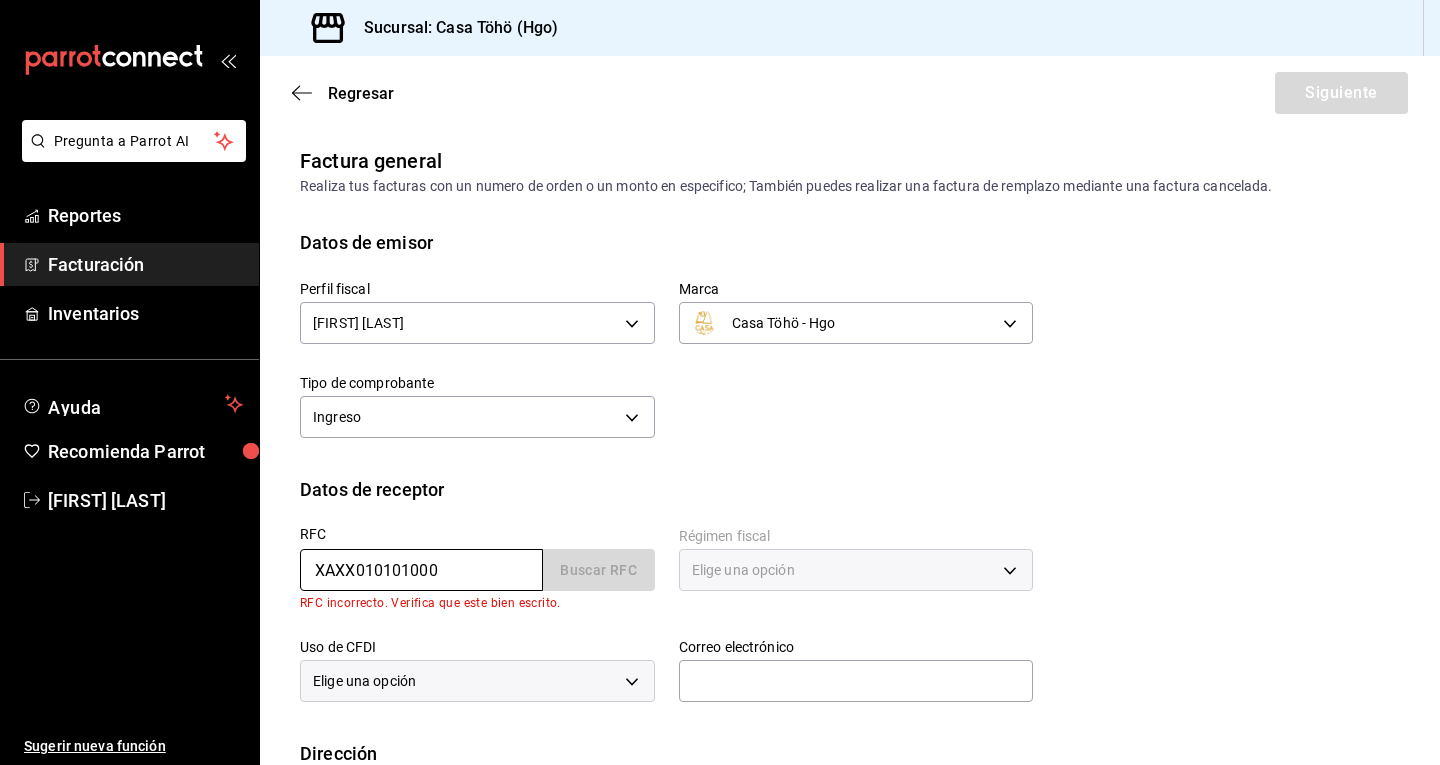 type on "616" 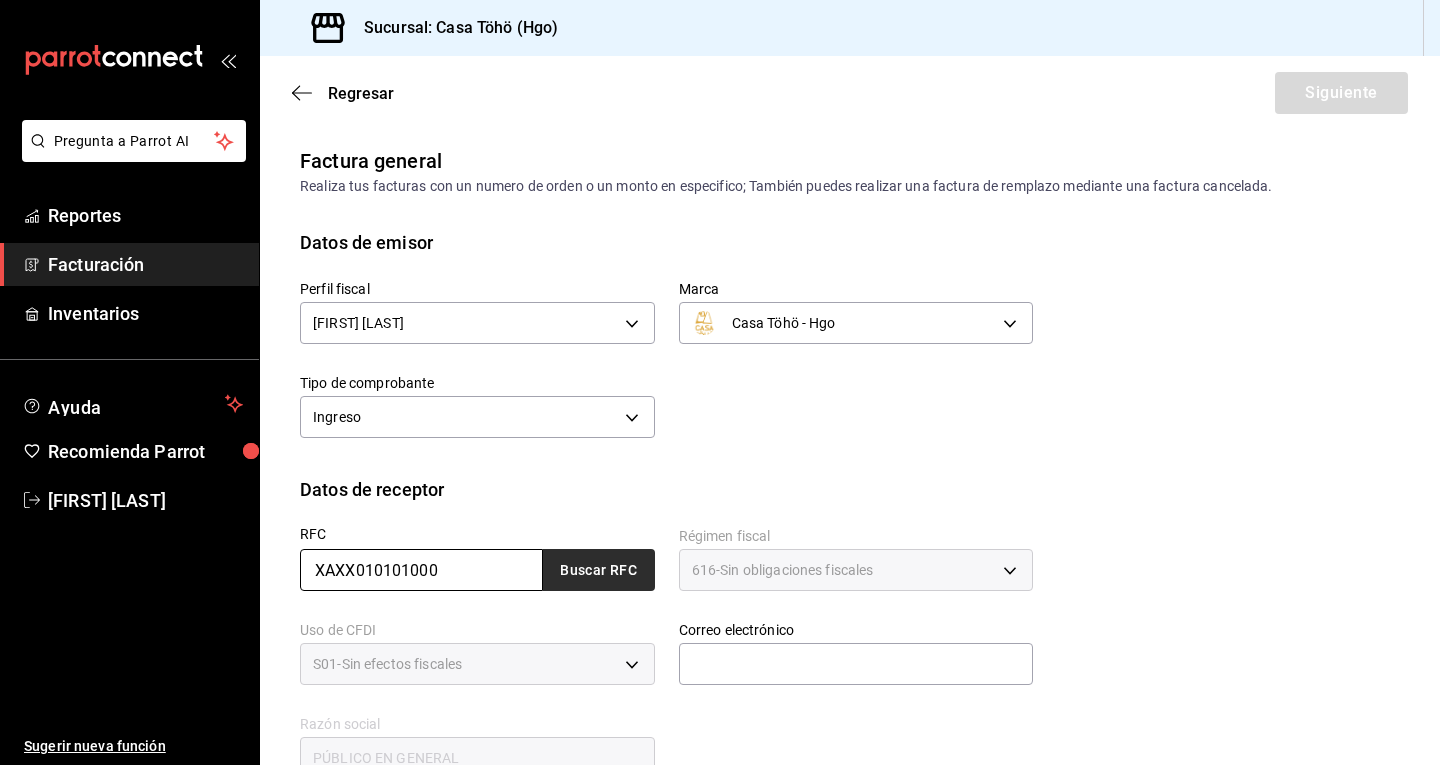 type on "XAXX010101000" 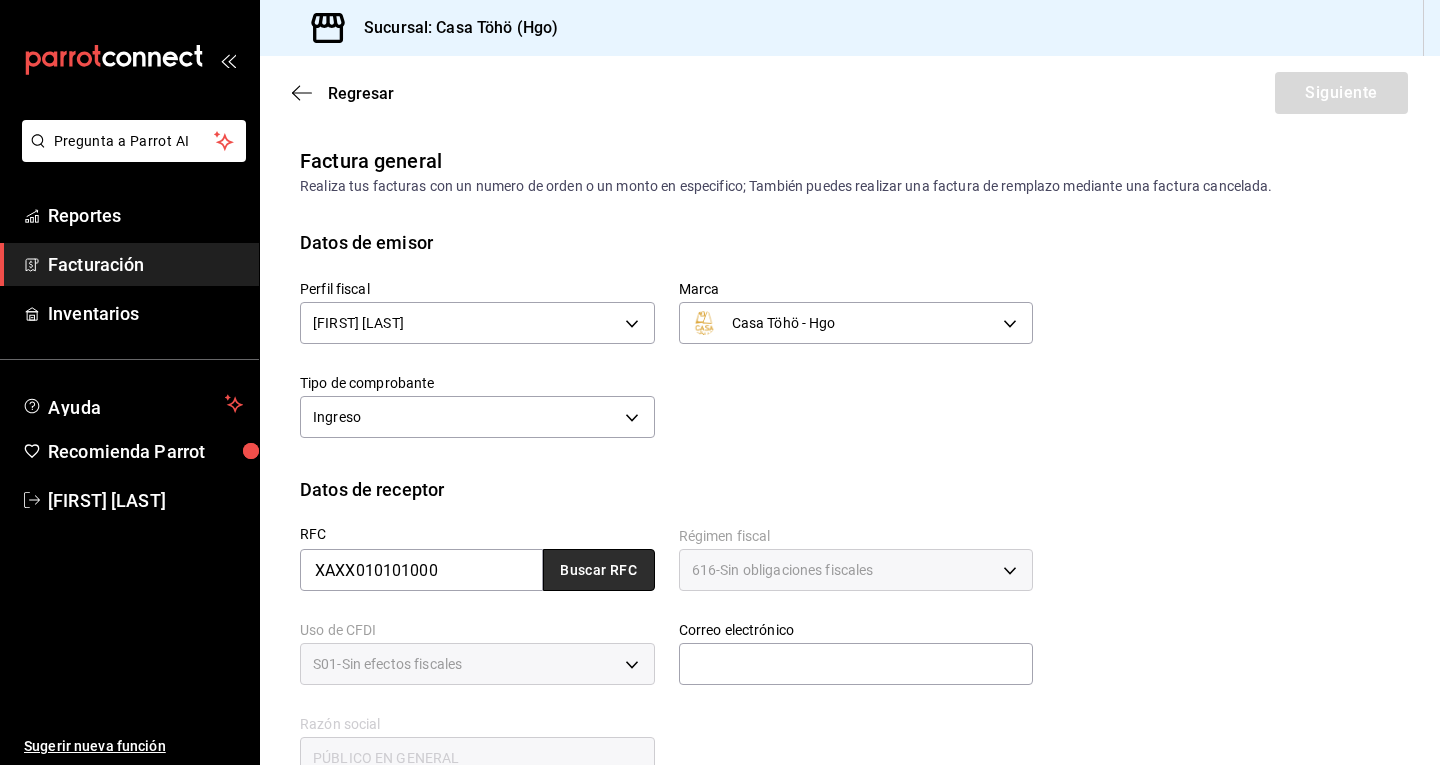 click on "Buscar RFC" at bounding box center (599, 570) 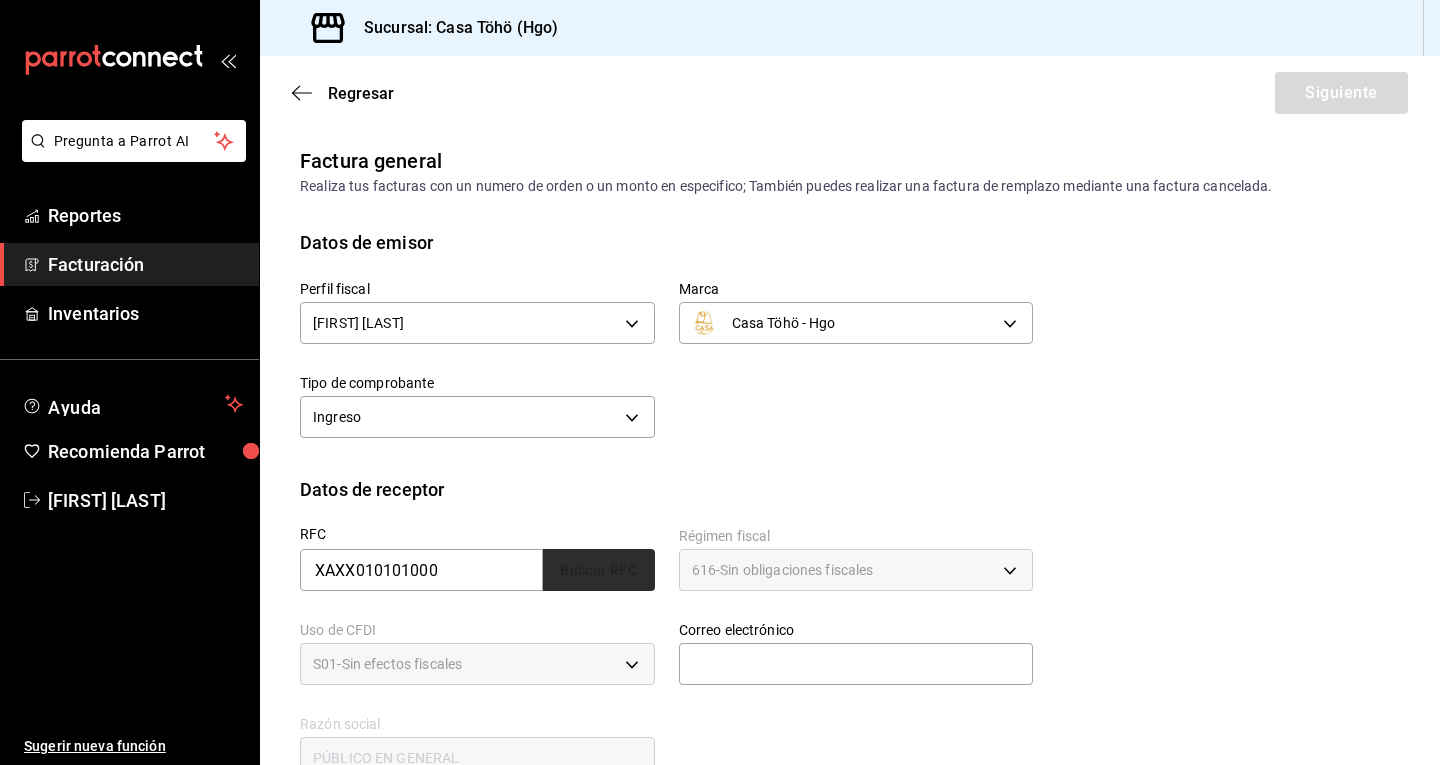 type on "[EMAIL]" 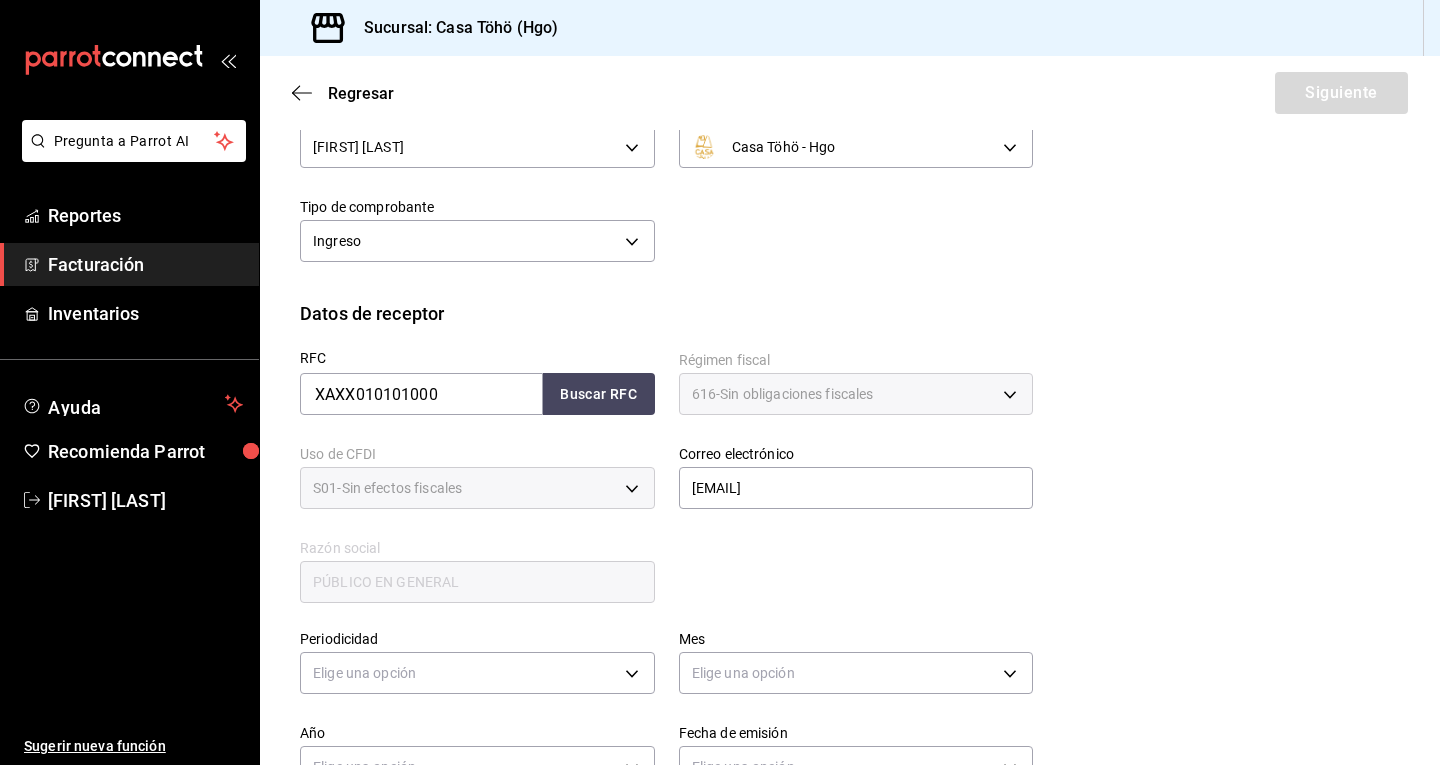 scroll, scrollTop: 300, scrollLeft: 0, axis: vertical 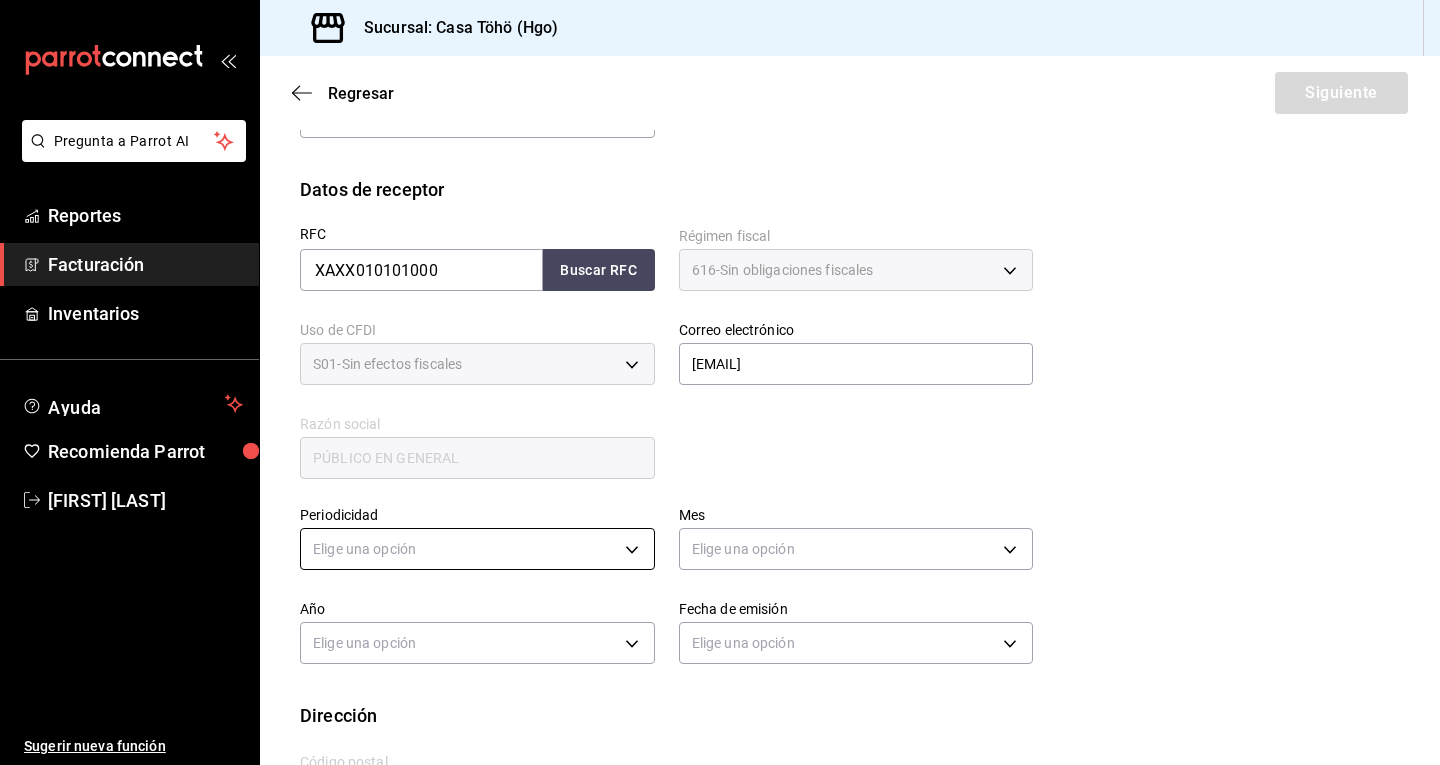 click on "Pregunta a Parrot AI Reportes   Facturación   Inventarios   Ayuda Recomienda Parrot   [FIRST] [LAST]   Sugerir nueva función   Sucursal: Casa Töhö (Hgo) Regresar Siguiente Factura general Realiza tus facturas con un numero de orden o un monto en especifico; También puedes realizar una factura de remplazo mediante una factura cancelada. Datos de emisor Perfil fiscal [FIRST] [LAST] 3714fea9-f59b-4145-9474-cc315d4ea63f Marca Casa Töhö - Hgo 3863094e-80de-4485-9a79-27000a153f73 Tipo de comprobante Ingreso I Datos de receptor RFC [RFC] Buscar RFC Régimen fiscal 616  -  Sin obligaciones fiscales 616 Uso de CFDI S01  -  Sin efectos fiscales S01 Correo electrónico [EMAIL] generic Razón social PÚBLICO EN GENERAL Periodicidad Elige una opción Mes Elige una opción Año Elige una opción Fecha de emisión Elige una opción Dirección Calle # exterior # interior Código postal 43670 Estado ​ Municipio ​ Colonia ​ GANA 1 MES GRATIS EN TU SUSCRIPCIÓN AQUÍ Pregunta a Parrot AI" at bounding box center [720, 382] 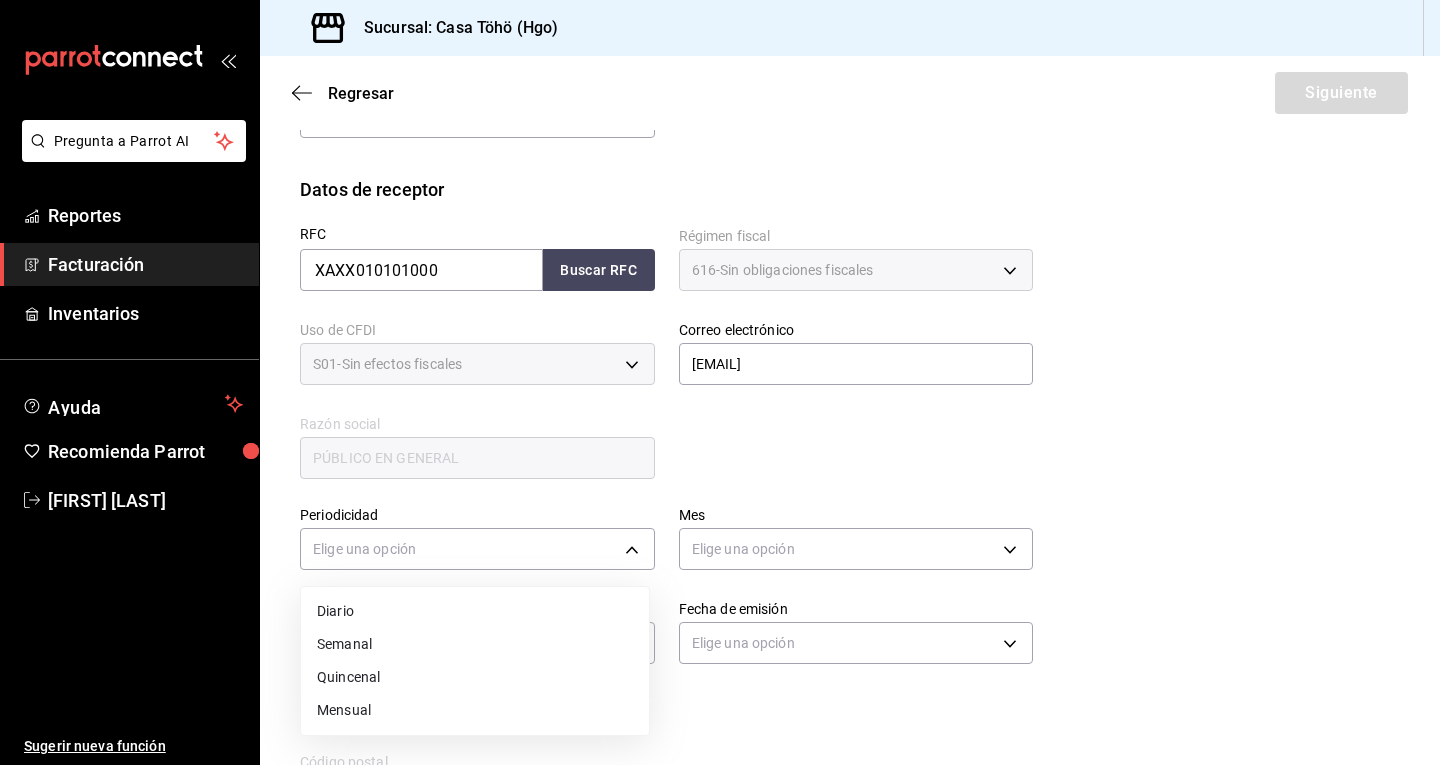 click on "Diario" at bounding box center (475, 611) 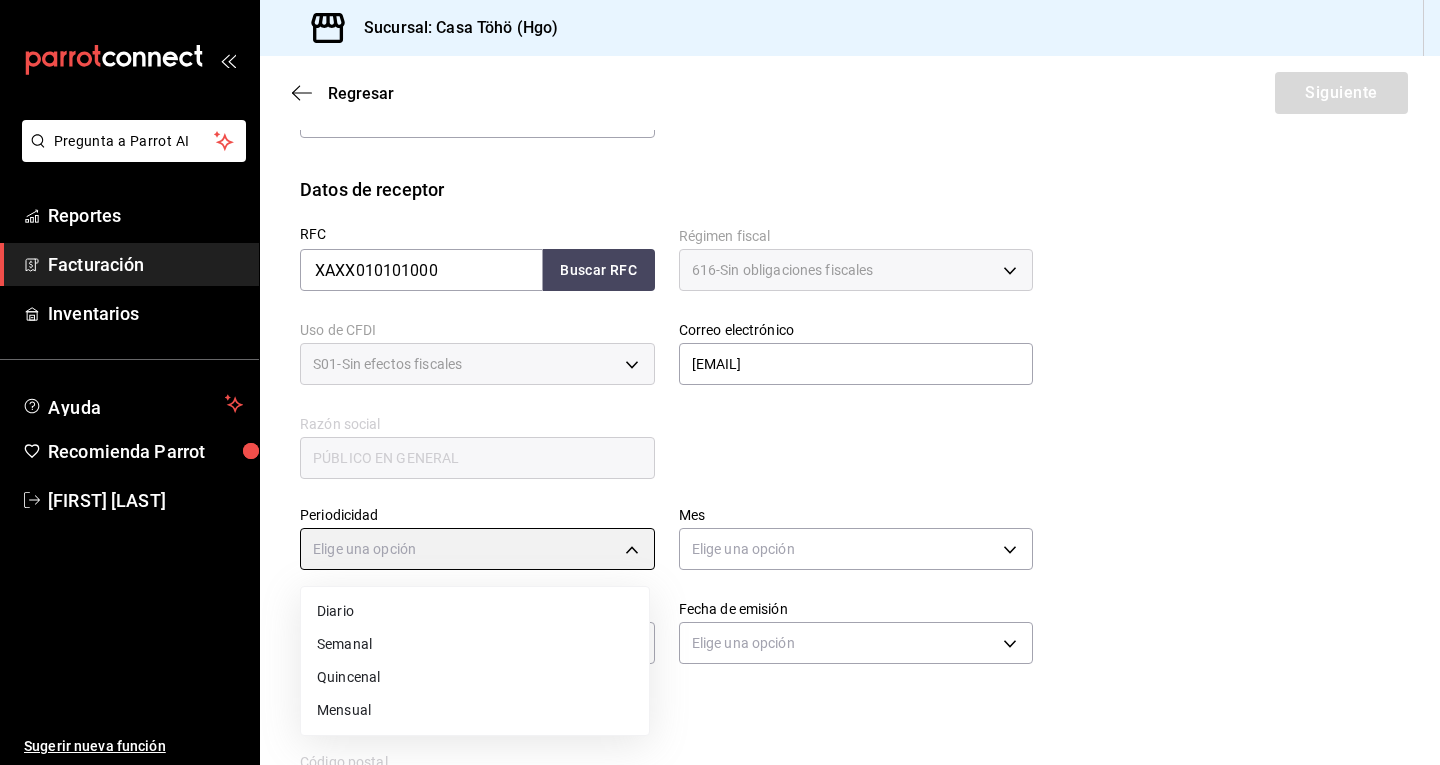 type on "DAILY" 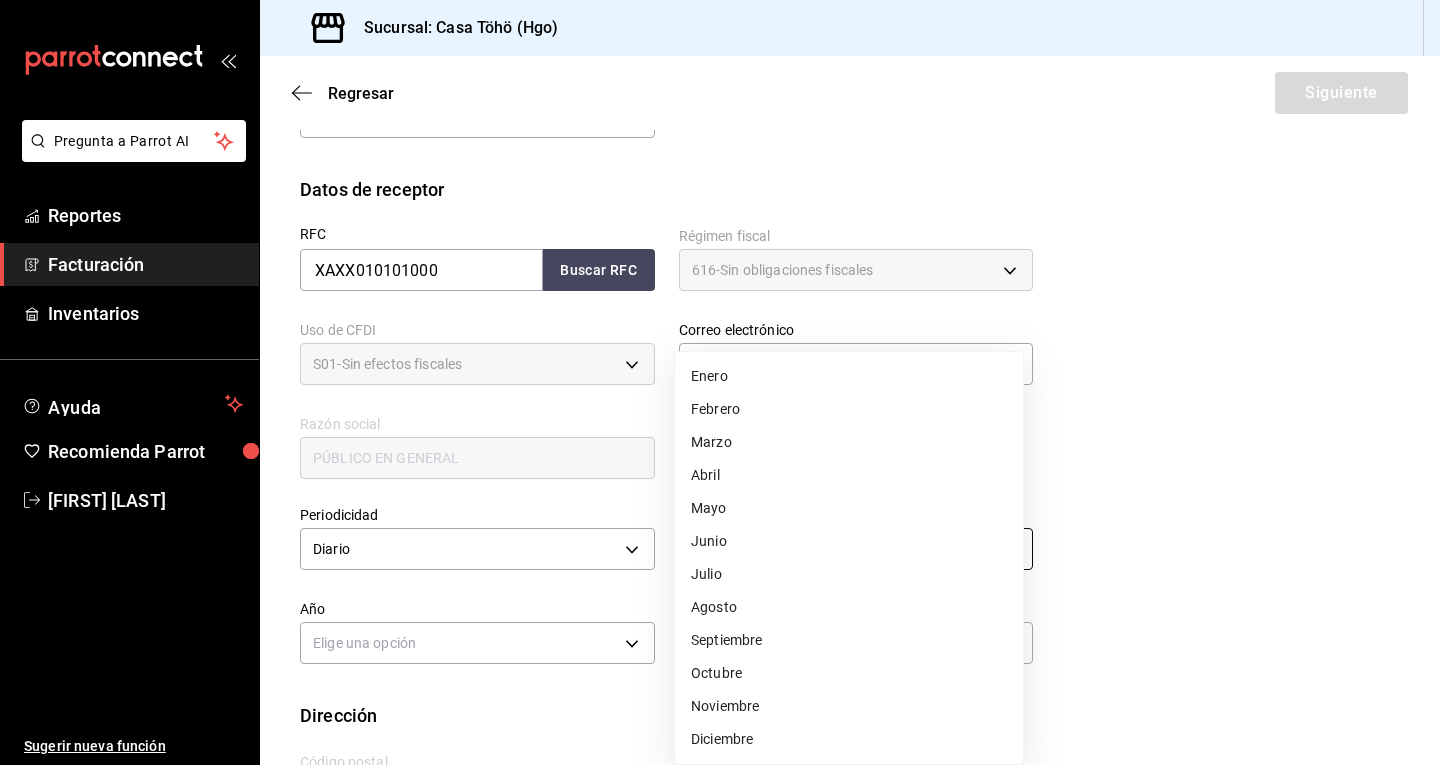 click on "Pregunta a Parrot AI Reportes   Facturación   Inventarios   Ayuda Recomienda Parrot   [FIRST] [LAST]   Sugerir nueva función   Sucursal: Casa Töhö (Hgo) Regresar Siguiente Factura general Realiza tus facturas con un numero de orden o un monto en especifico; También puedes realizar una factura de remplazo mediante una factura cancelada. Datos de emisor Perfil fiscal [FIRST] [LAST] 3714fea9-f59b-4145-9474-cc315d4ea63f Marca Casa Töhö - Hgo 3863094e-80de-4485-9a79-27000a153f73 Tipo de comprobante Ingreso I Datos de receptor RFC [RFC] Buscar RFC Régimen fiscal 616  -  Sin obligaciones fiscales 616 Uso de CFDI S01  -  Sin efectos fiscales S01 Correo electrónico [EMAIL] generic Razón social PÚBLICO EN GENERAL Periodicidad Diario DAILY Mes Elige una opción Año Elige una opción Fecha de emisión Elige una opción Dirección Calle # exterior # interior Código postal 43670 Estado ​ Municipio ​ Colonia ​ GANA 1 MES GRATIS EN TU SUSCRIPCIÓN AQUÍ Pregunta a Parrot AI" at bounding box center (720, 382) 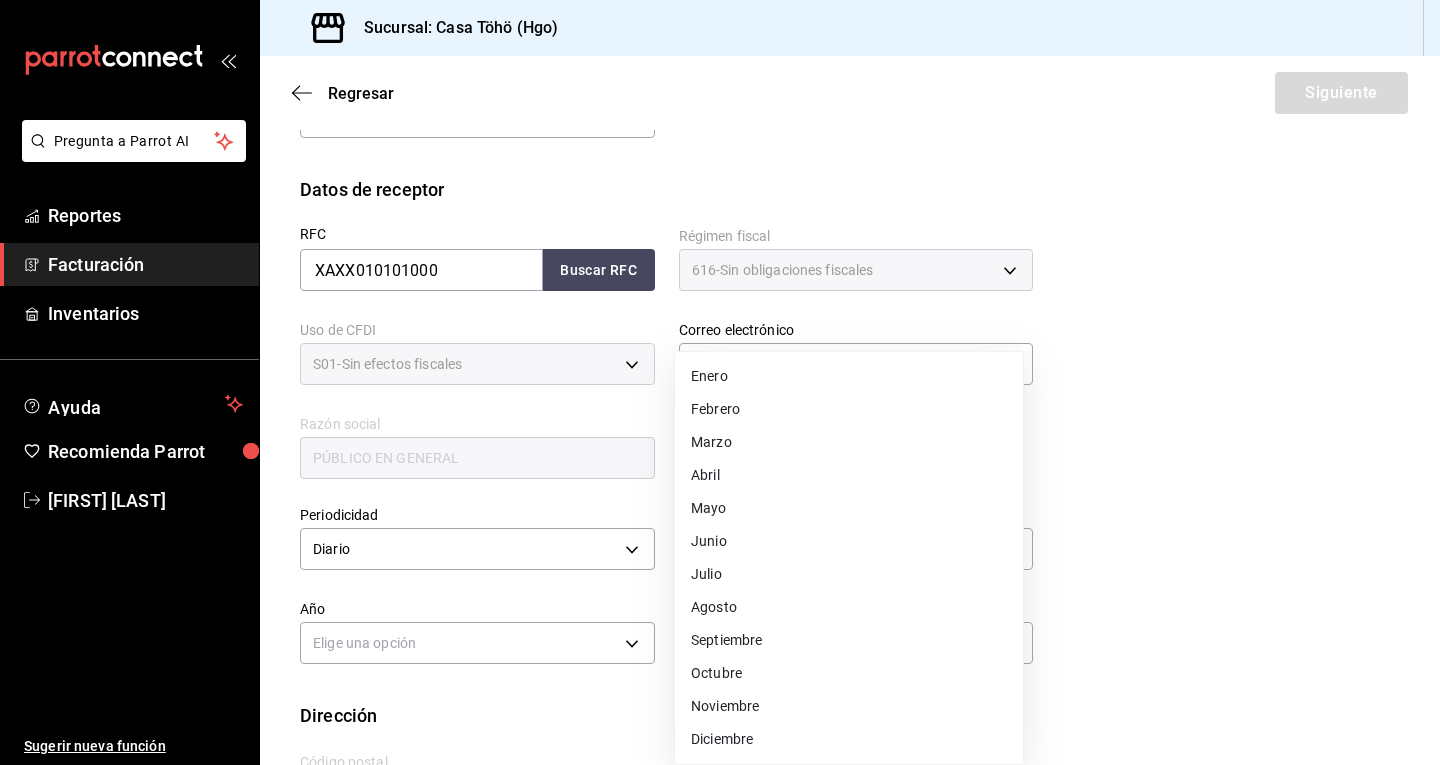 click on "Agosto" at bounding box center (849, 607) 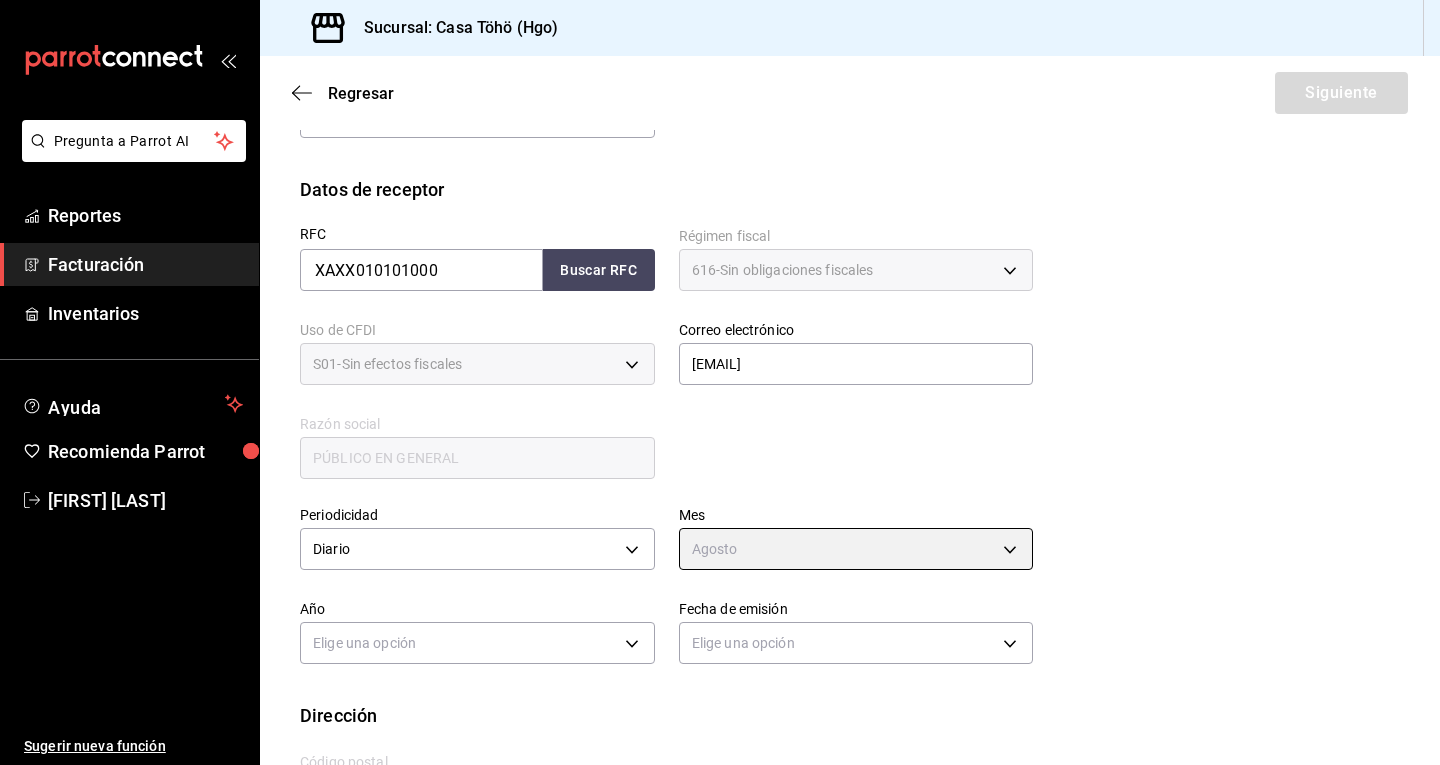 type on "8" 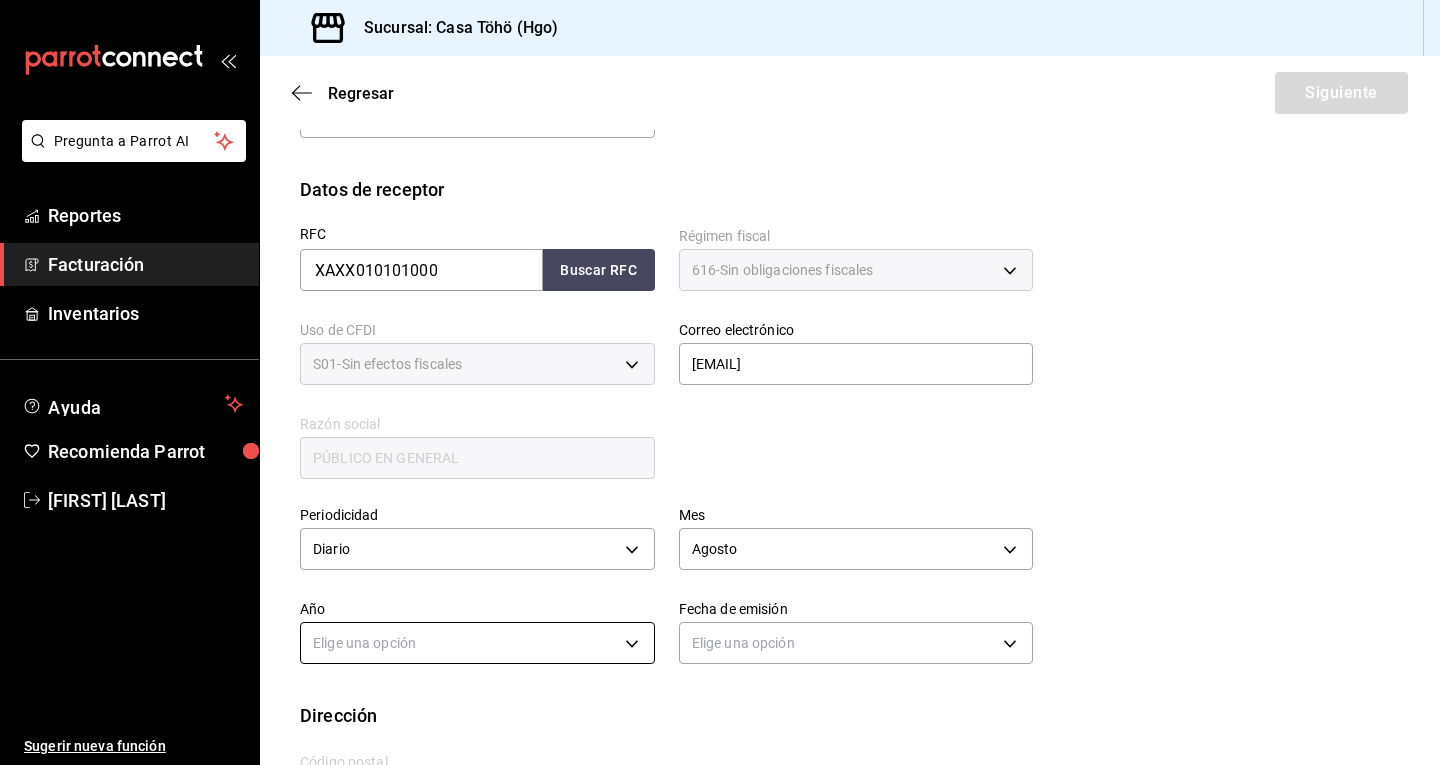 click on "Pregunta a Parrot AI Reportes   Facturación   Inventarios   Ayuda Recomienda Parrot   [FIRST] [LAST]   Sugerir nueva función   Sucursal: Casa Töhö (Hgo) Regresar Siguiente Factura general Realiza tus facturas con un numero de orden o un monto en especifico; También puedes realizar una factura de remplazo mediante una factura cancelada. Datos de emisor Perfil fiscal [FIRST] [LAST] 3714fea9-f59b-4145-9474-cc315d4ea63f Marca Casa Töhö - Hgo 3863094e-80de-4485-9a79-27000a153f73 Tipo de comprobante Ingreso I Datos de receptor RFC [RFC] Buscar RFC Régimen fiscal 616  -  Sin obligaciones fiscales 616 Uso de CFDI S01  -  Sin efectos fiscales S01 Correo electrónico [EMAIL] generic Razón social PÚBLICO EN GENERAL Periodicidad Diario DAILY Mes Agosto 8 Año Elige una opción Fecha de emisión Elige una opción Dirección Calle # exterior # interior Código postal 43670 Estado ​ Municipio ​ Colonia ​ GANA 1 MES GRATIS EN TU SUSCRIPCIÓN AQUÍ Pregunta a Parrot AI Reportes" at bounding box center (720, 382) 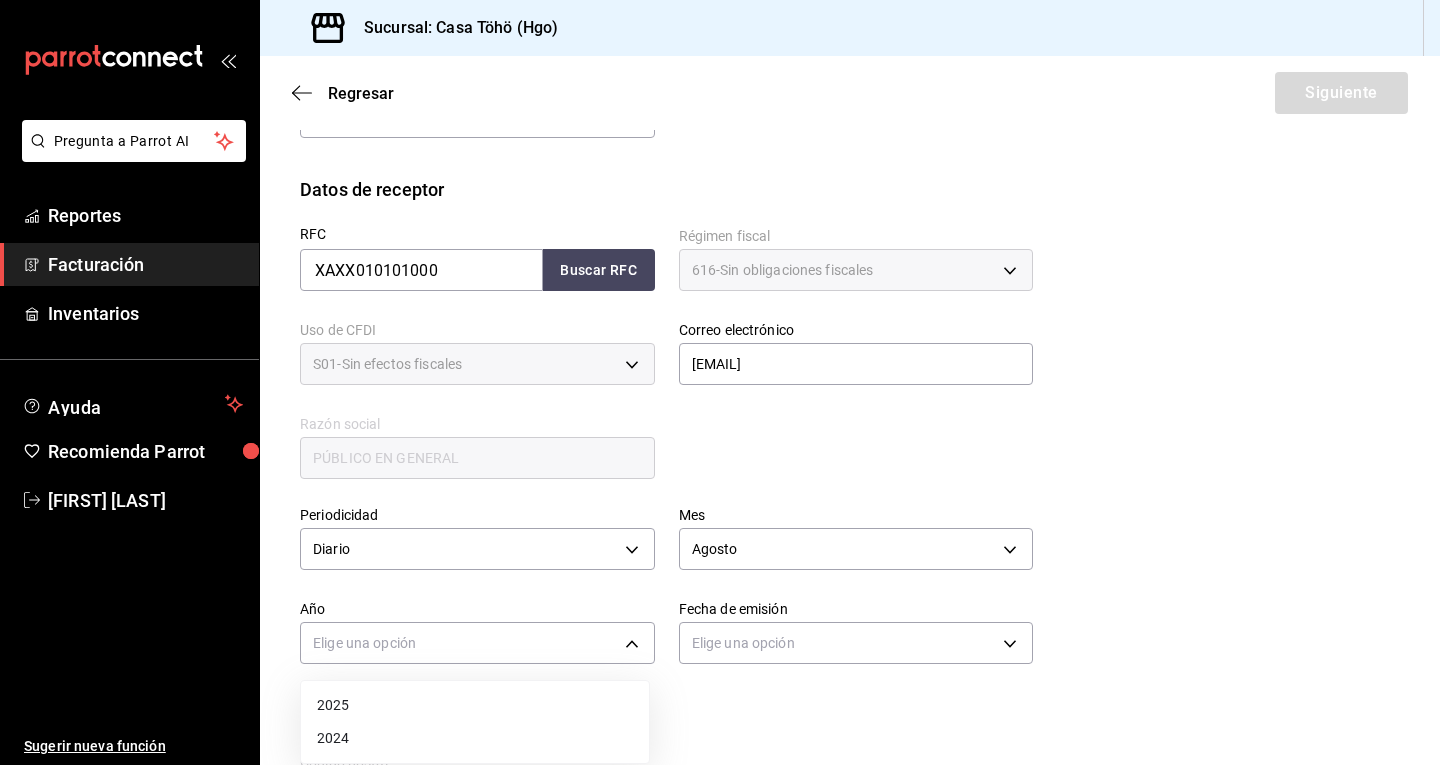 click on "2025" at bounding box center [475, 705] 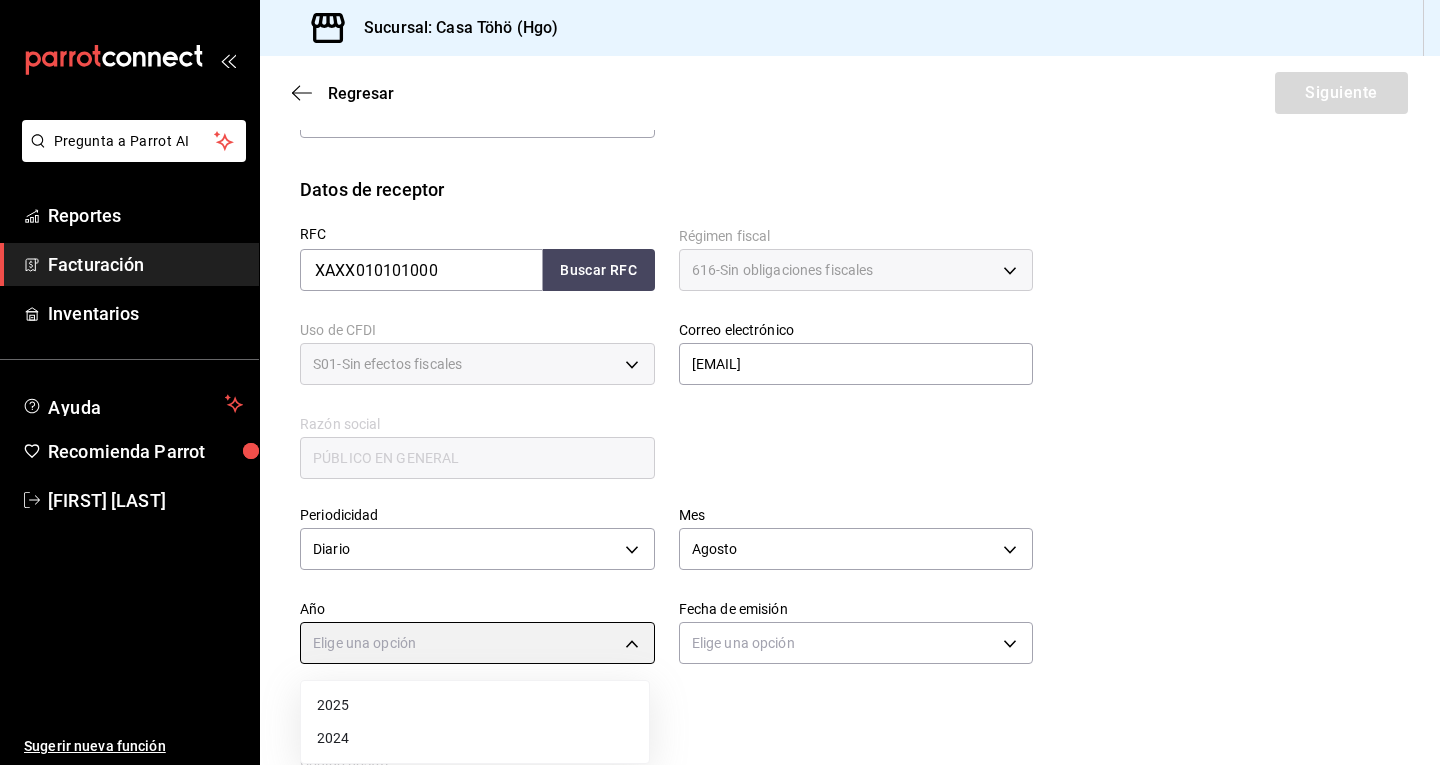 type on "2025" 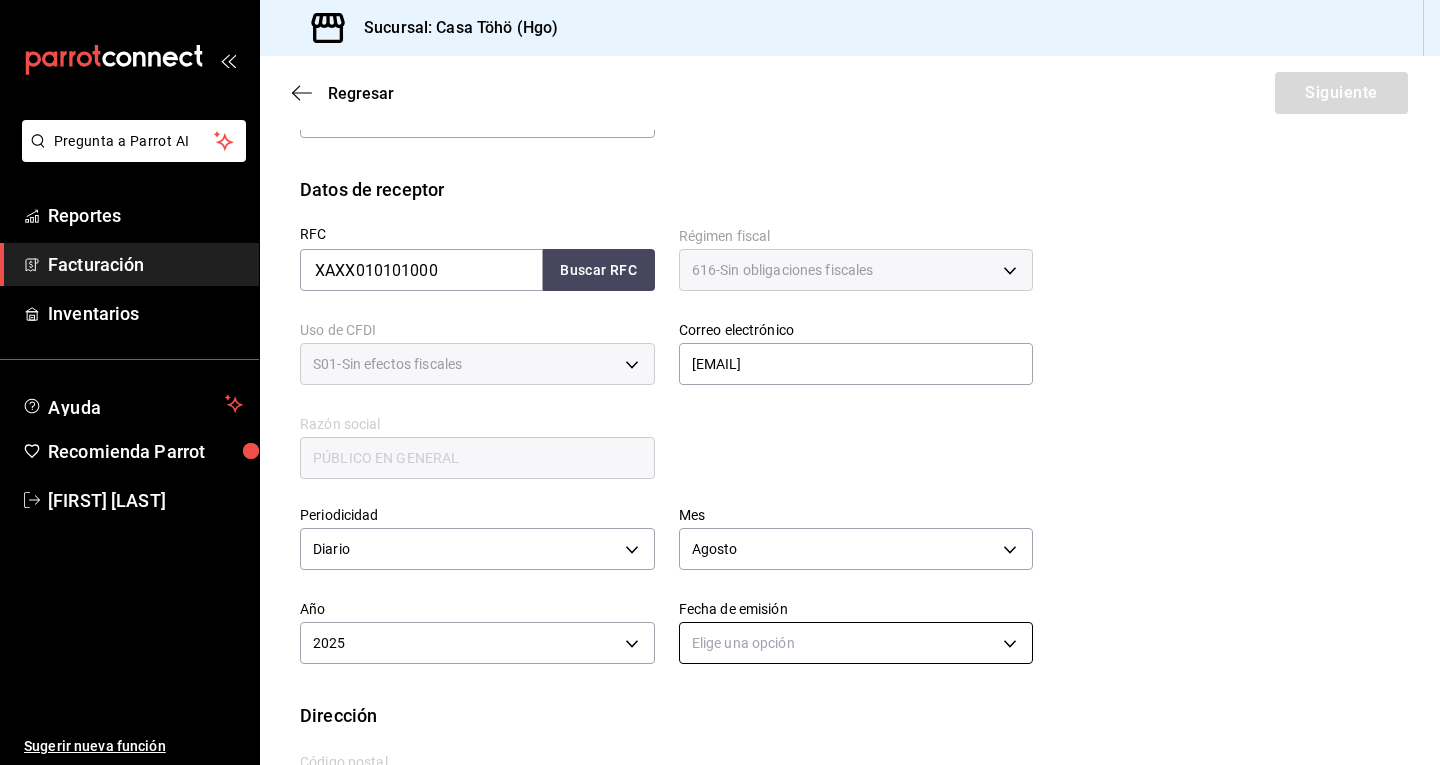 click on "Pregunta a Parrot AI Reportes   Facturación   Inventarios   Ayuda Recomienda Parrot   [FIRST] [LAST]   Sugerir nueva función   Sucursal: Casa Töhö (Hgo) Regresar Siguiente Factura general Realiza tus facturas con un numero de orden o un monto en especifico; También puedes realizar una factura de remplazo mediante una factura cancelada. Datos de emisor Perfil fiscal [FIRST] [LAST] 3714fea9-f59b-4145-9474-cc315d4ea63f Marca Casa Töhö - Hgo 3863094e-80de-4485-9a79-27000a153f73 Tipo de comprobante Ingreso I Datos de receptor RFC [RFC] Buscar RFC Régimen fiscal 616  -  Sin obligaciones fiscales 616 Uso de CFDI S01  -  Sin efectos fiscales S01 Correo electrónico [EMAIL] generic Razón social PÚBLICO EN GENERAL Periodicidad Diario DAILY Mes Agosto 8 Año 2025 2025 Fecha de emisión Elige una opción Dirección Calle # exterior # interior Código postal 43670 Estado ​ Municipio ​ Colonia ​ GANA 1 MES GRATIS EN TU SUSCRIPCIÓN AQUÍ Pregunta a Parrot AI Reportes   Facturación" at bounding box center (720, 382) 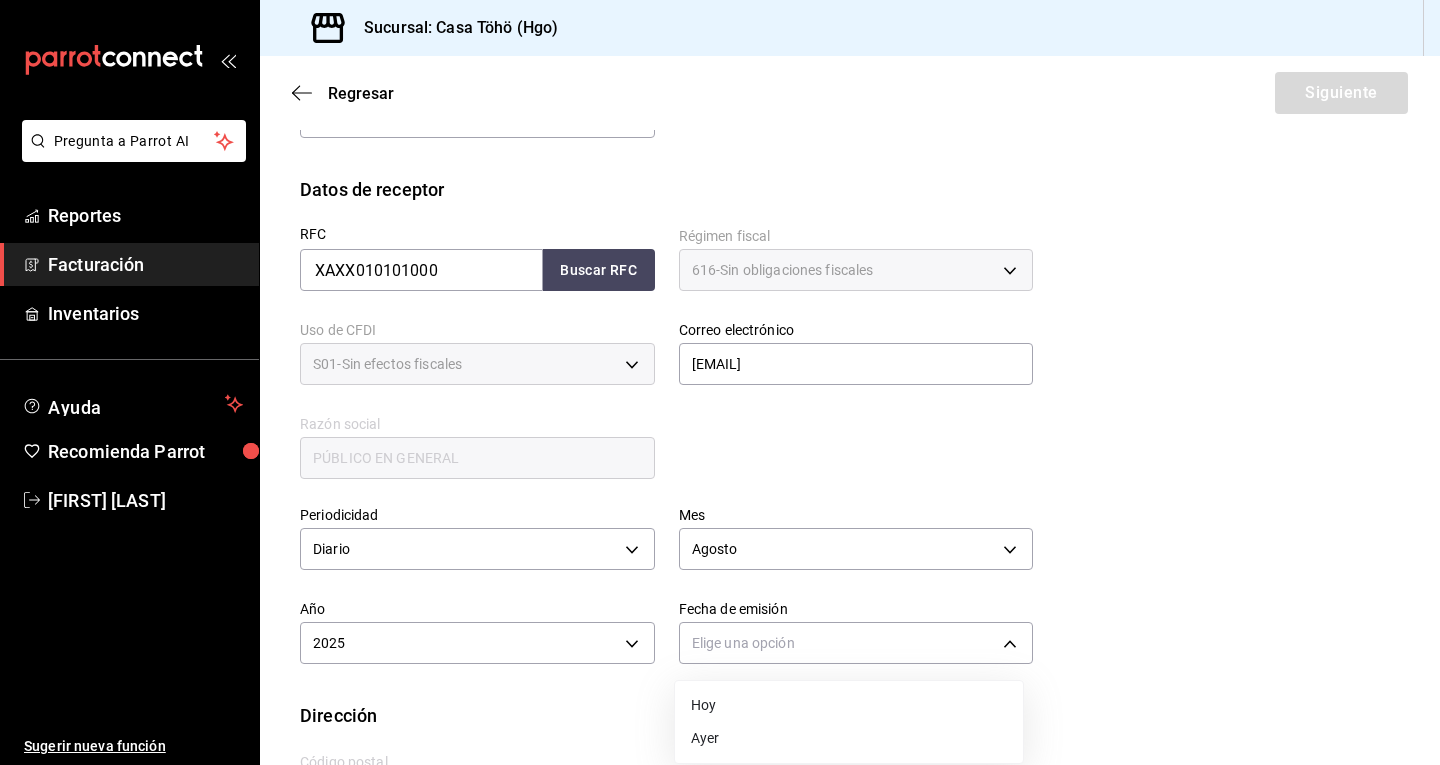 click on "Ayer" at bounding box center (849, 738) 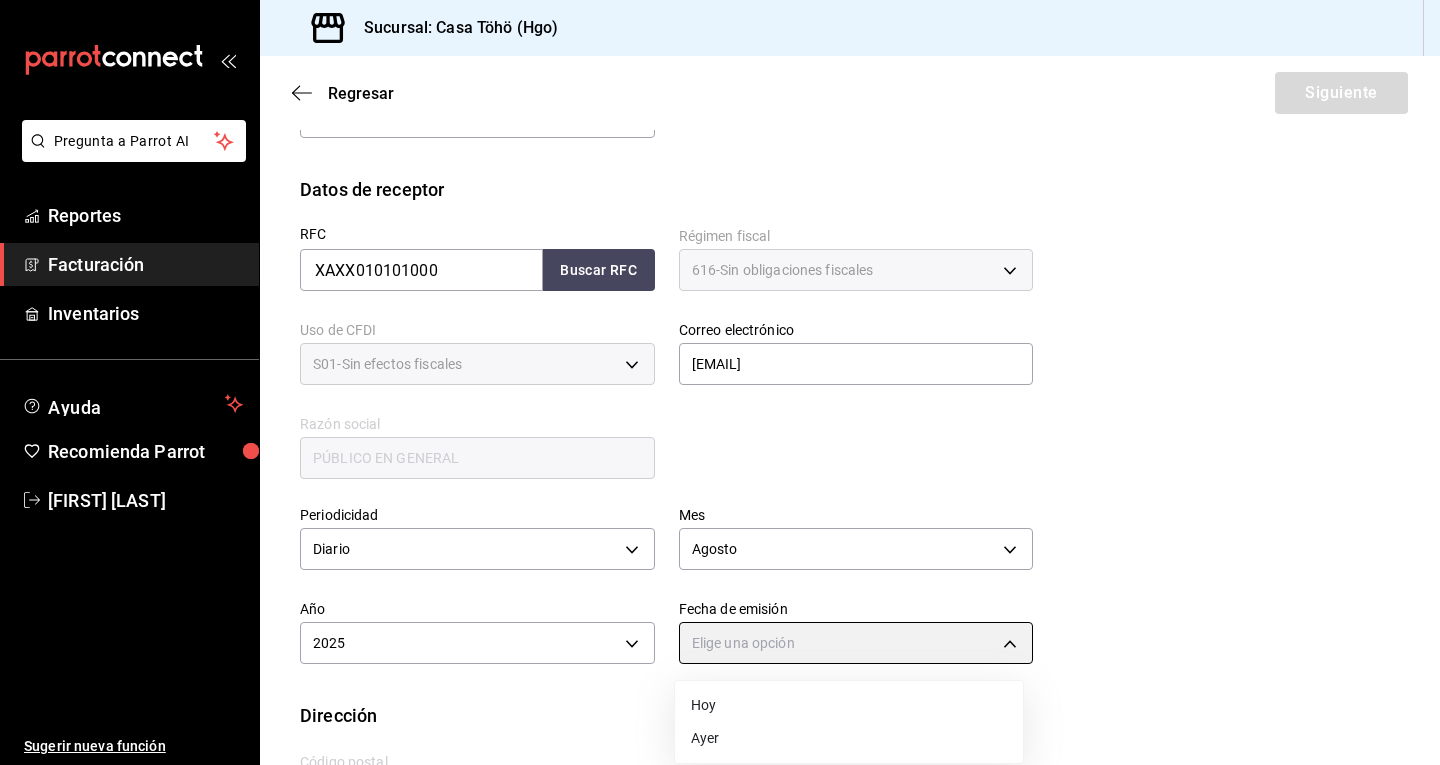 type on "YESTERDAY" 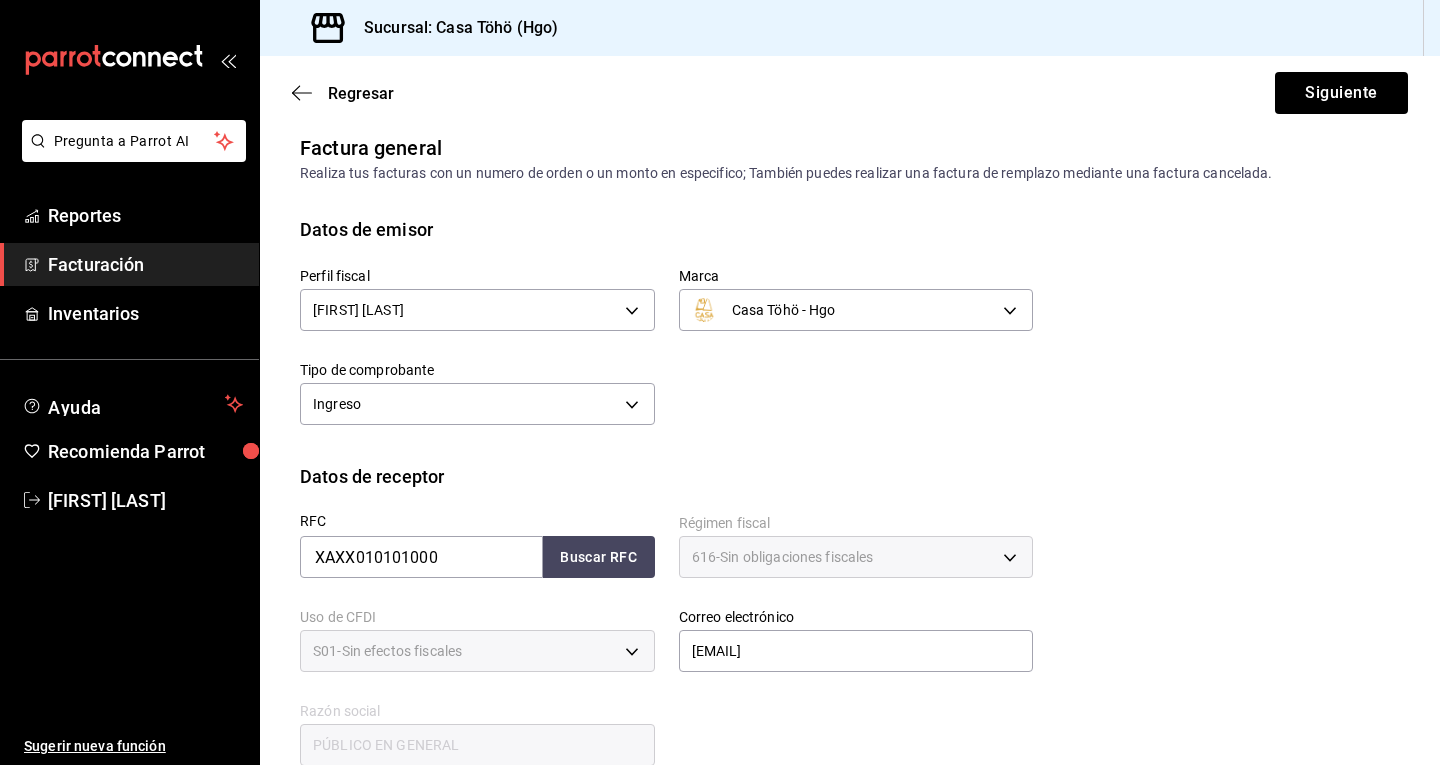 scroll, scrollTop: 0, scrollLeft: 0, axis: both 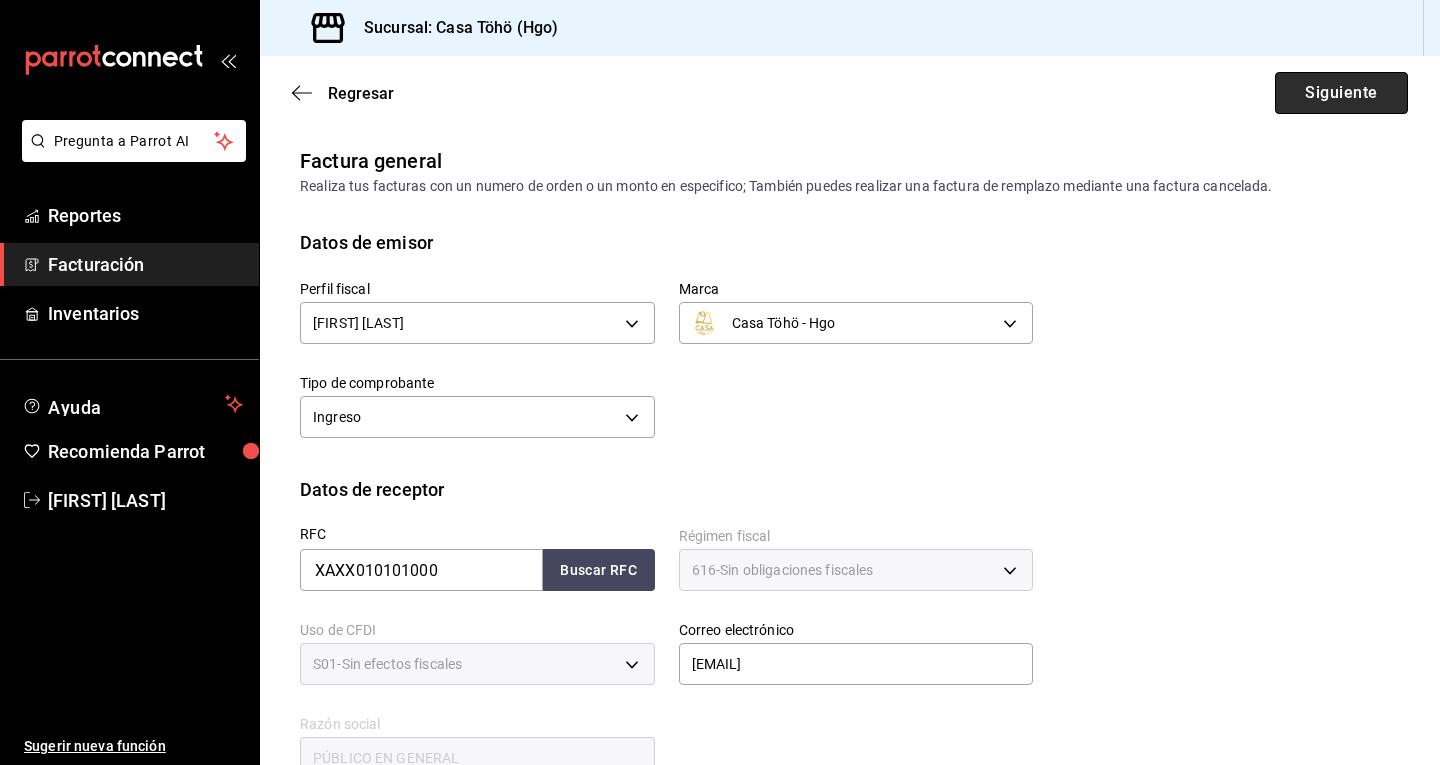 click on "Siguiente" at bounding box center (1341, 93) 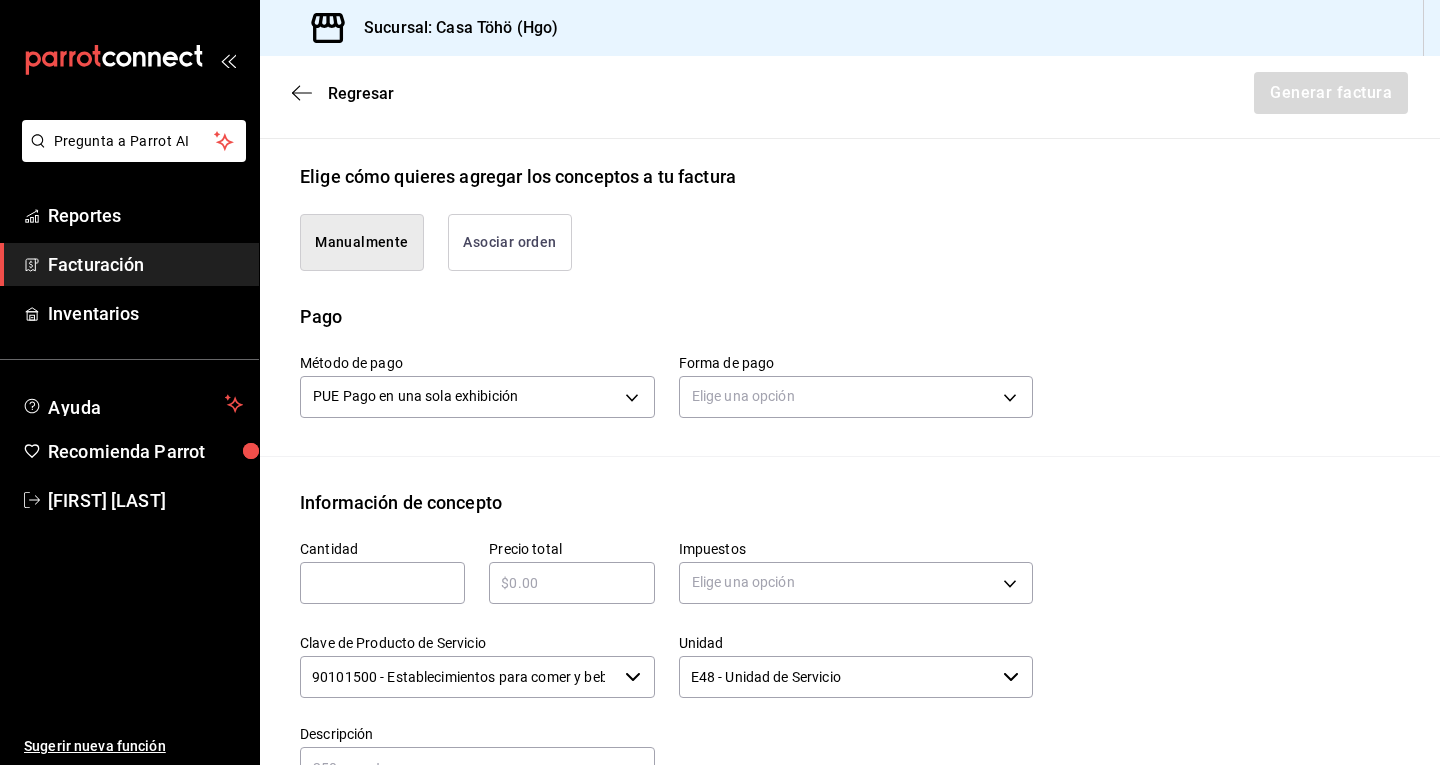 scroll, scrollTop: 500, scrollLeft: 0, axis: vertical 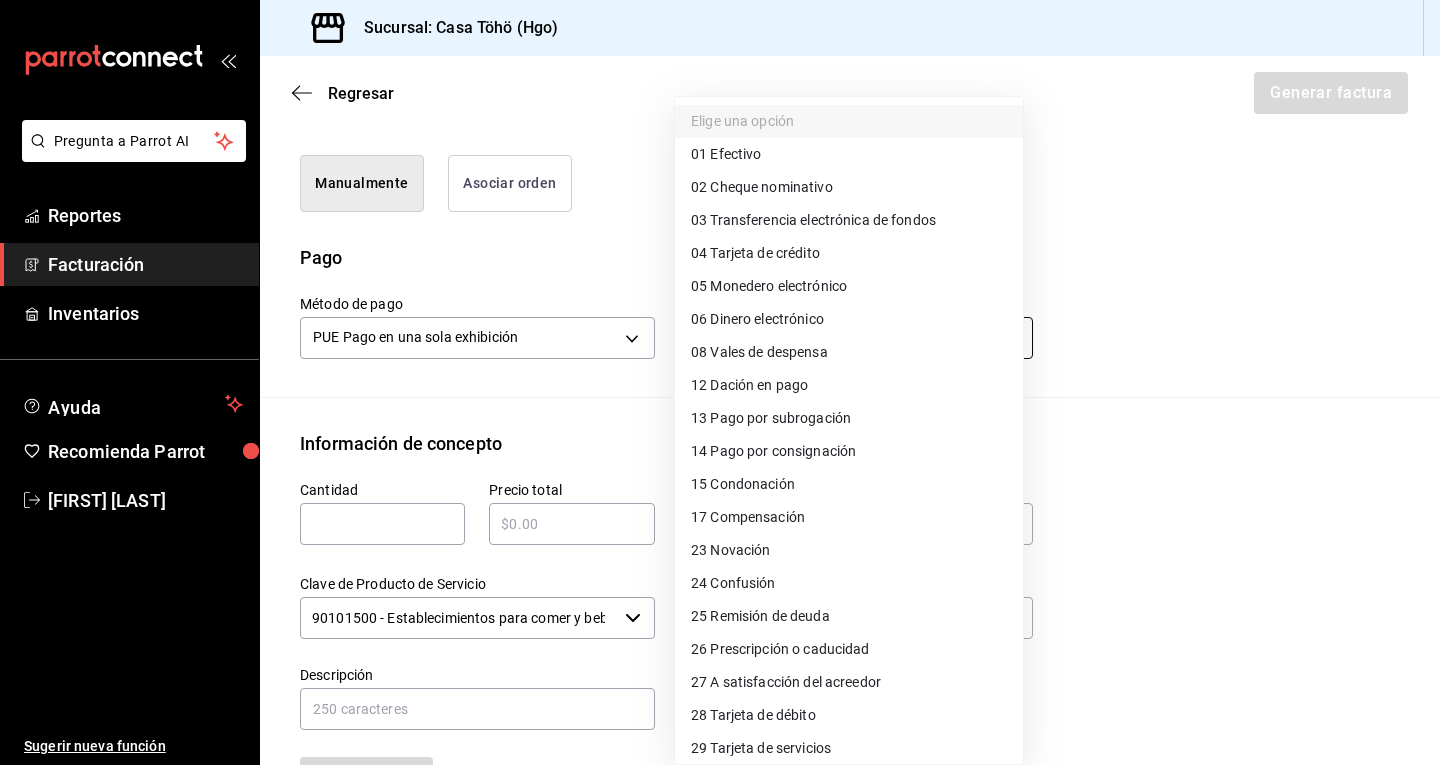 click on "Pregunta a Parrot AI Reportes   Facturación   Inventarios   Ayuda Recomienda Parrot   [FIRST] [LAST]   Sugerir nueva función   Sucursal: Casa Töhö (Hgo) Regresar Generar factura Emisor Perfil fiscal [FIRST] [LAST] Tipo de comprobante Ingreso Receptor Nombre / Razón social PÚBLICO EN GENERAL RFC Receptor [RFC] Régimen fiscal Sin obligaciones fiscales Uso de CFDI S01: Sin efectos fiscales Correo electrónico [EMAIL] Elige cómo quieres agregar los conceptos a tu factura Manualmente Asociar orden Pago Método de pago PUE   Pago en una sola exhibición PUE Forma de pago Elige una opción Información de concepto Cantidad ​ Precio total ​ Impuestos Elige una opción Clave de Producto de Servicio 90101500 - Establecimientos para comer y beber ​ Unidad E48 - Unidad de Servicio ​ Descripción Agregar IVA Total $0.00 IEPS Total $0.00 Subtotal $0.00 Total $0.00 Orden Cantidad Clave Unidad Monto Impuesto Subtotal Total GANA 1 MES GRATIS EN TU SUSCRIPCIÓN AQUÍ Reportes" at bounding box center (720, 382) 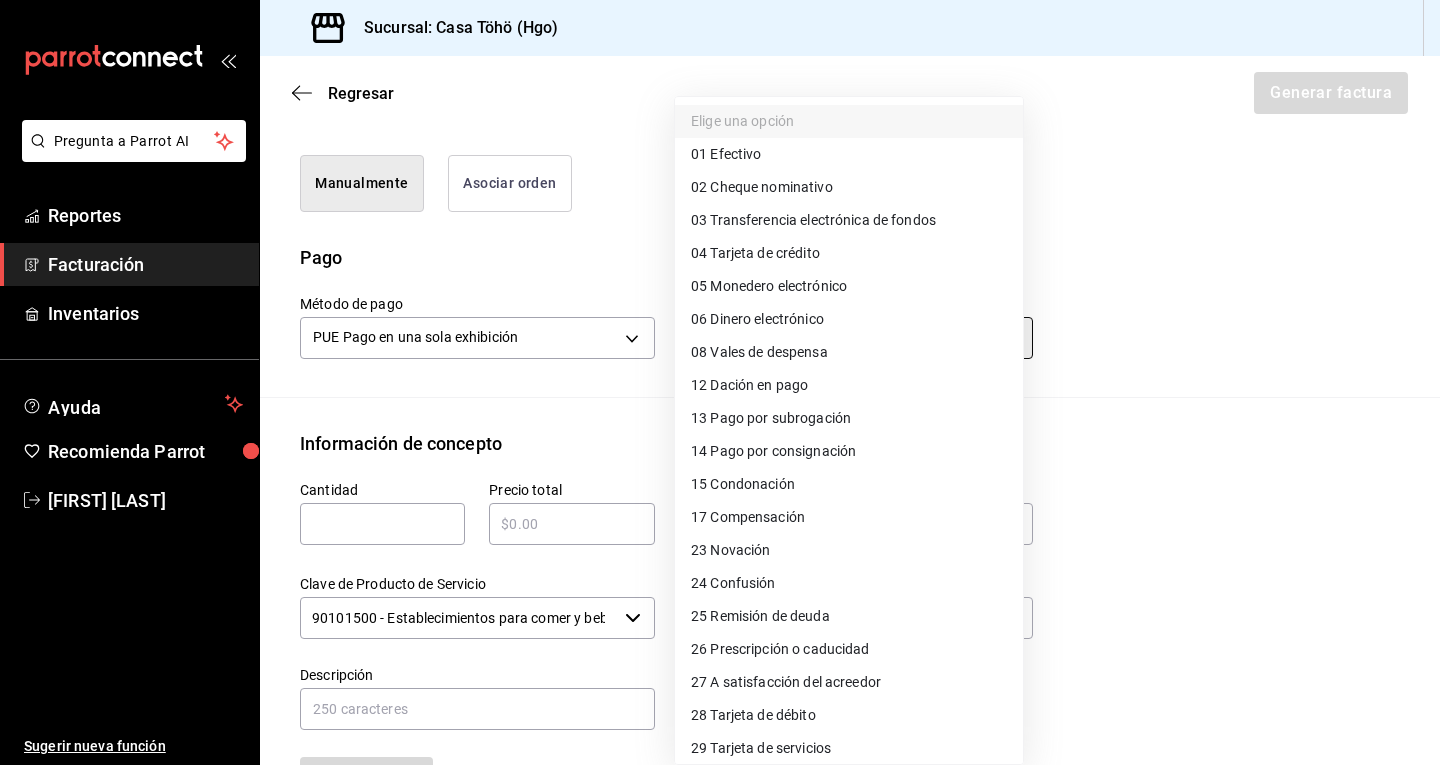 type on "01" 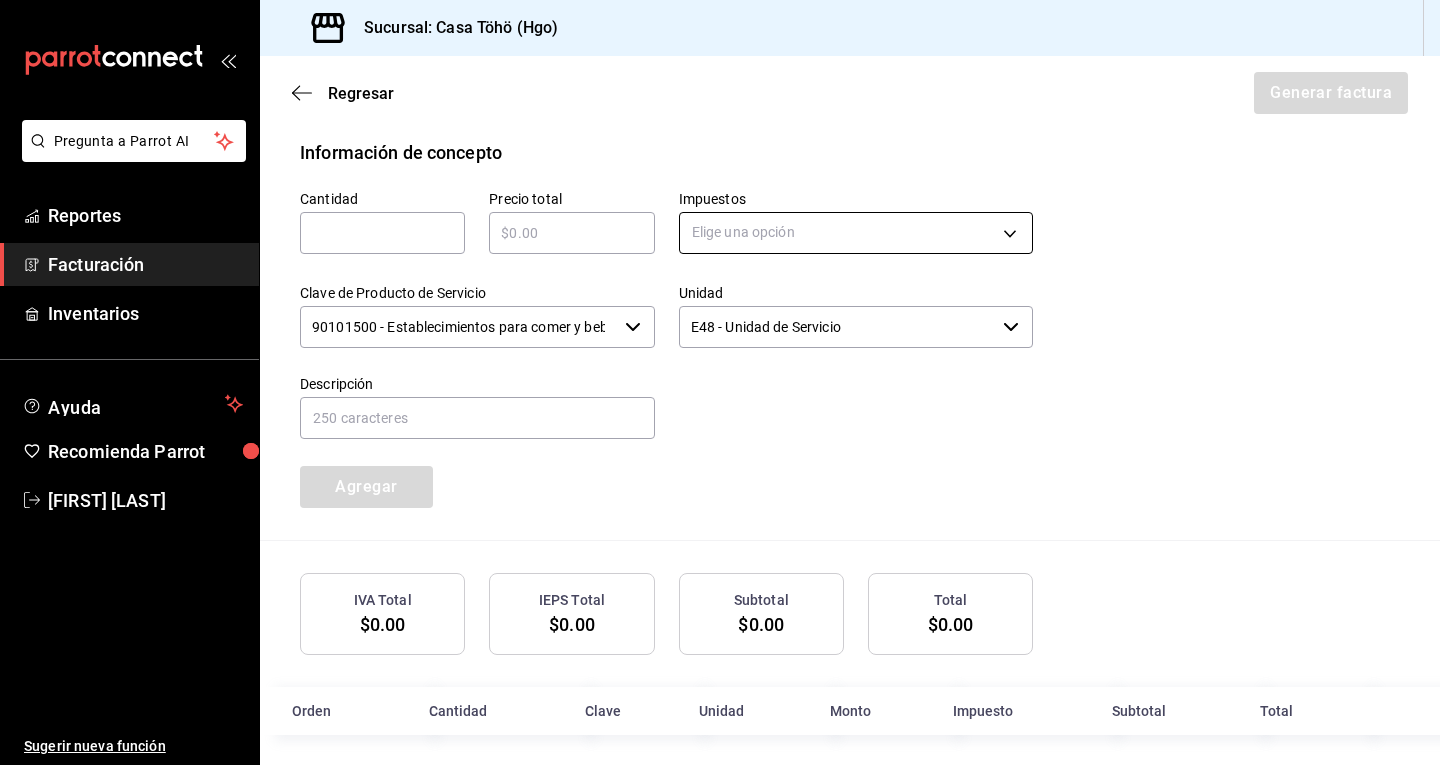scroll, scrollTop: 800, scrollLeft: 0, axis: vertical 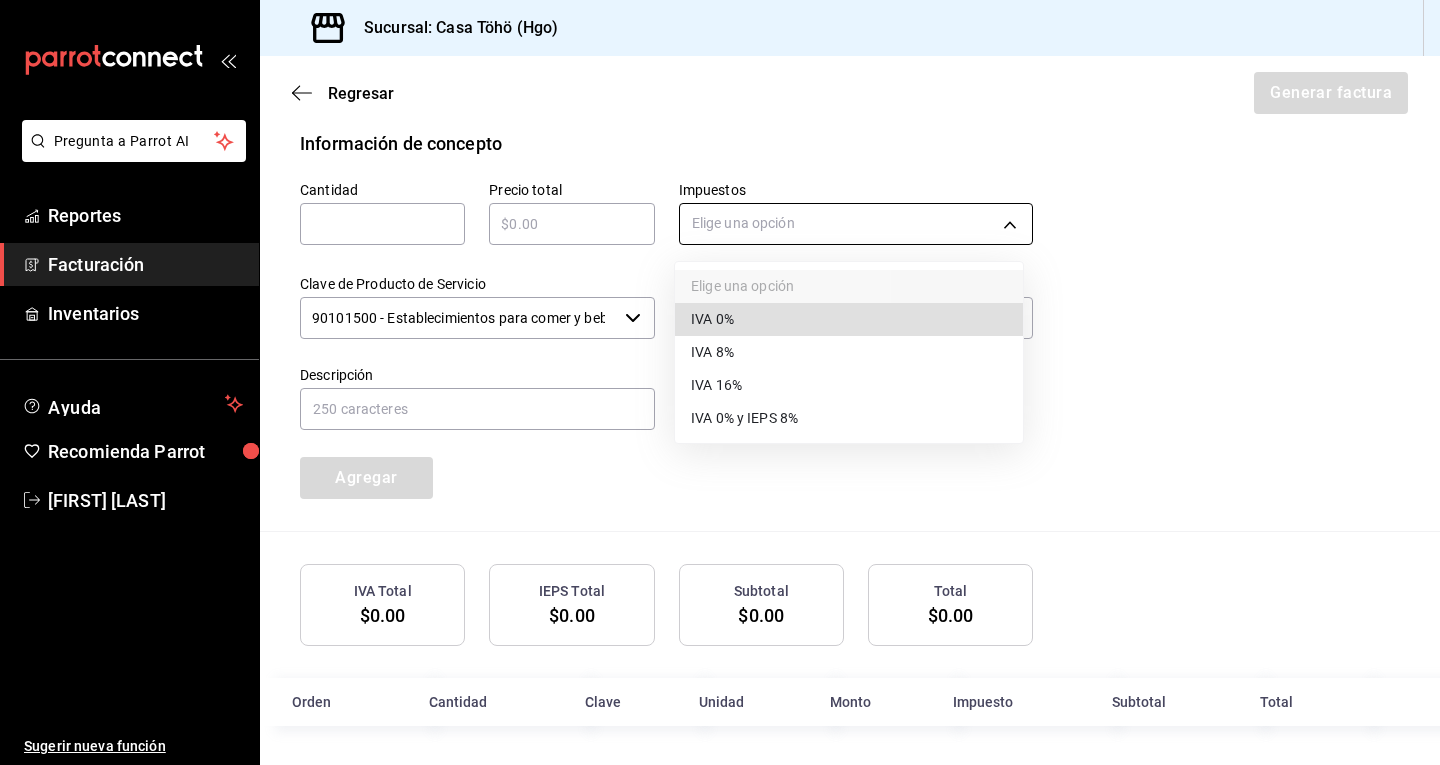click on "Pregunta a Parrot AI Reportes   Facturación   Inventarios   Ayuda Recomienda Parrot   [FIRST] [LAST]   Sugerir nueva función   Sucursal: Casa Töhö (Hgo) Regresar Generar factura Emisor Perfil fiscal [FIRST] [LAST] Tipo de comprobante Ingreso Receptor Nombre / Razón social PÚBLICO EN GENERAL RFC Receptor [RFC] Régimen fiscal Sin obligaciones fiscales Uso de CFDI S01: Sin efectos fiscales Correo electrónico [EMAIL] Elige cómo quieres agregar los conceptos a tu factura Manualmente Asociar orden Pago Método de pago PUE   Pago en una sola exhibición PUE Forma de pago 01   Efectivo 01 Información de concepto Cantidad ​ Precio total ​ Impuestos Elige una opción Clave de Producto de Servicio 90101500 - Establecimientos para comer y beber ​ Unidad E48 - Unidad de Servicio ​ Descripción Agregar IVA Total $0.00 IEPS Total $0.00 Subtotal $0.00 Total $0.00 Orden Cantidad Clave Unidad Monto Impuesto Subtotal Total GANA 1 MES GRATIS EN TU SUSCRIPCIÓN AQUÍ Reportes" at bounding box center [720, 382] 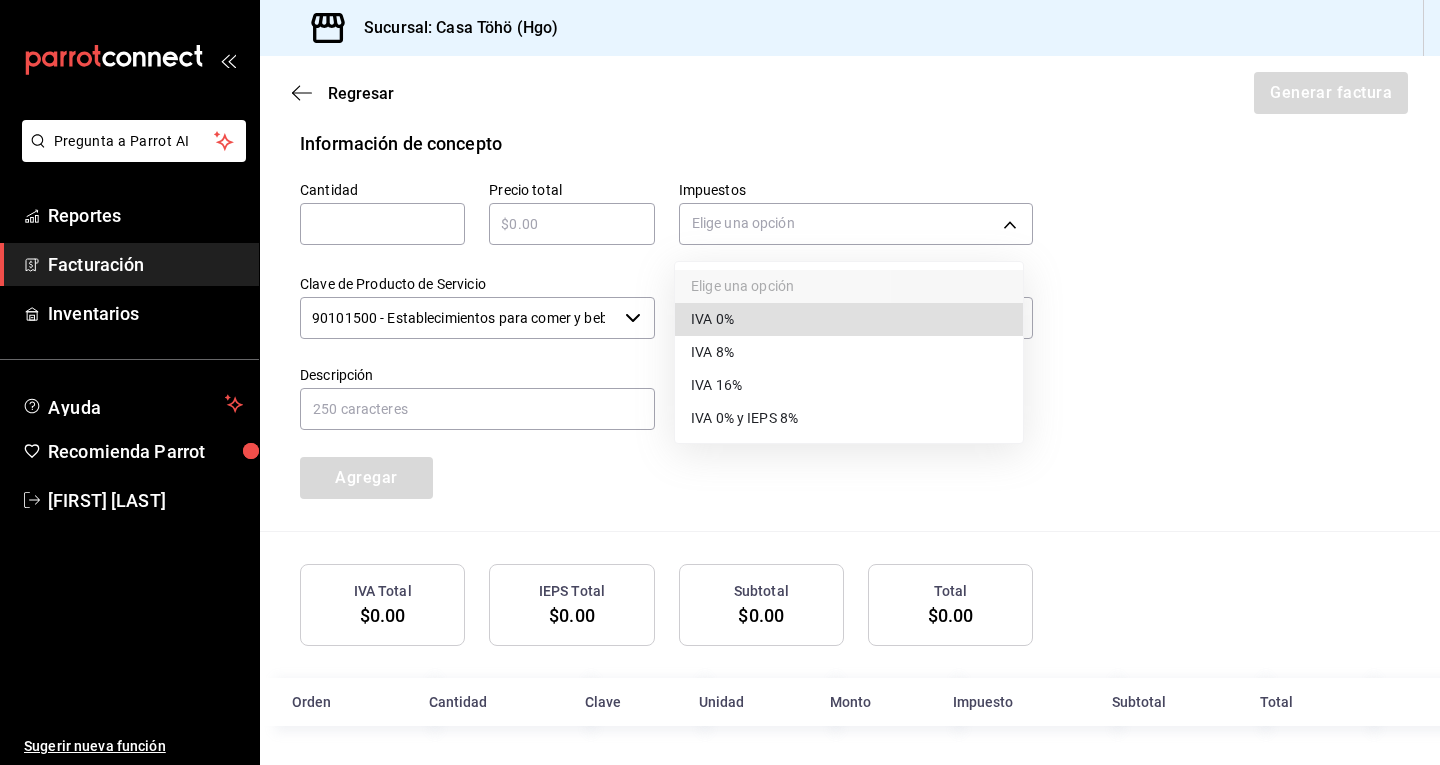 click on "IVA 0%" at bounding box center (849, 319) 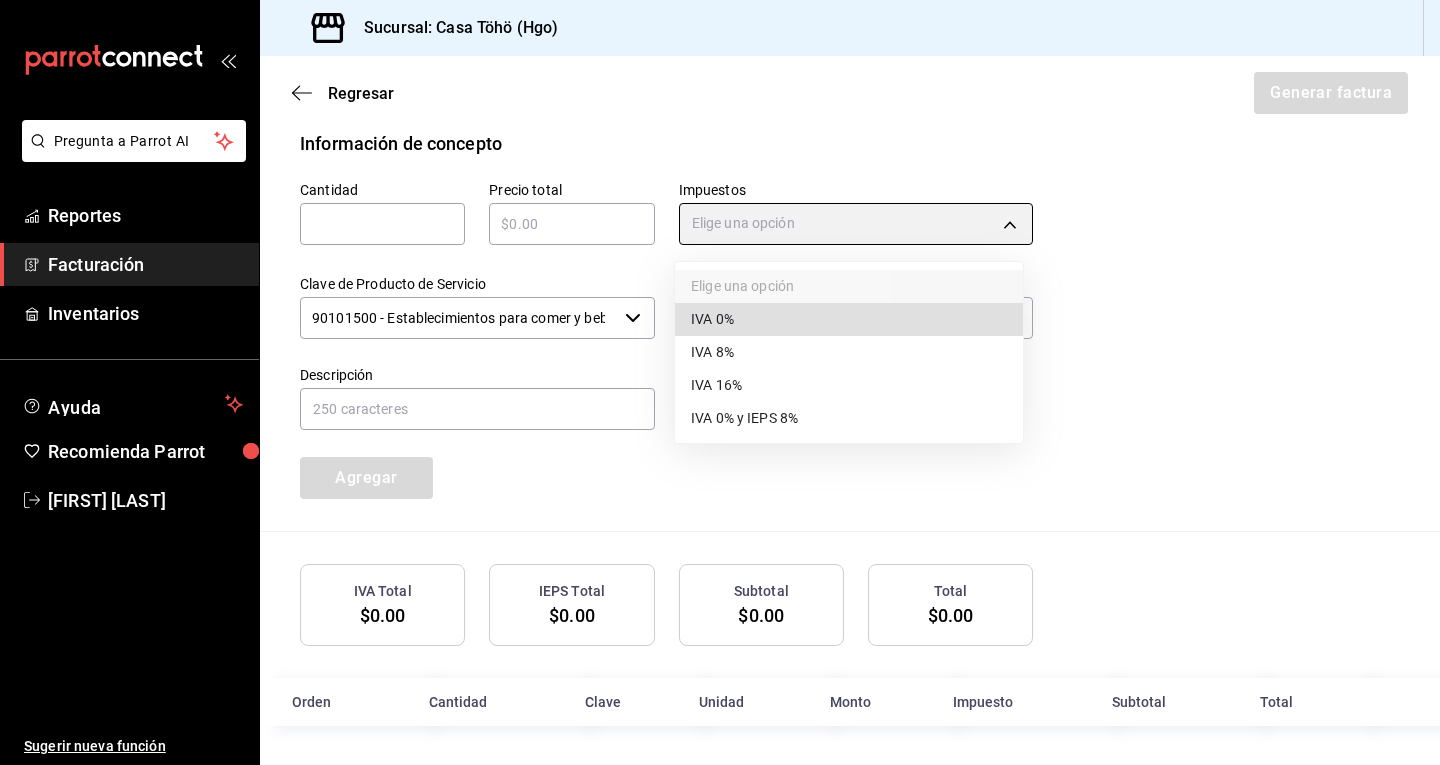 type on "IVA_0" 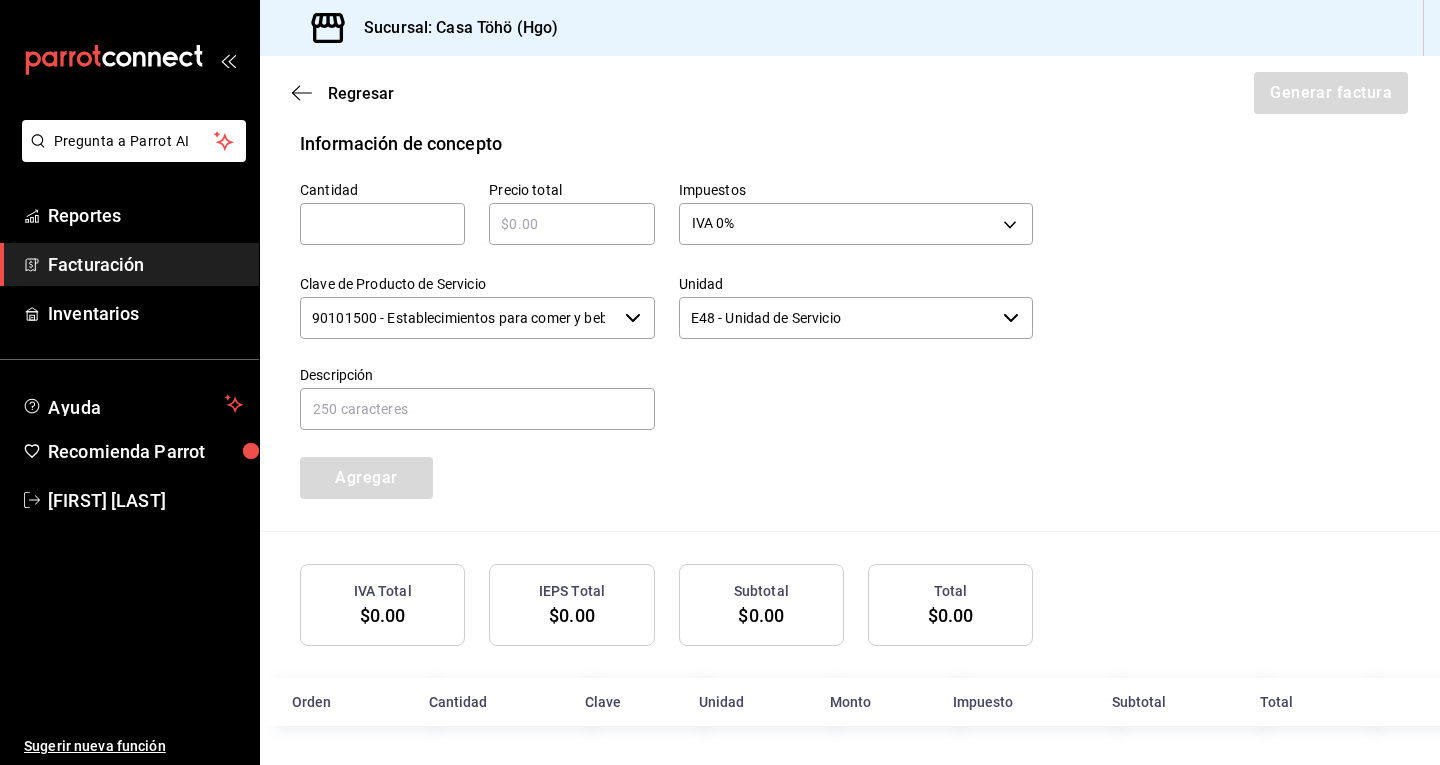 click on "Cantidad ​ Precio total ​ Impuestos IVA 0% IVA_0 Clave de Producto de Servicio 90101500 - Establecimientos para comer y beber ​ Unidad E48 - Unidad de Servicio ​ Descripción Agregar" at bounding box center (850, 344) 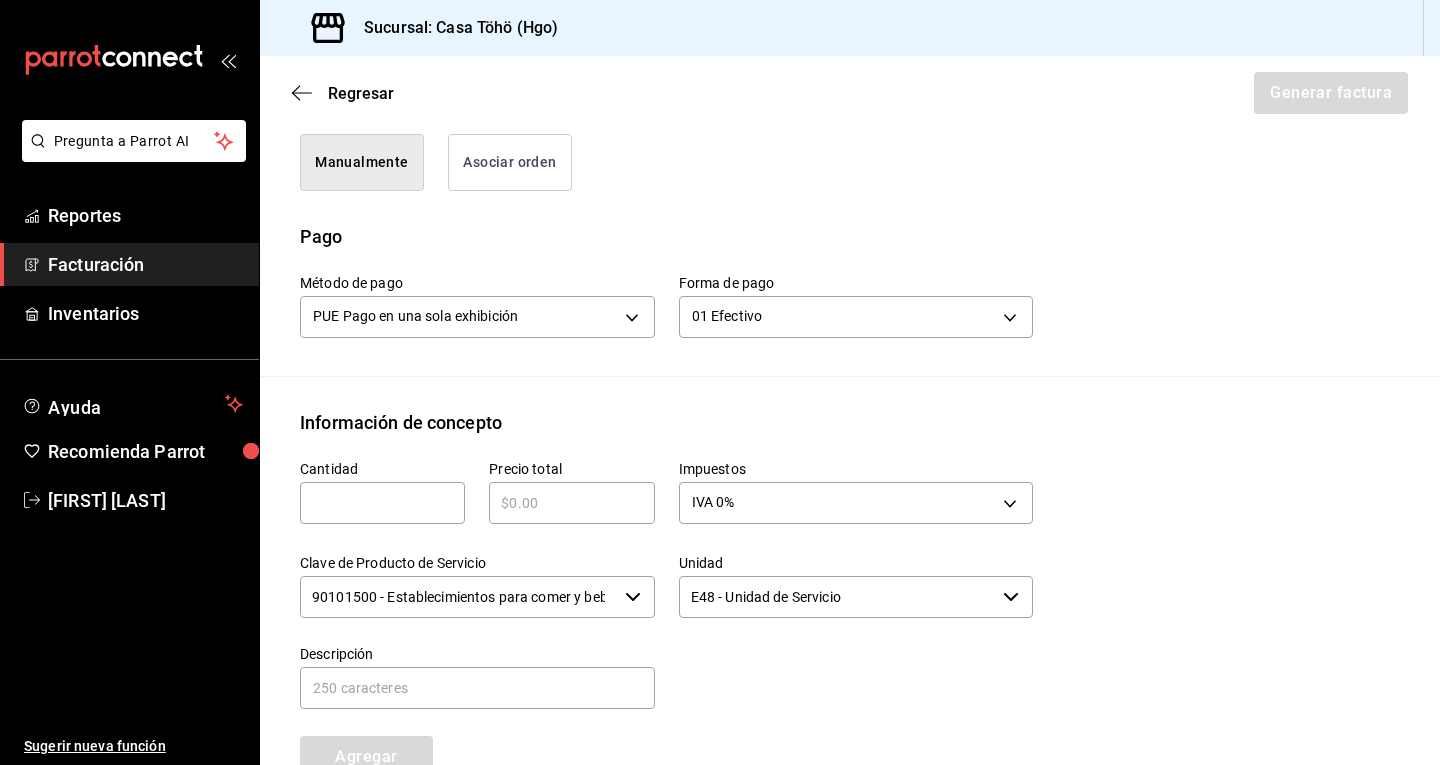 scroll, scrollTop: 500, scrollLeft: 0, axis: vertical 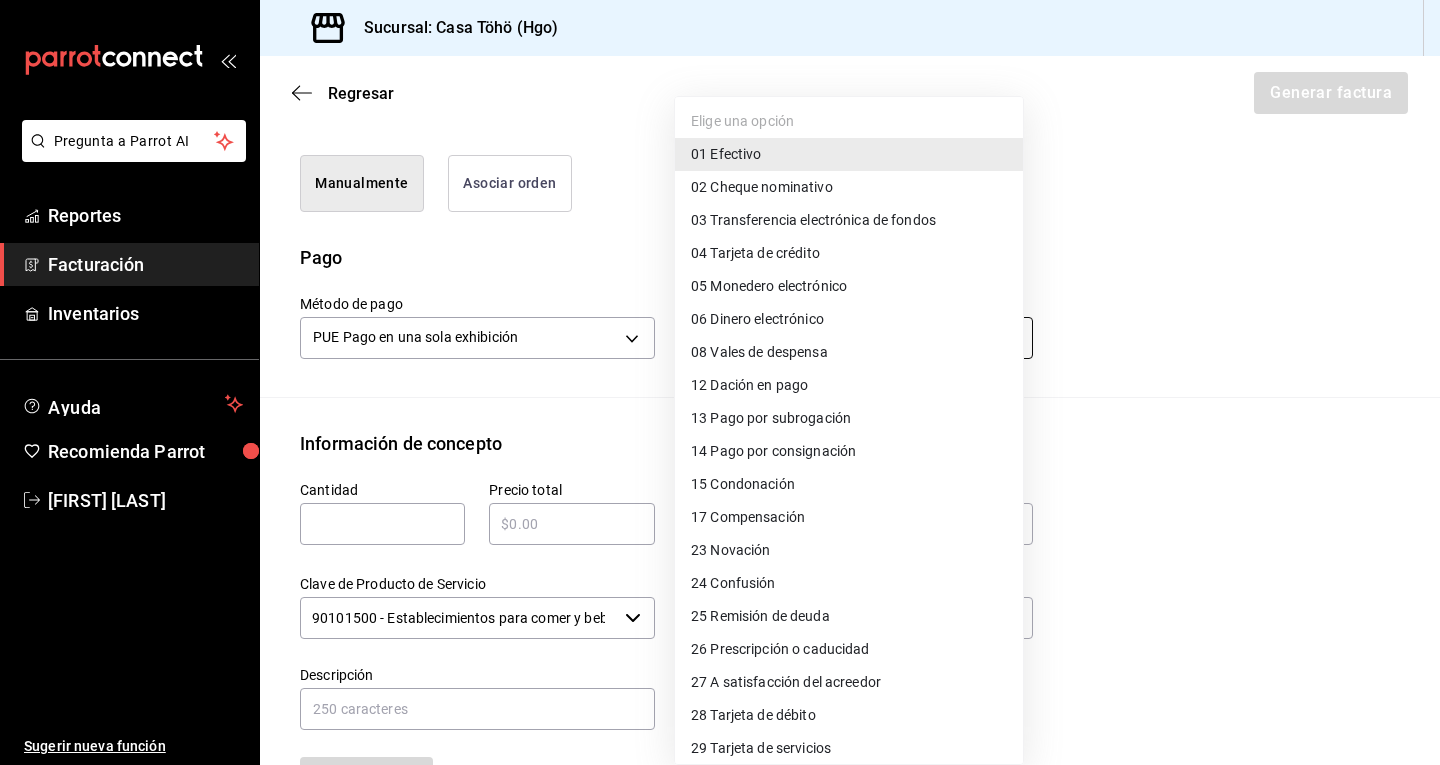 click on "Pregunta a Parrot AI Reportes   Facturación   Inventarios   Ayuda Recomienda Parrot   [FIRST] [LAST]   Sugerir nueva función   Sucursal: Casa Töhö (Hgo) Regresar Generar factura Emisor Perfil fiscal [FIRST] [LAST] Tipo de comprobante Ingreso Receptor Nombre / Razón social PÚBLICO EN GENERAL RFC Receptor [RFC] Régimen fiscal Sin obligaciones fiscales Uso de CFDI S01: Sin efectos fiscales Correo electrónico [EMAIL] Elige cómo quieres agregar los conceptos a tu factura Manualmente Asociar orden Pago Método de pago PUE   Pago en una sola exhibición PUE Forma de pago 01   Efectivo 01 Información de concepto Cantidad ​ Precio total ​ Impuestos Elige una opción Clave de Producto de Servicio 90101500 - Establecimientos para comer y beber ​ Unidad E48 - Unidad de Servicio ​ Descripción Agregar IVA Total $0.00 IEPS Total $0.00 Subtotal $0.00 Total $0.00 Orden Cantidad Clave Unidad Monto Impuesto Subtotal Total GANA 1 MES GRATIS EN TU SUSCRIPCIÓN AQUÍ Pregunta a Parrot AI" at bounding box center [720, 382] 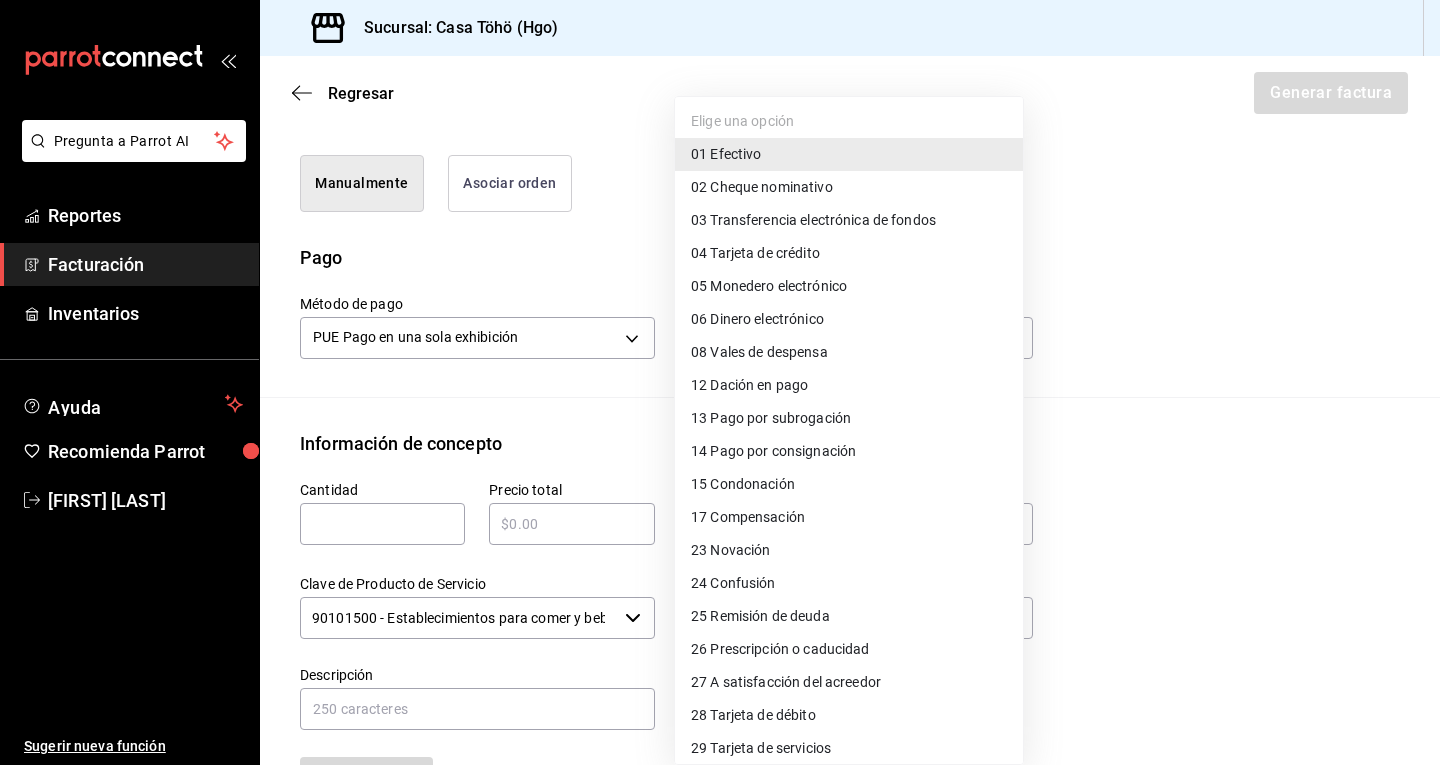 click on "04   Tarjeta de crédito" at bounding box center [849, 253] 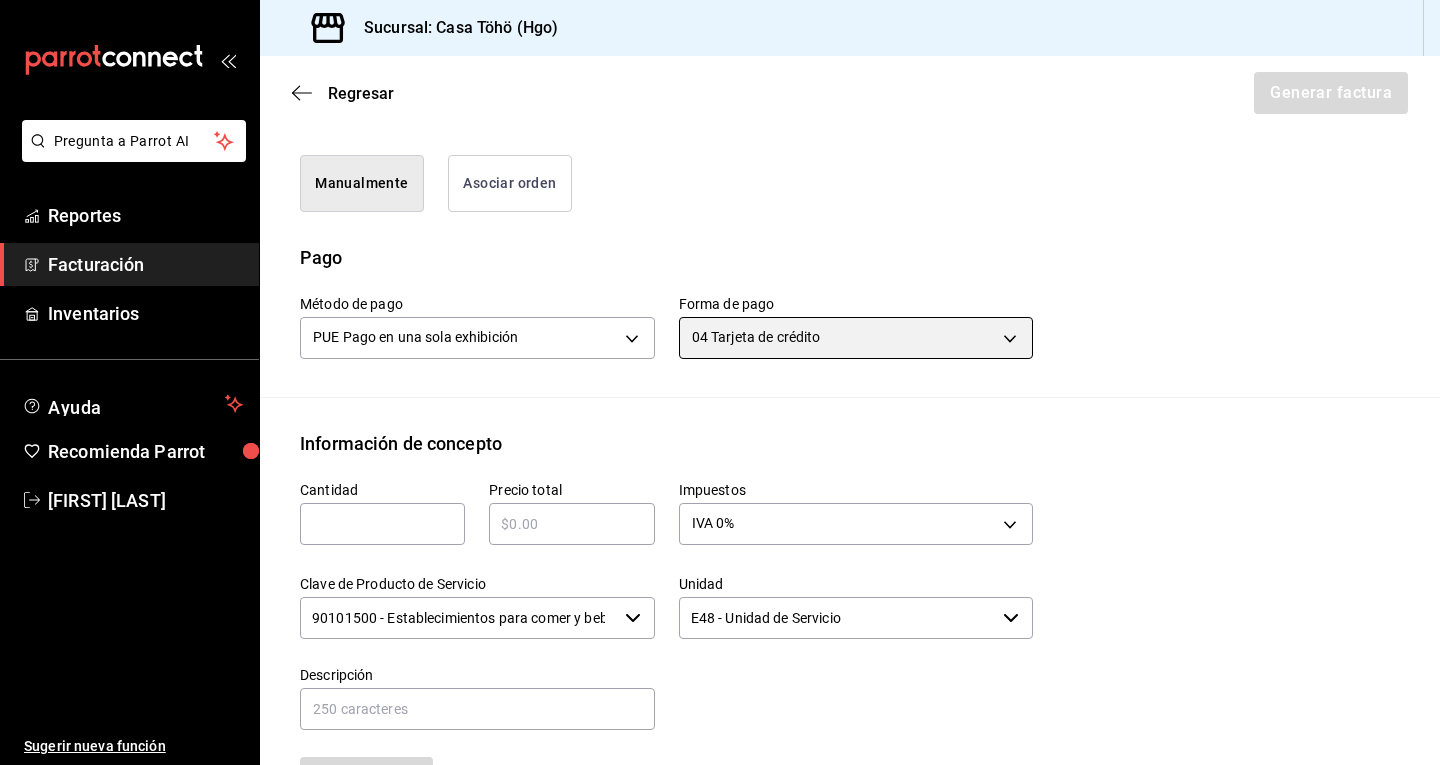 type on "04" 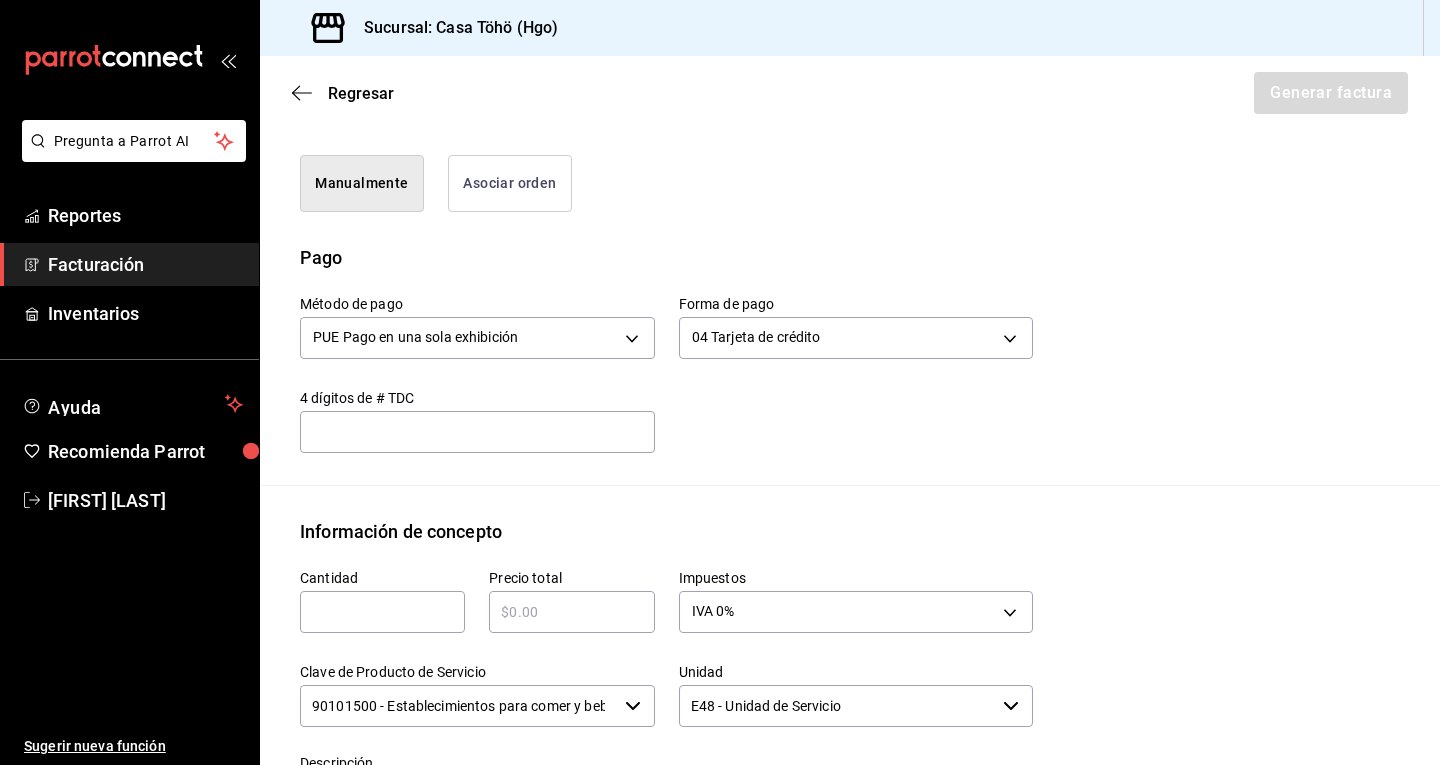 click on "Asociar orden" at bounding box center [510, 183] 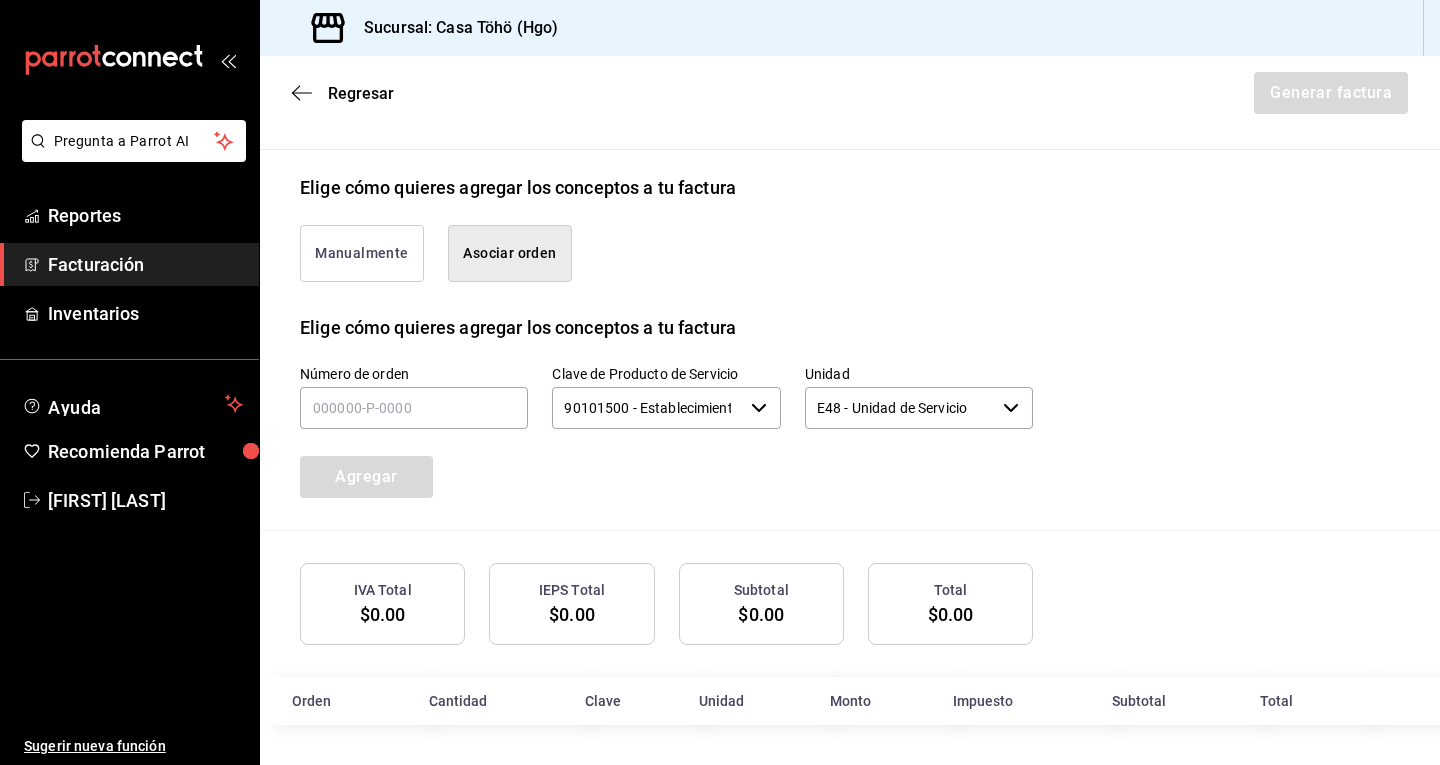 scroll, scrollTop: 431, scrollLeft: 0, axis: vertical 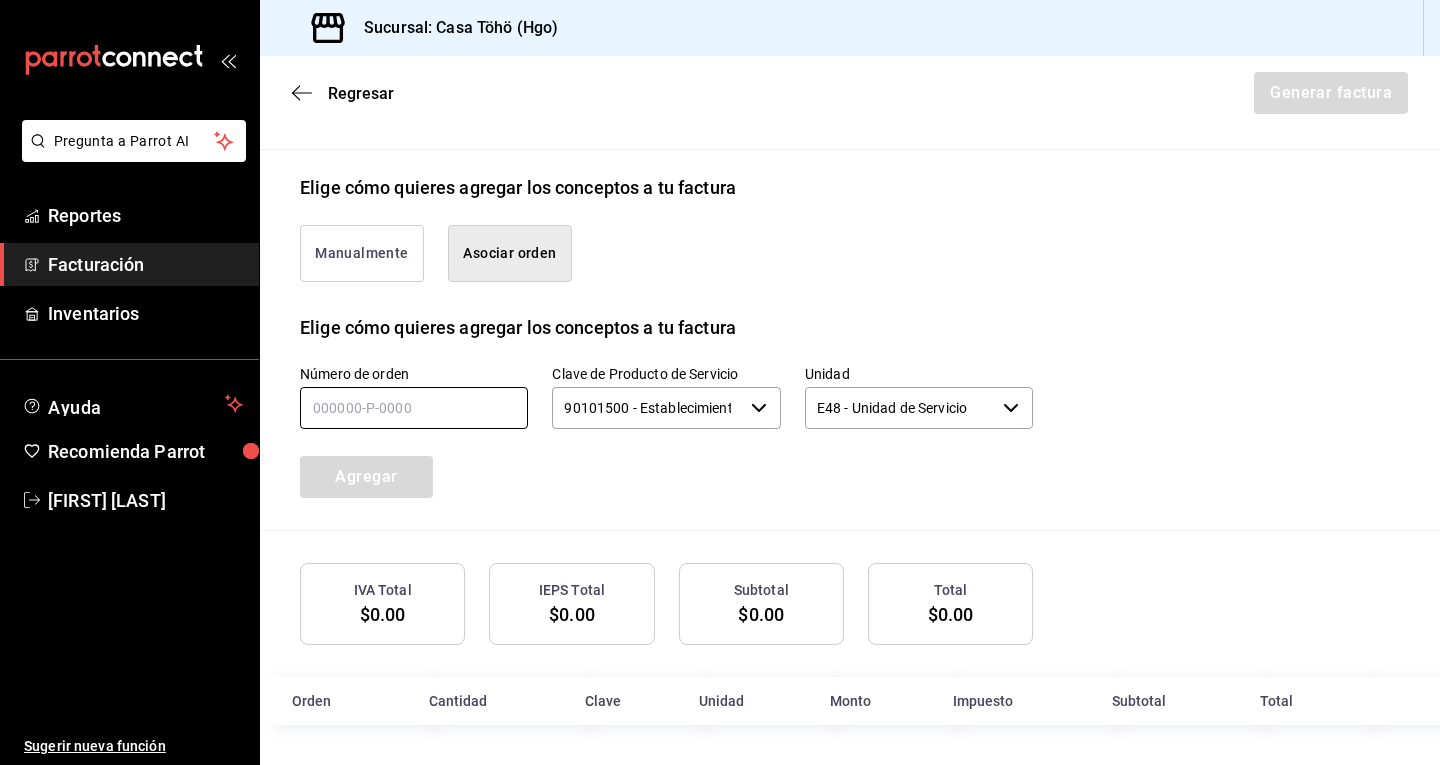 click at bounding box center (414, 408) 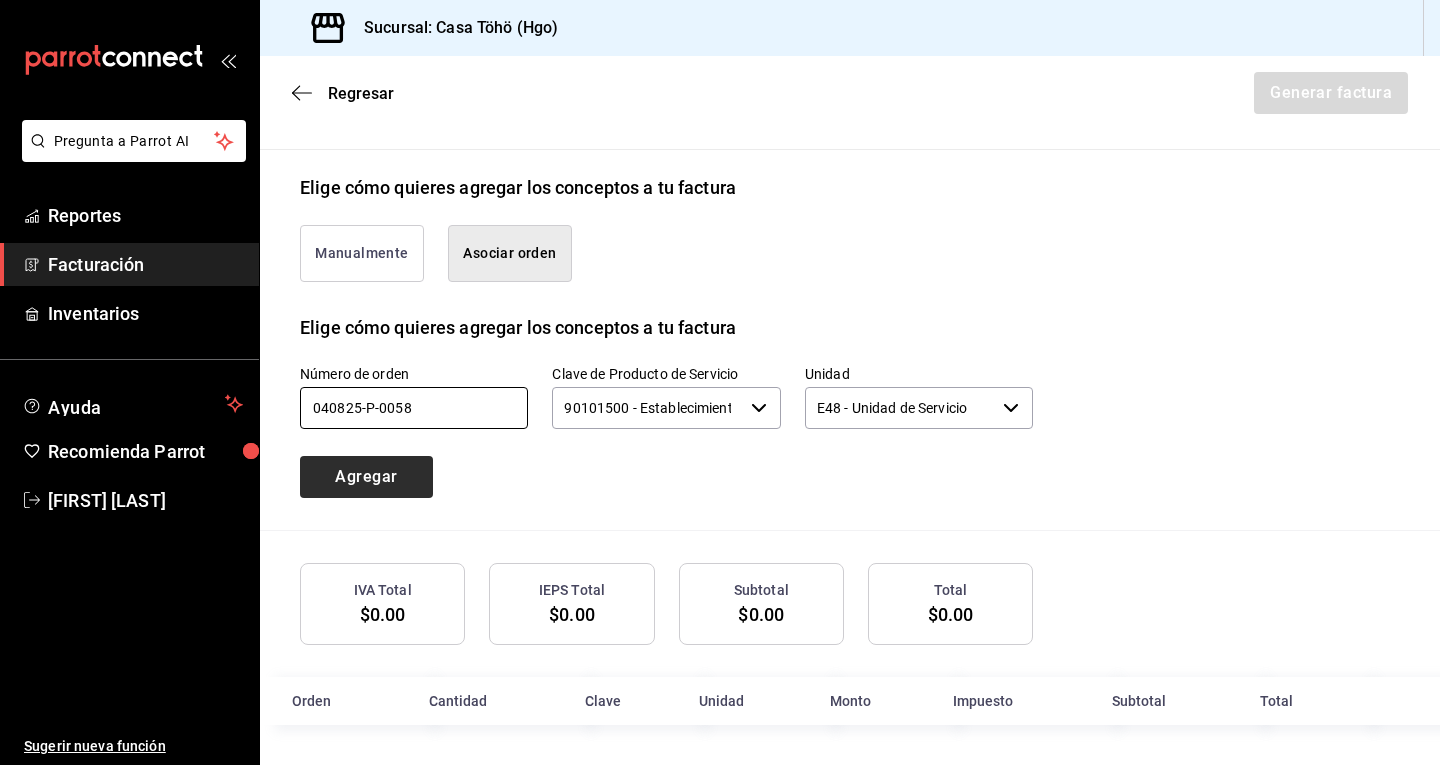 type on "040825-p-0058" 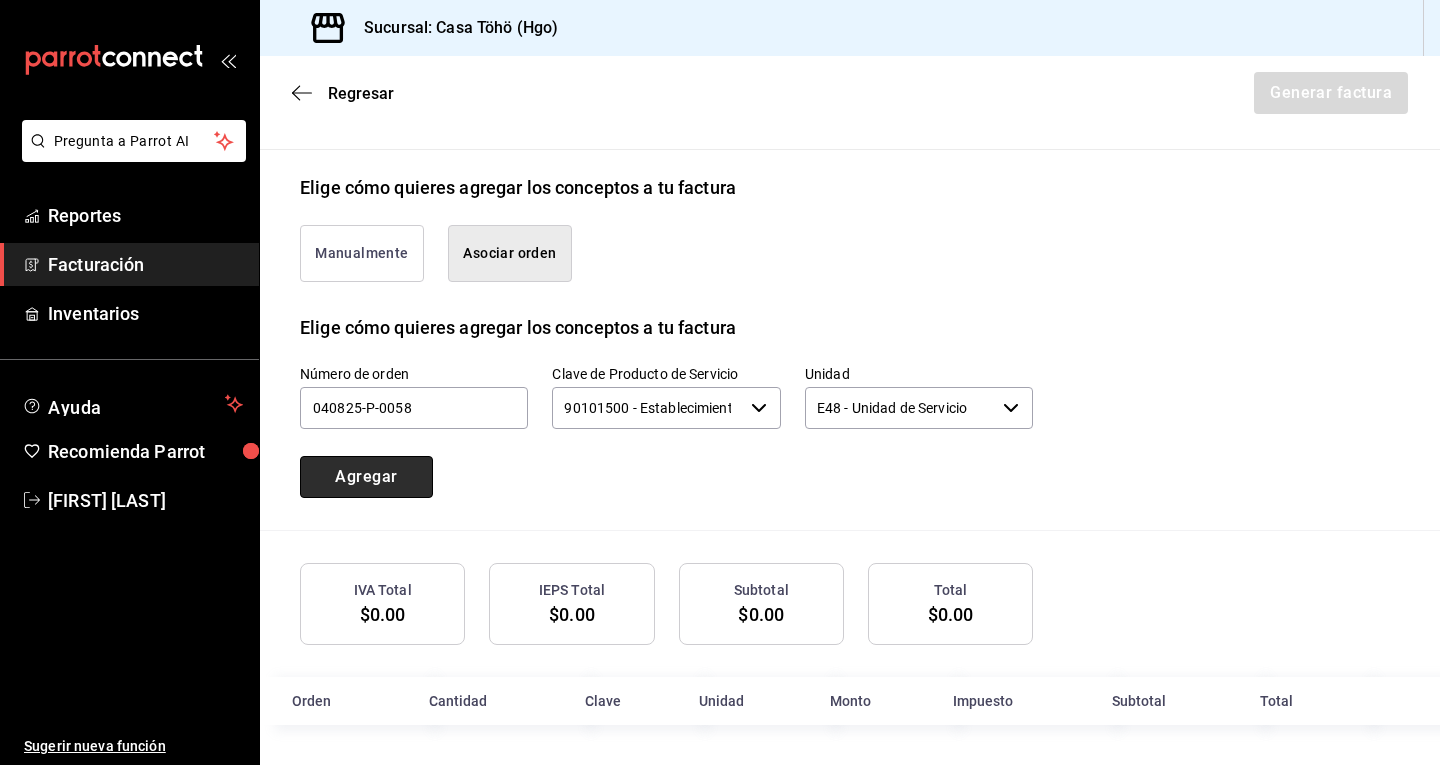click on "Agregar" at bounding box center (366, 477) 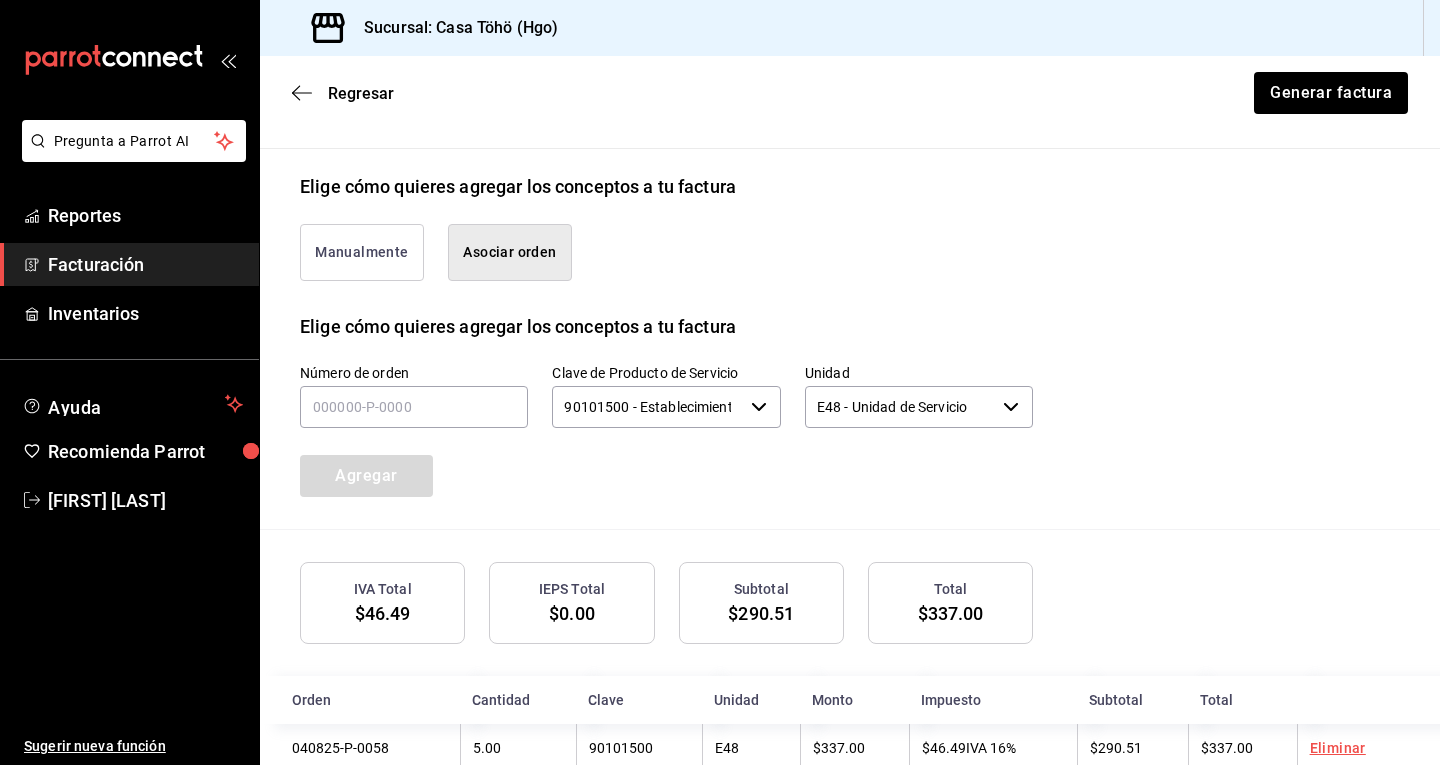 scroll, scrollTop: 481, scrollLeft: 0, axis: vertical 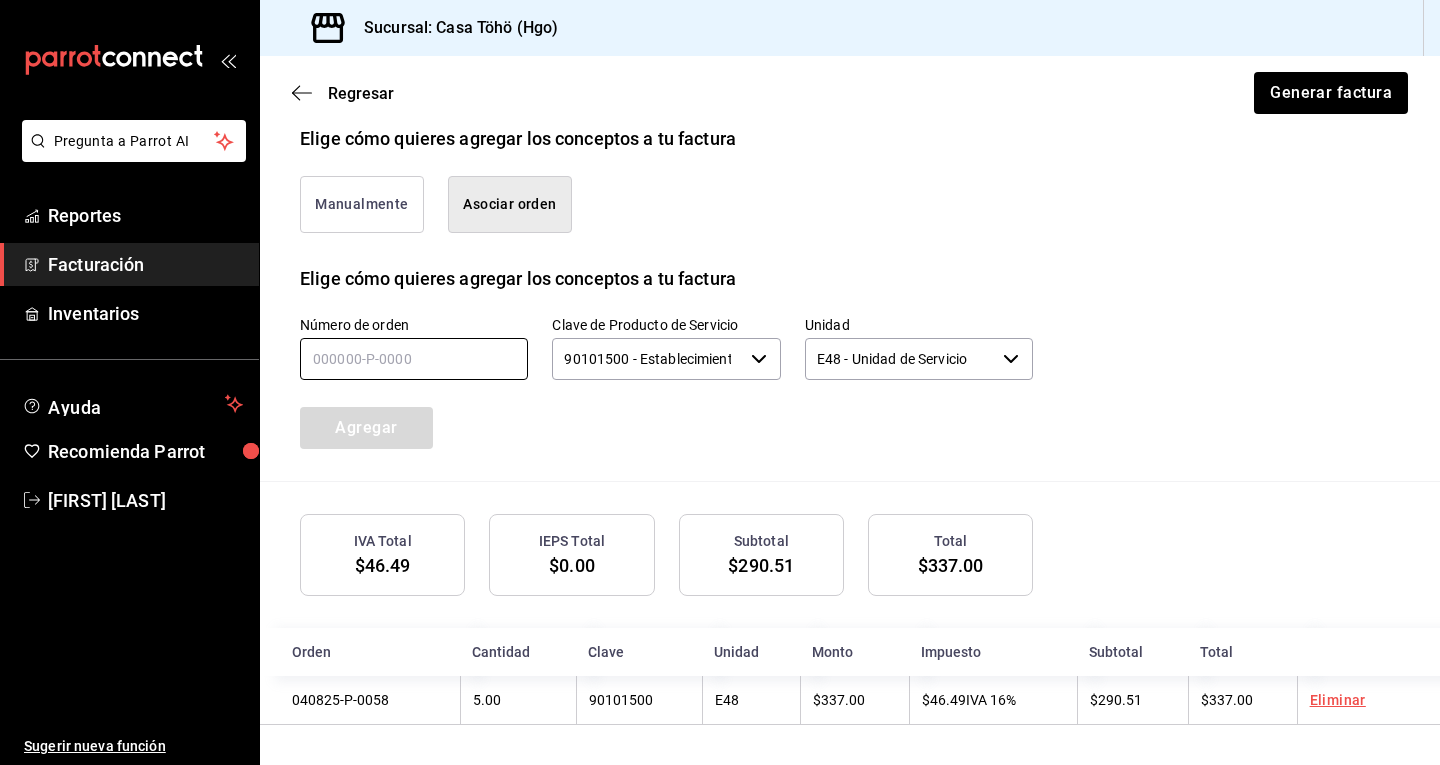 click at bounding box center [414, 359] 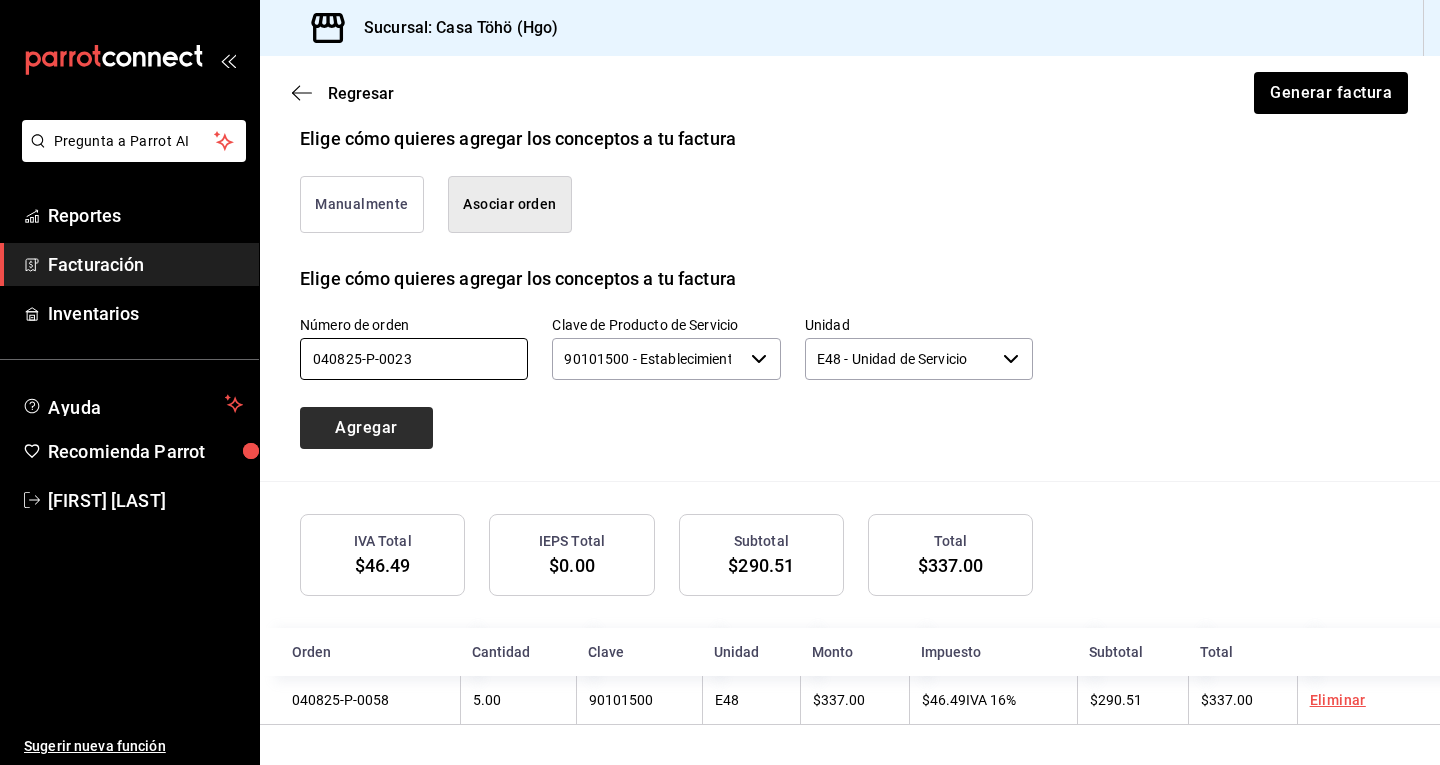 type on "040825-p-0023" 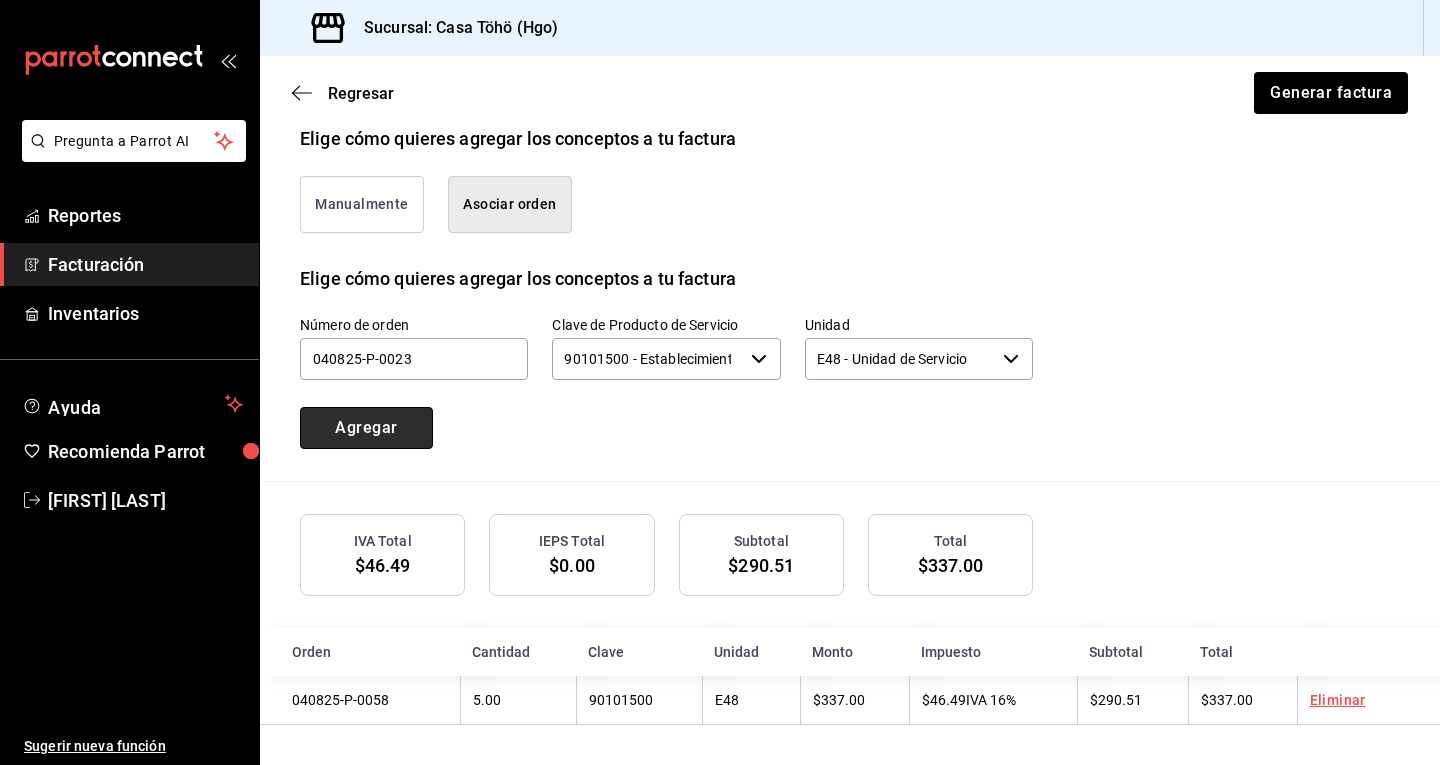 click on "Agregar" at bounding box center [366, 428] 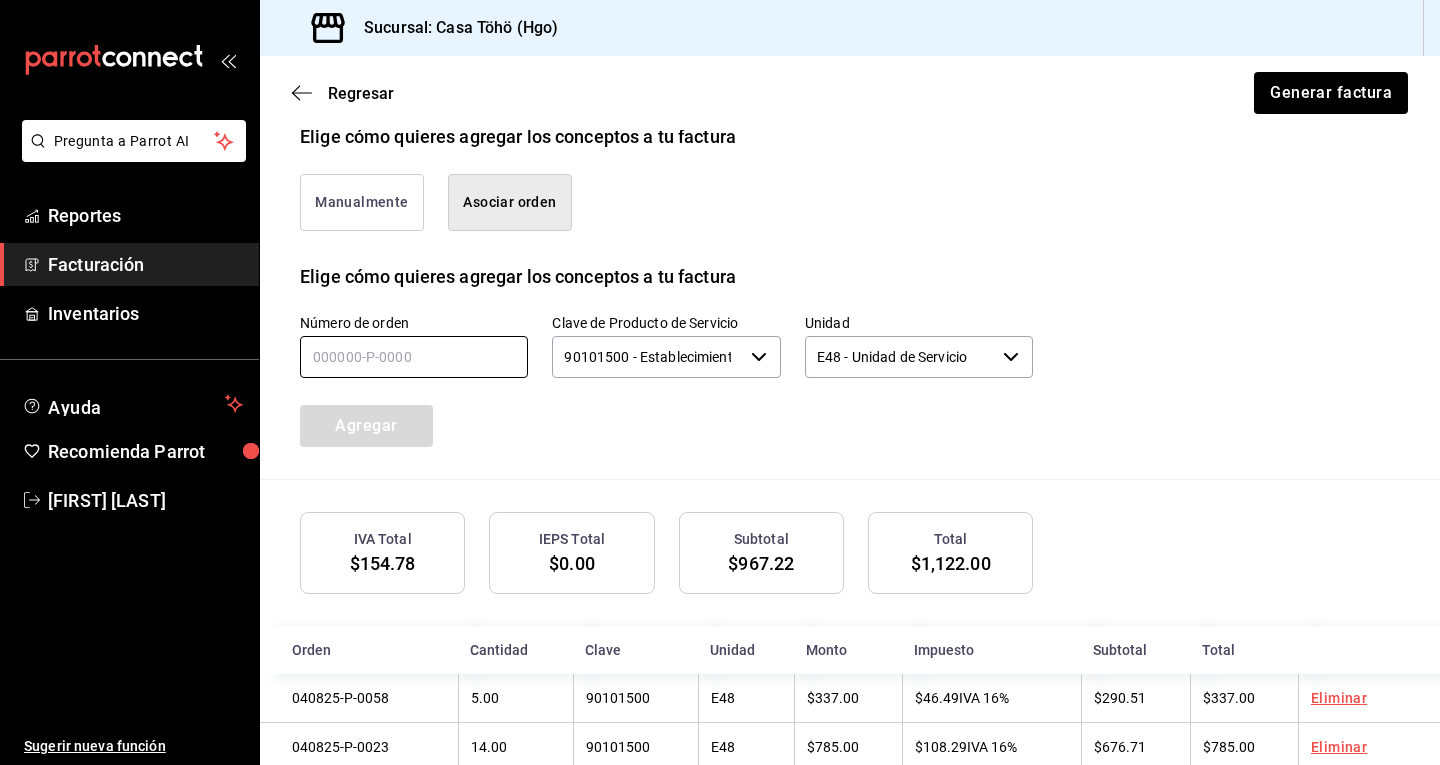 click at bounding box center (414, 357) 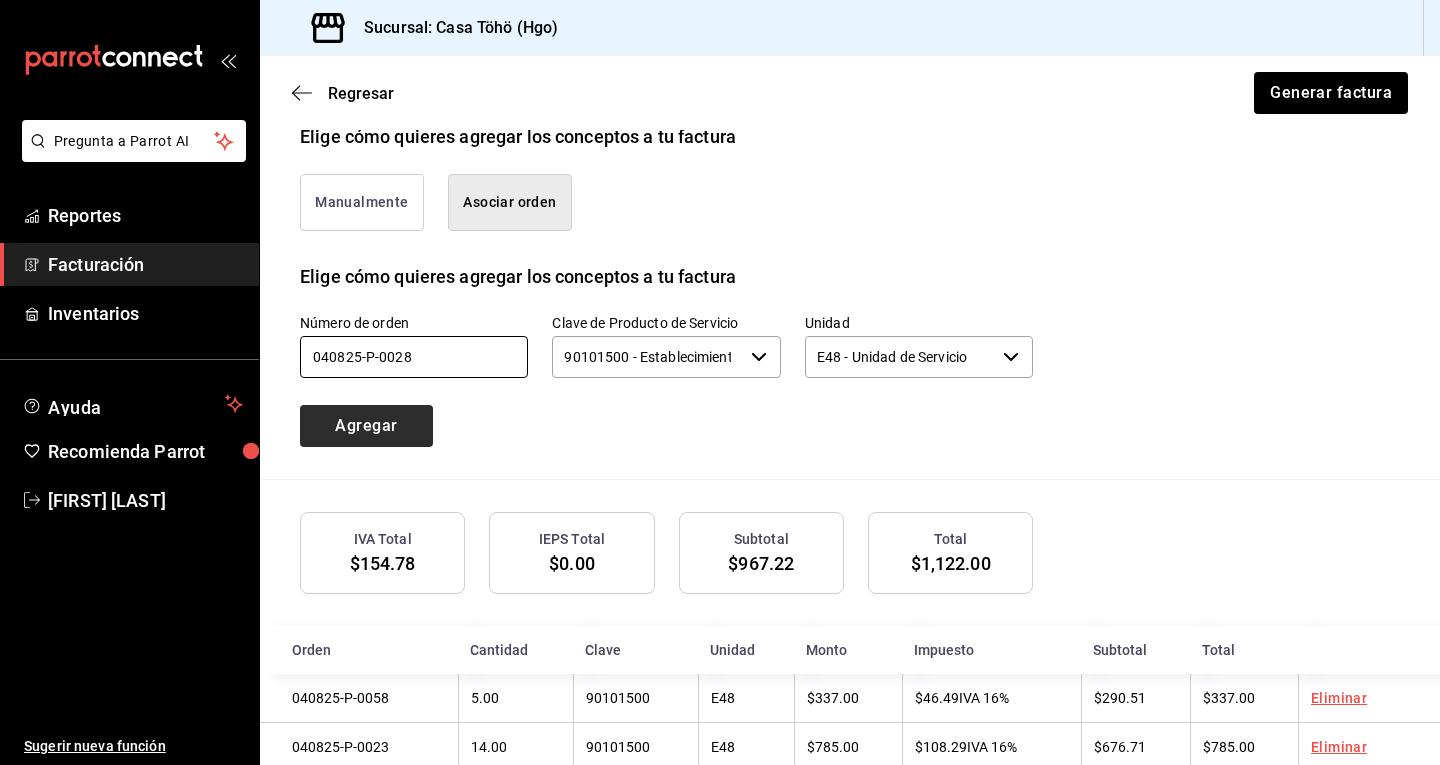 type on "040825-p-0028" 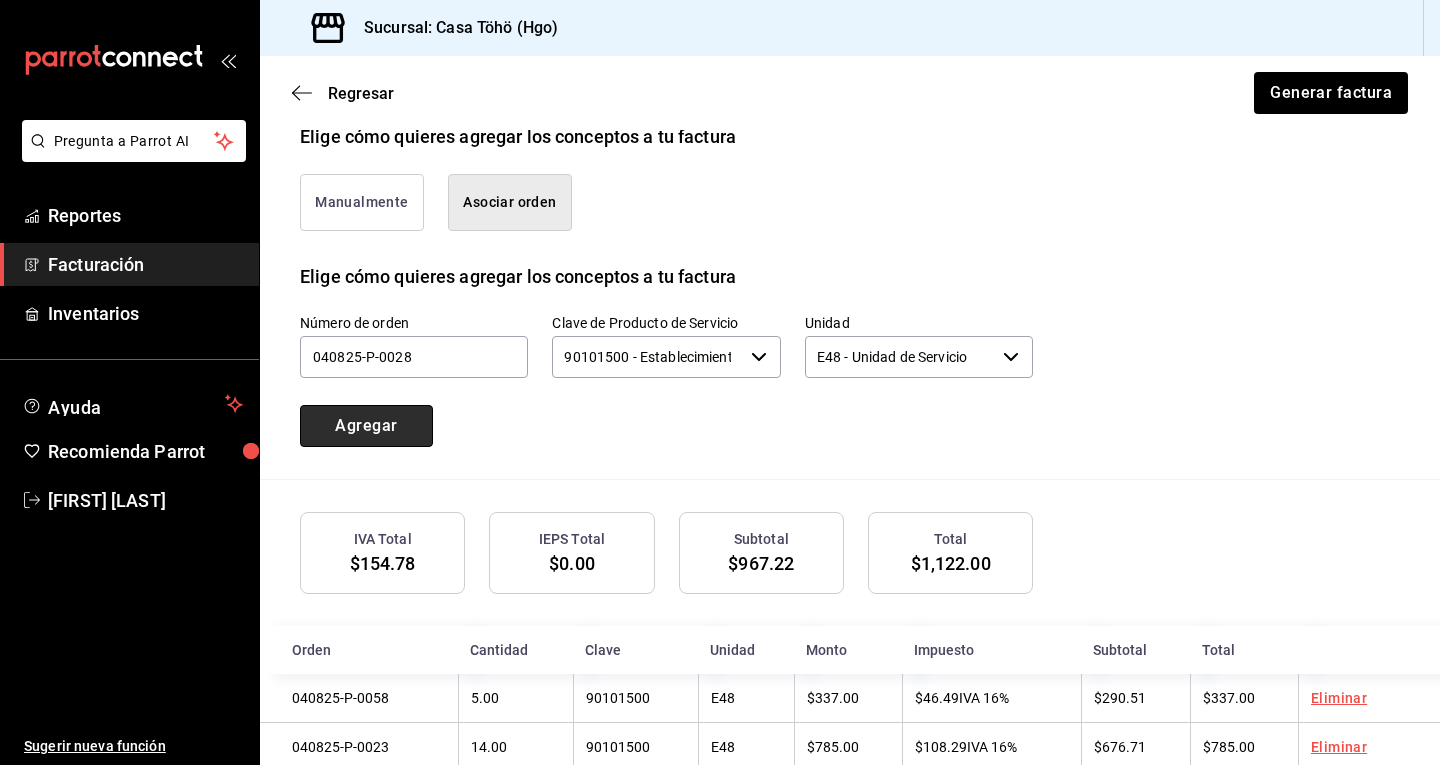 click on "Agregar" at bounding box center [366, 426] 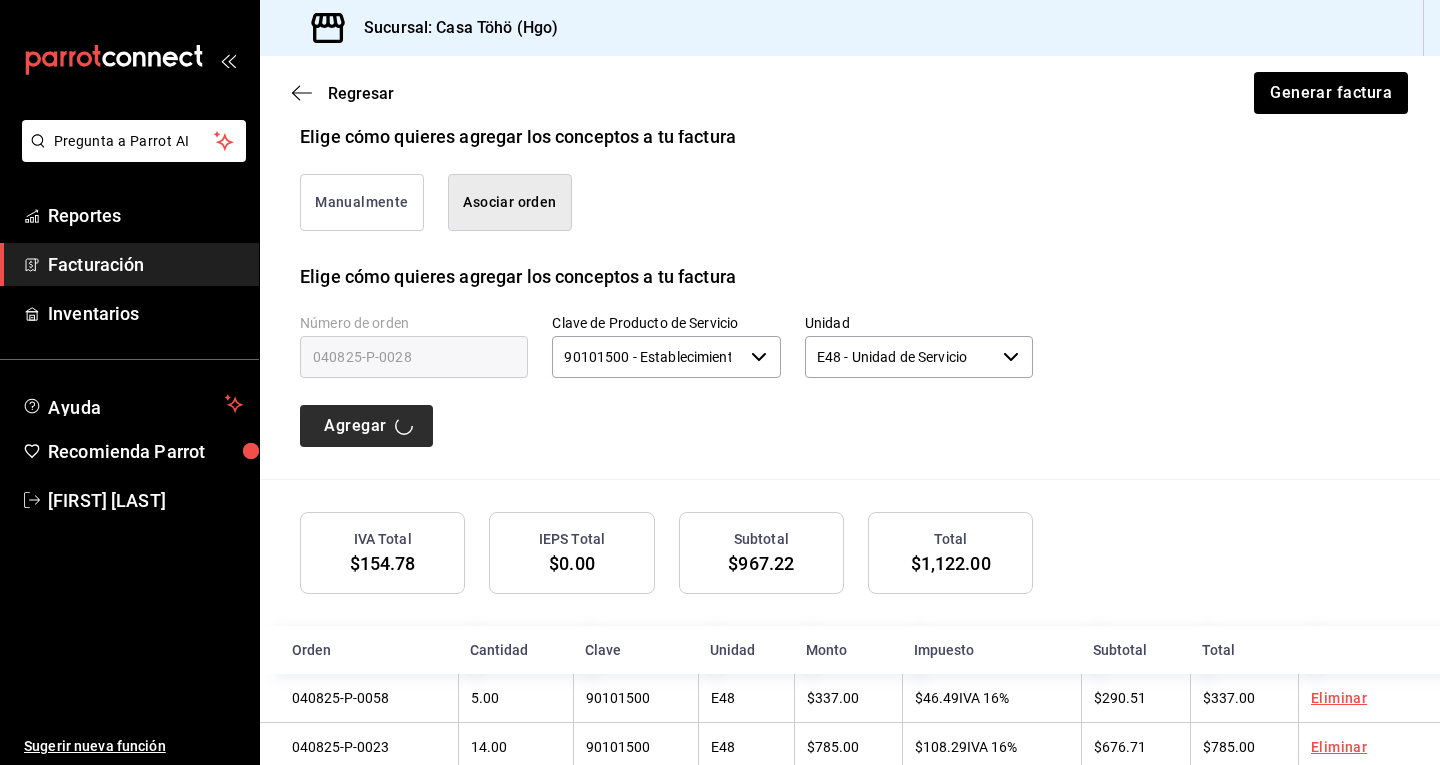 type 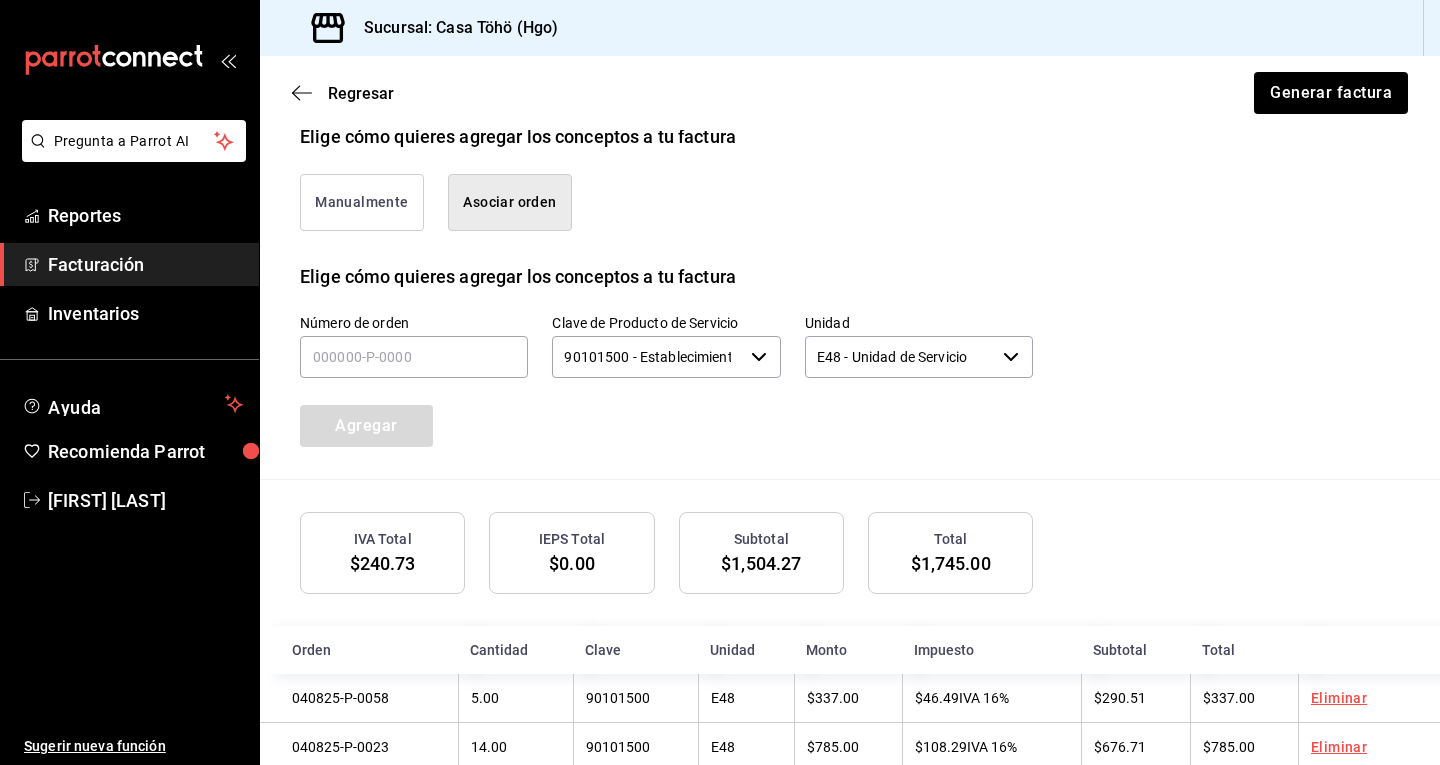scroll, scrollTop: 581, scrollLeft: 0, axis: vertical 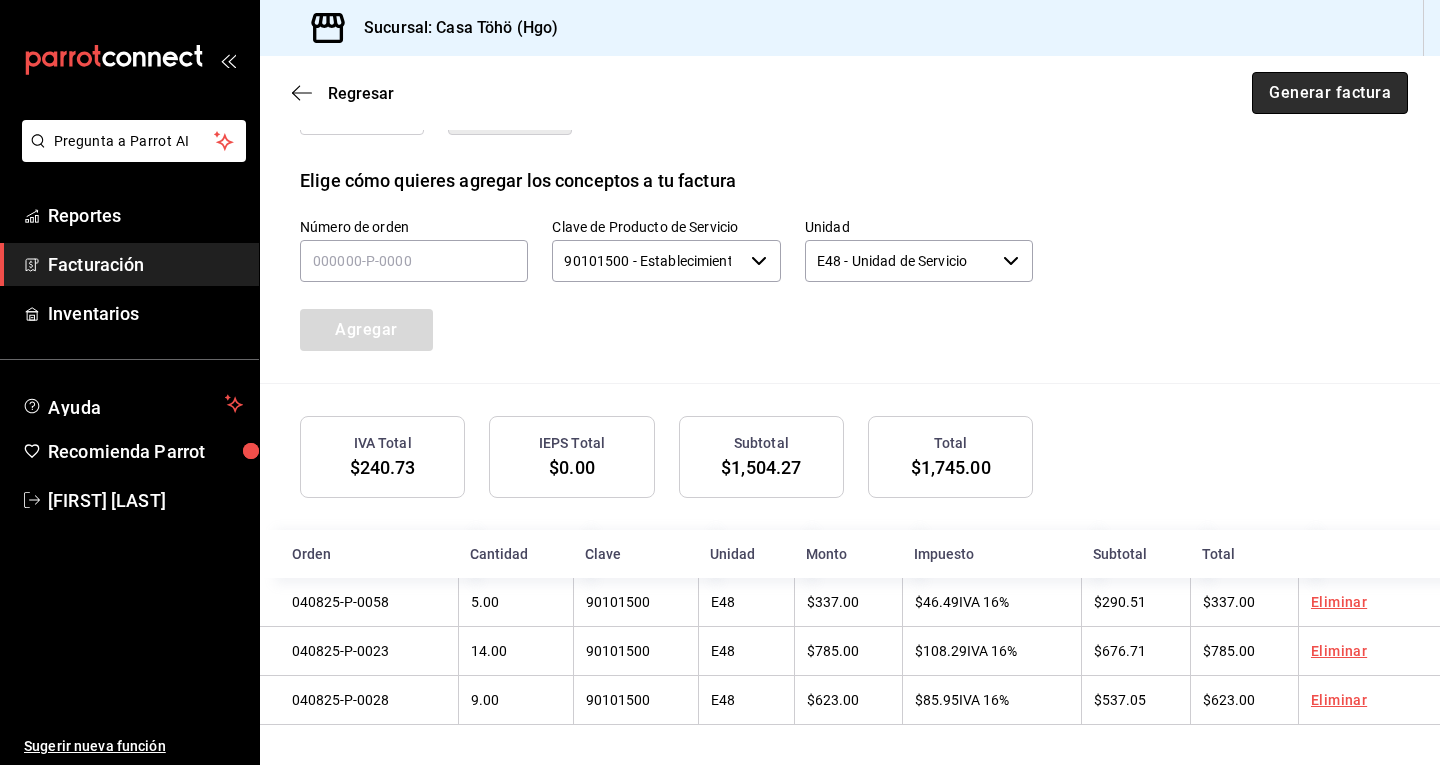 click on "Generar factura" at bounding box center (1330, 93) 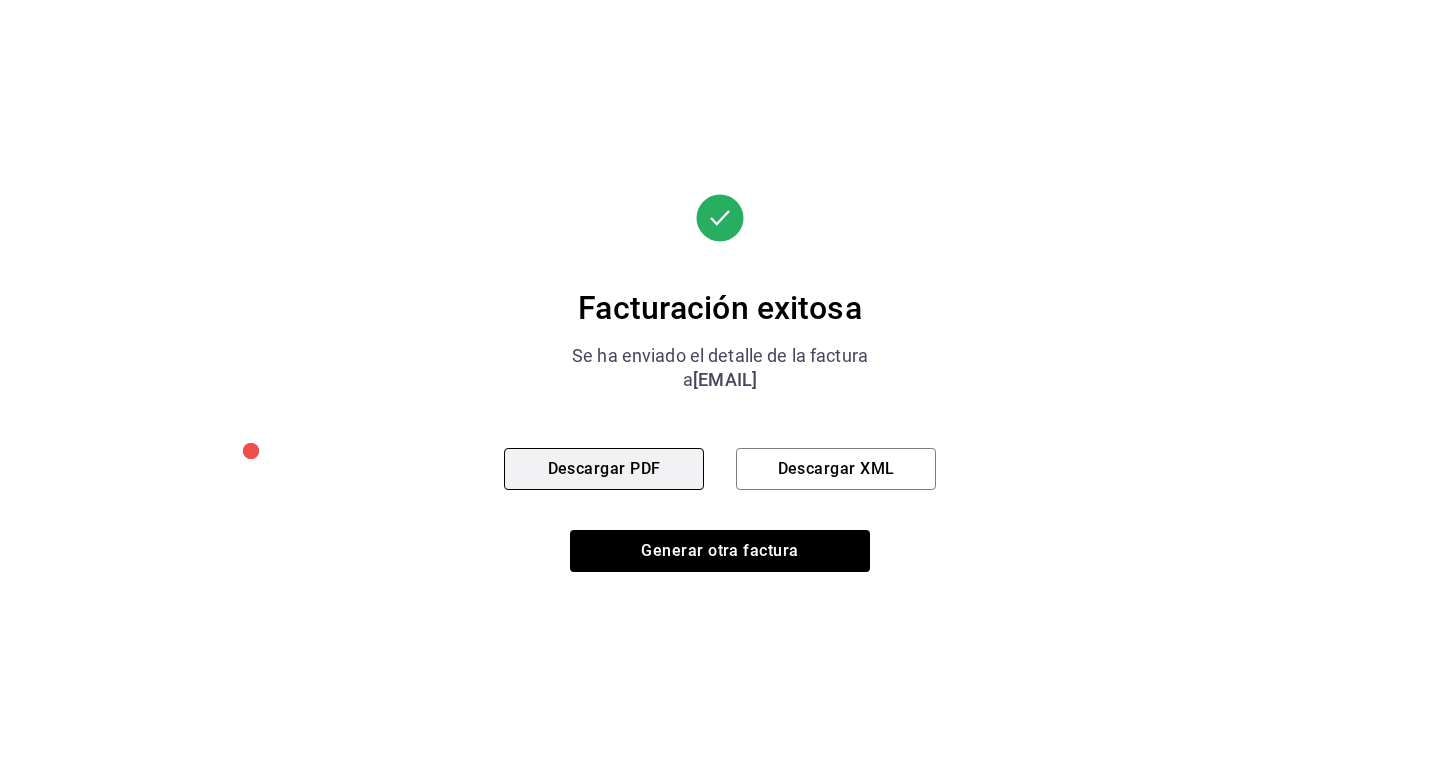 click on "Descargar PDF" at bounding box center [604, 469] 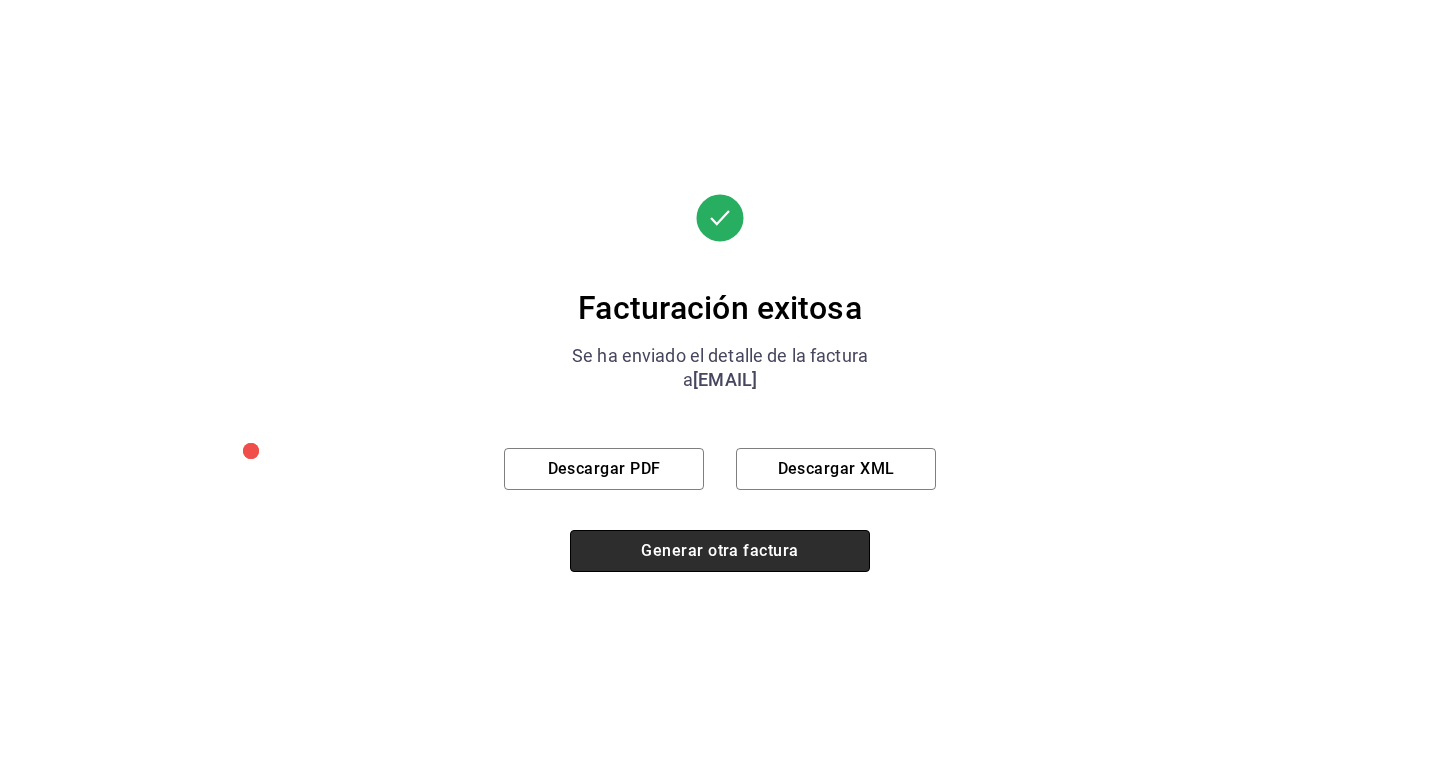 click on "Generar otra factura" at bounding box center [720, 551] 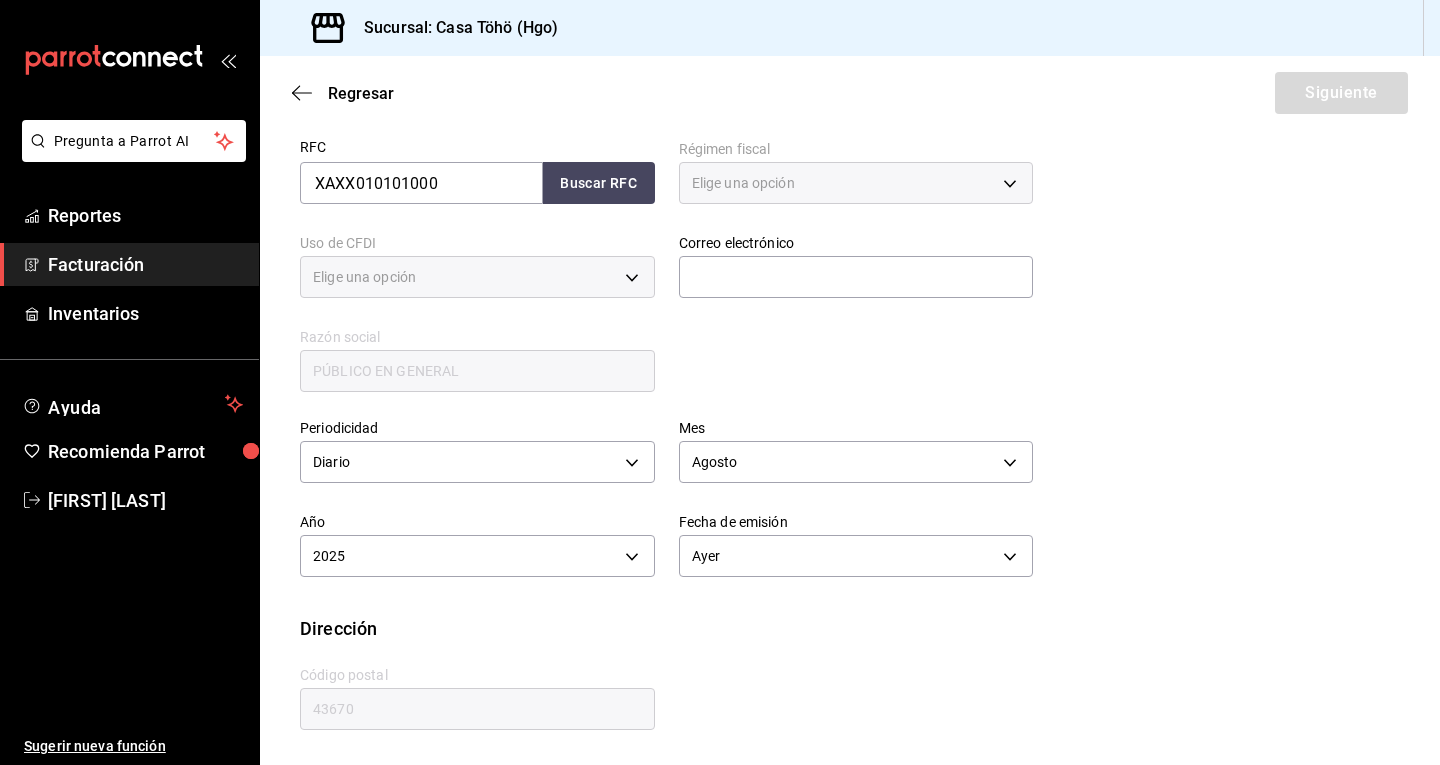 type on "616" 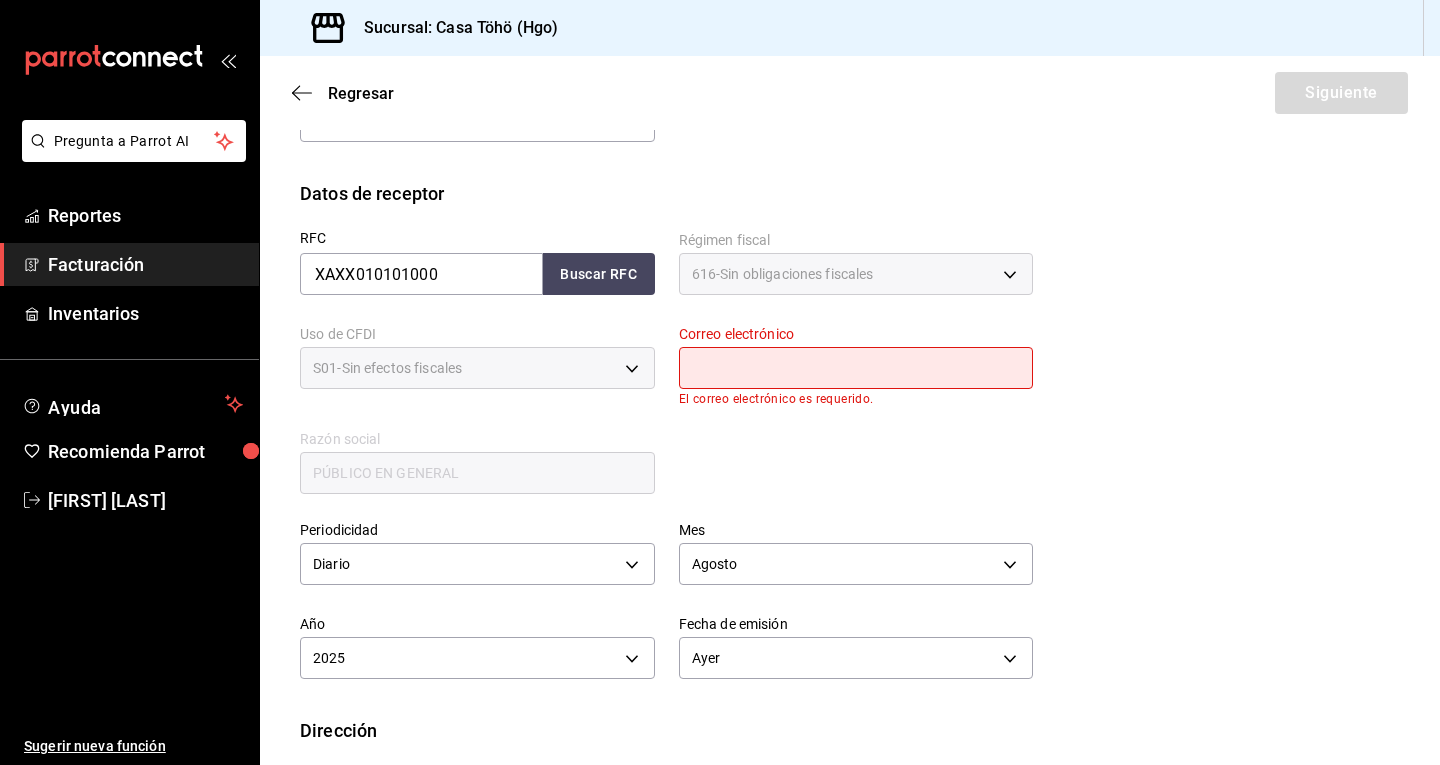 click at bounding box center (856, 368) 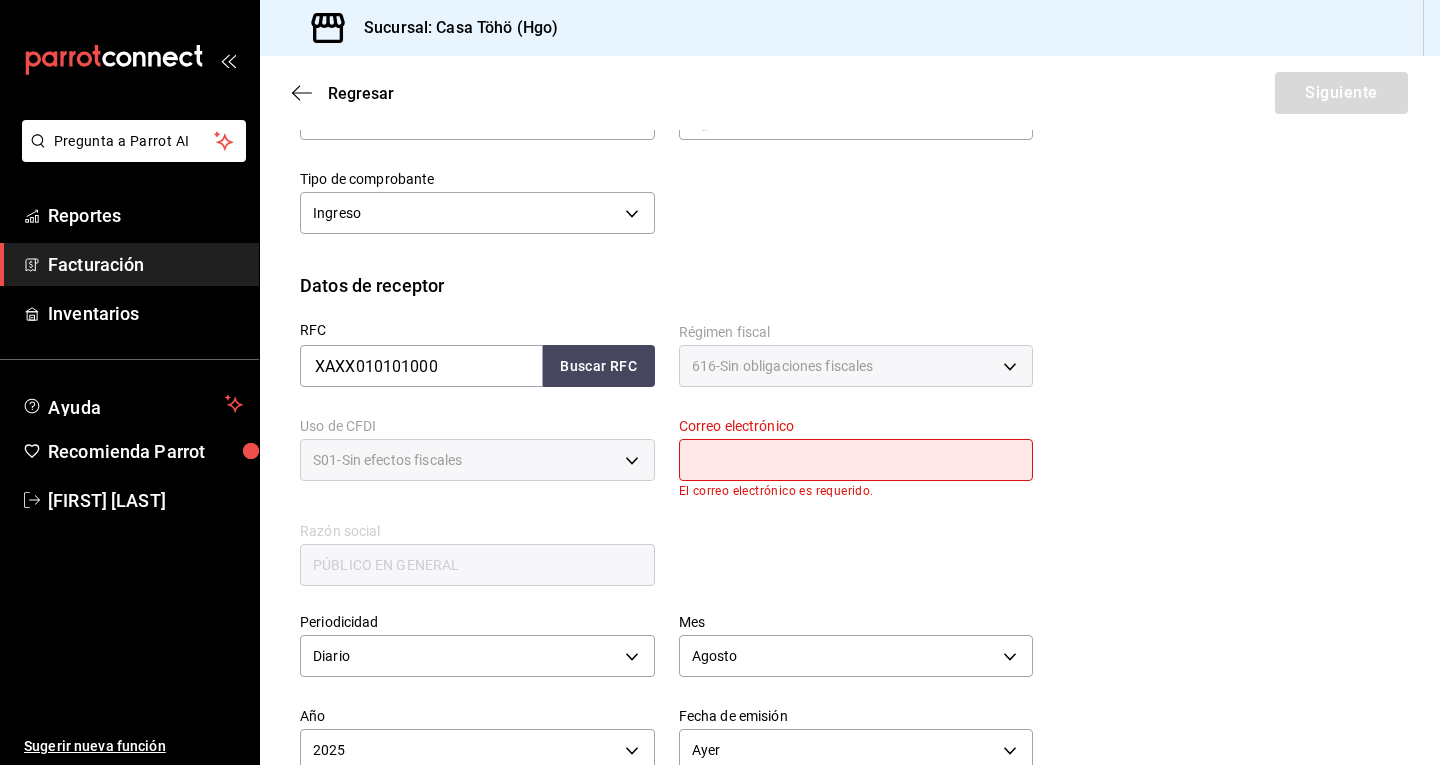 scroll, scrollTop: 198, scrollLeft: 0, axis: vertical 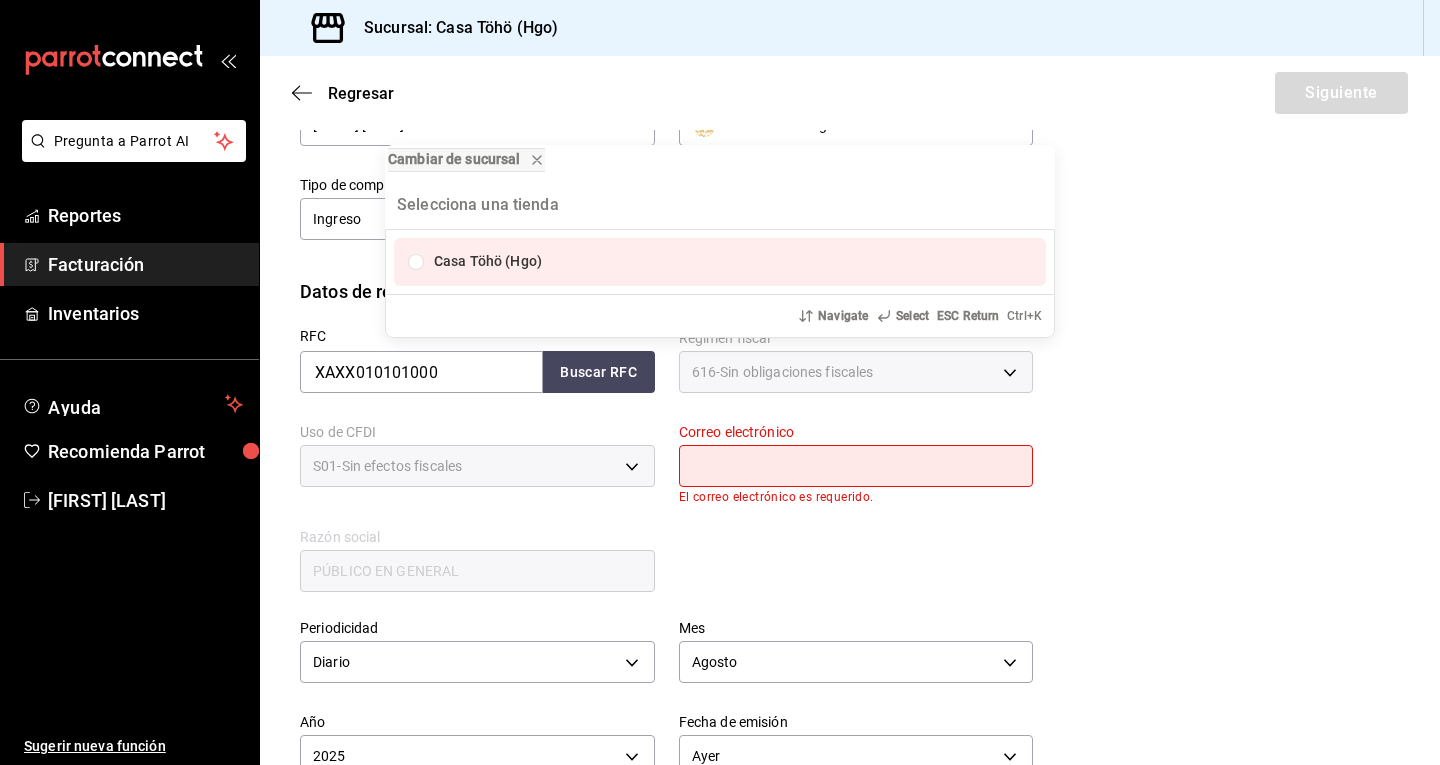 click on "Cambiar de sucursal Casa Töhö (Hgo) Navigate Select ESC Return Ctrl+ K" at bounding box center [720, 382] 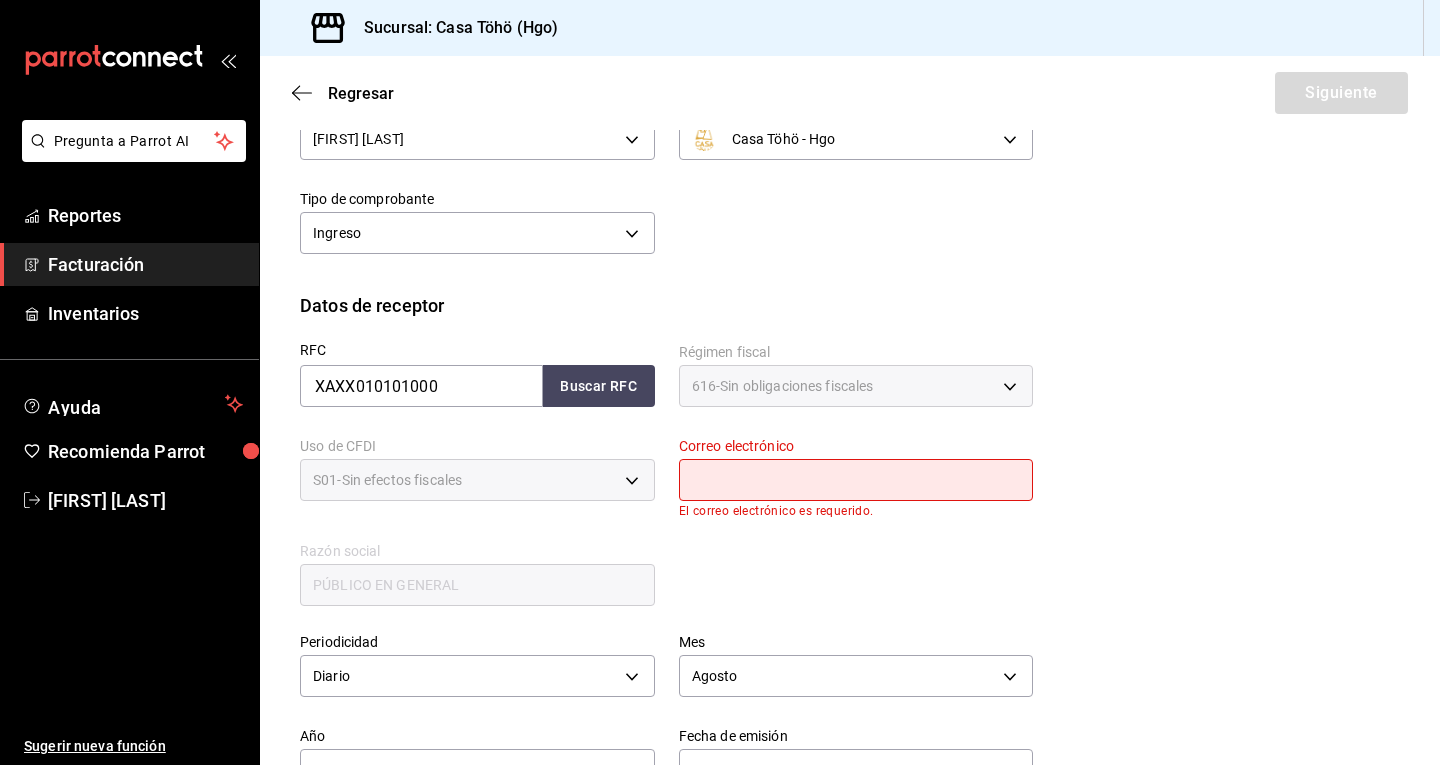scroll, scrollTop: 200, scrollLeft: 0, axis: vertical 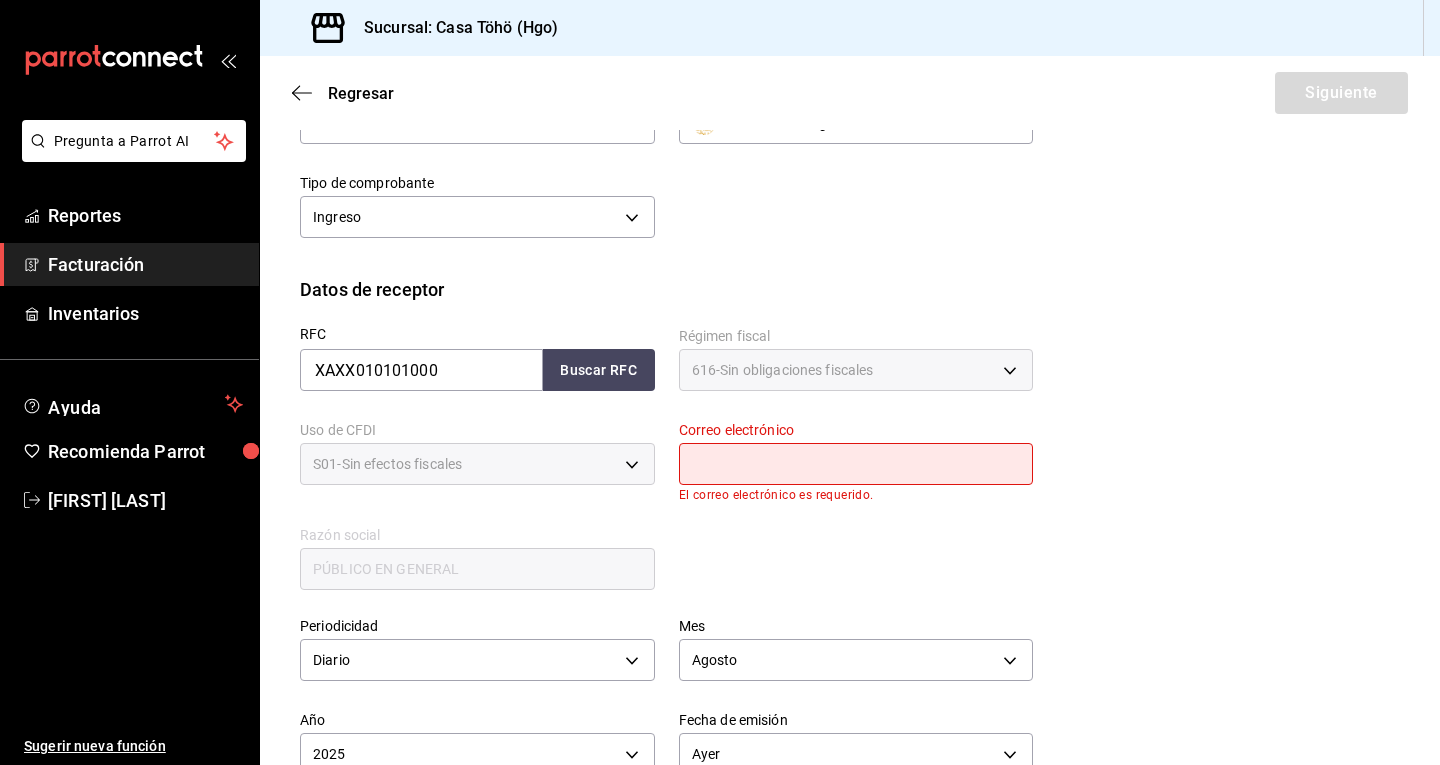 click at bounding box center (856, 464) 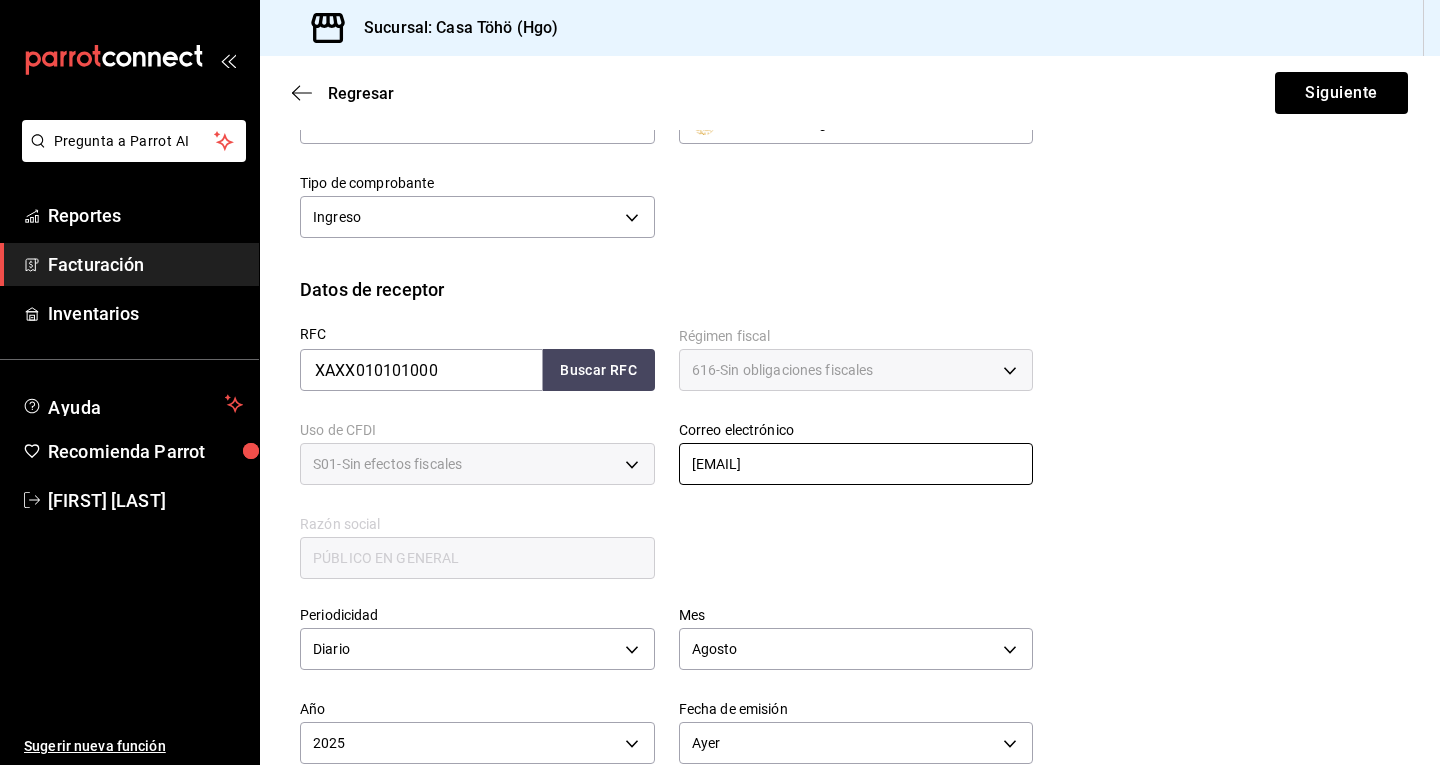 type on "[EMAIL]" 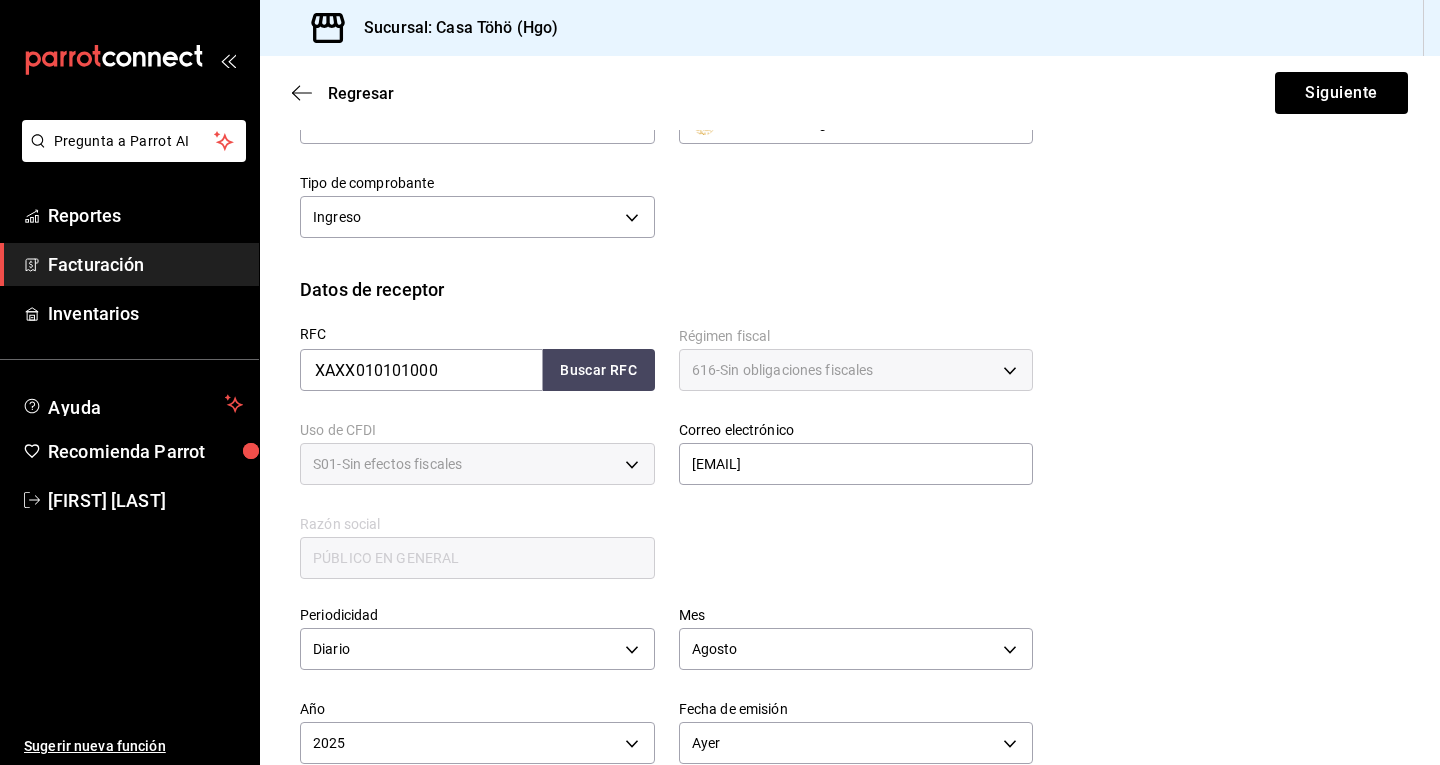 click on "RFC [RFC] Buscar RFC Régimen fiscal 616  -  Sin obligaciones fiscales 616 Uso de CFDI S01  -  Sin efectos fiscales S01 Correo electrónico [EMAIL] generic Razón social PÚBLICO EN GENERAL" at bounding box center [654, 442] 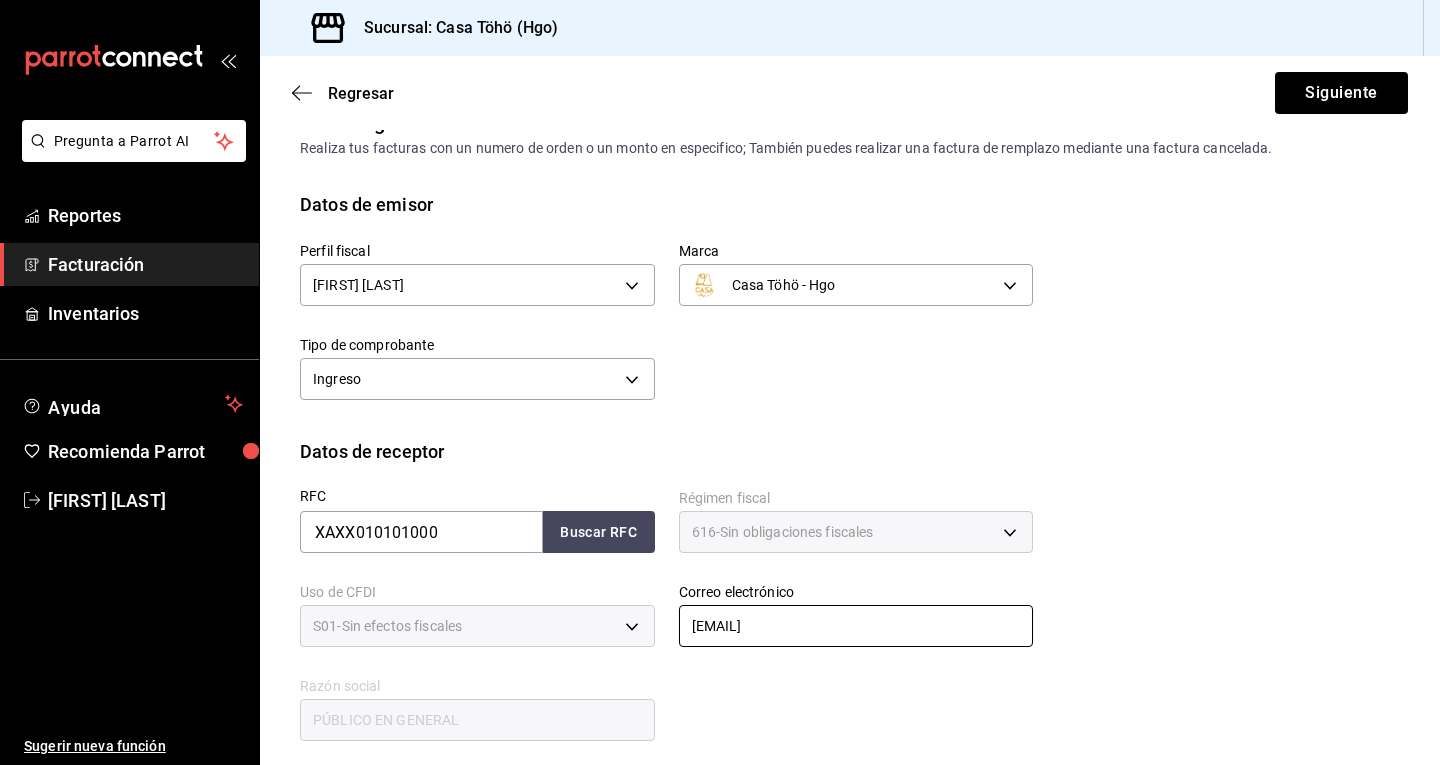 scroll, scrollTop: 0, scrollLeft: 0, axis: both 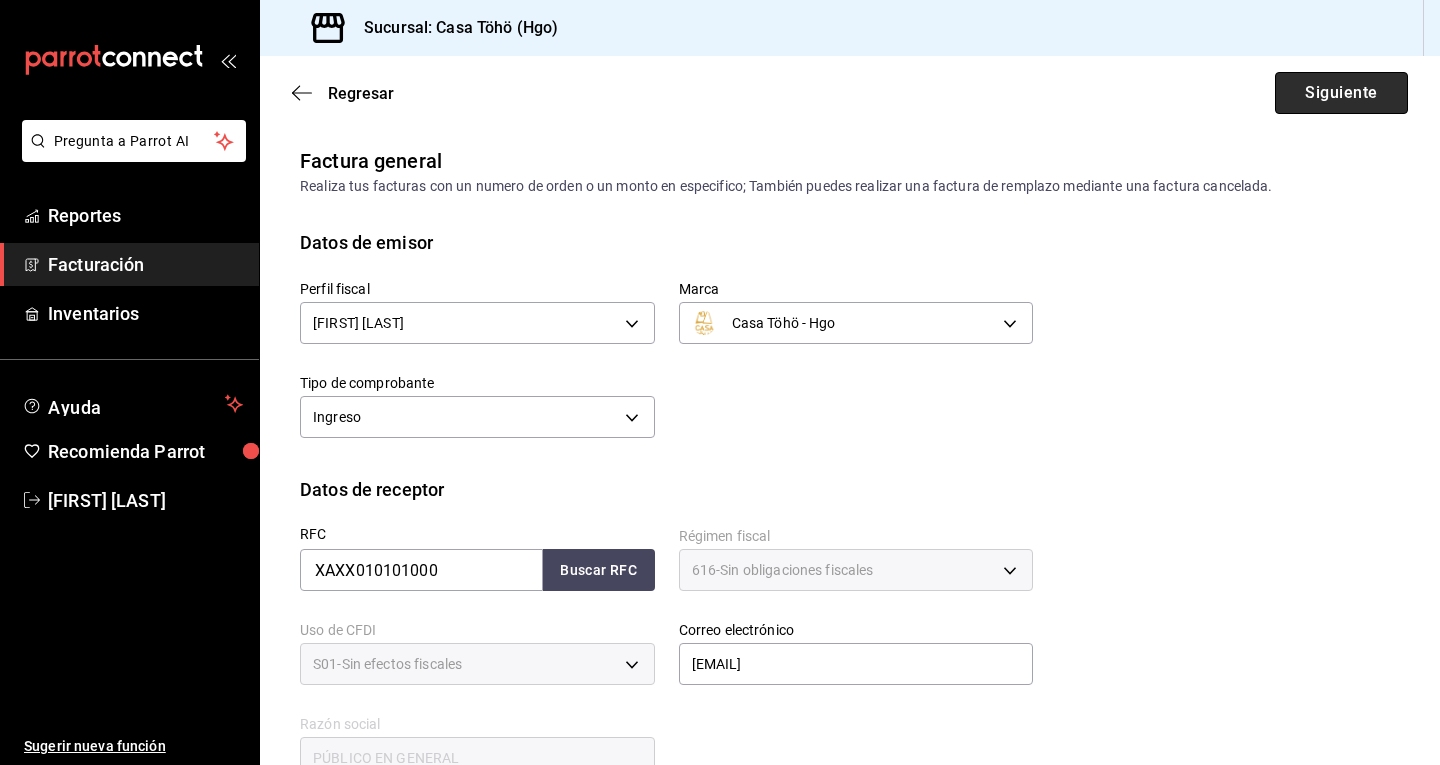 click on "Siguiente" at bounding box center (1341, 93) 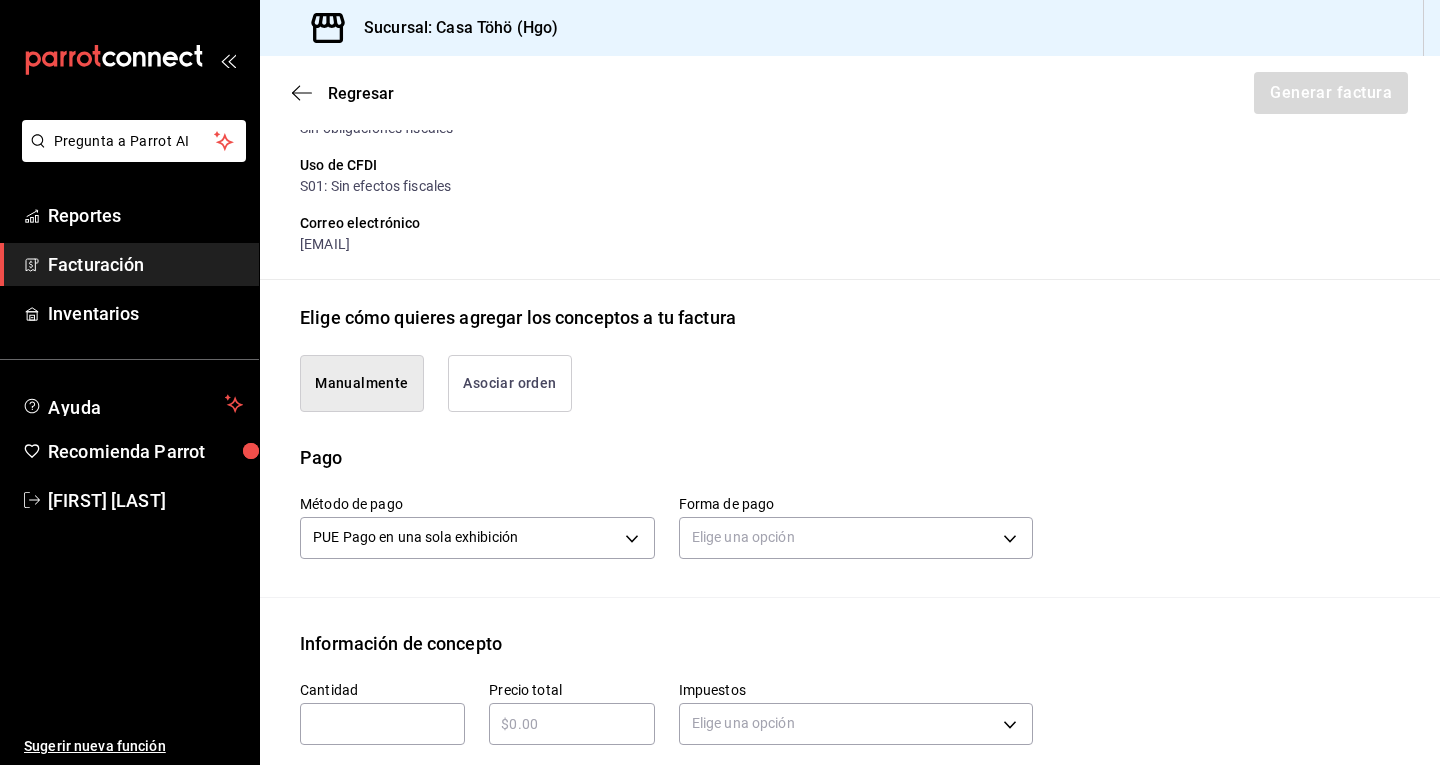 scroll, scrollTop: 400, scrollLeft: 0, axis: vertical 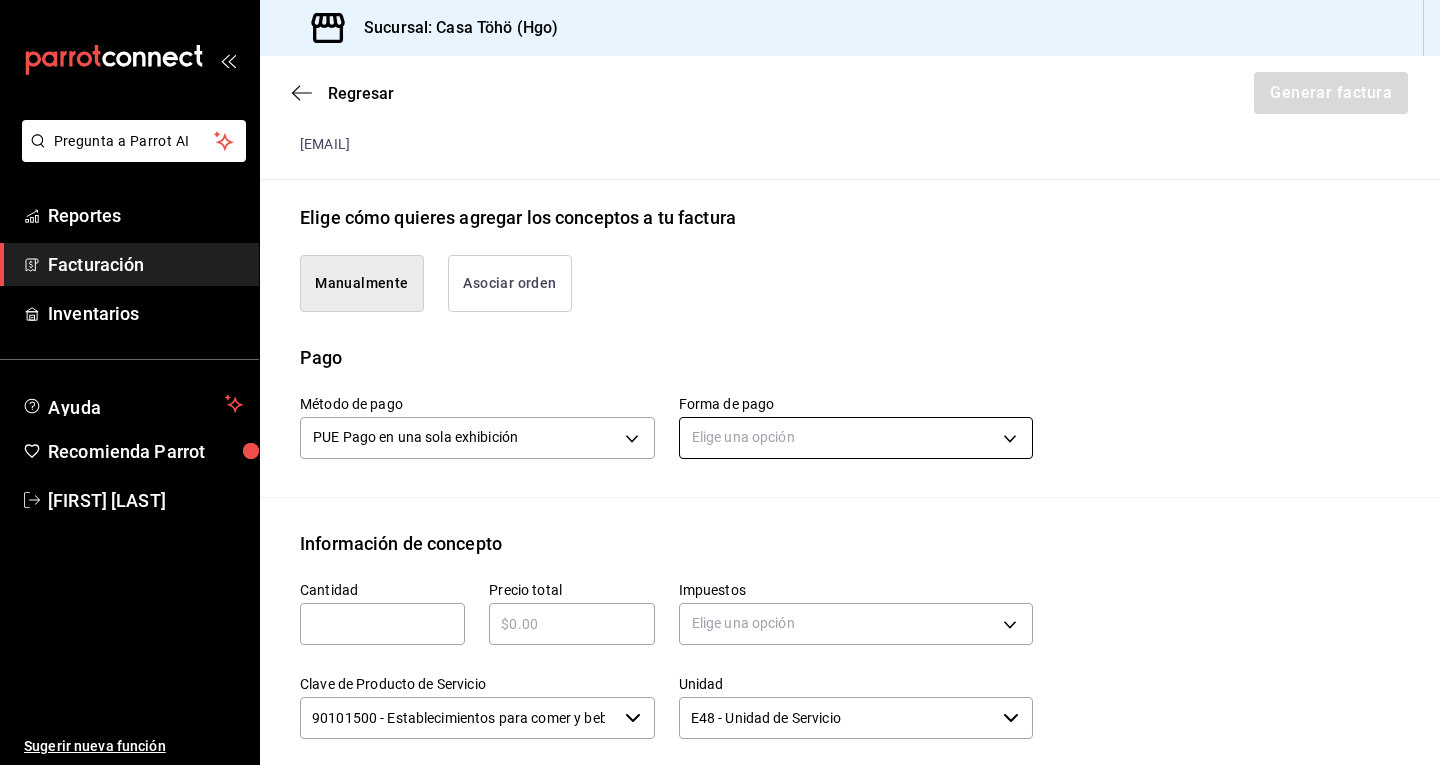 click on "Pregunta a Parrot AI Reportes   Facturación   Inventarios   Ayuda Recomienda Parrot   [FIRST] [LAST]   Sugerir nueva función   Sucursal: Casa Töhö (Hgo) Regresar Generar factura Emisor Perfil fiscal [FIRST] [LAST] Tipo de comprobante Ingreso Receptor Nombre / Razón social PÚBLICO EN GENERAL RFC Receptor [RFC] Régimen fiscal Sin obligaciones fiscales Uso de CFDI S01: Sin efectos fiscales Correo electrónico [EMAIL] Elige cómo quieres agregar los conceptos a tu factura Manualmente Asociar orden Pago Método de pago PUE   Pago en una sola exhibición PUE Forma de pago Elige una opción Información de concepto Cantidad ​ Precio total ​ Impuestos Elige una opción Clave de Producto de Servicio 90101500 - Establecimientos para comer y beber ​ Unidad E48 - Unidad de Servicio ​ Descripción Agregar IVA Total $0.00 IEPS Total $0.00 Subtotal $0.00 Total $0.00 Orden Cantidad Clave Unidad Monto Impuesto Subtotal Total GANA 1 MES GRATIS EN TU SUSCRIPCIÓN AQUÍ Reportes" at bounding box center [720, 382] 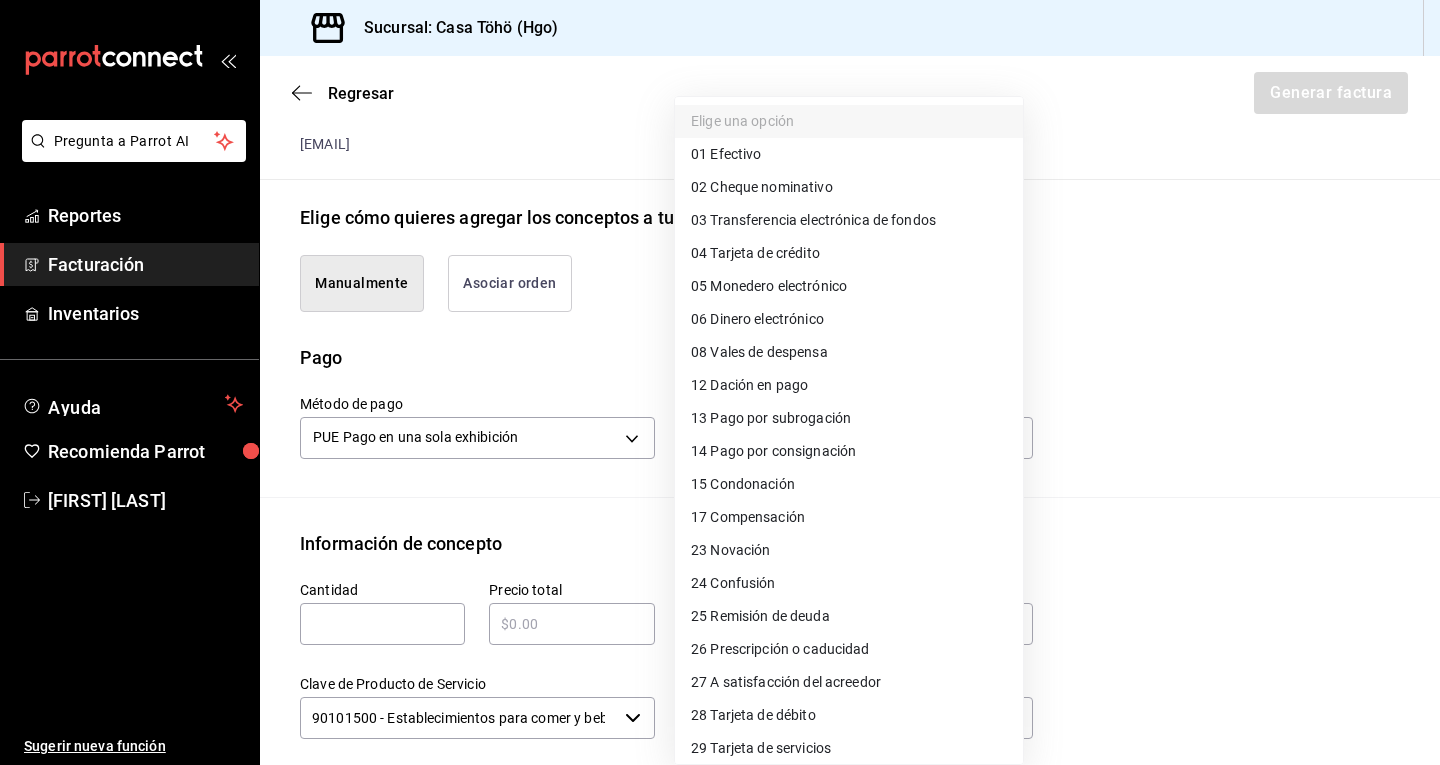 click on "04   Tarjeta de crédito" at bounding box center [849, 253] 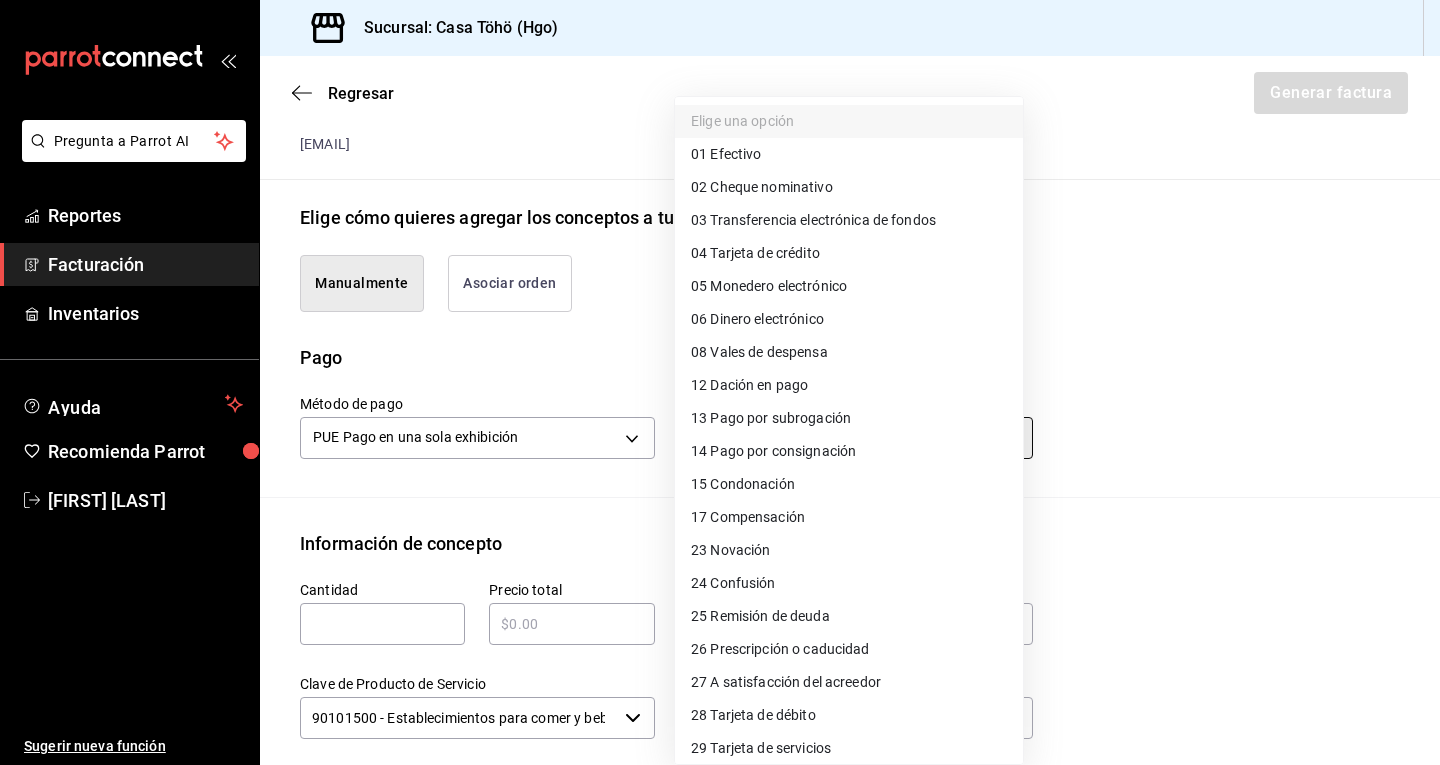 type on "04" 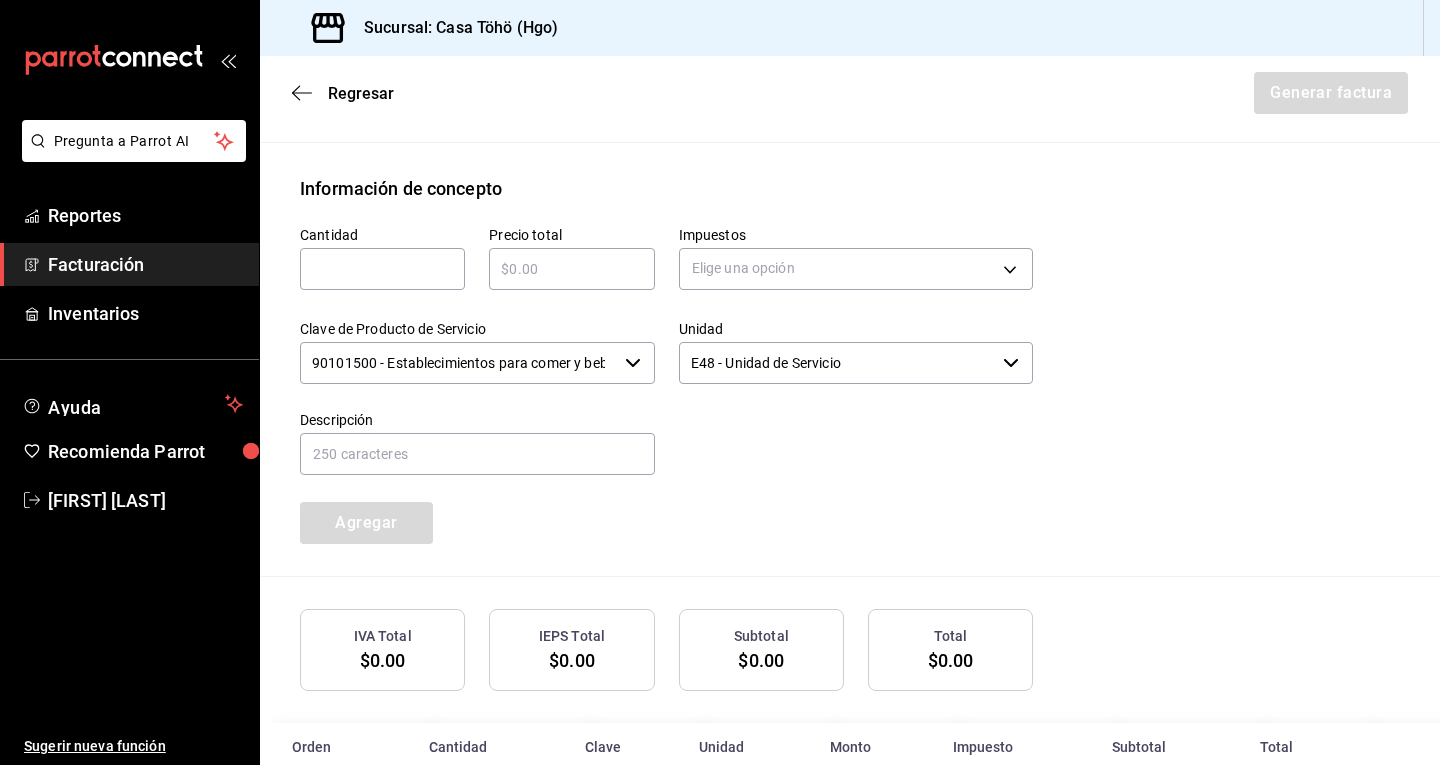 scroll, scrollTop: 890, scrollLeft: 0, axis: vertical 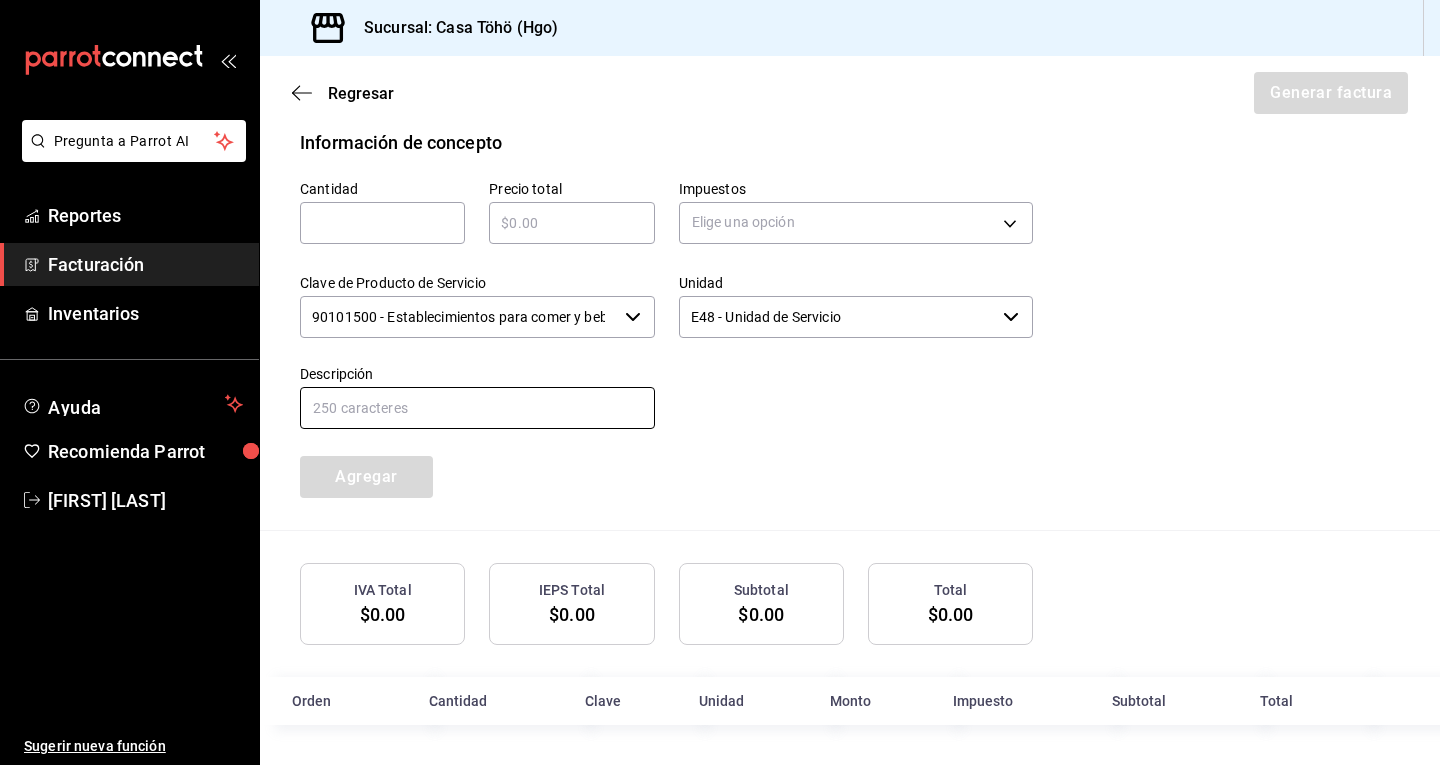 click at bounding box center (477, 408) 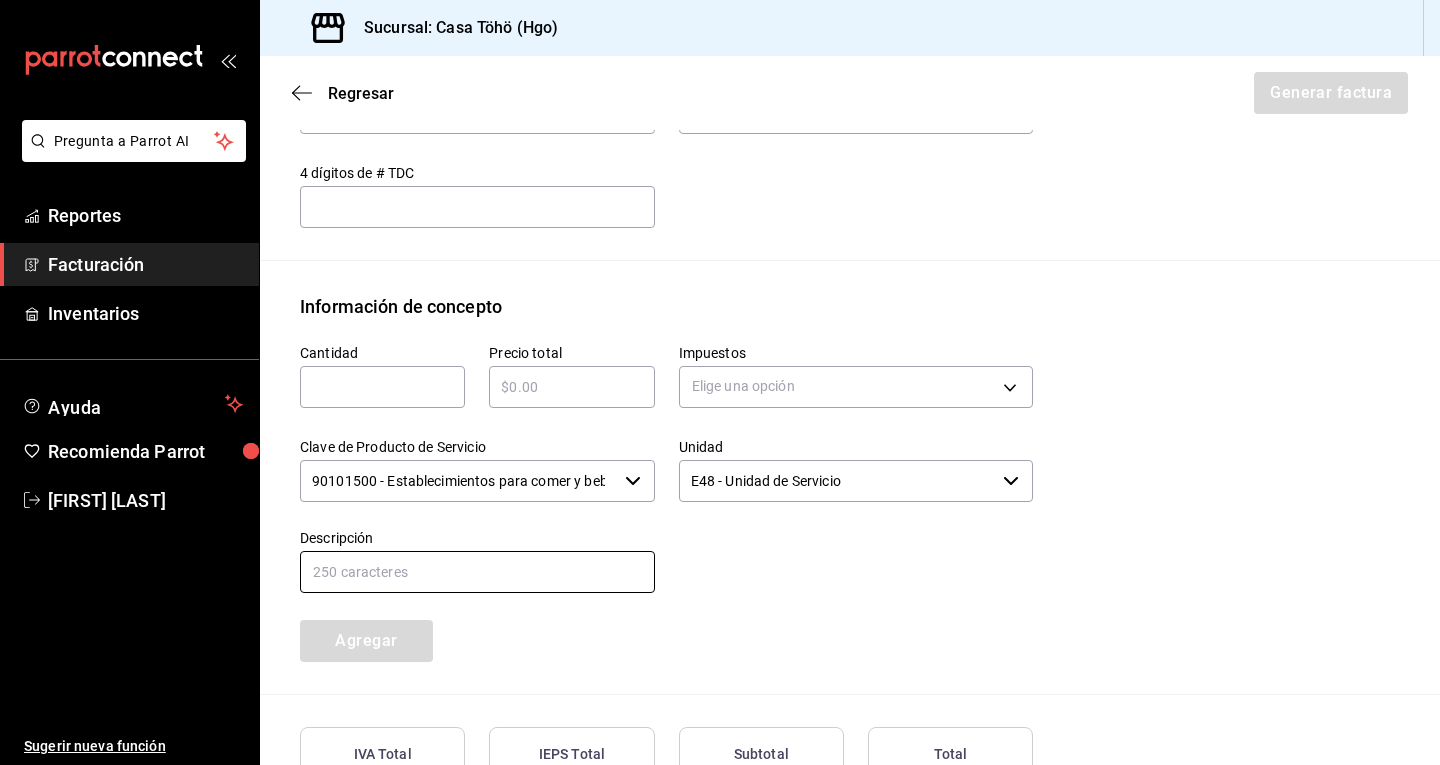 scroll, scrollTop: 690, scrollLeft: 0, axis: vertical 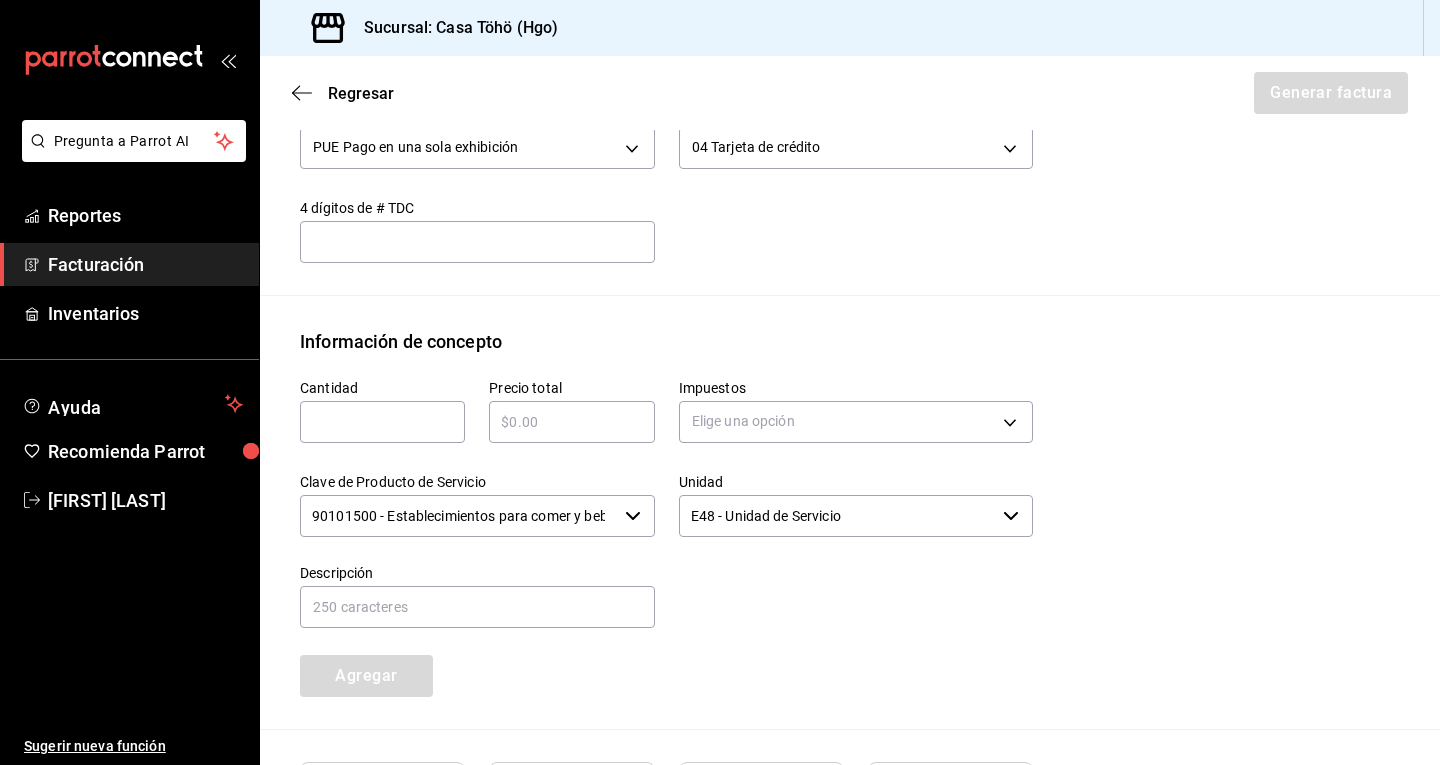 click at bounding box center (382, 422) 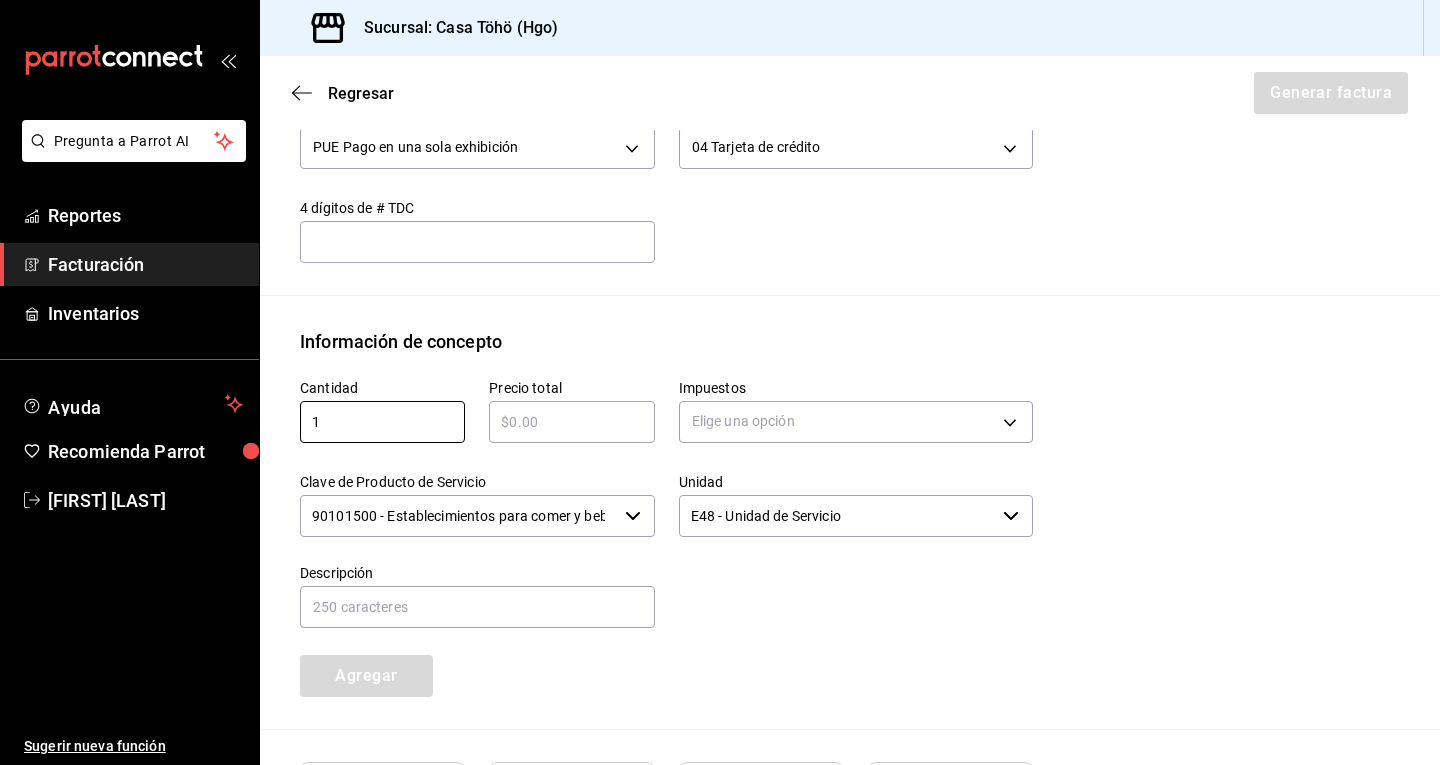 type on "1" 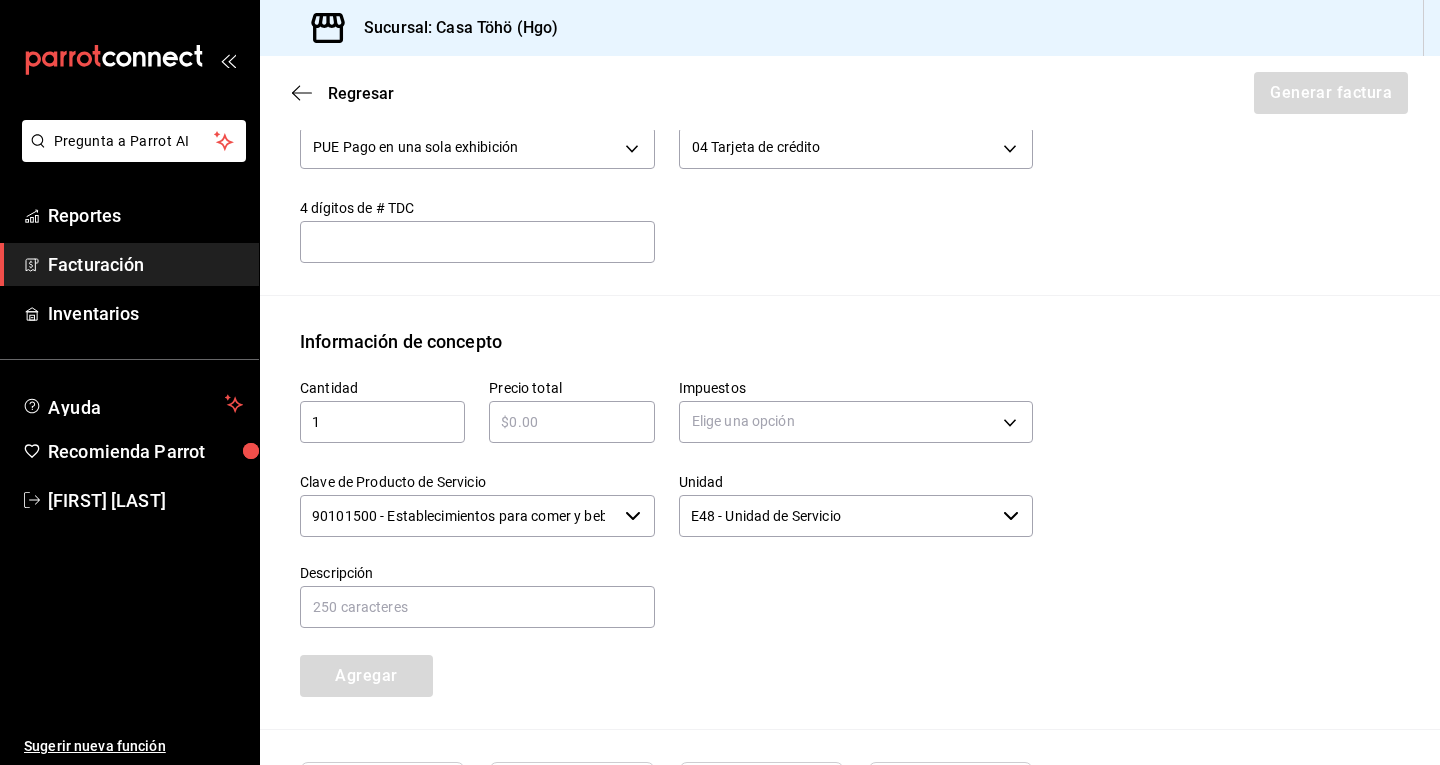 click at bounding box center (571, 422) 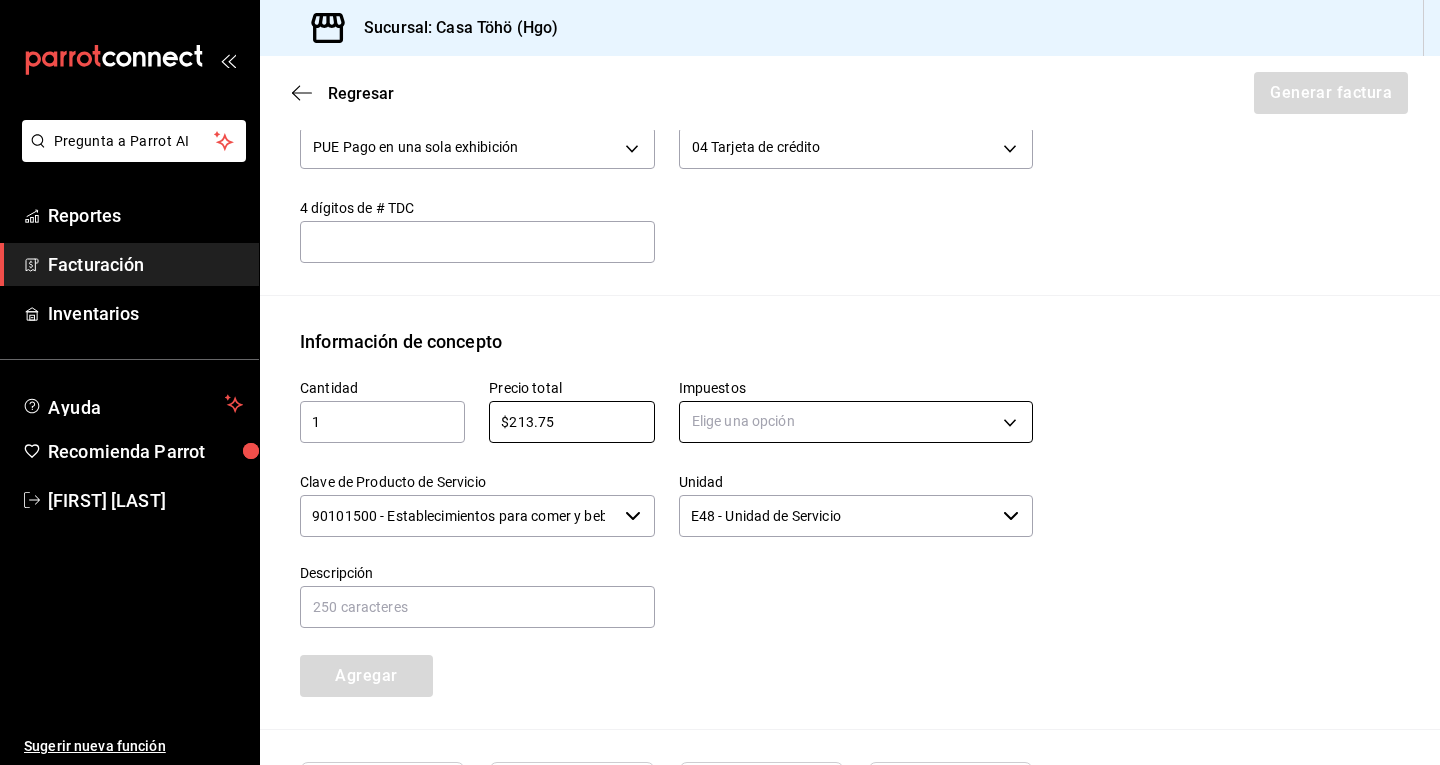 type on "$213.75" 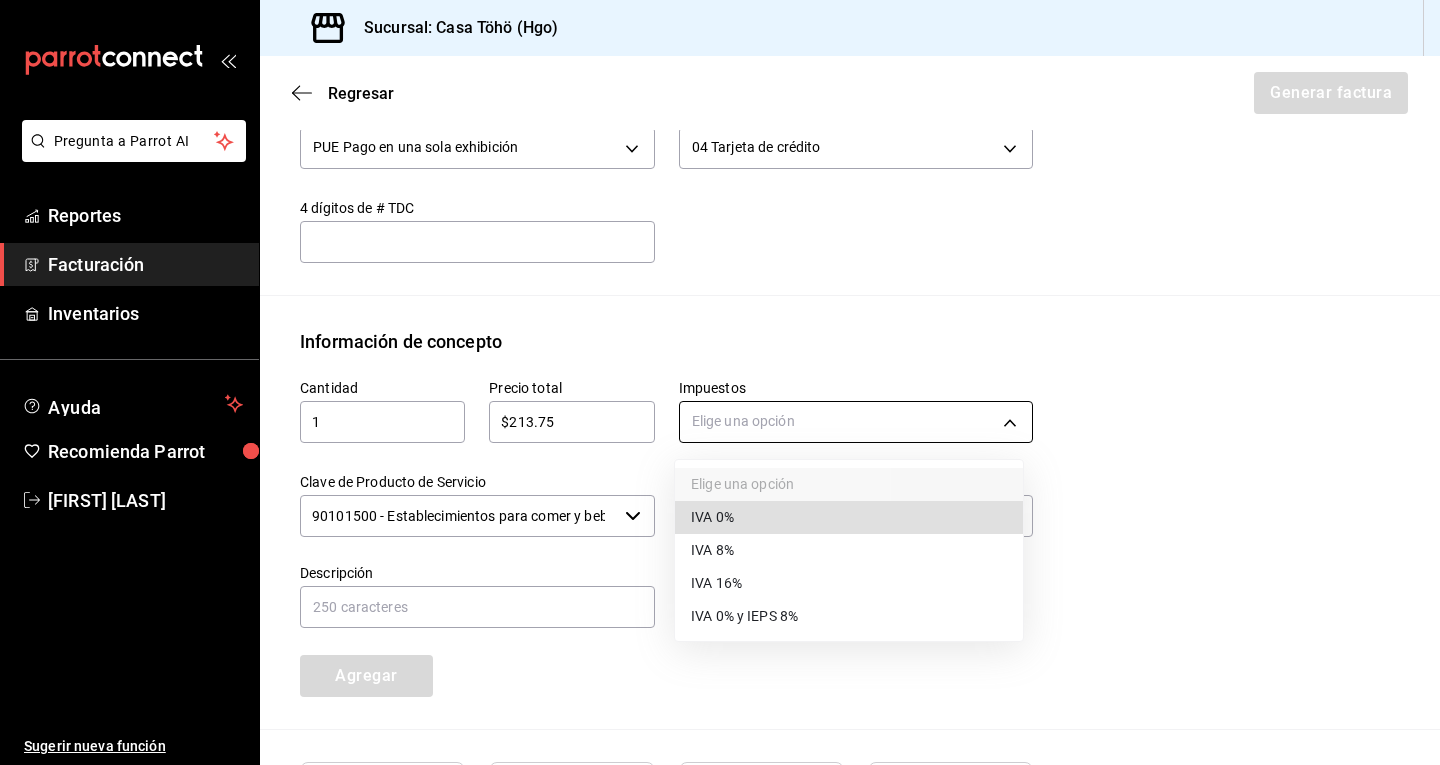 click on "Pregunta a Parrot AI Reportes   Facturación   Inventarios   Ayuda Recomienda Parrot   [FIRST] [LAST]   Sugerir nueva función   Sucursal: Casa Töhö (Hgo) Regresar Generar factura Emisor Perfil fiscal [FIRST] [LAST] Tipo de comprobante Ingreso Receptor Nombre / Razón social PÚBLICO EN GENERAL RFC Receptor [RFC] Régimen fiscal Sin obligaciones fiscales Uso de CFDI S01: Sin efectos fiscales Correo electrónico [EMAIL] Elige cómo quieres agregar los conceptos a tu factura Manualmente Asociar orden Pago Método de pago PUE   Pago en una sola exhibición PUE Forma de pago 04   Tarjeta de crédito 04 4 dígitos de # TDC ​ Información de concepto Cantidad 1 ​ Precio total $213.75 ​ Impuestos Elige una opción Clave de Producto de Servicio 90101500 - Establecimientos para comer y beber ​ Unidad E48 - Unidad de Servicio ​ Descripción Agregar IVA Total $0.00 IEPS Total $0.00 Subtotal $0.00 Total $0.00 Orden Cantidad Clave Unidad Monto Impuesto Subtotal Total Reportes" at bounding box center (720, 382) 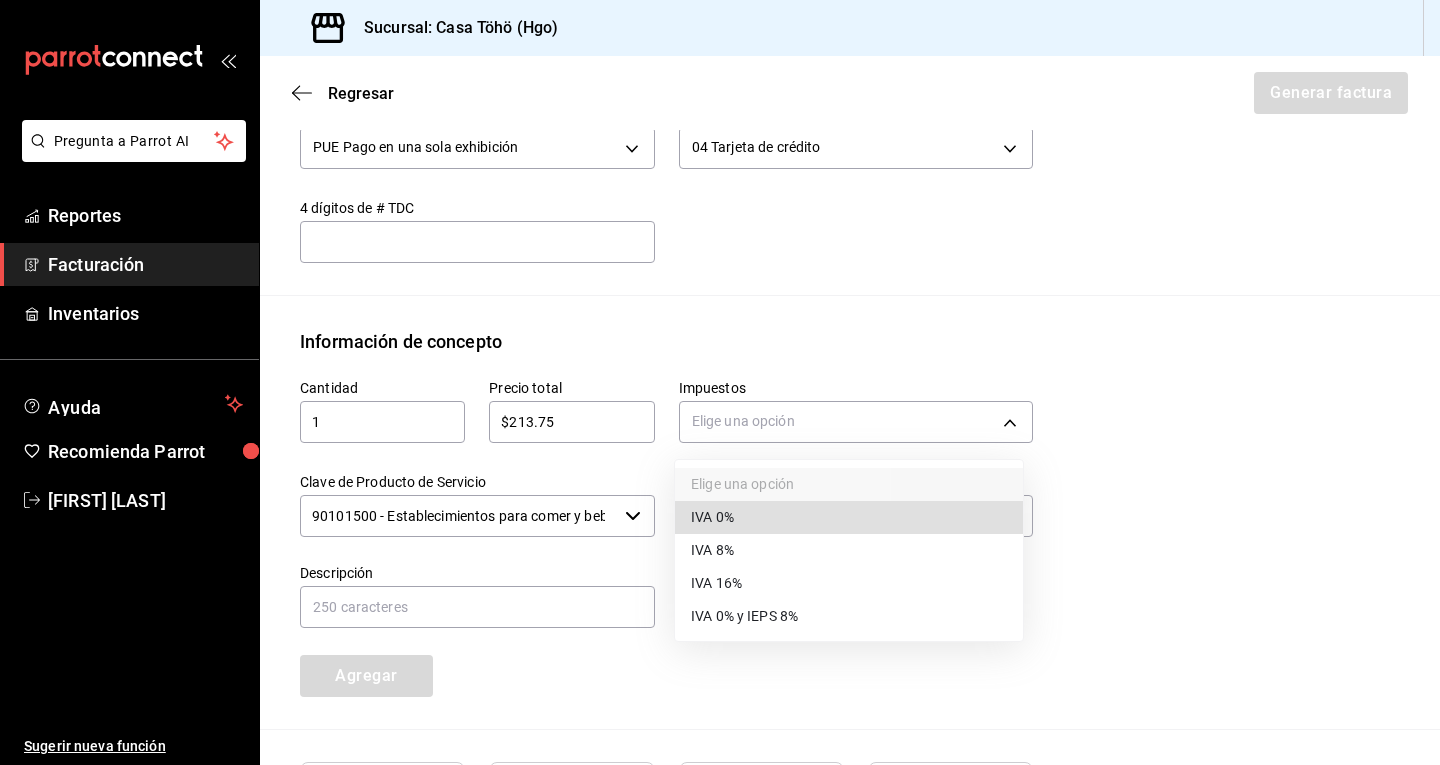 click on "IVA 0%" at bounding box center (849, 517) 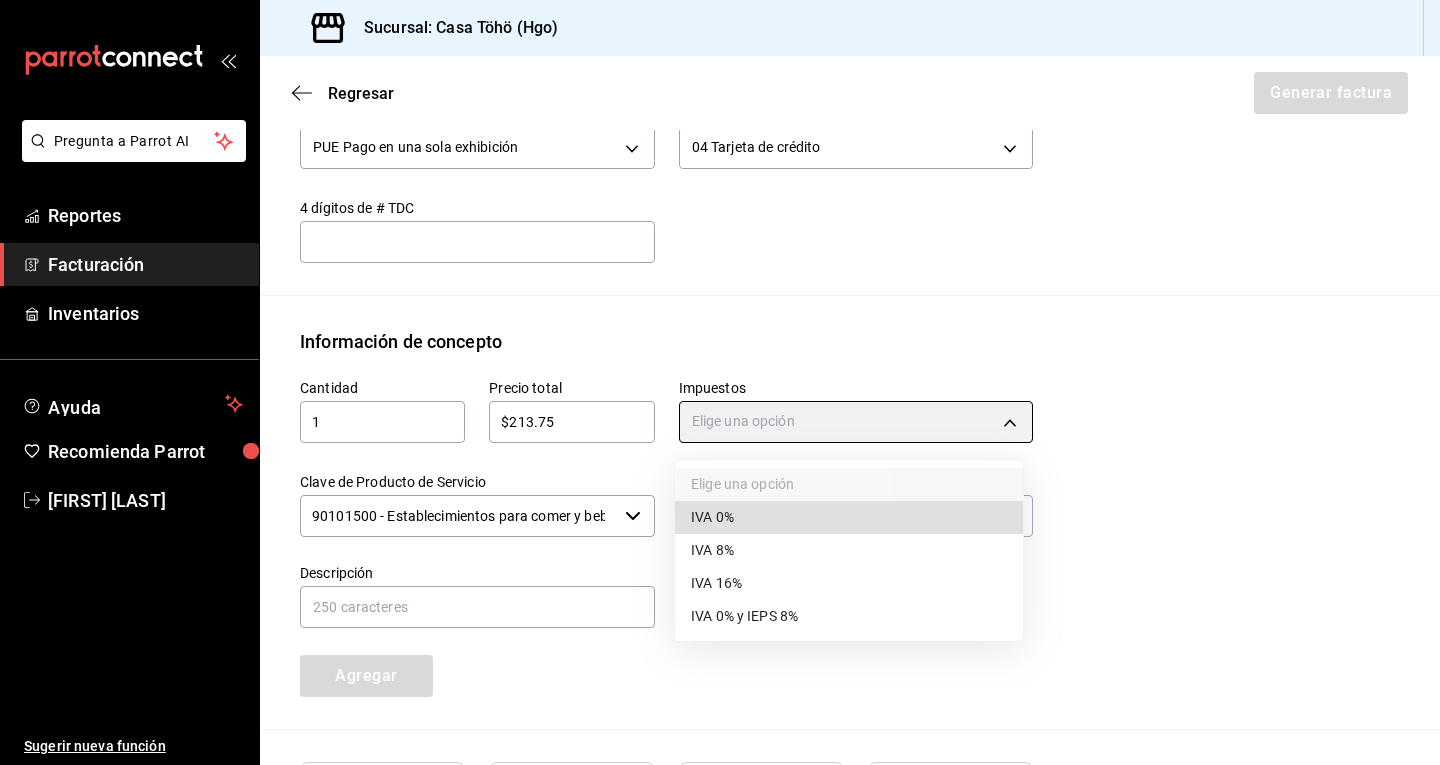 type on "IVA_0" 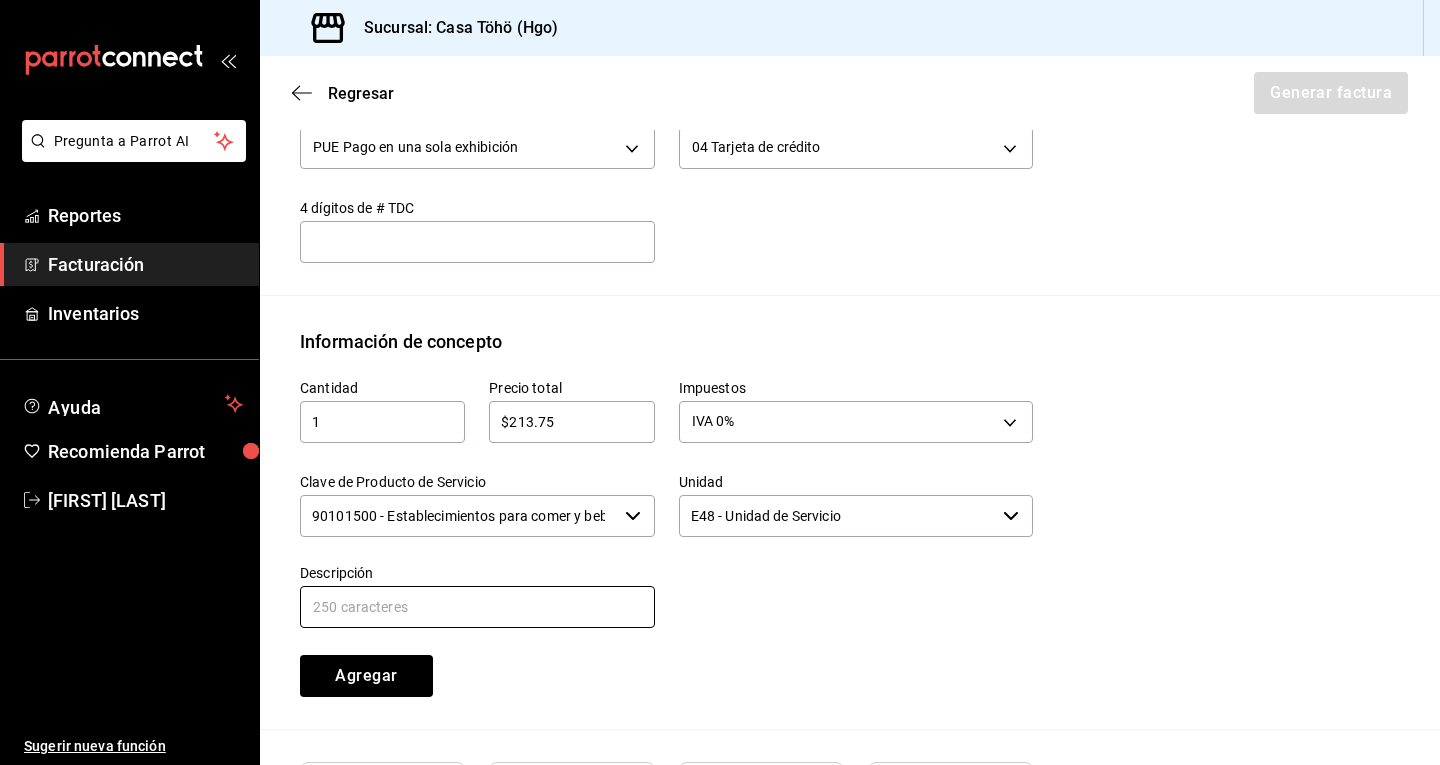 click at bounding box center (477, 607) 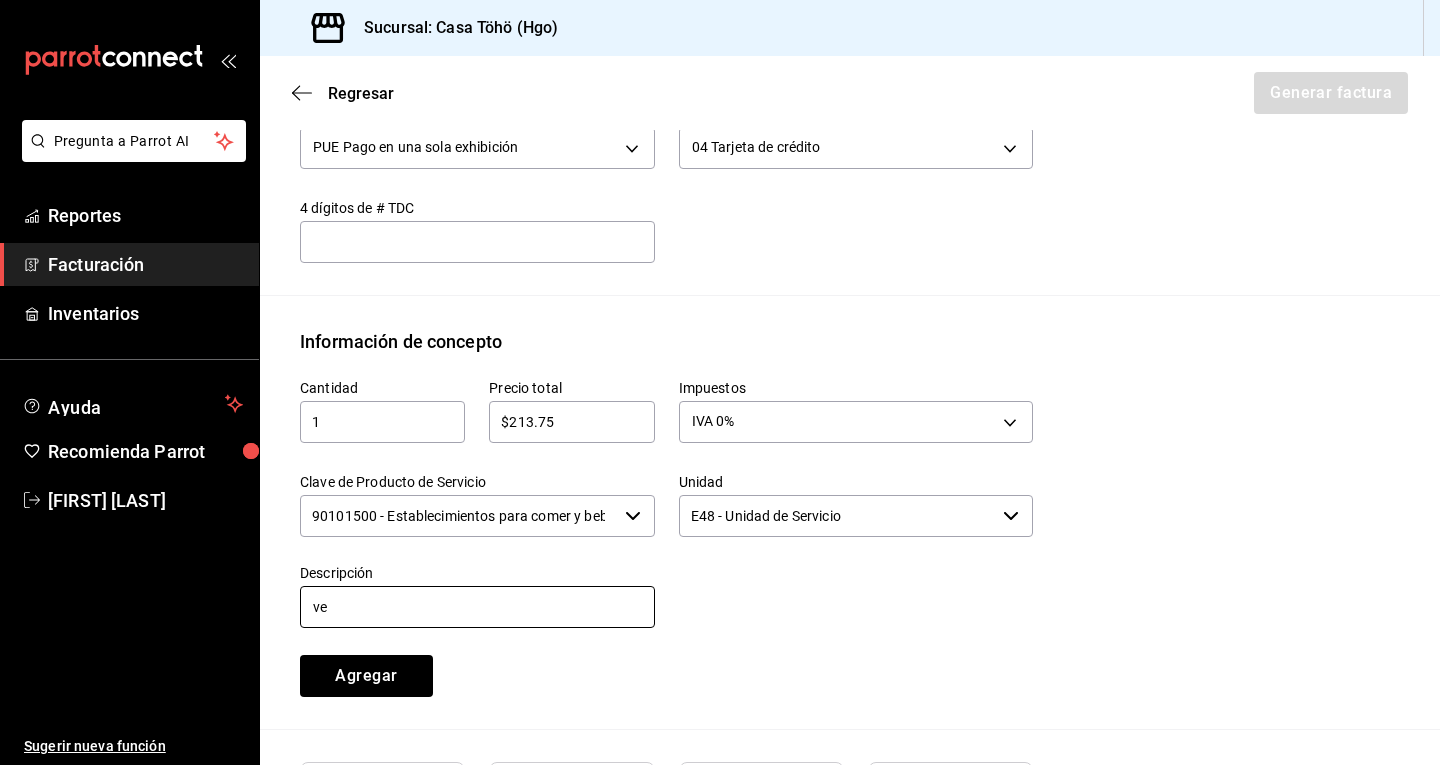 type on "v" 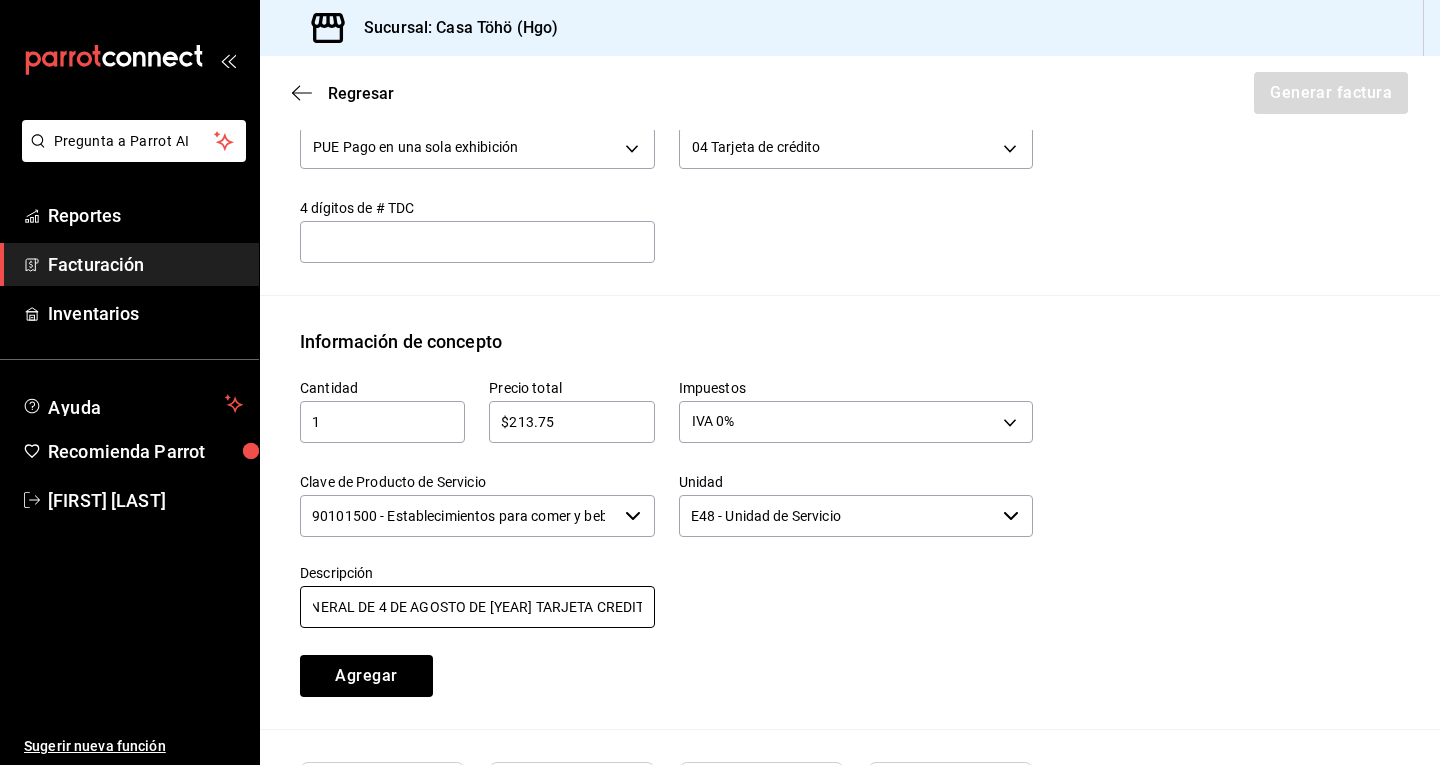 scroll, scrollTop: 0, scrollLeft: 160, axis: horizontal 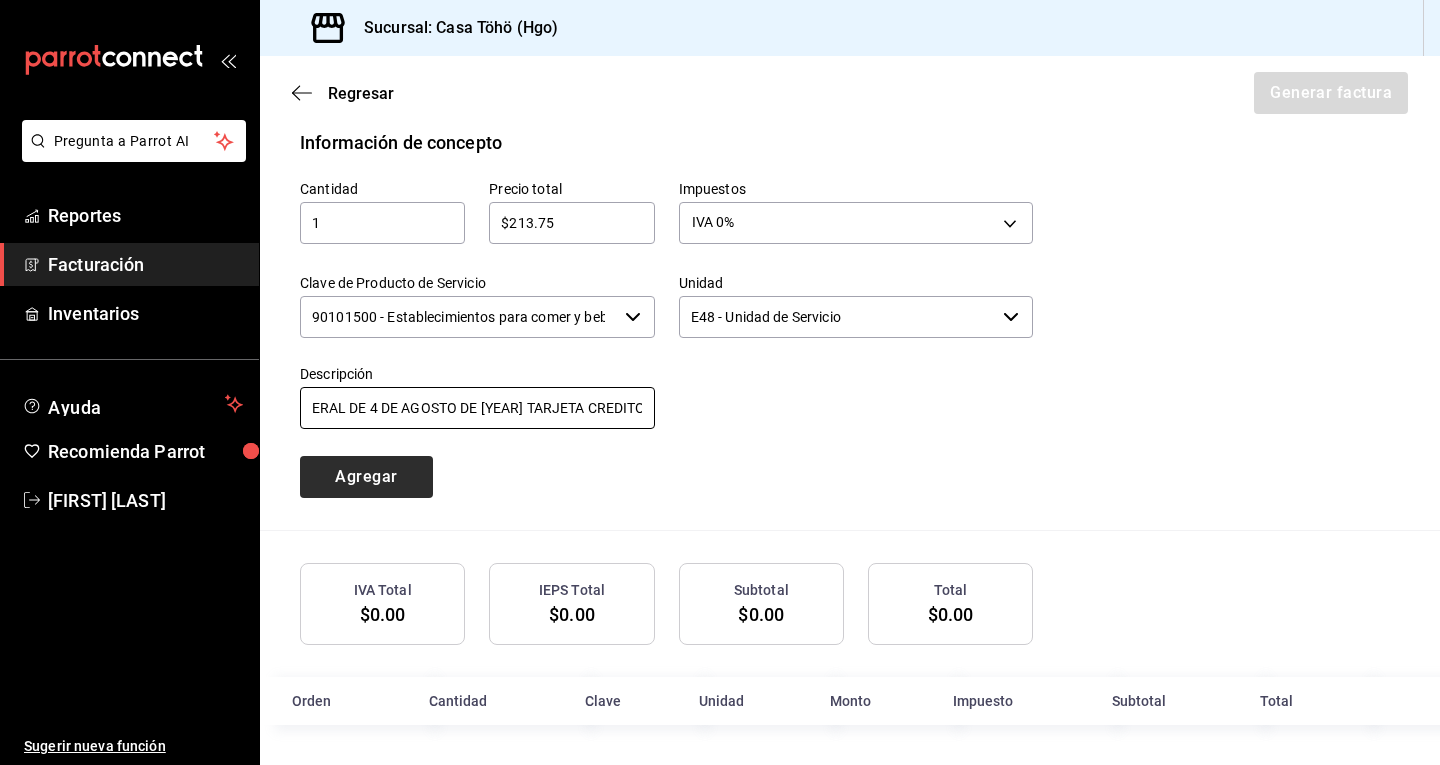 type on "VENTA PUBLICO EN GENERAL DE 4 DE AGOSTO DE [YEAR] TARJETA CREDITO" 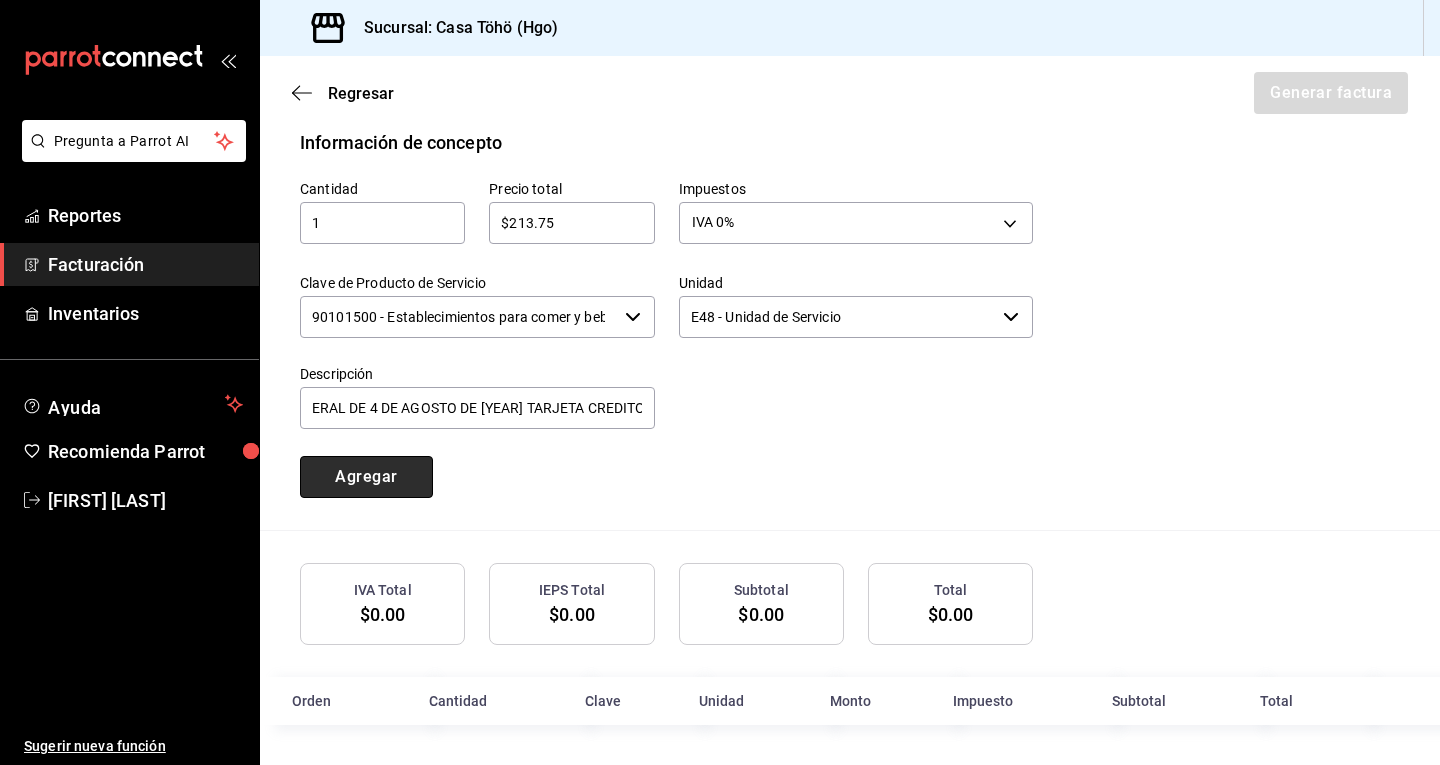 scroll, scrollTop: 0, scrollLeft: 0, axis: both 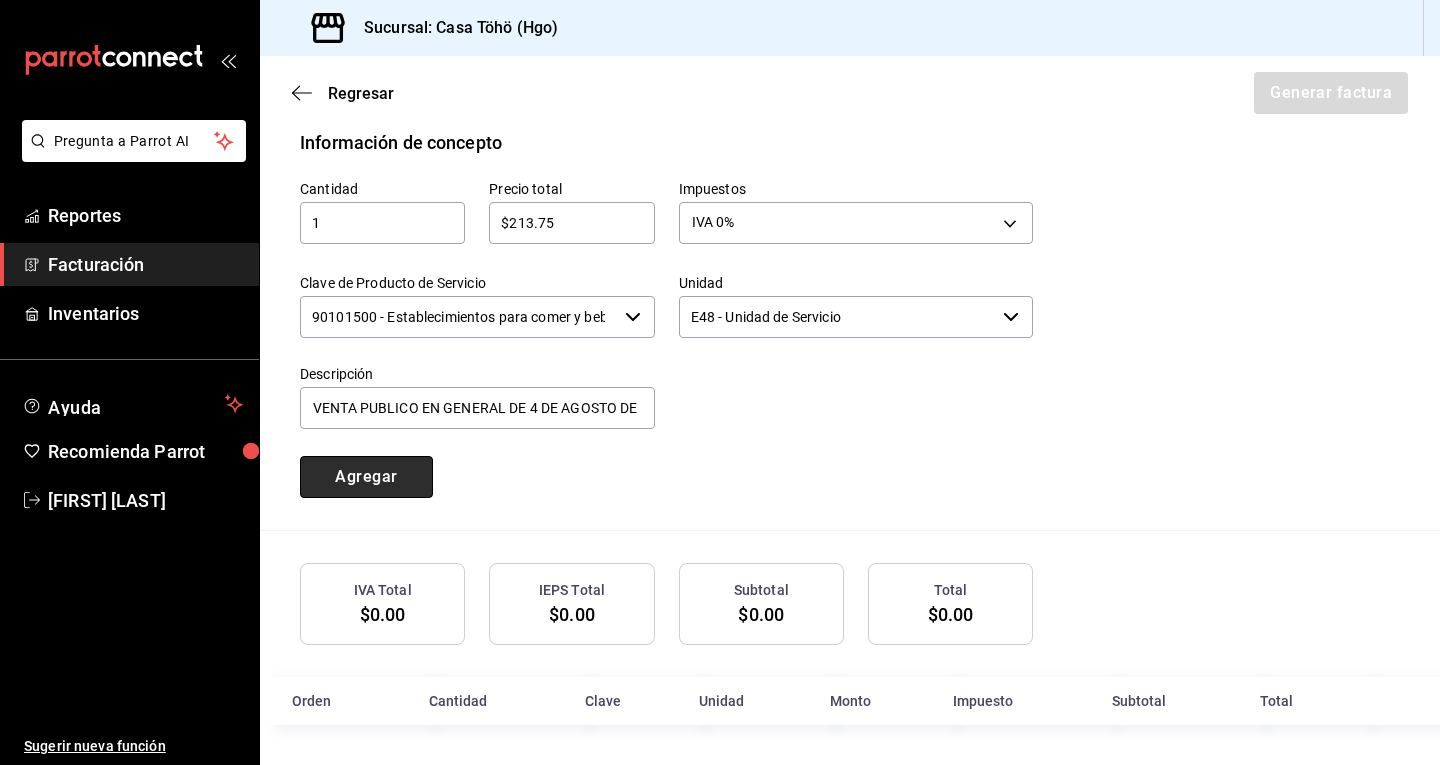 click on "Agregar" at bounding box center (366, 477) 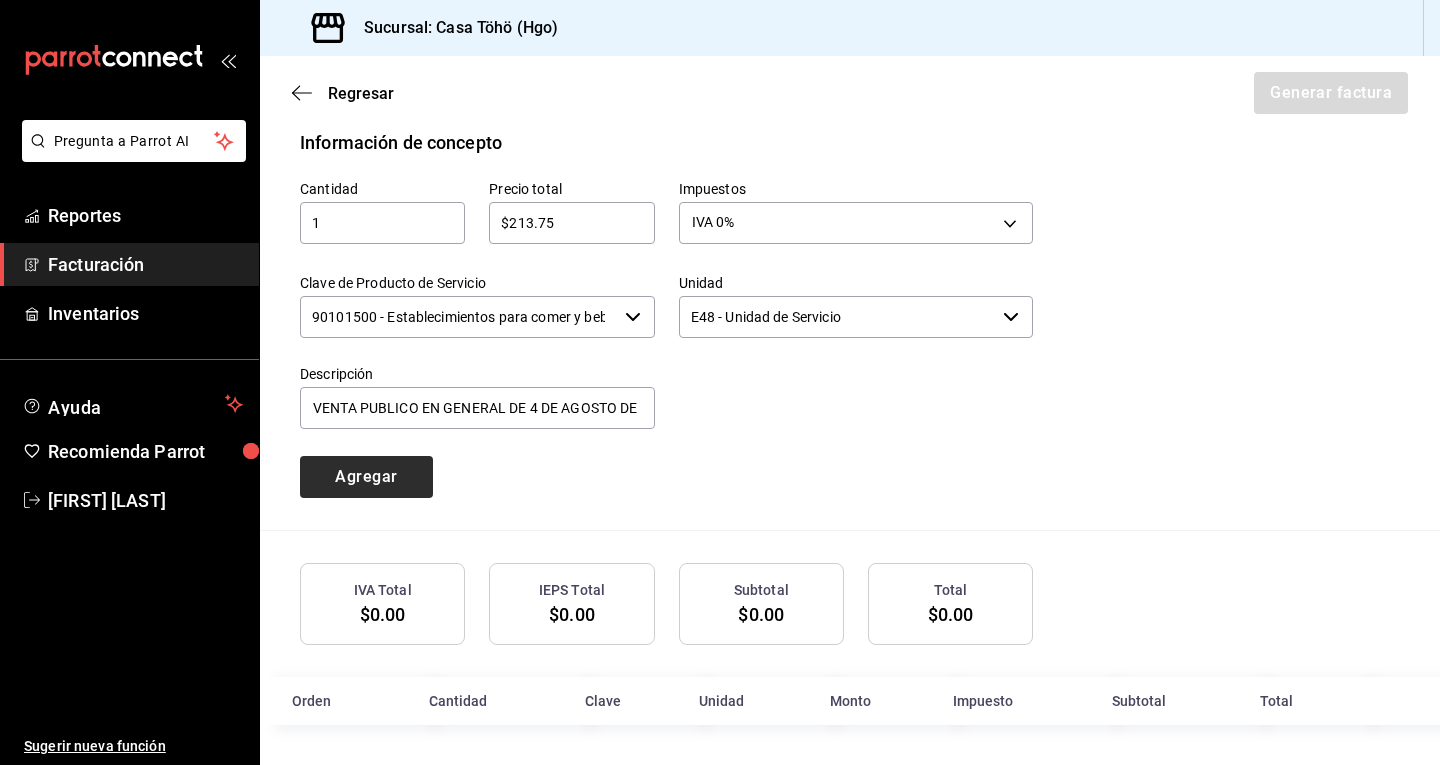 type 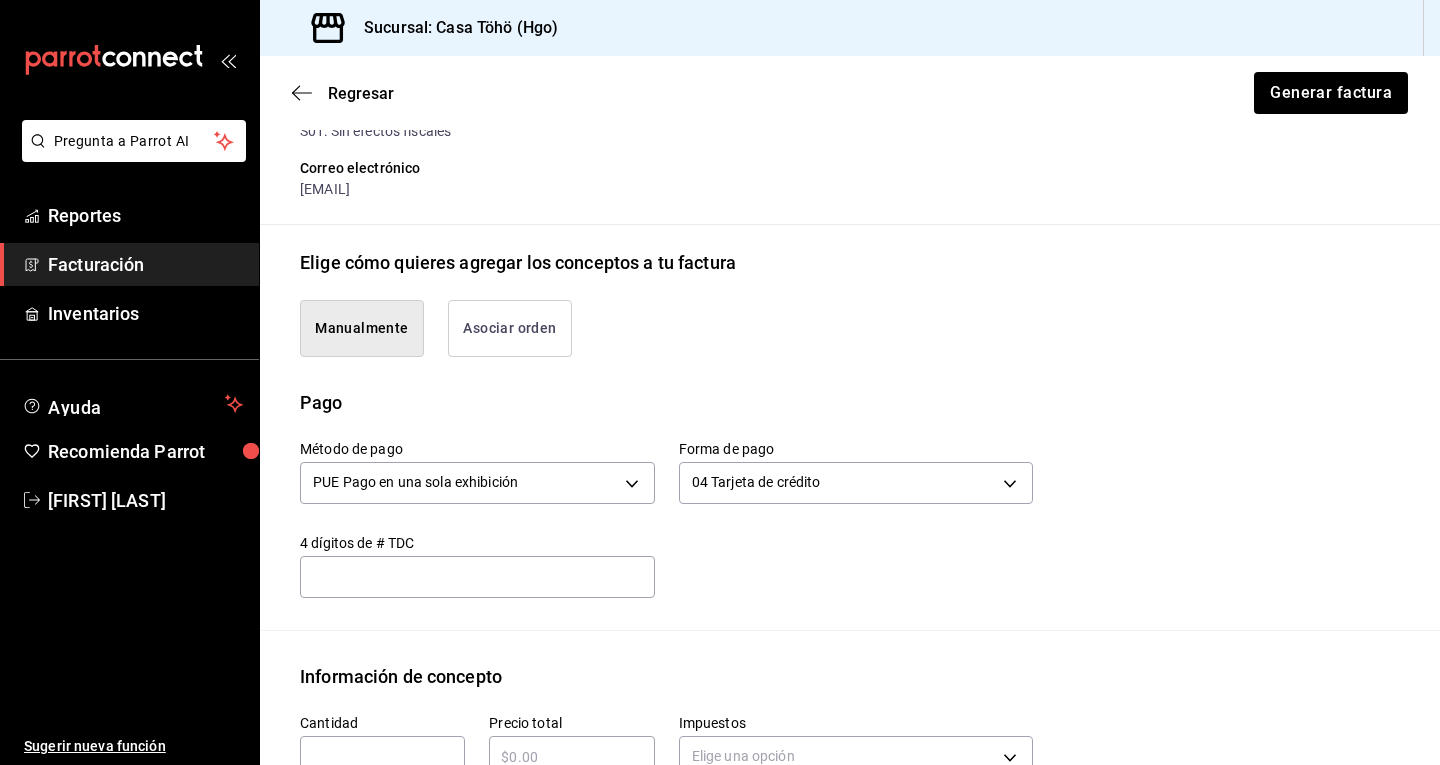scroll, scrollTop: 340, scrollLeft: 0, axis: vertical 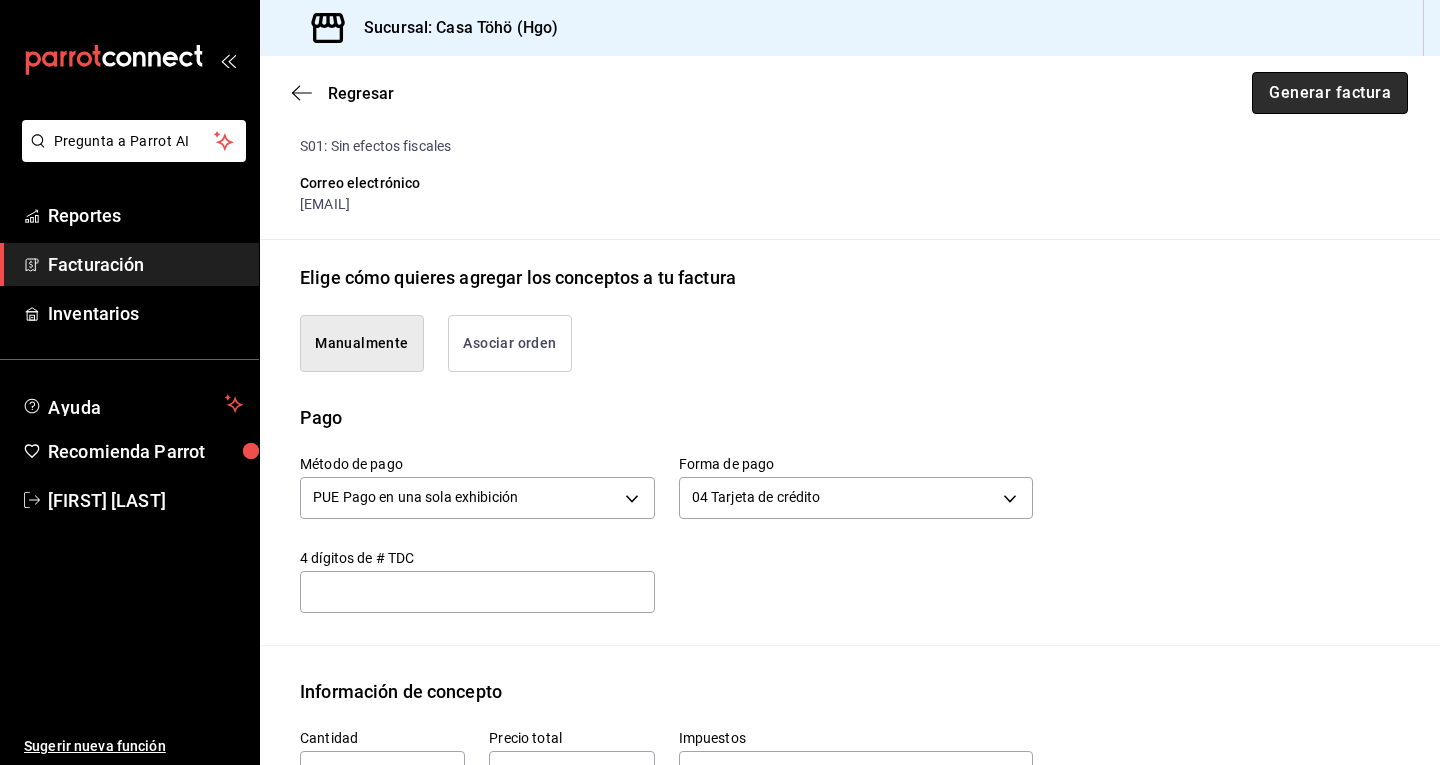 click on "Generar factura" at bounding box center [1330, 93] 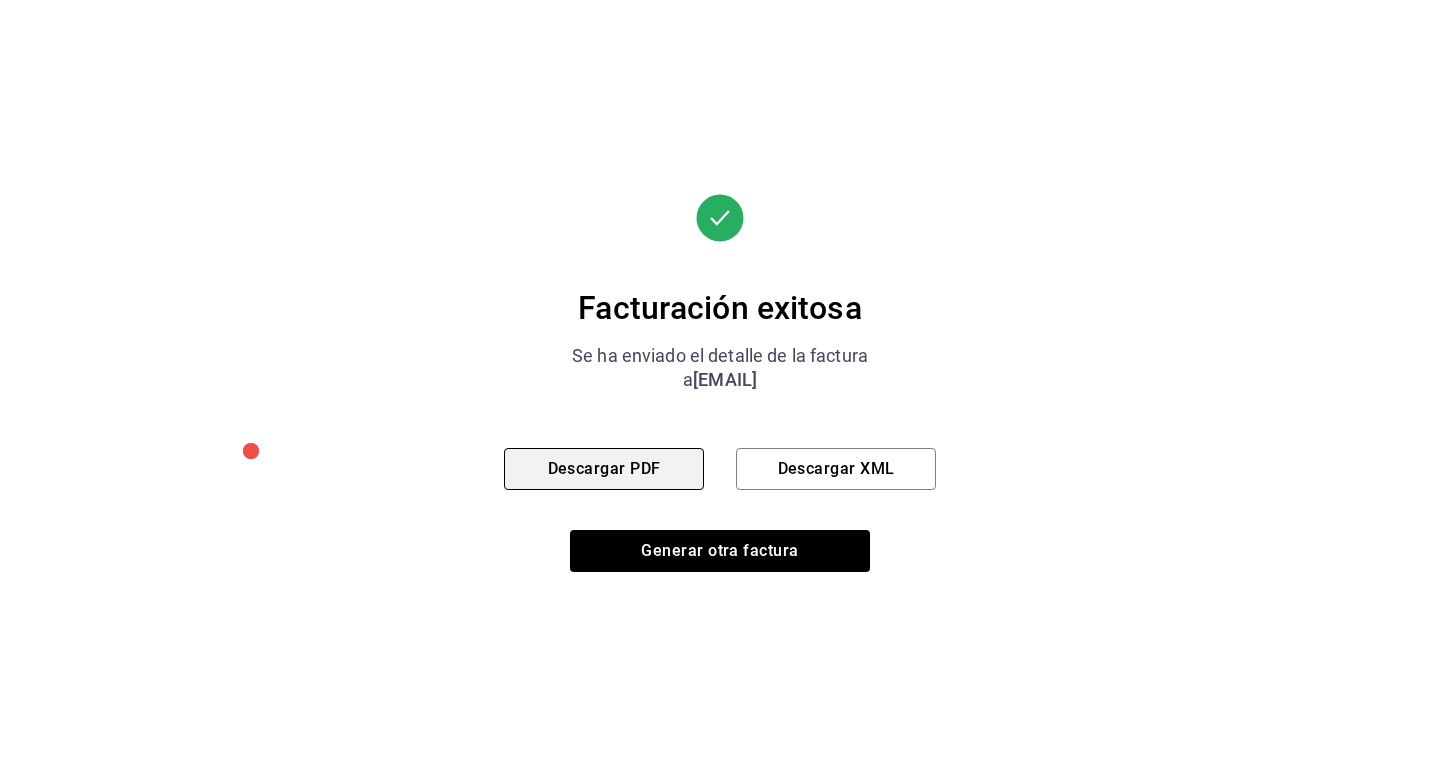 click on "Descargar PDF" at bounding box center (604, 469) 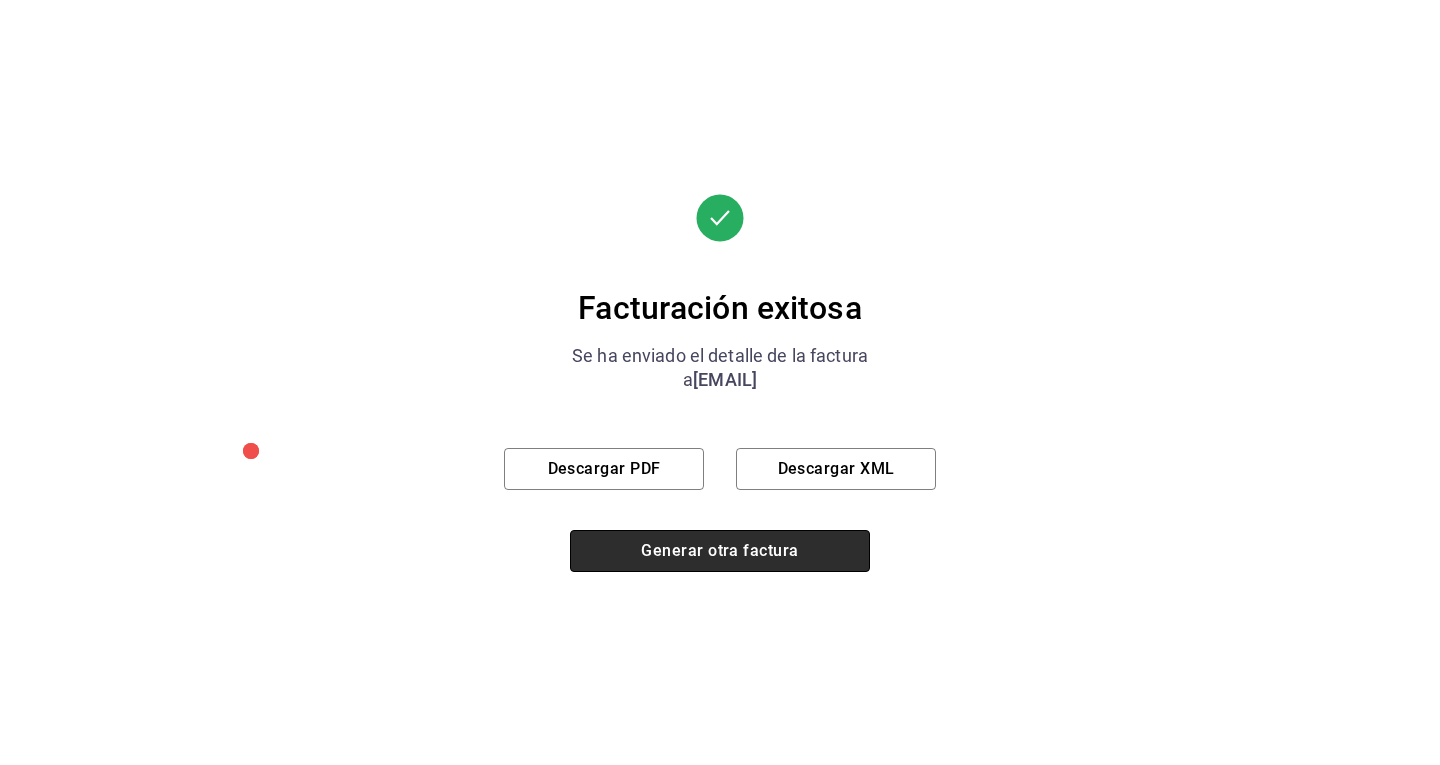click on "Generar otra factura" at bounding box center (720, 551) 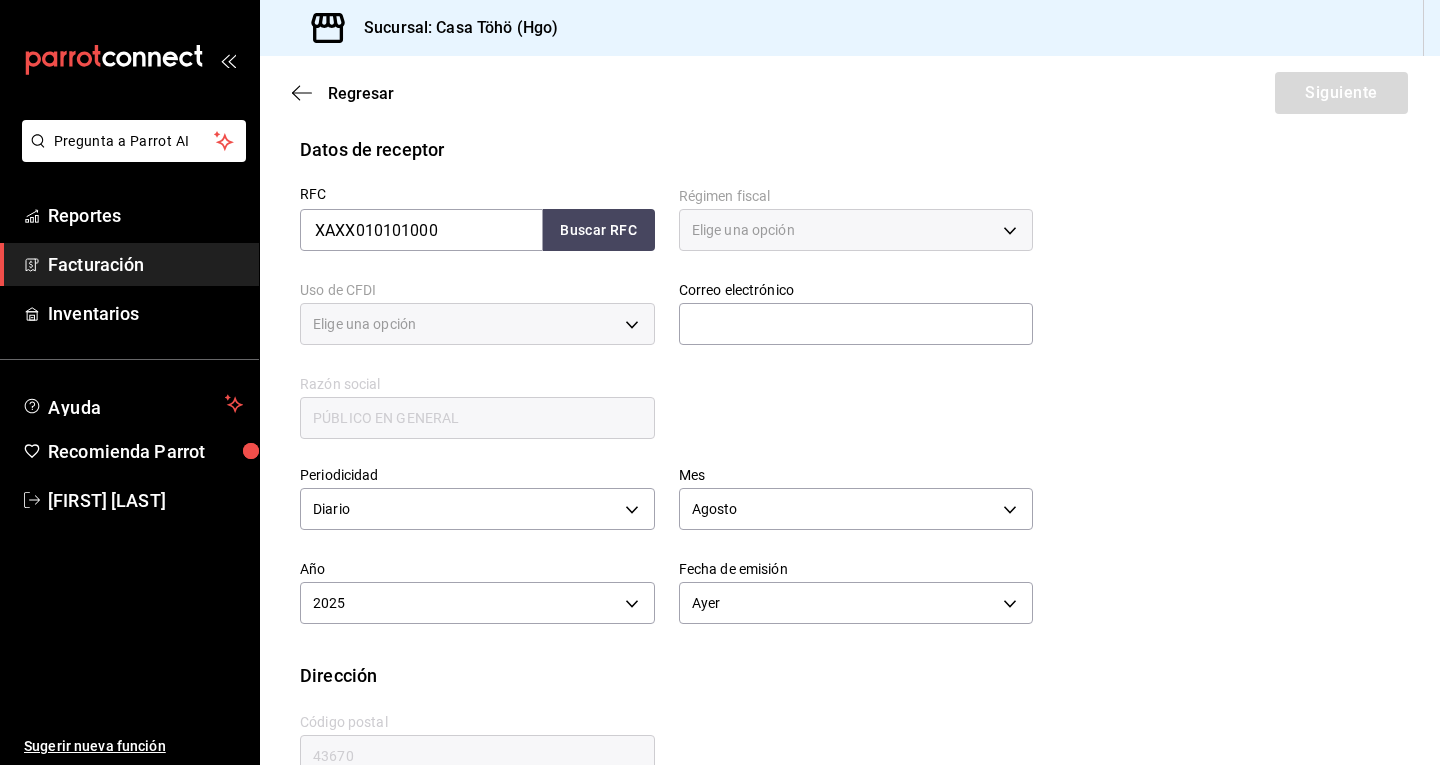 type on "616" 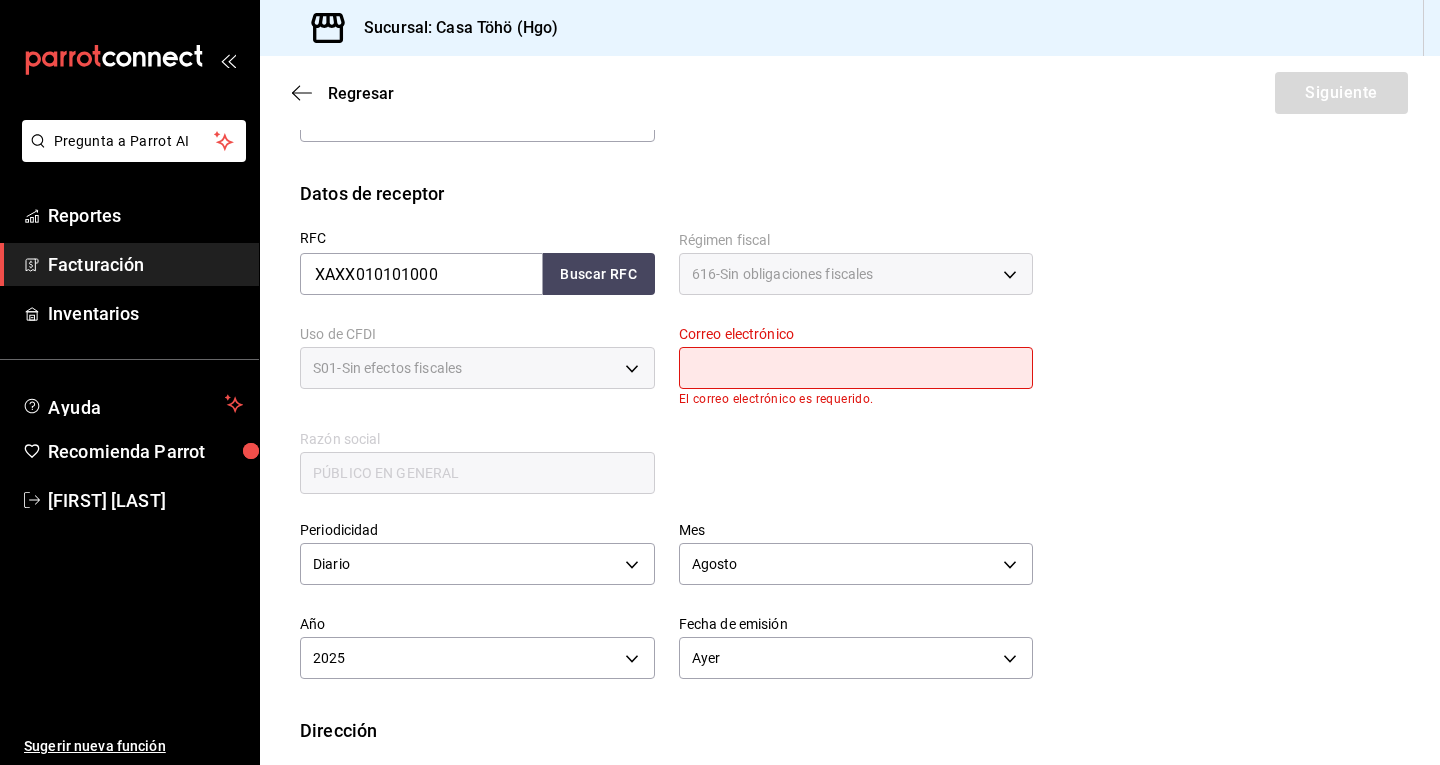 click at bounding box center [856, 368] 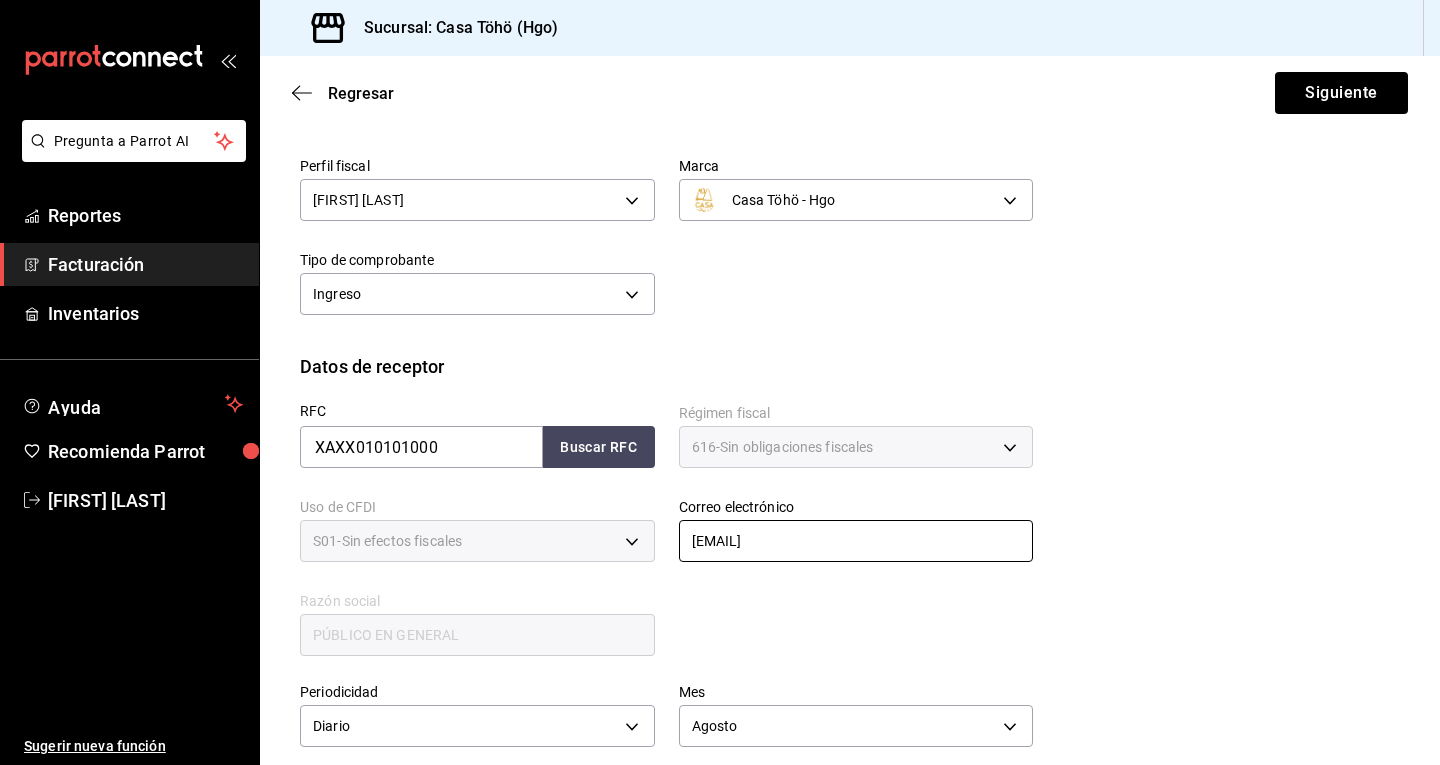 scroll, scrollTop: 87, scrollLeft: 0, axis: vertical 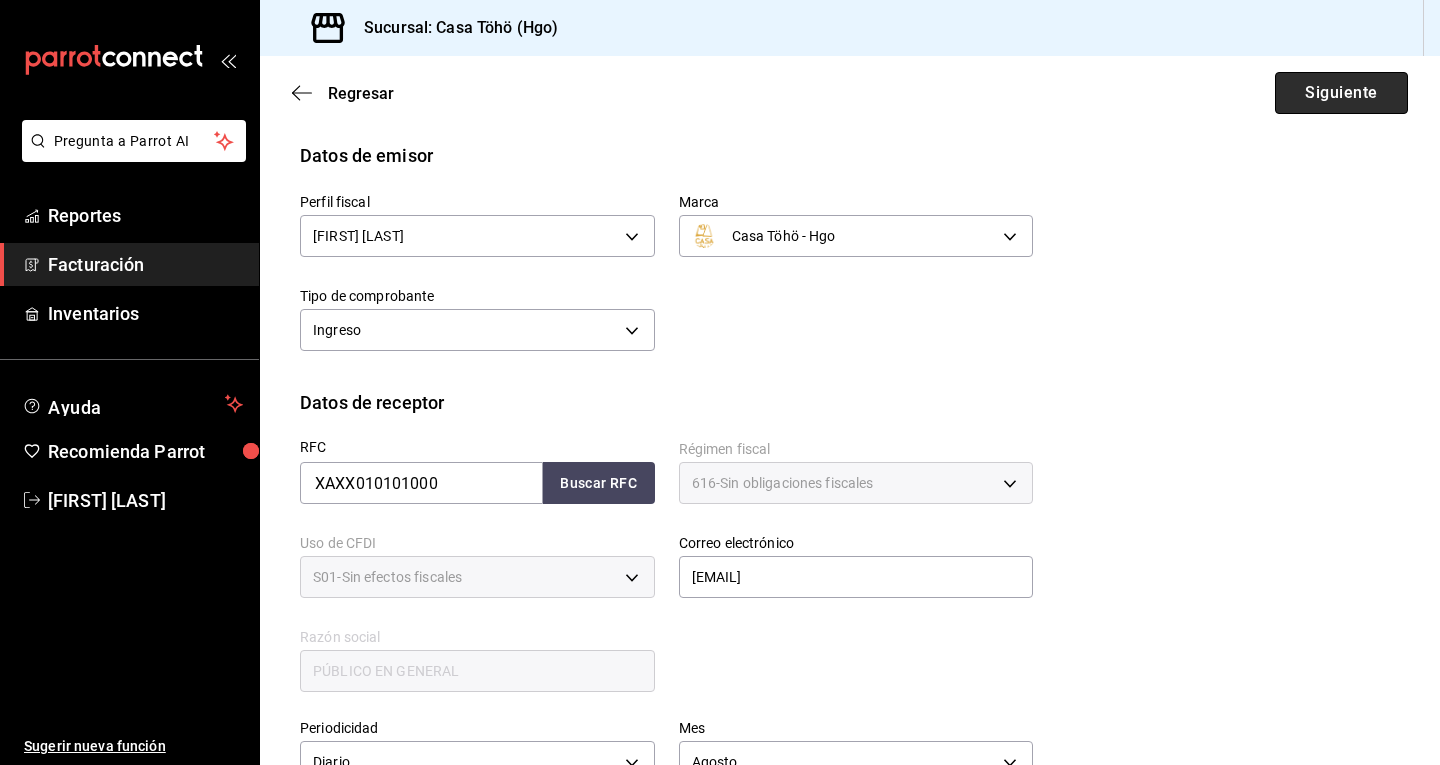 click on "Siguiente" at bounding box center (1341, 93) 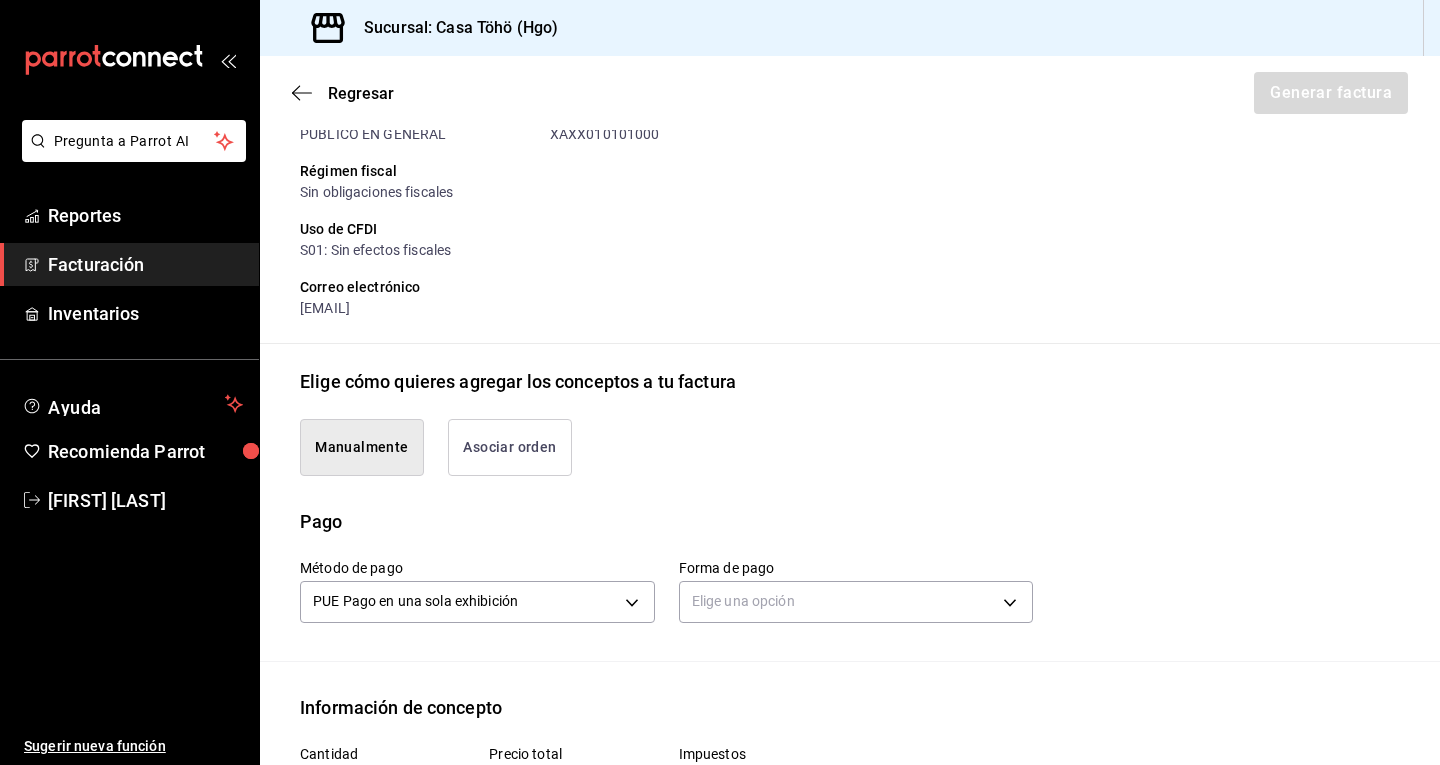 scroll, scrollTop: 387, scrollLeft: 0, axis: vertical 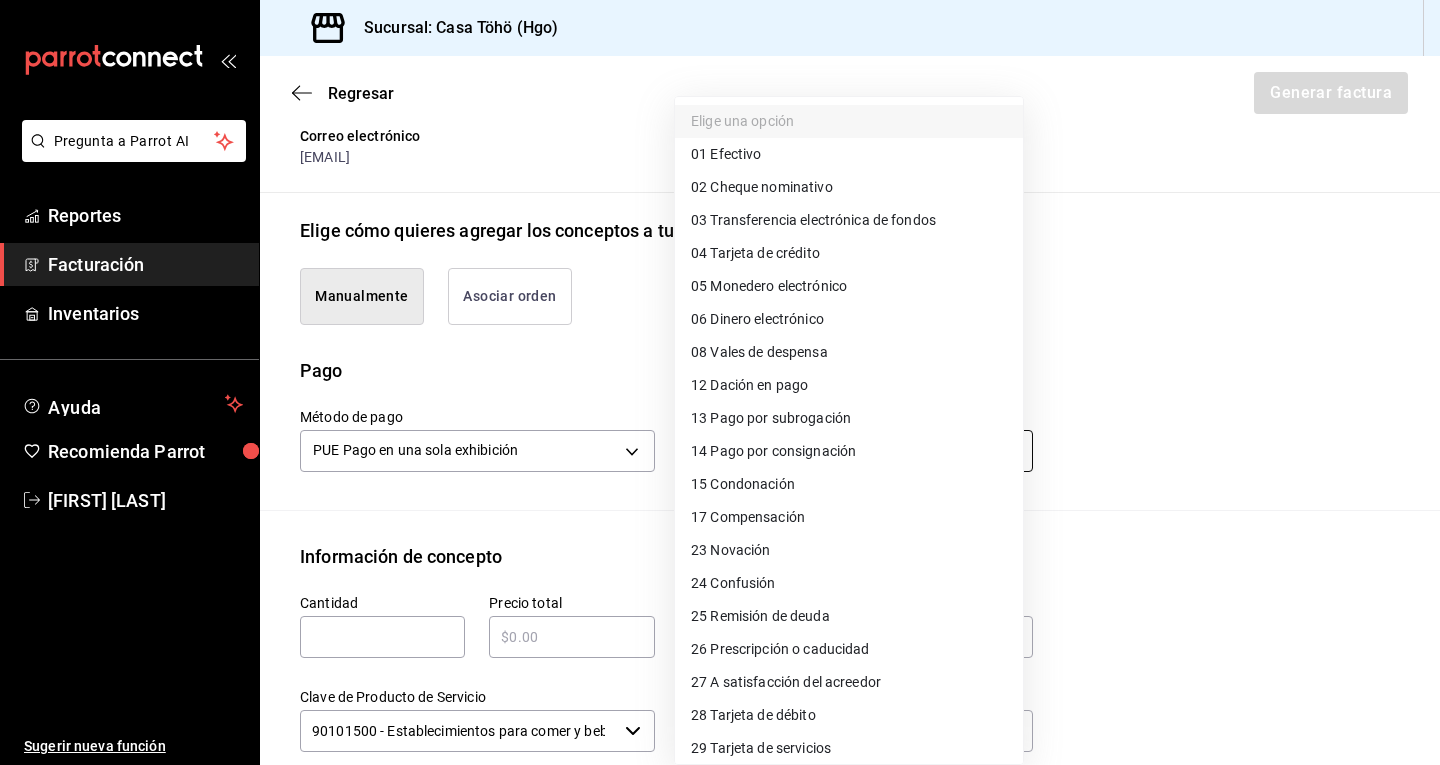 click on "Pregunta a Parrot AI Reportes   Facturación   Inventarios   Ayuda Recomienda Parrot   [FIRST] [LAST]   Sugerir nueva función   Sucursal: Casa Töhö (Hgo) Regresar Generar factura Emisor Perfil fiscal [FIRST] [LAST] Tipo de comprobante Ingreso Receptor Nombre / Razón social PÚBLICO EN GENERAL RFC Receptor [RFC] Régimen fiscal Sin obligaciones fiscales Uso de CFDI S01: Sin efectos fiscales Correo electrónico [EMAIL] Elige cómo quieres agregar los conceptos a tu factura Manualmente Asociar orden Pago Método de pago PUE   Pago en una sola exhibición PUE Forma de pago Elige una opción Información de concepto Cantidad ​ Precio total ​ Impuestos Elige una opción Clave de Producto de Servicio 90101500 - Establecimientos para comer y beber ​ Unidad E48 - Unidad de Servicio ​ Descripción Agregar IVA Total $0.00 IEPS Total $0.00 Subtotal $0.00 Total $0.00 Orden Cantidad Clave Unidad Monto Impuesto Subtotal Total GANA 1 MES GRATIS EN TU SUSCRIPCIÓN AQUÍ Reportes" at bounding box center [720, 382] 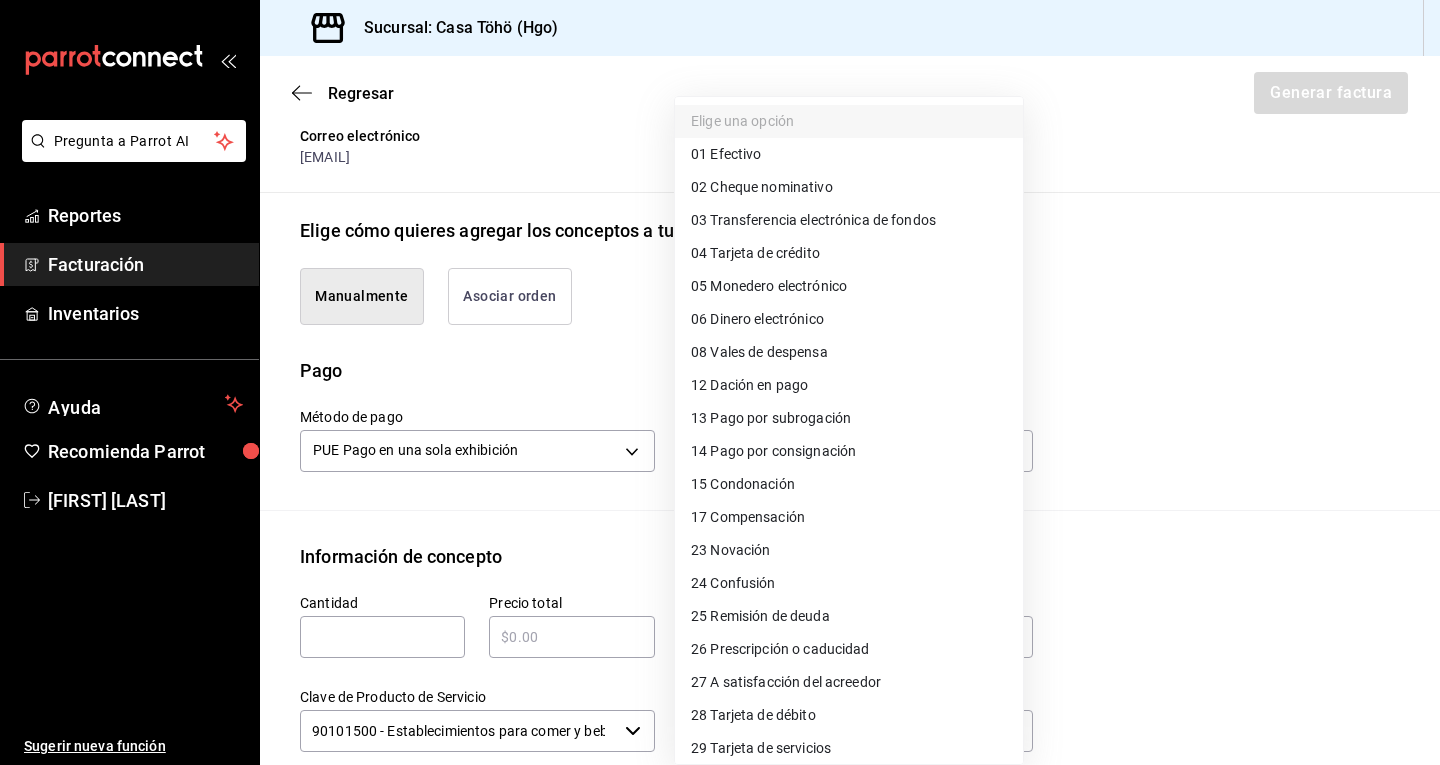 click on "28   Tarjeta de débito" at bounding box center [753, 715] 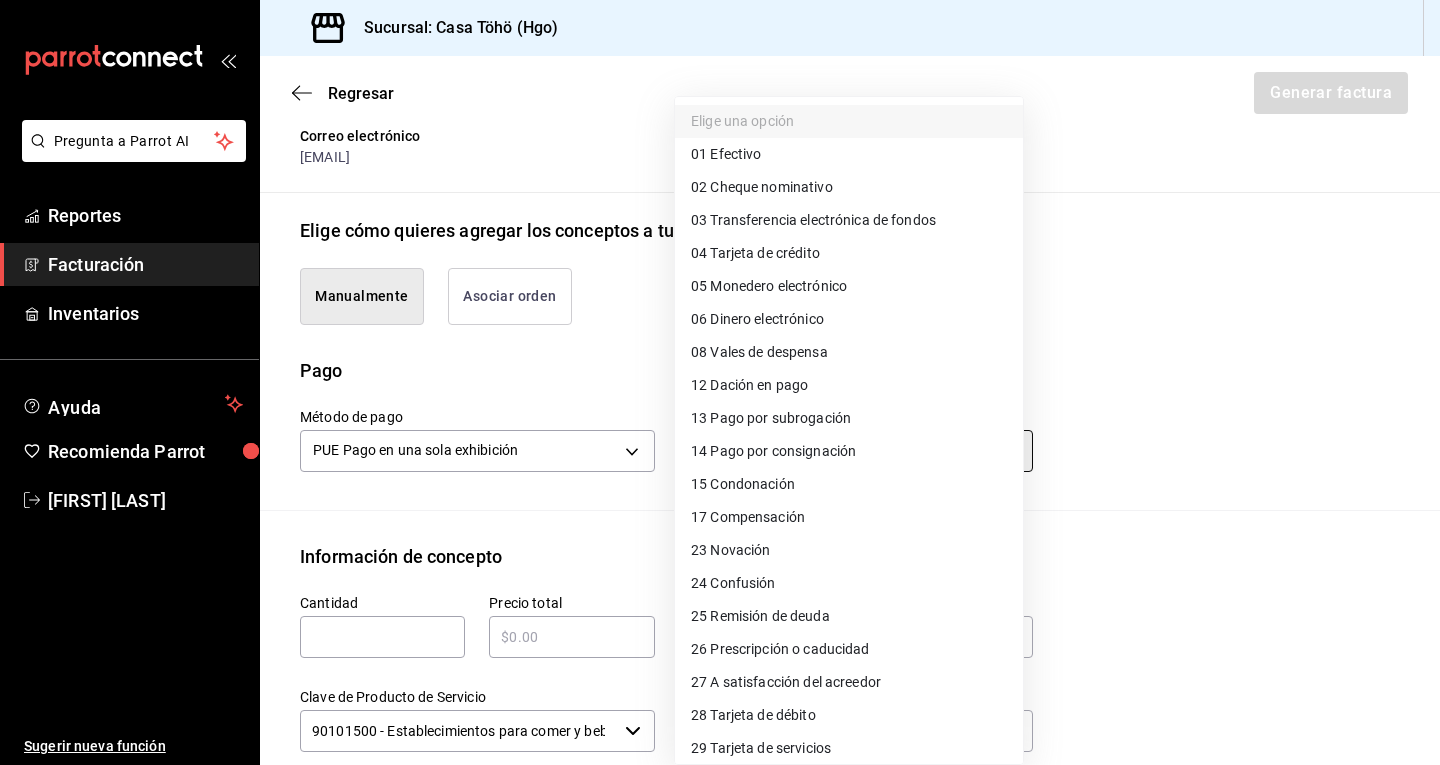 type on "28" 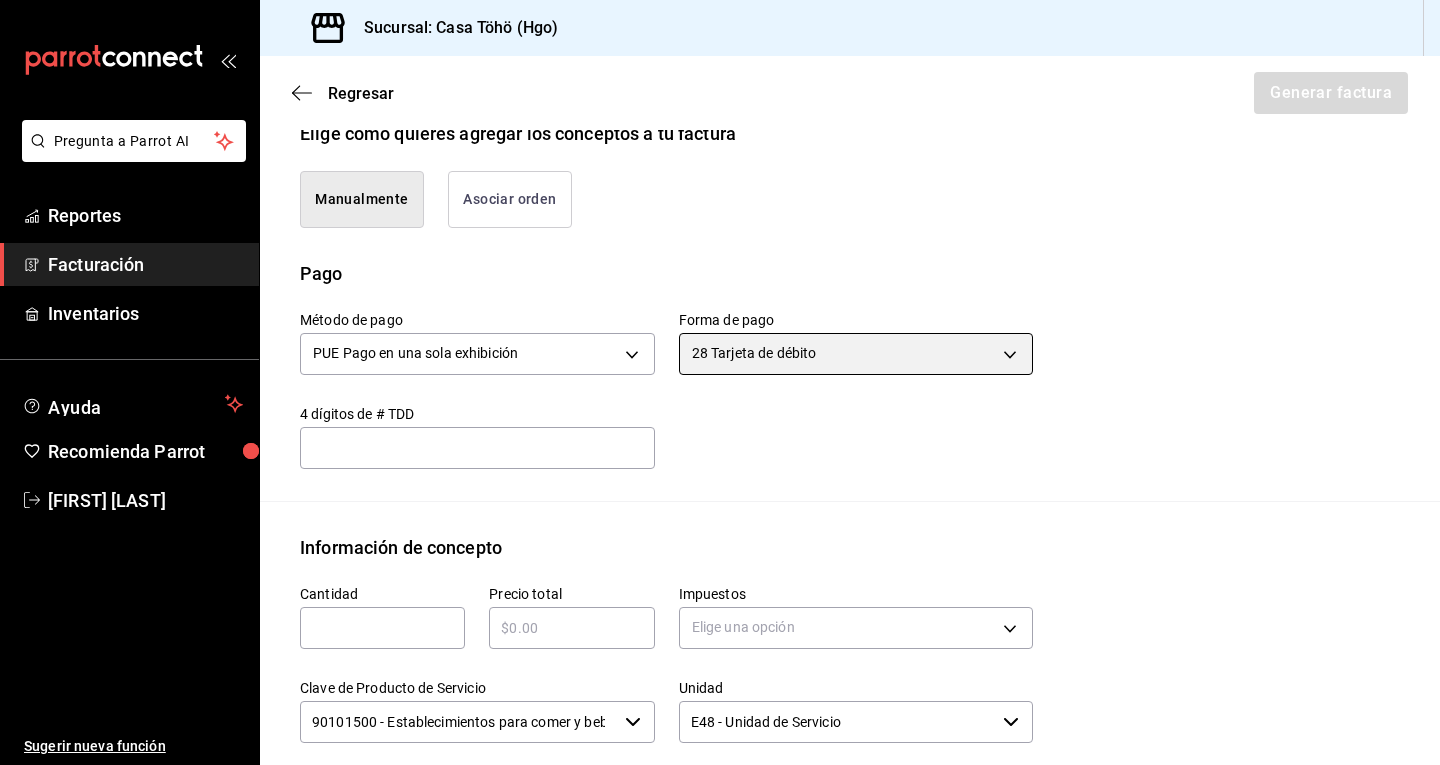 scroll, scrollTop: 487, scrollLeft: 0, axis: vertical 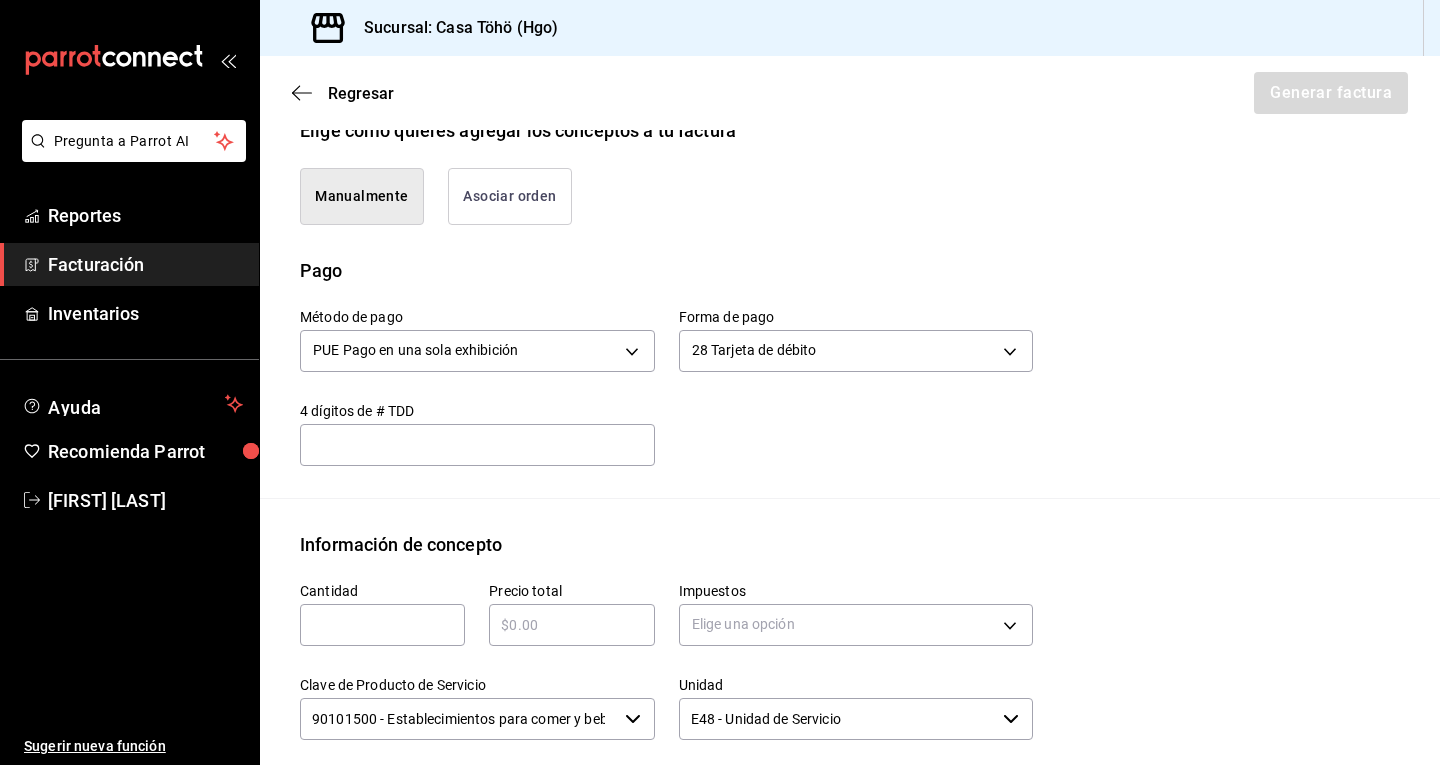 click on "Asociar orden" at bounding box center [510, 196] 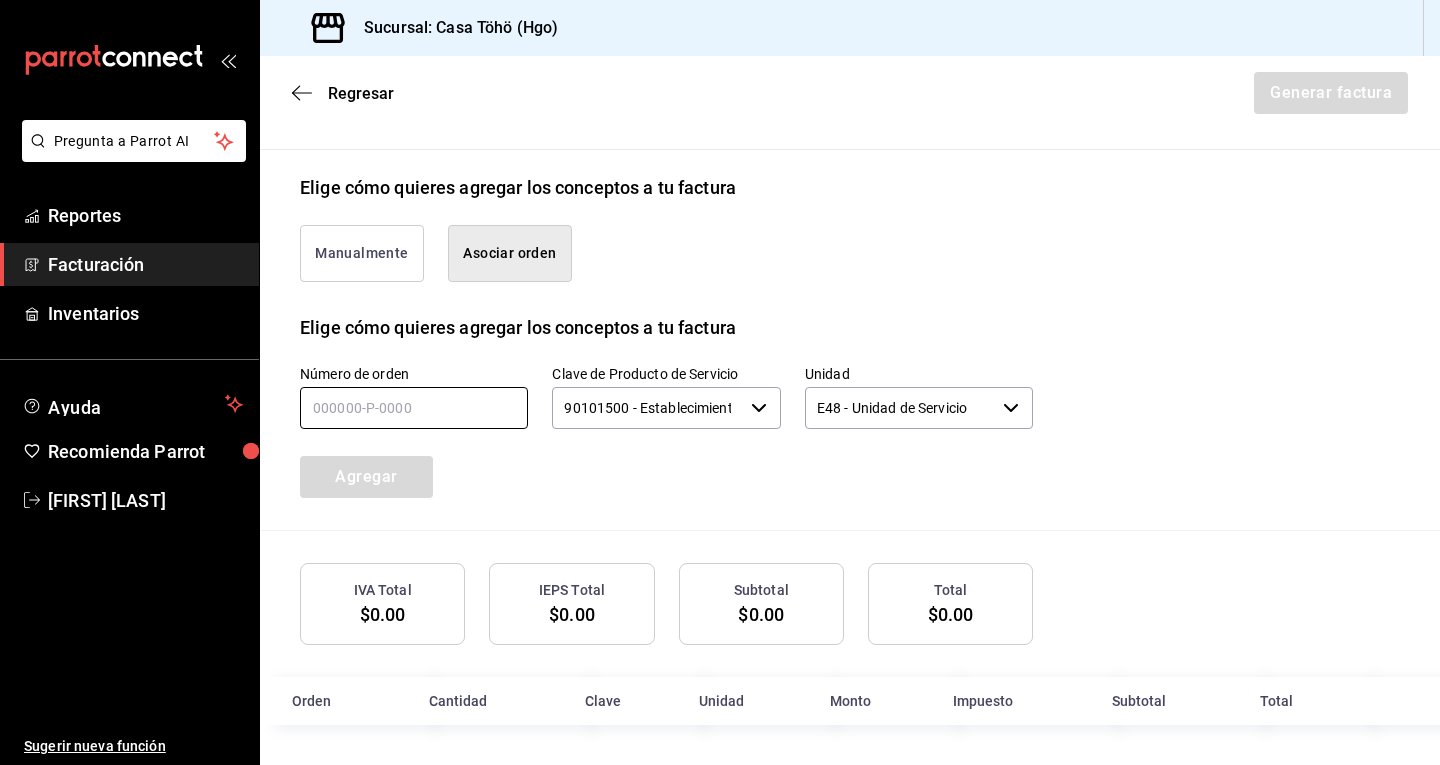 click at bounding box center [414, 408] 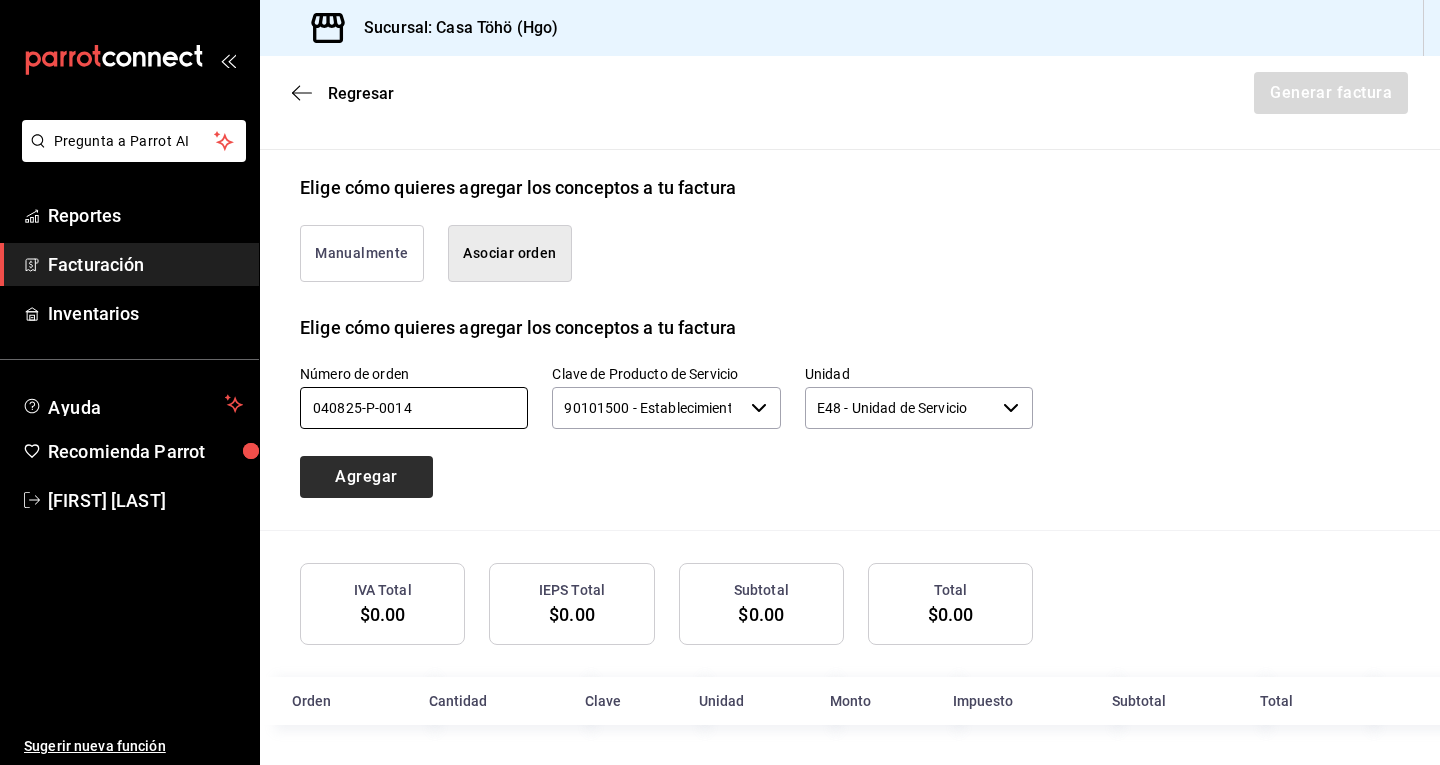 type on "040825-P-0014" 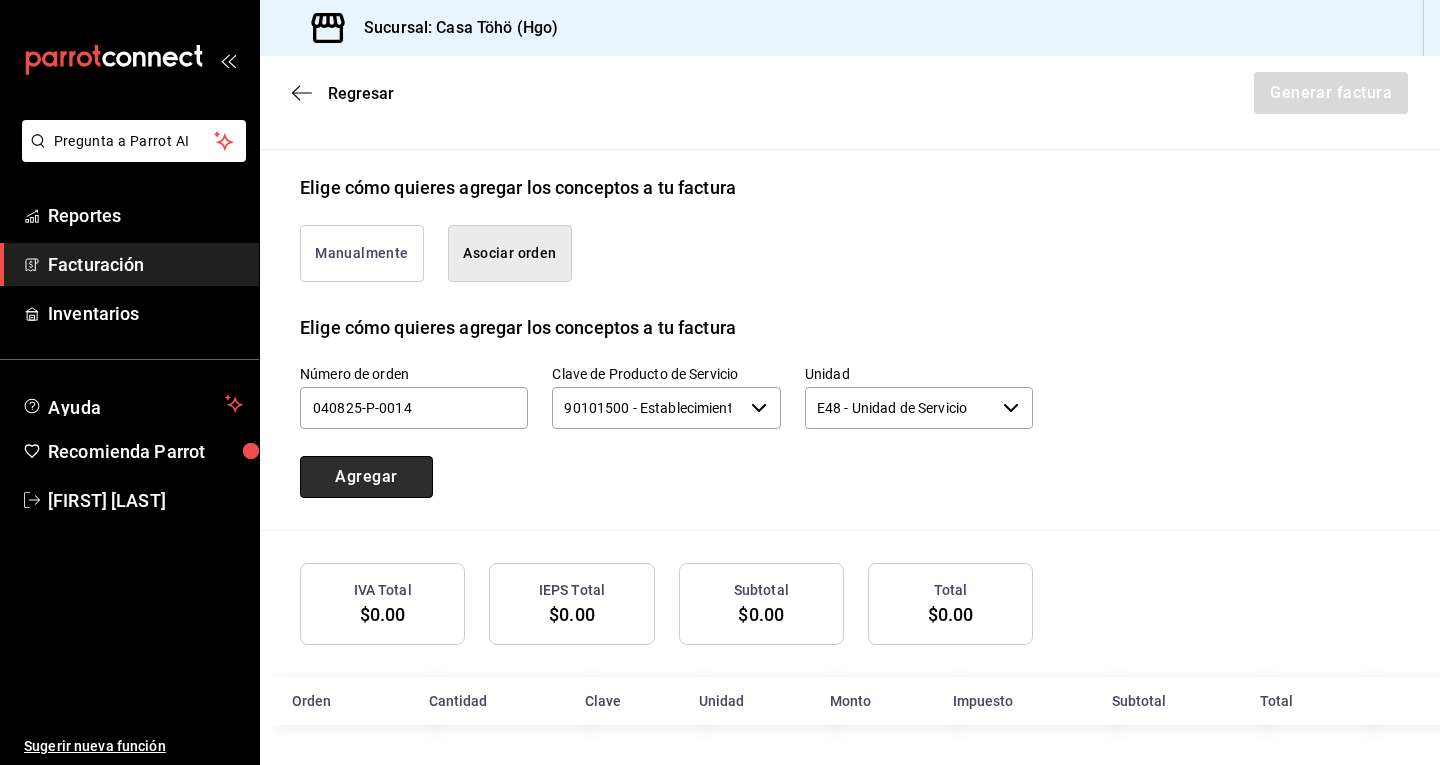 click on "Agregar" at bounding box center [366, 477] 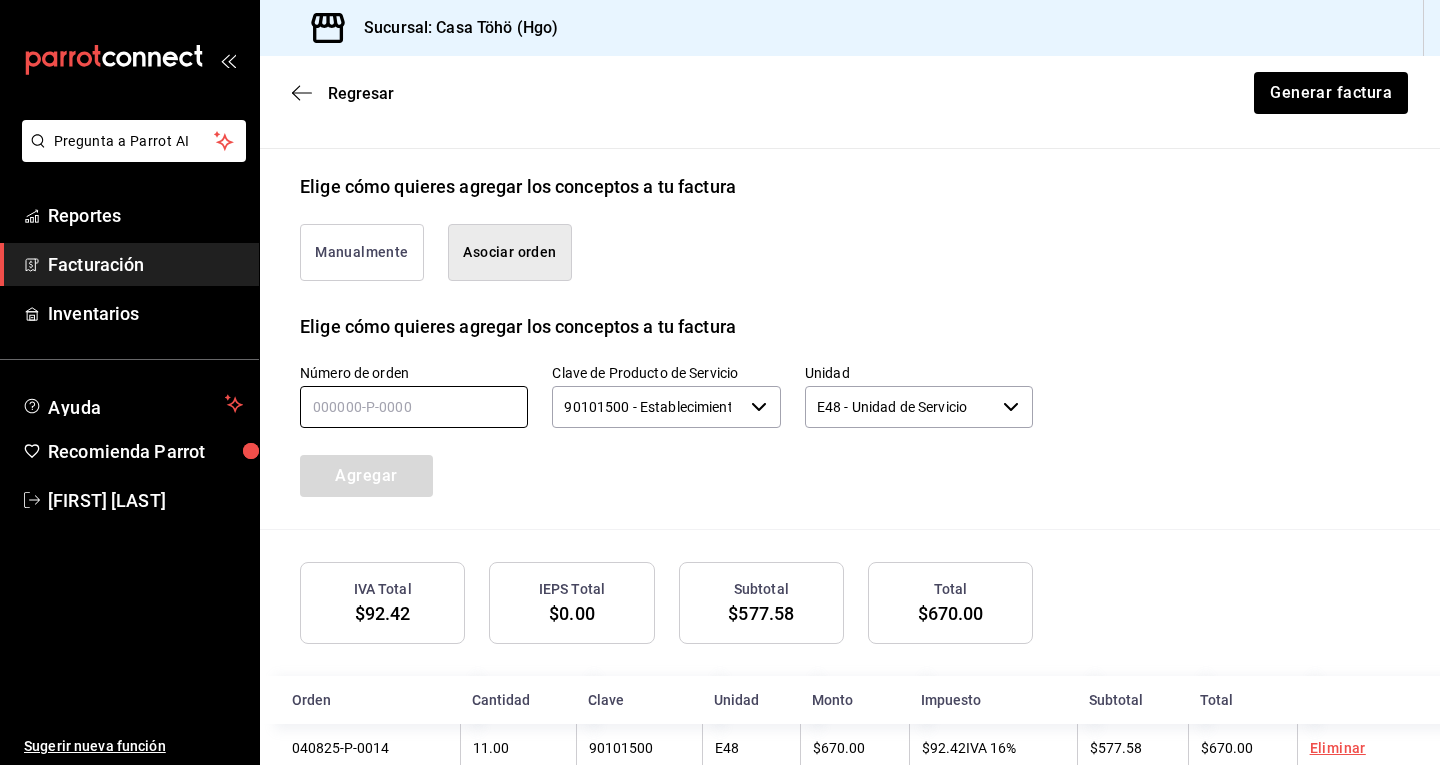 click at bounding box center (414, 407) 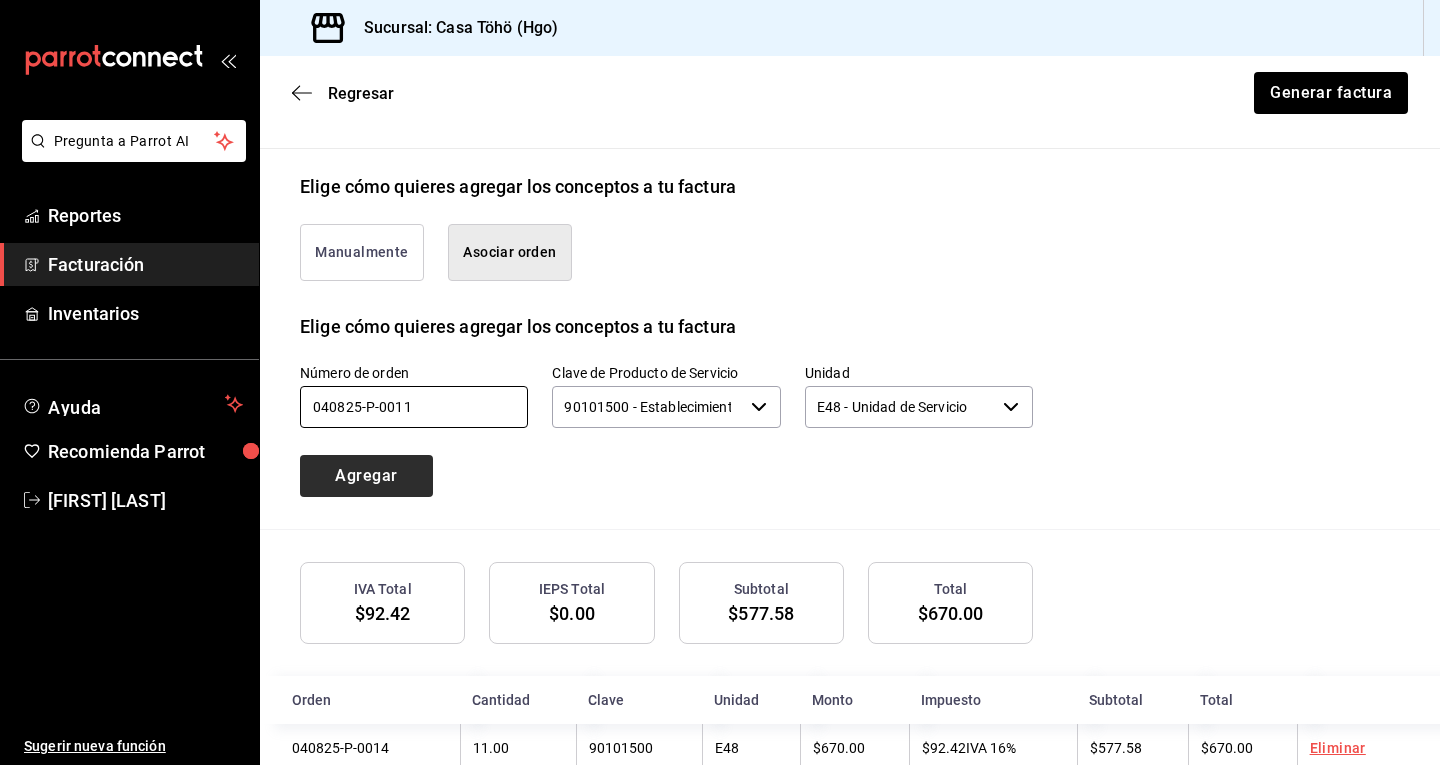 type on "040825-P-0011" 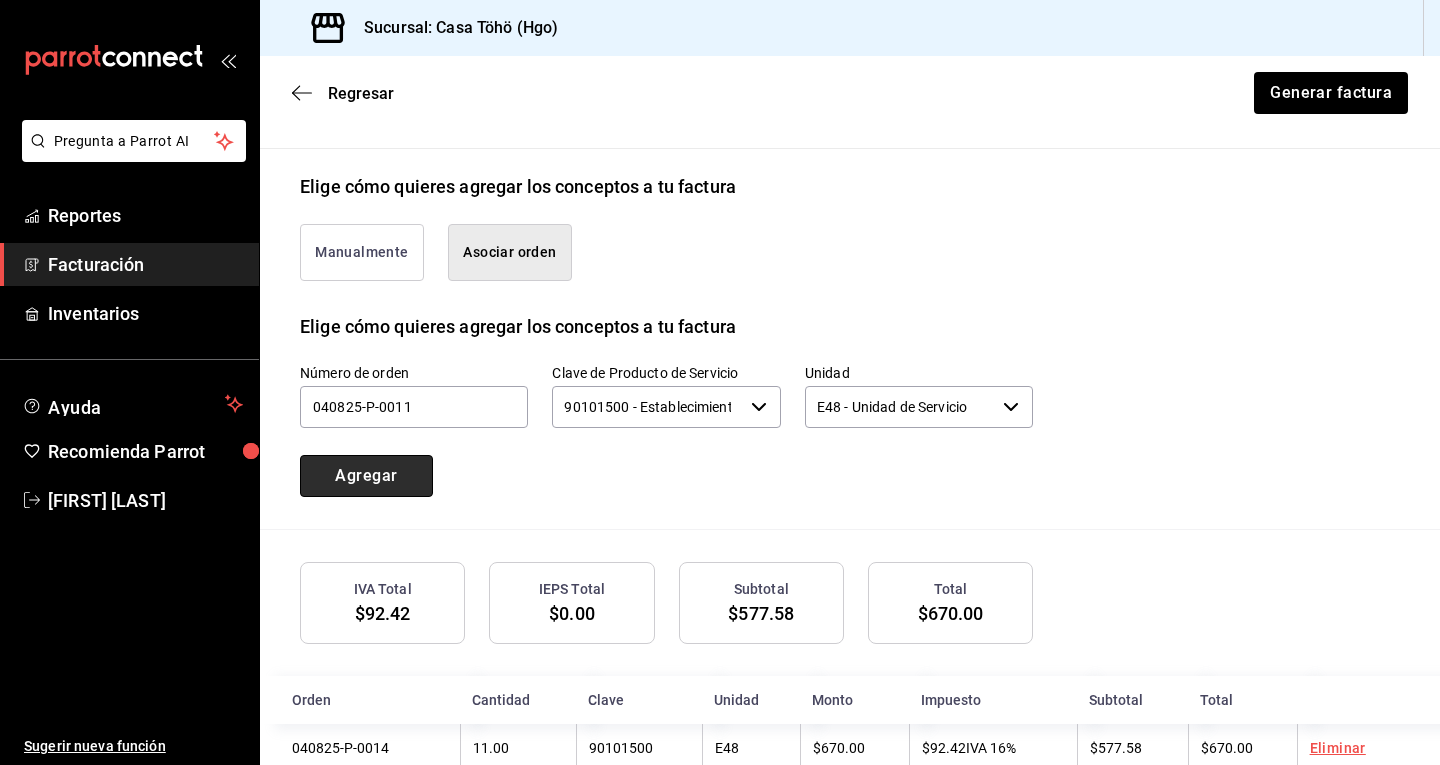 click on "Agregar" at bounding box center [366, 476] 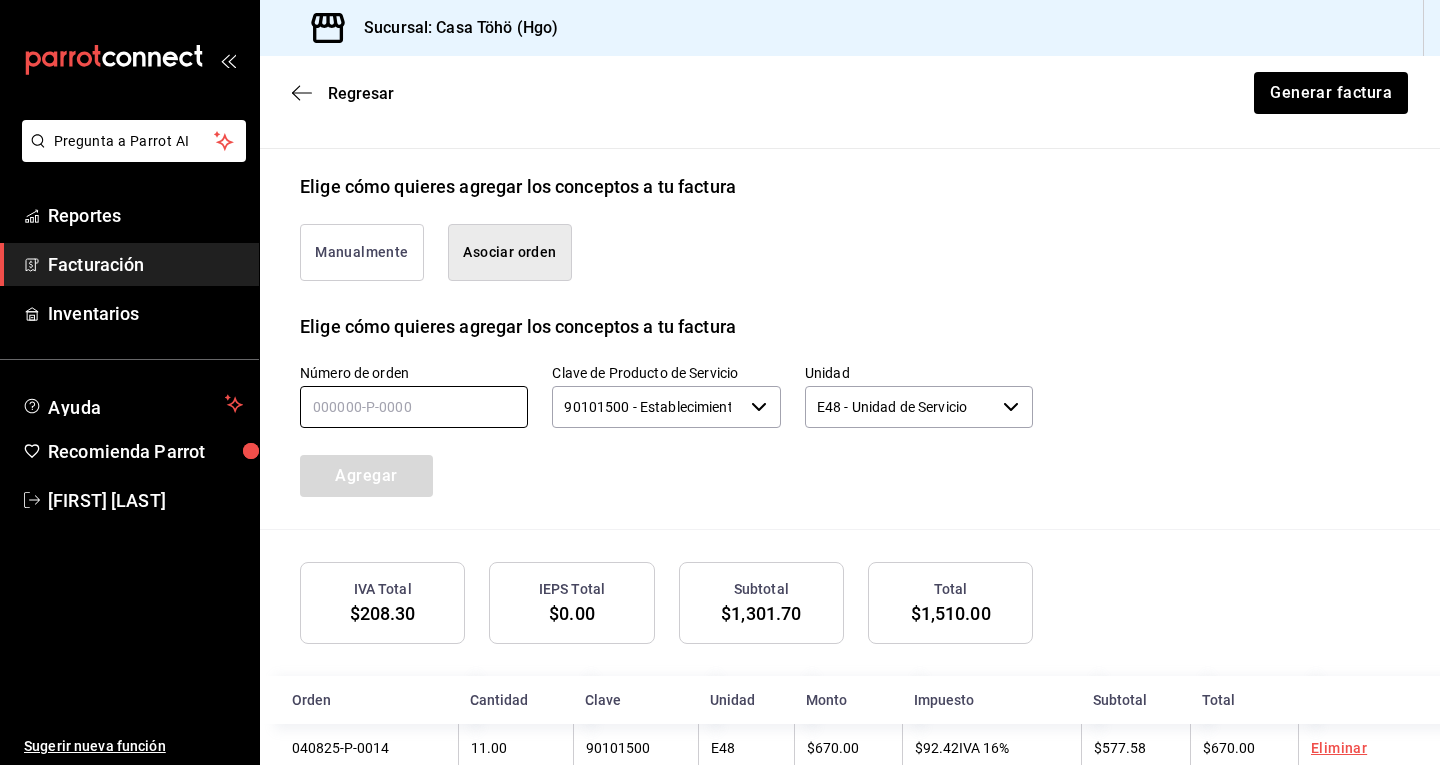 click at bounding box center [414, 407] 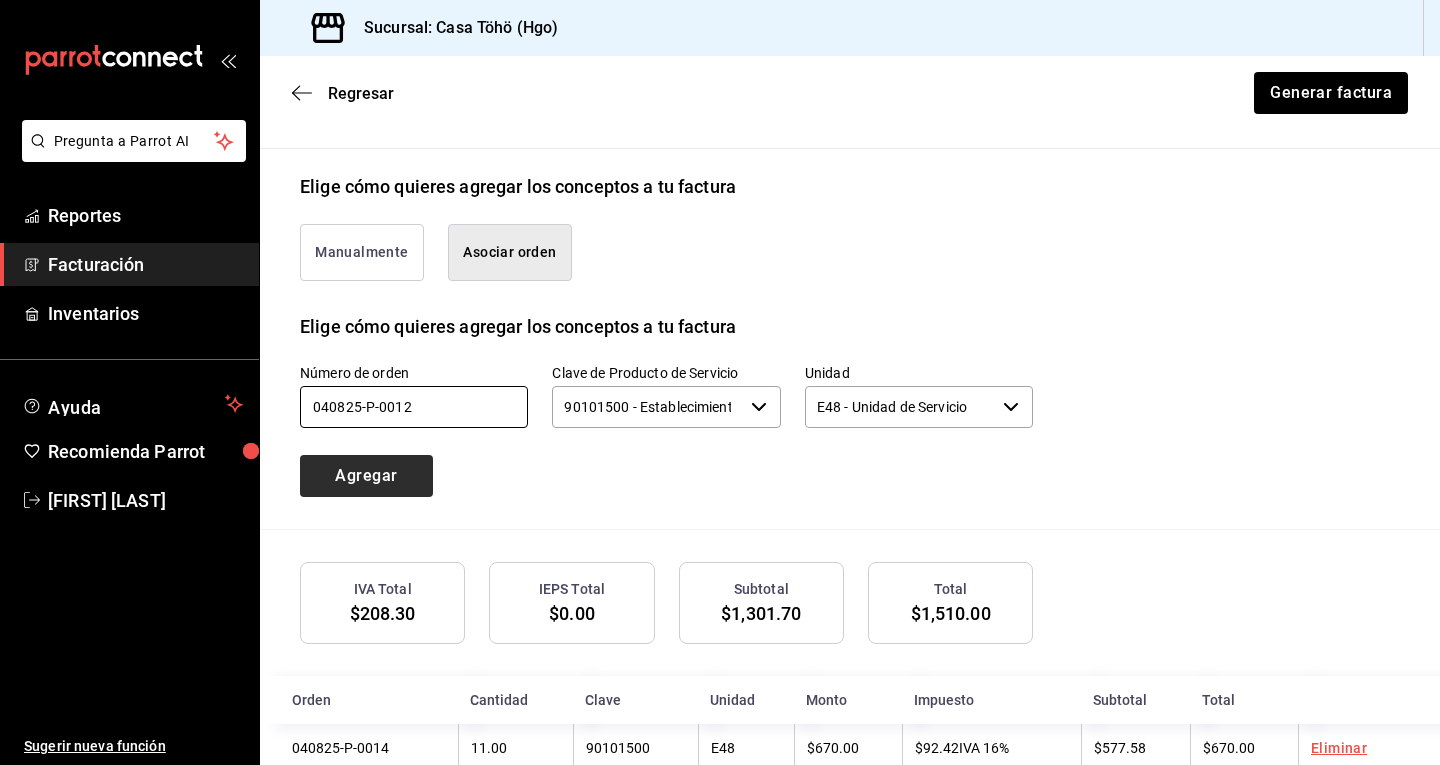 type on "040825-P-0012" 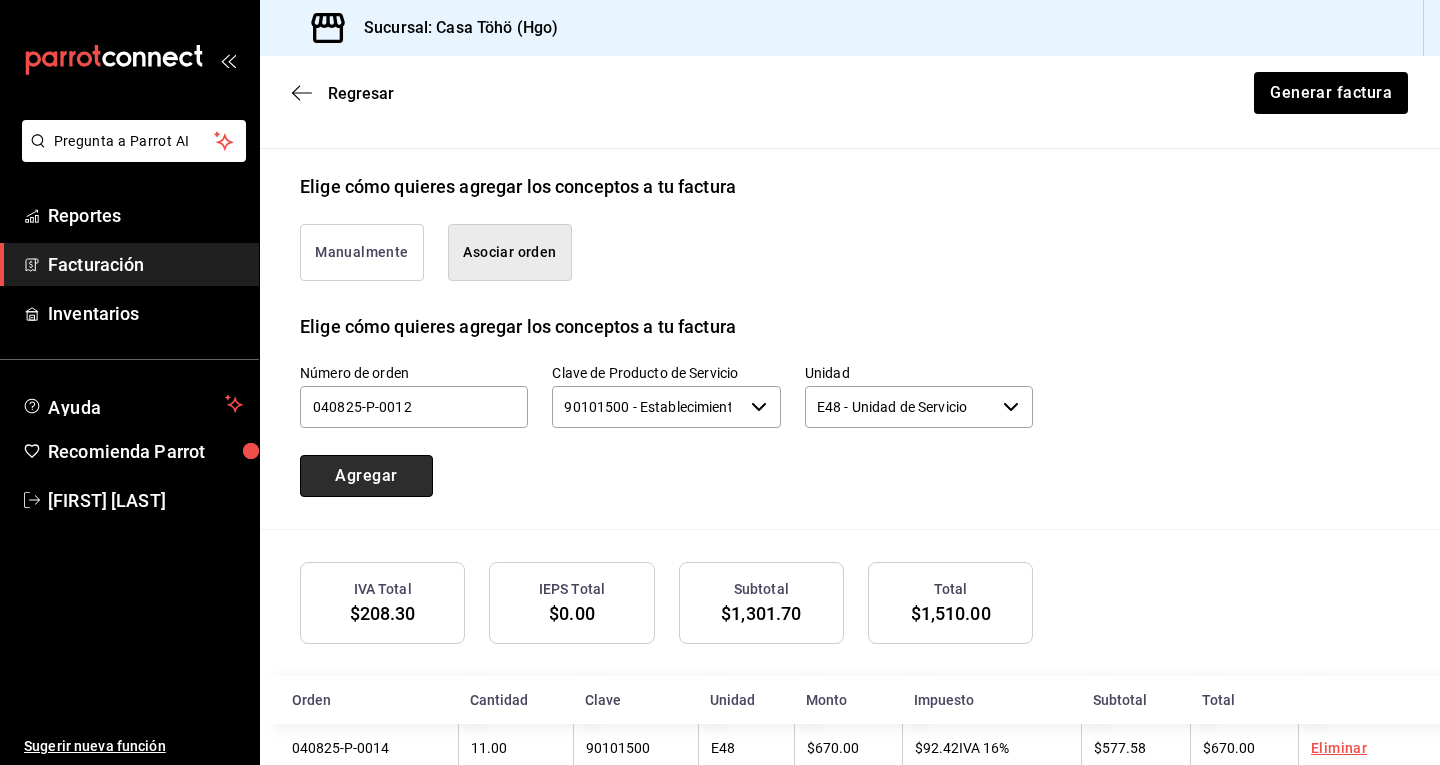 click on "Agregar" at bounding box center [366, 476] 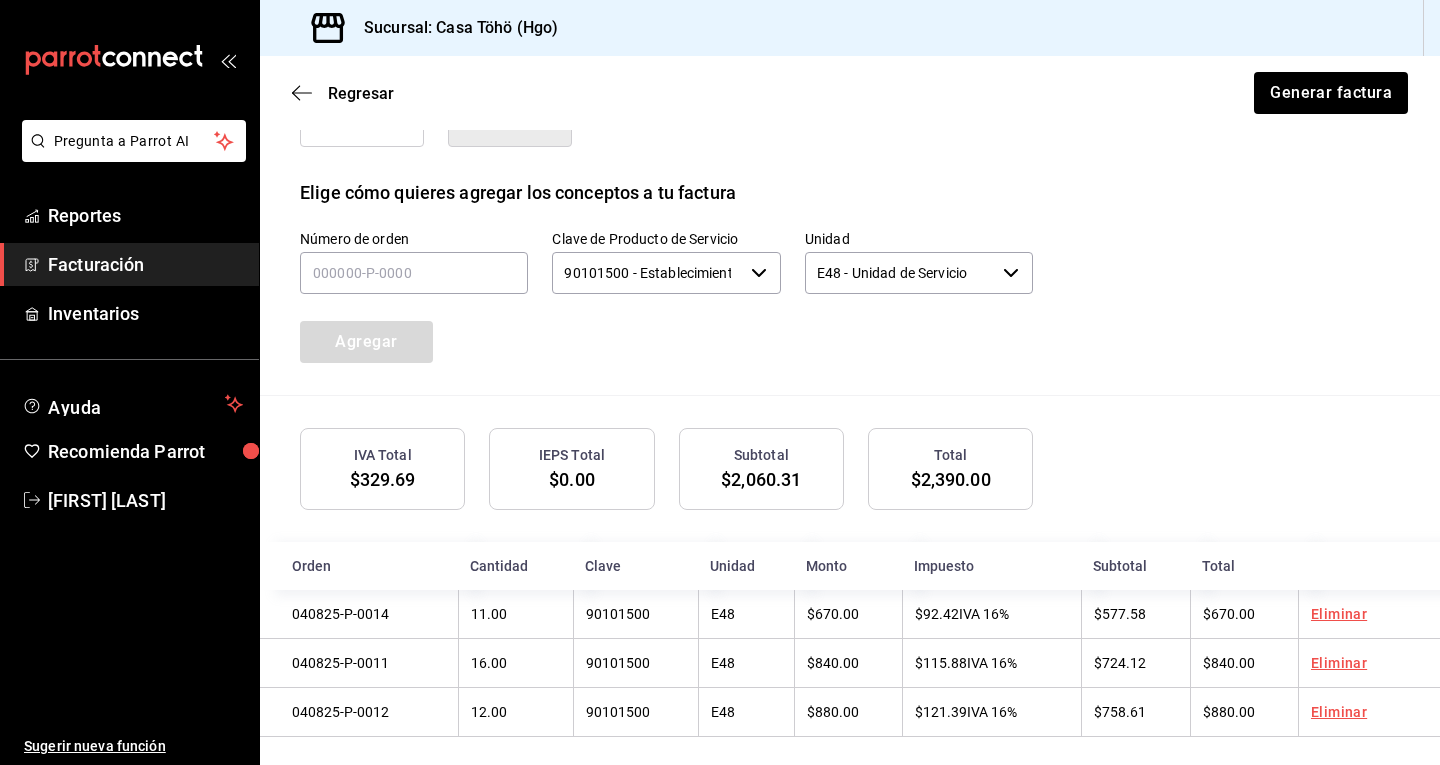 scroll, scrollTop: 581, scrollLeft: 0, axis: vertical 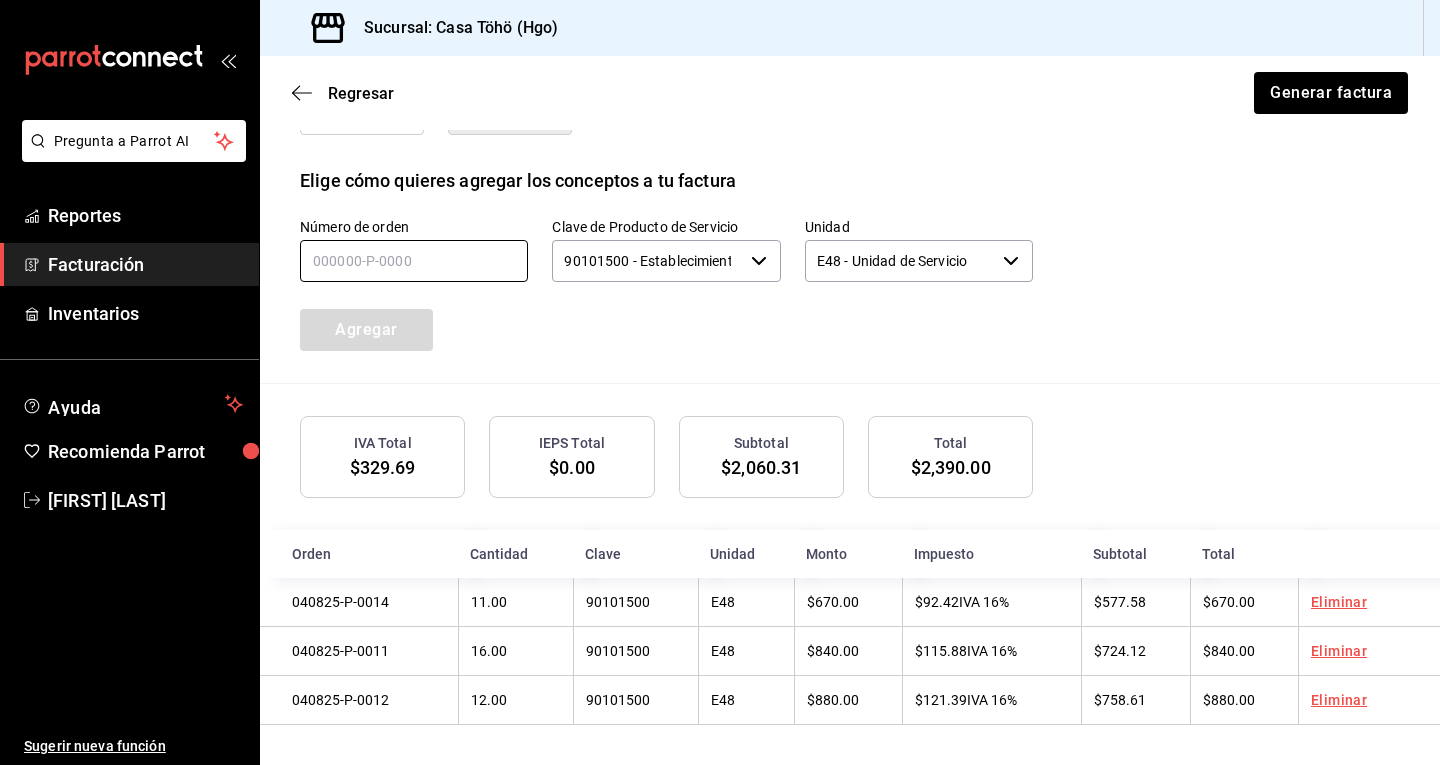 click at bounding box center (414, 261) 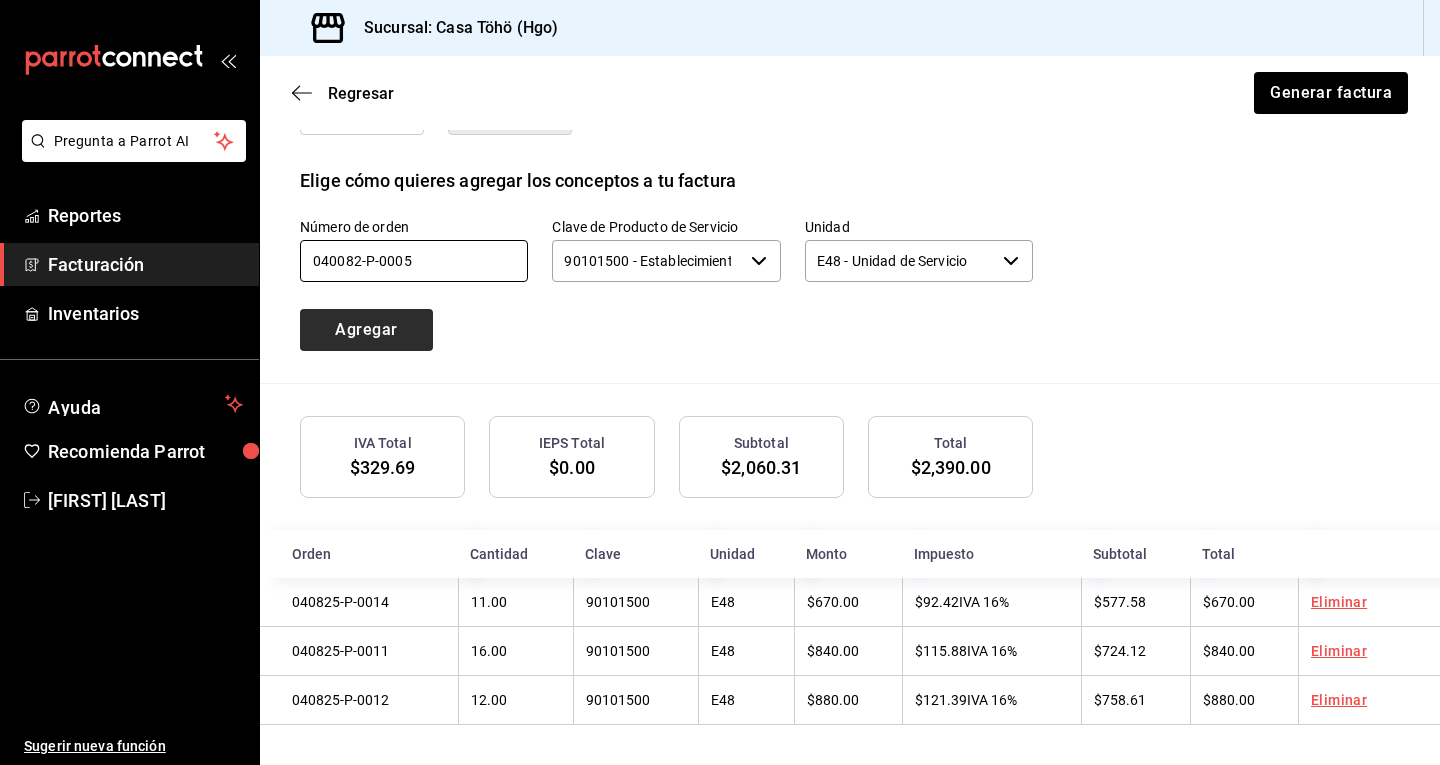 type on "040082-P-0005" 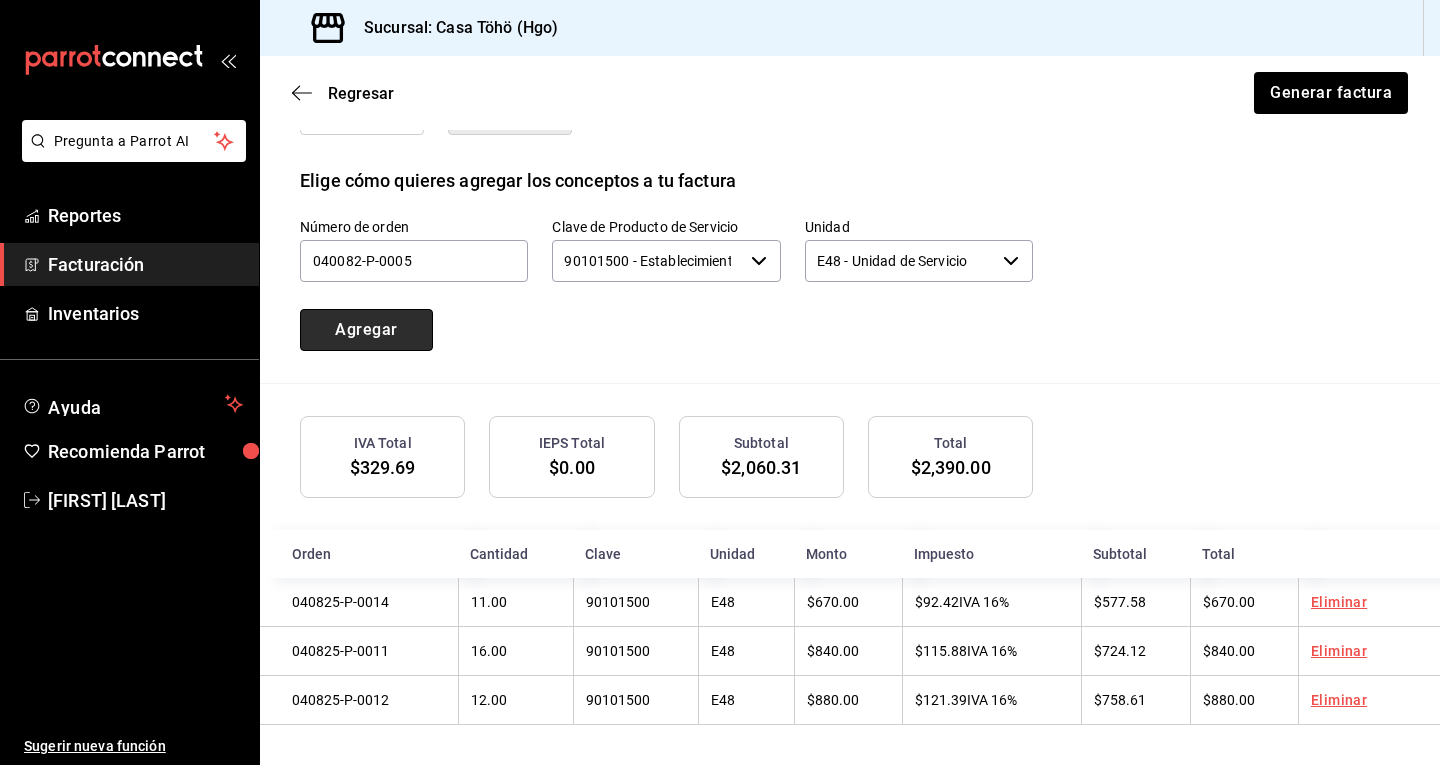 click on "Agregar" at bounding box center (366, 330) 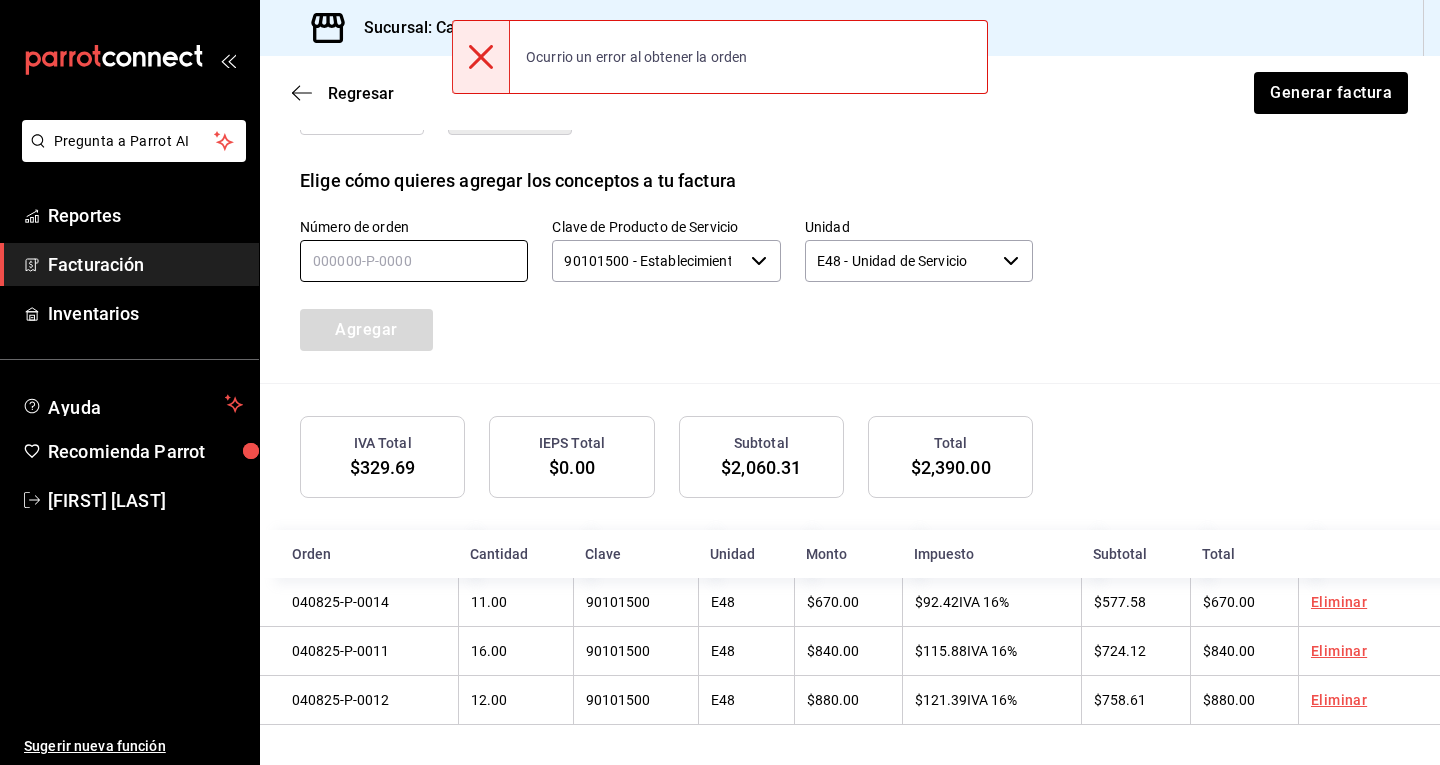 click at bounding box center (414, 261) 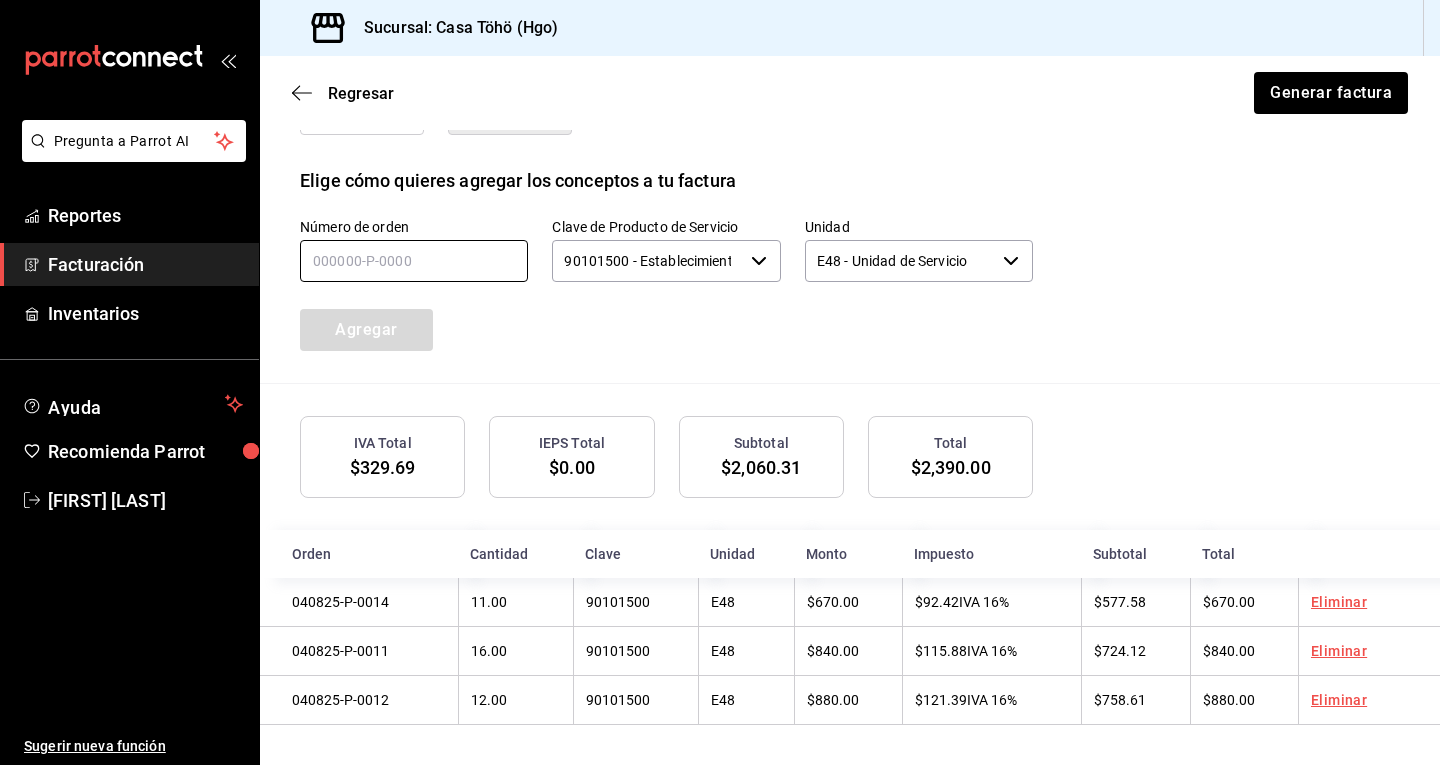 click at bounding box center [414, 261] 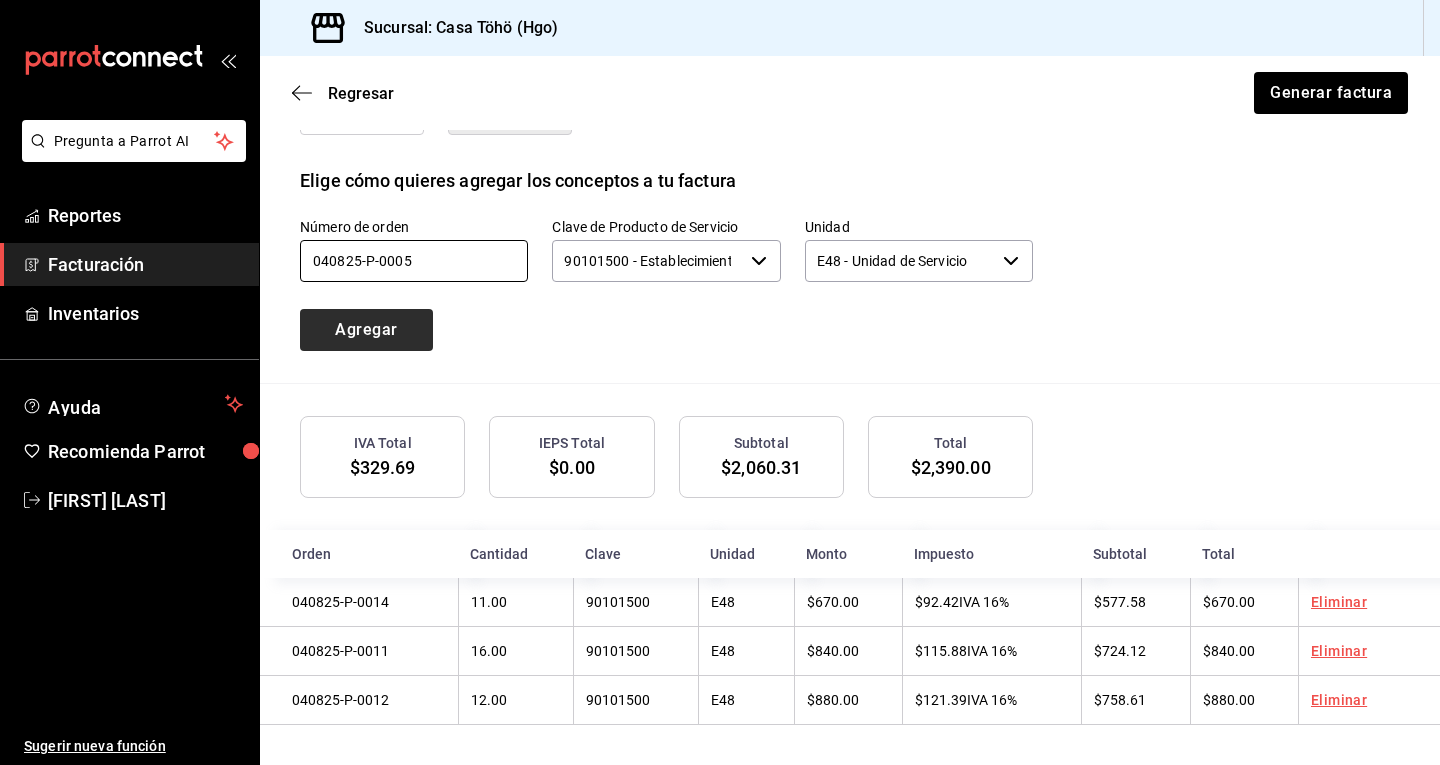 type on "040825-P-0005" 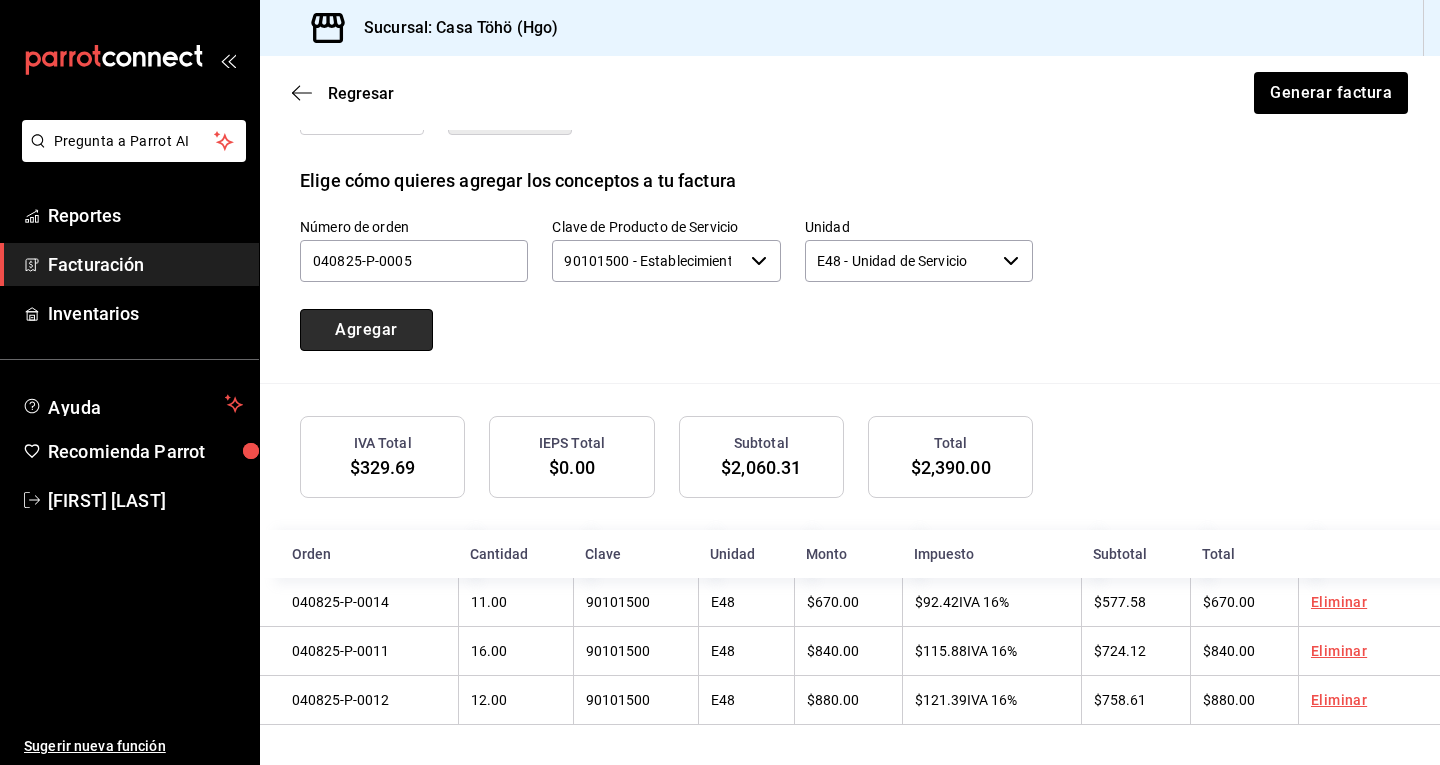 click on "Agregar" at bounding box center (366, 330) 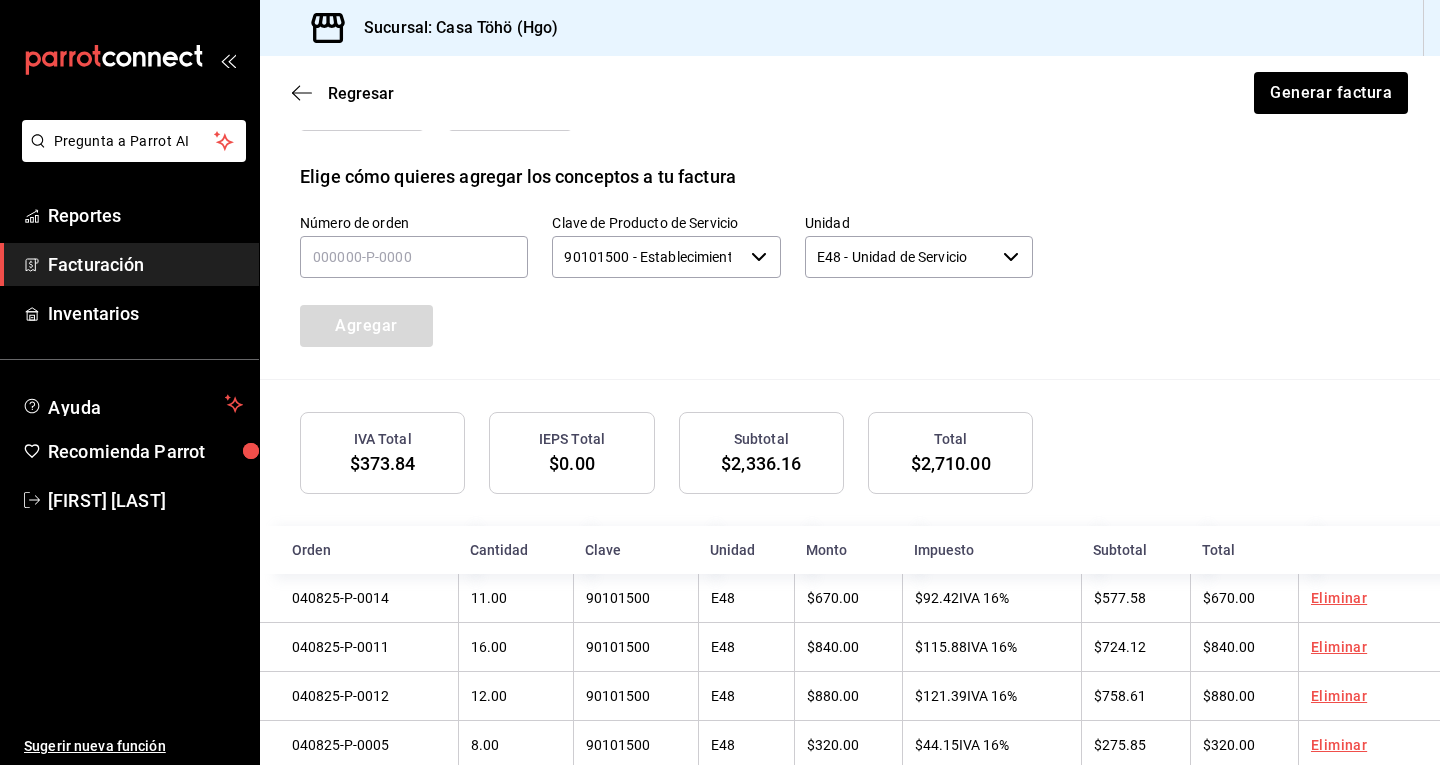 scroll, scrollTop: 631, scrollLeft: 0, axis: vertical 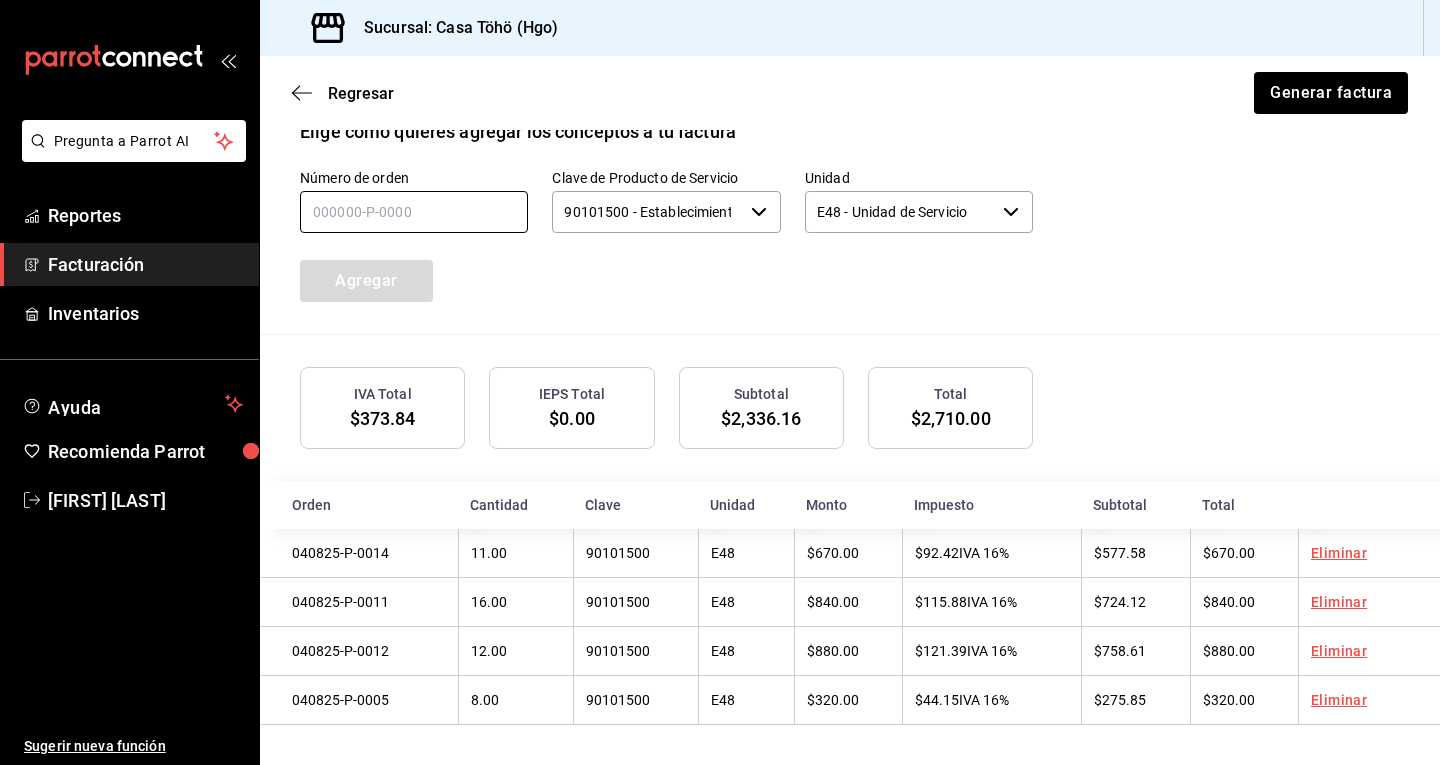 click at bounding box center [414, 212] 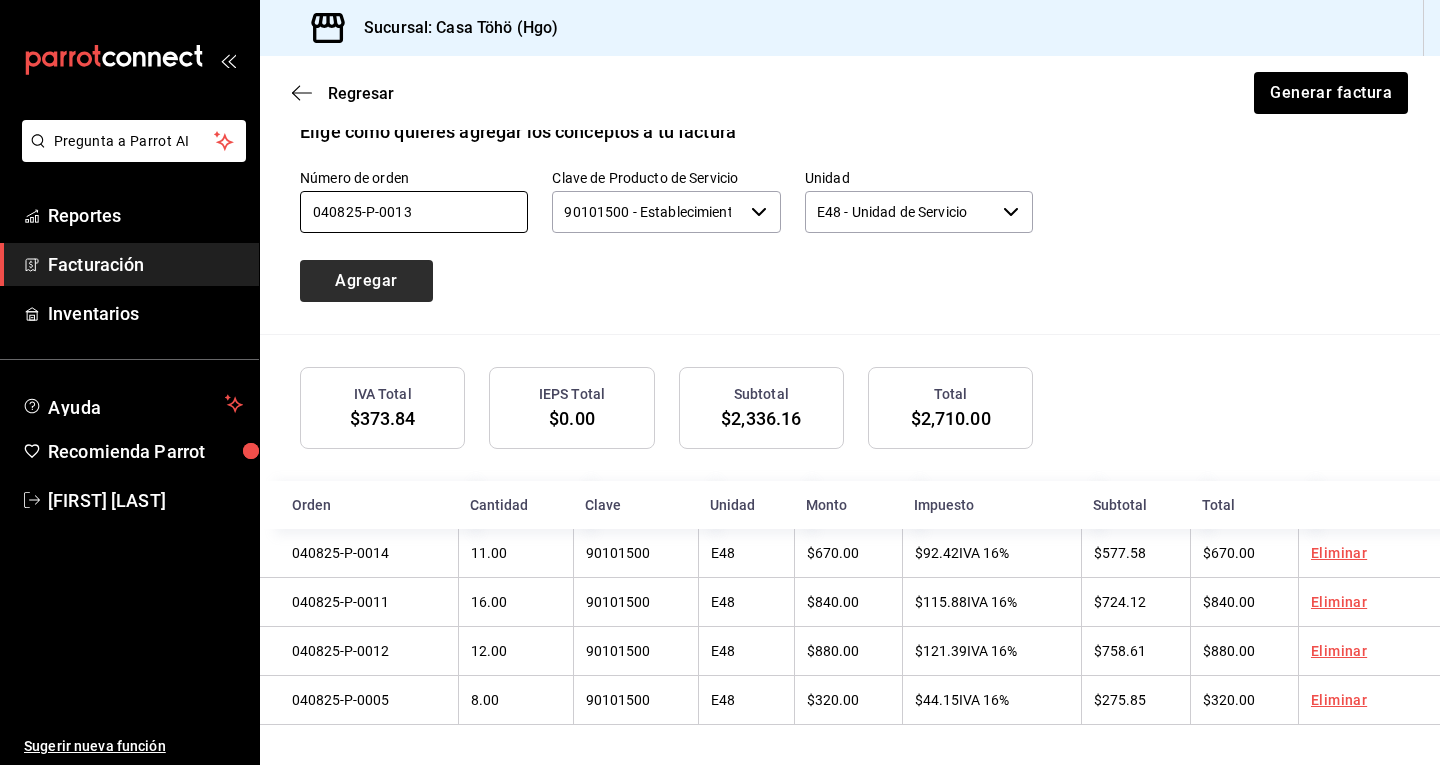 type on "040825-P-0013" 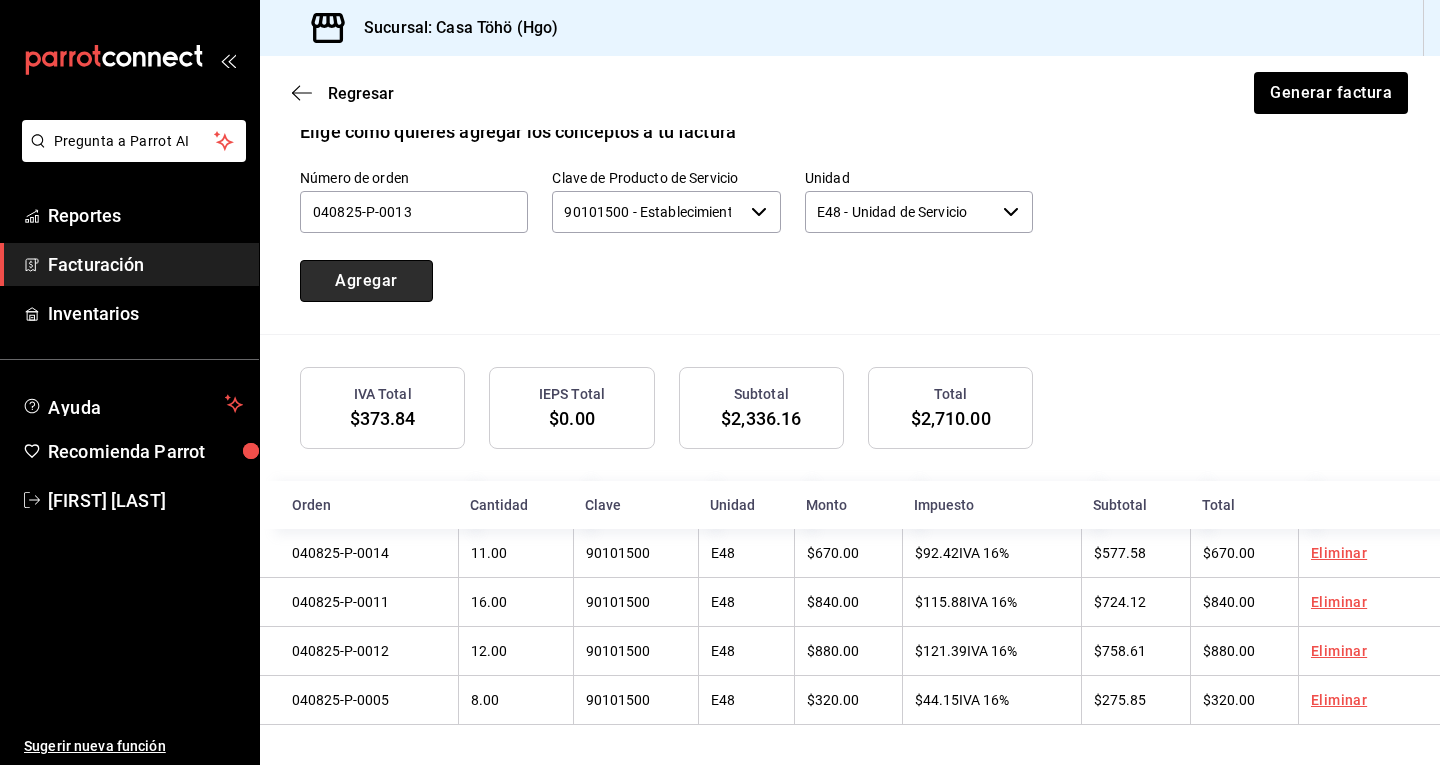 click on "Agregar" at bounding box center (366, 281) 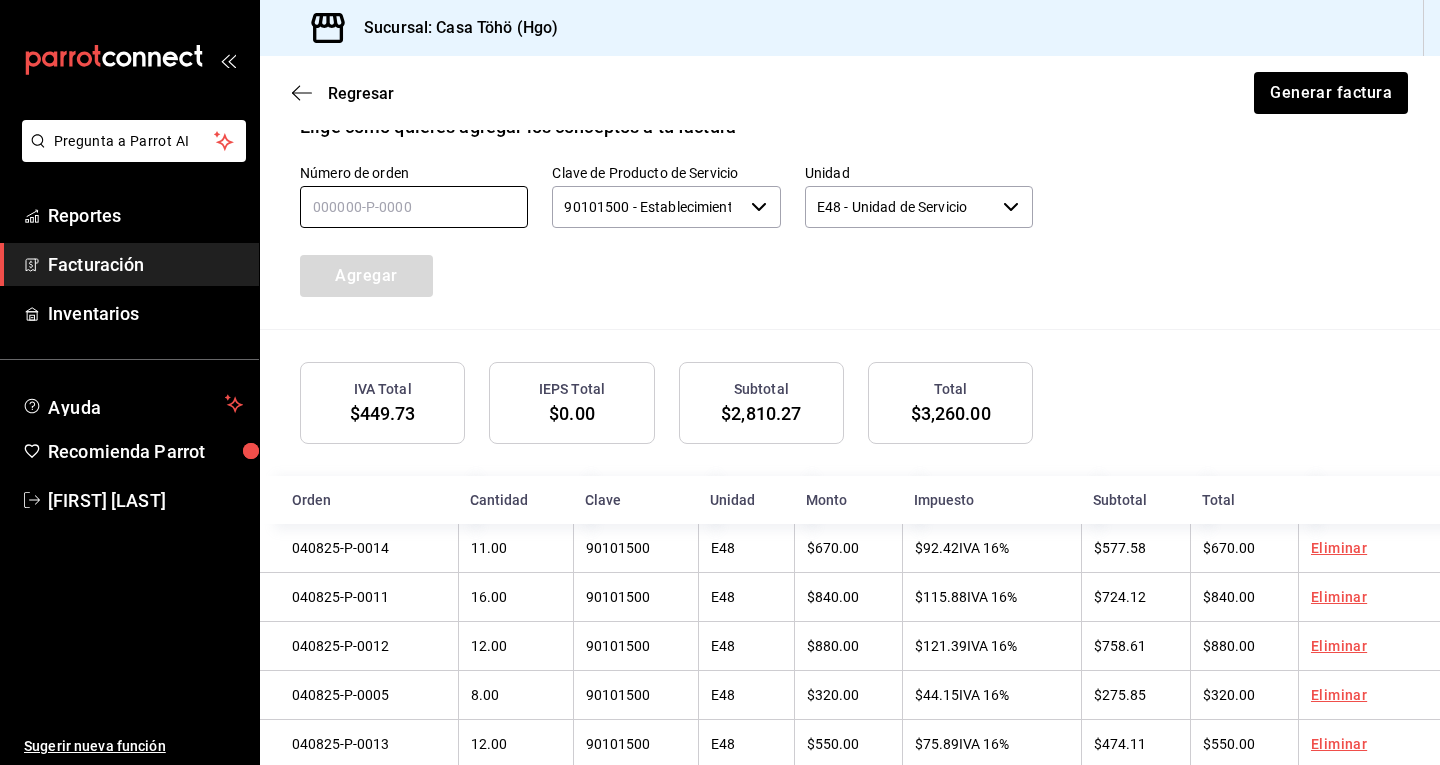 click at bounding box center [414, 207] 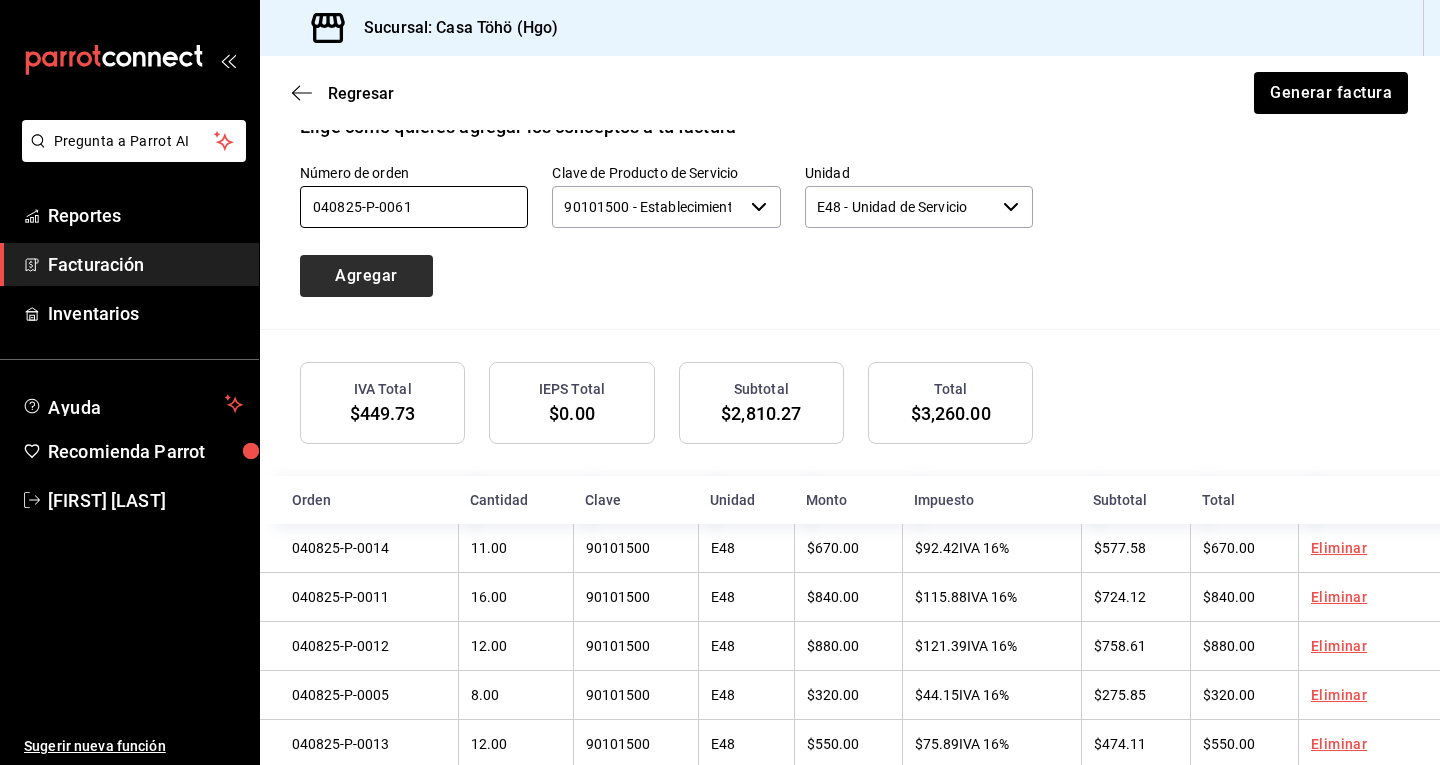 type on "040825-P-0061" 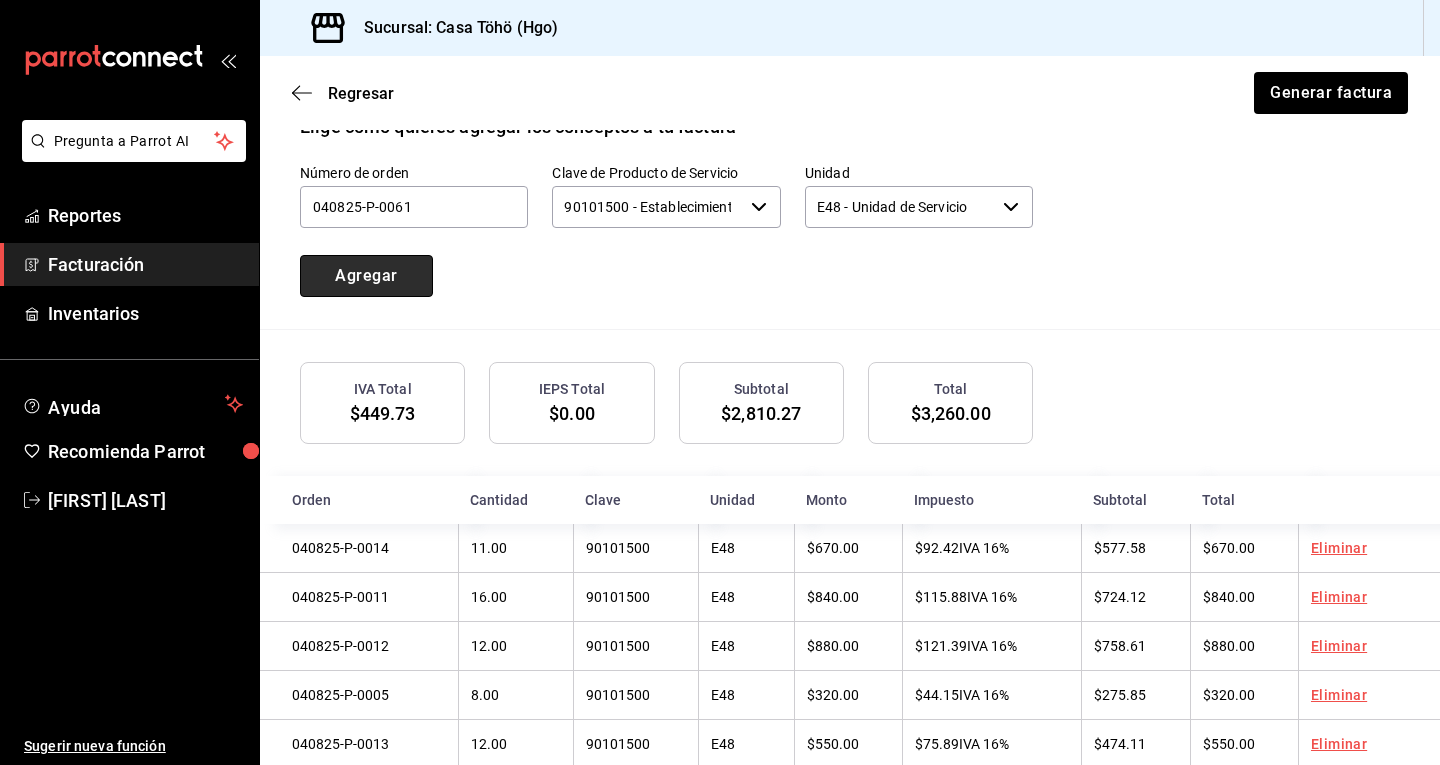 click on "Agregar" at bounding box center (366, 276) 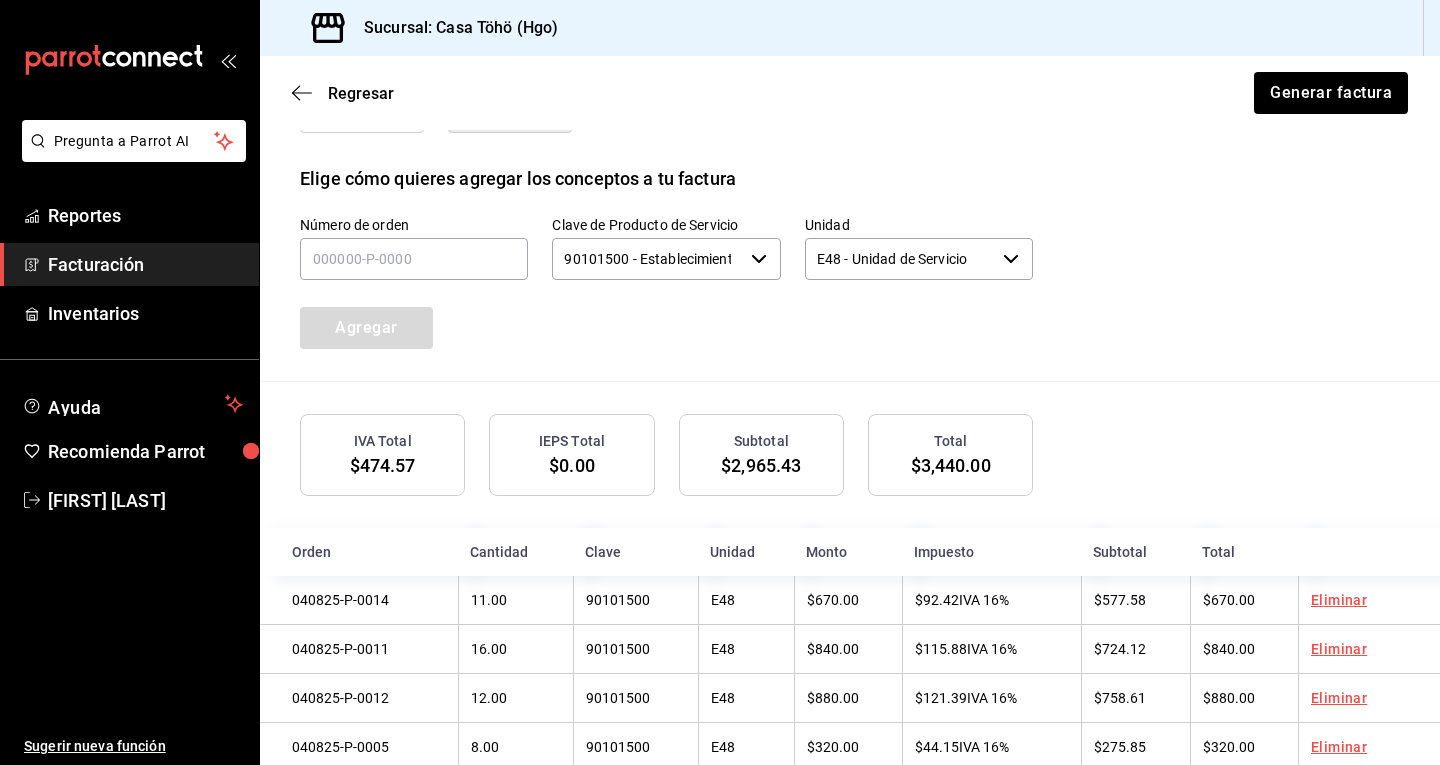 scroll, scrollTop: 531, scrollLeft: 0, axis: vertical 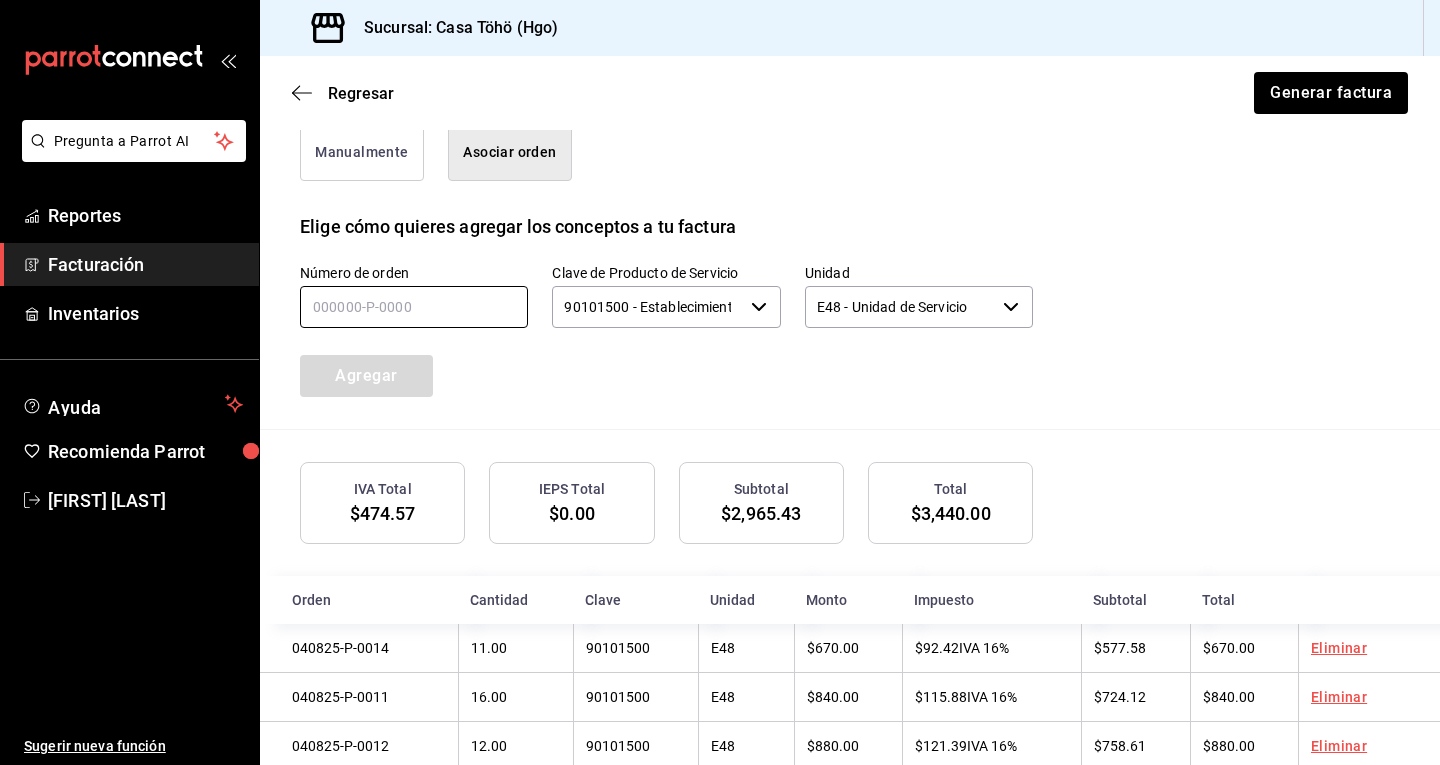 click at bounding box center [414, 307] 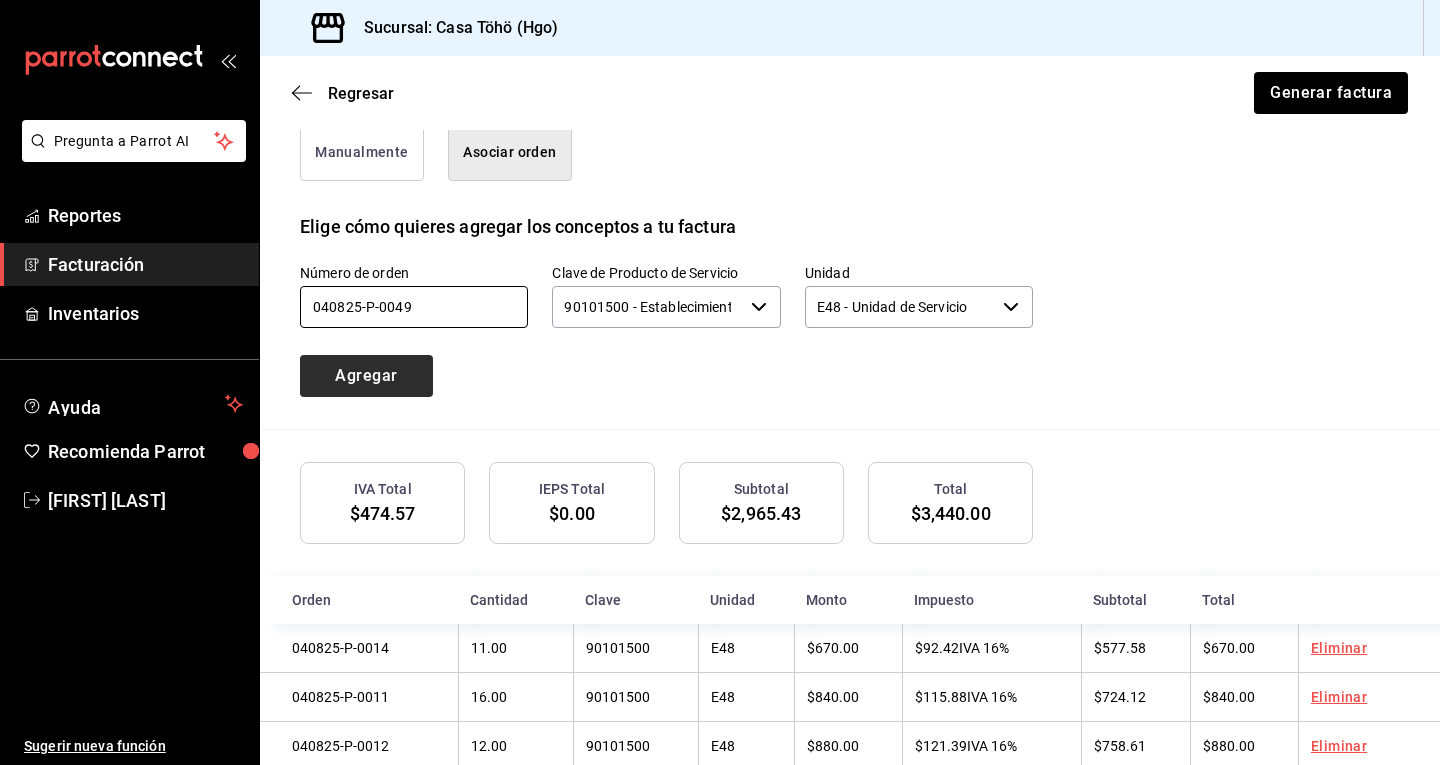 type on "040825-P-0049" 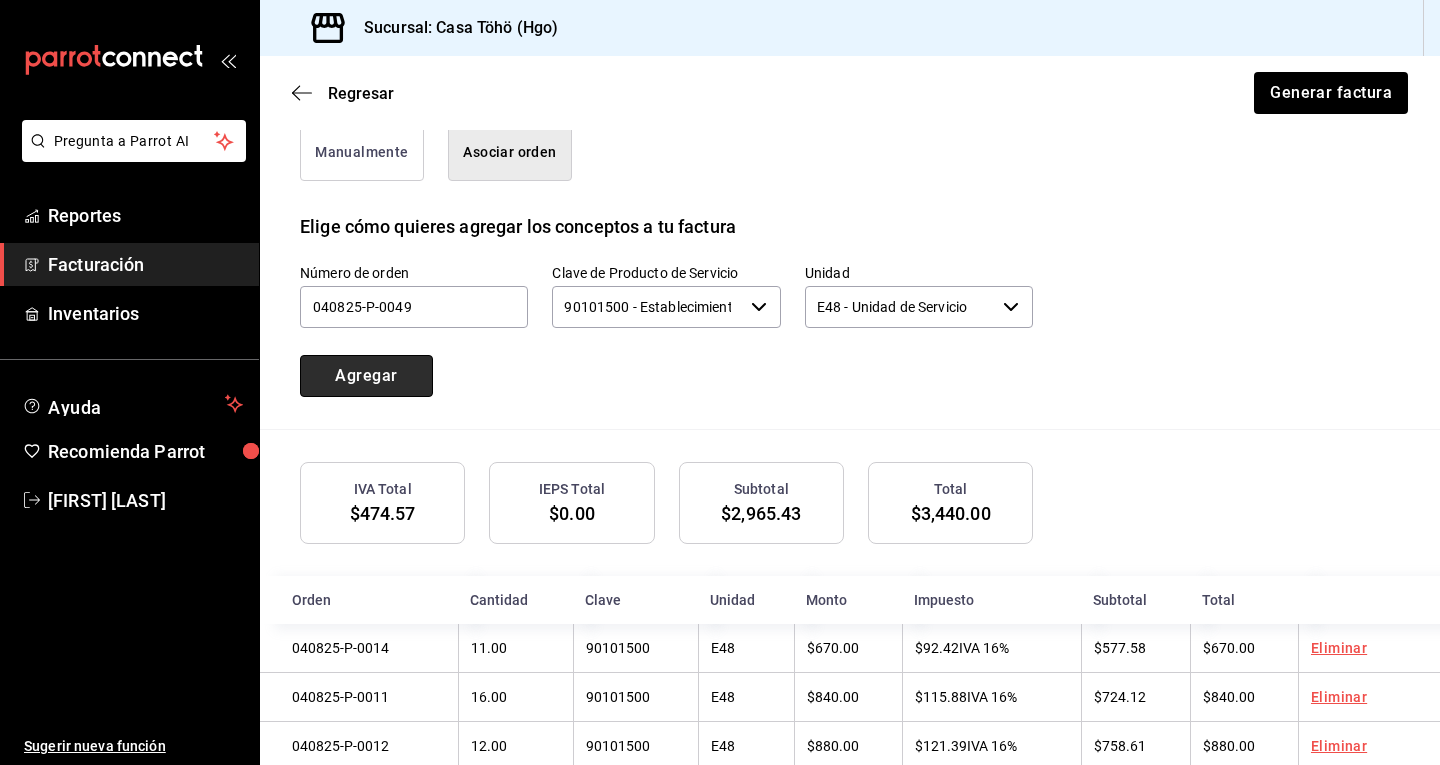 click on "Agregar" at bounding box center (366, 376) 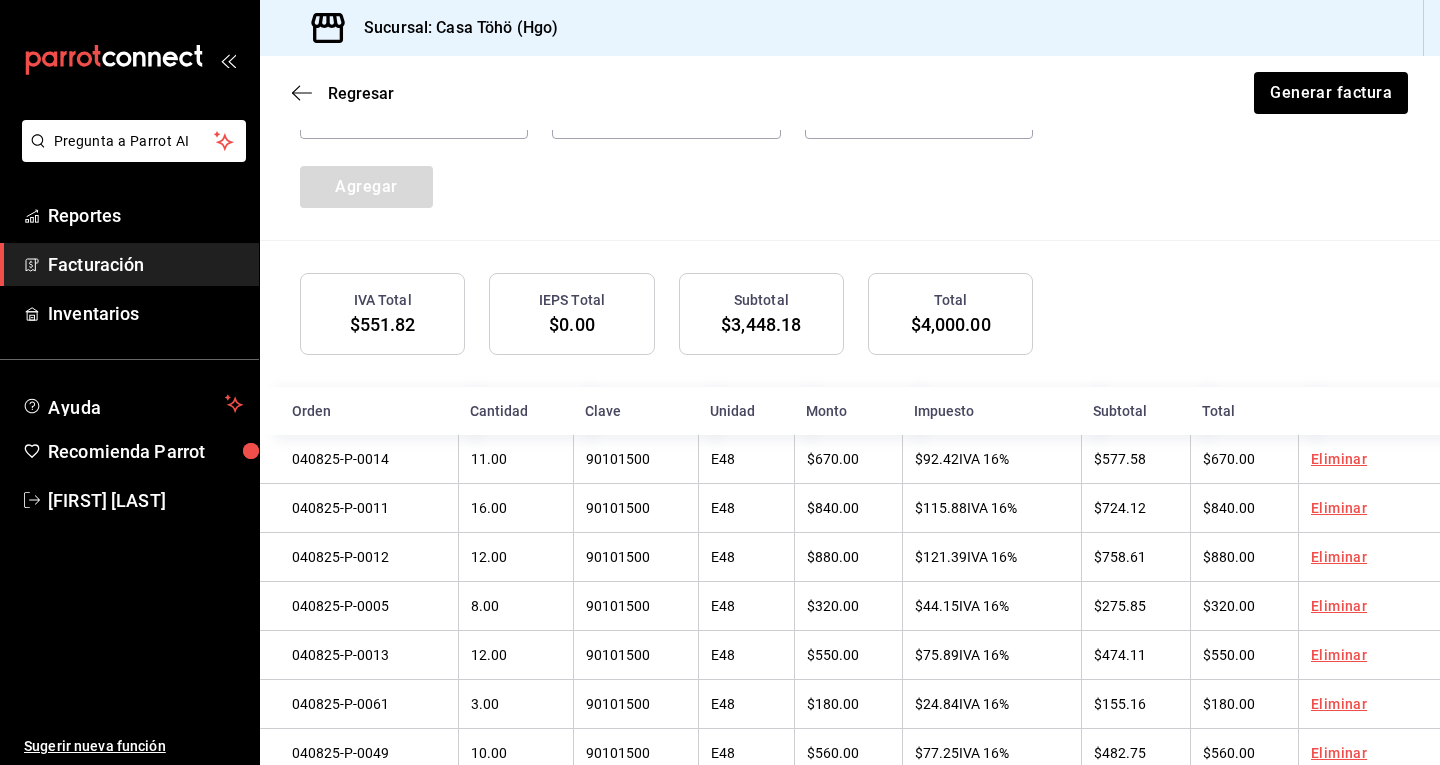 scroll, scrollTop: 581, scrollLeft: 0, axis: vertical 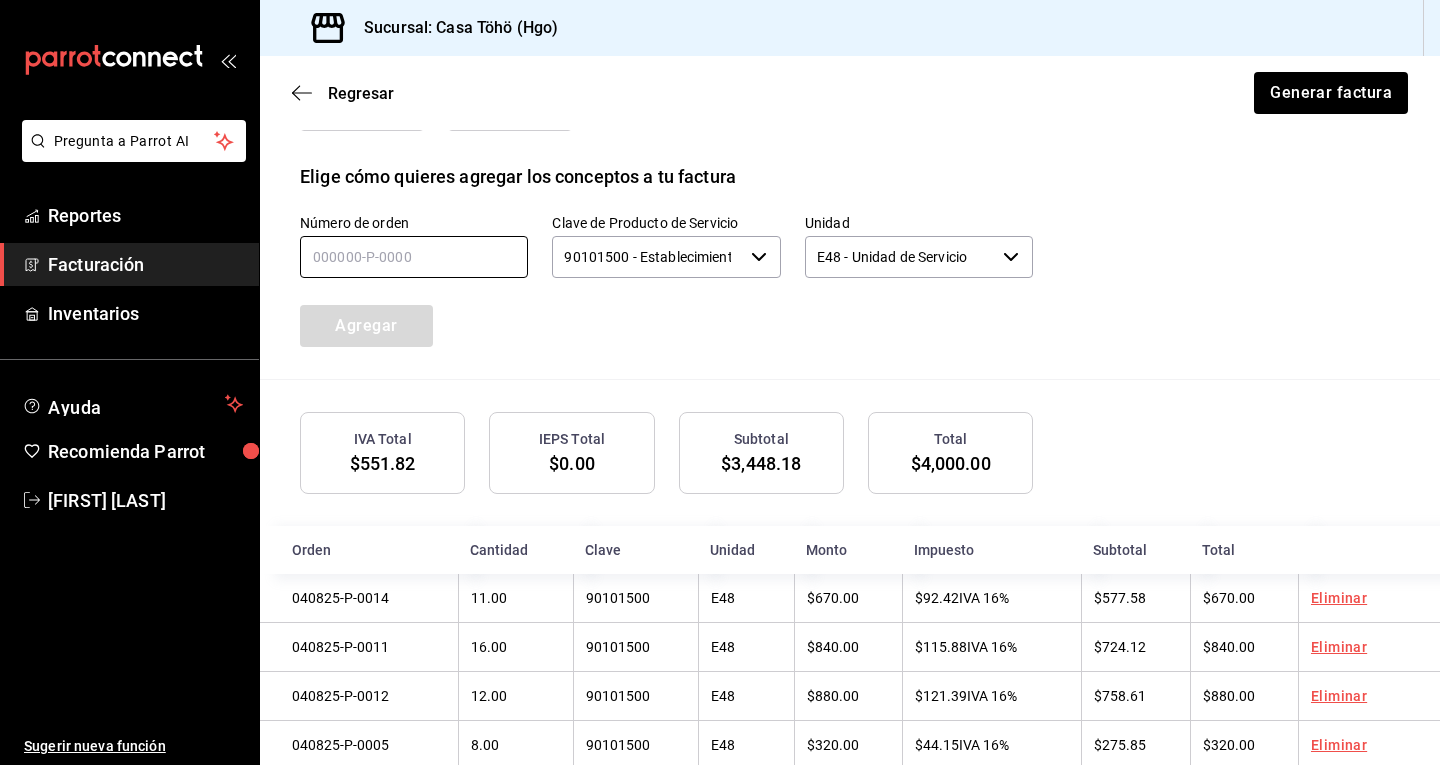 click at bounding box center (414, 257) 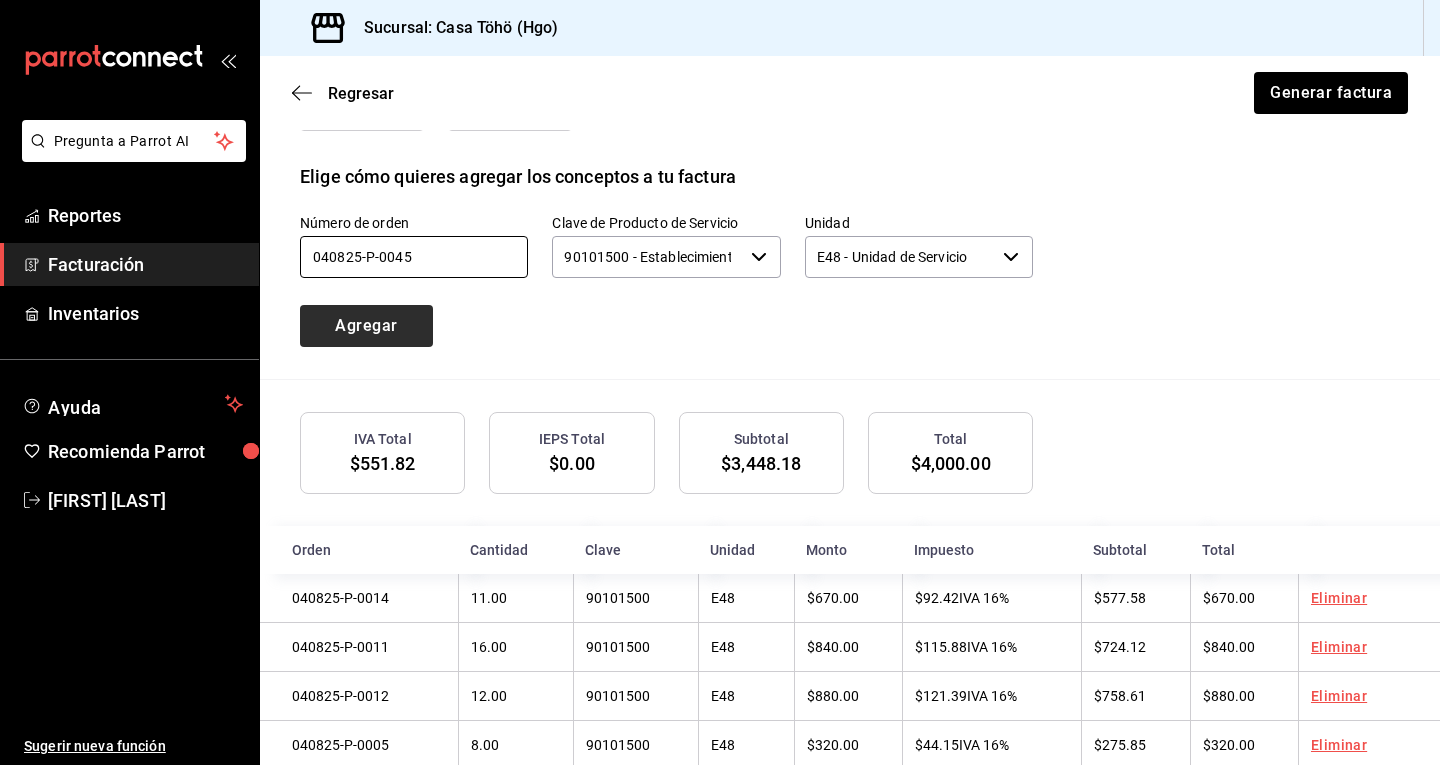 type on "040825-P-0045" 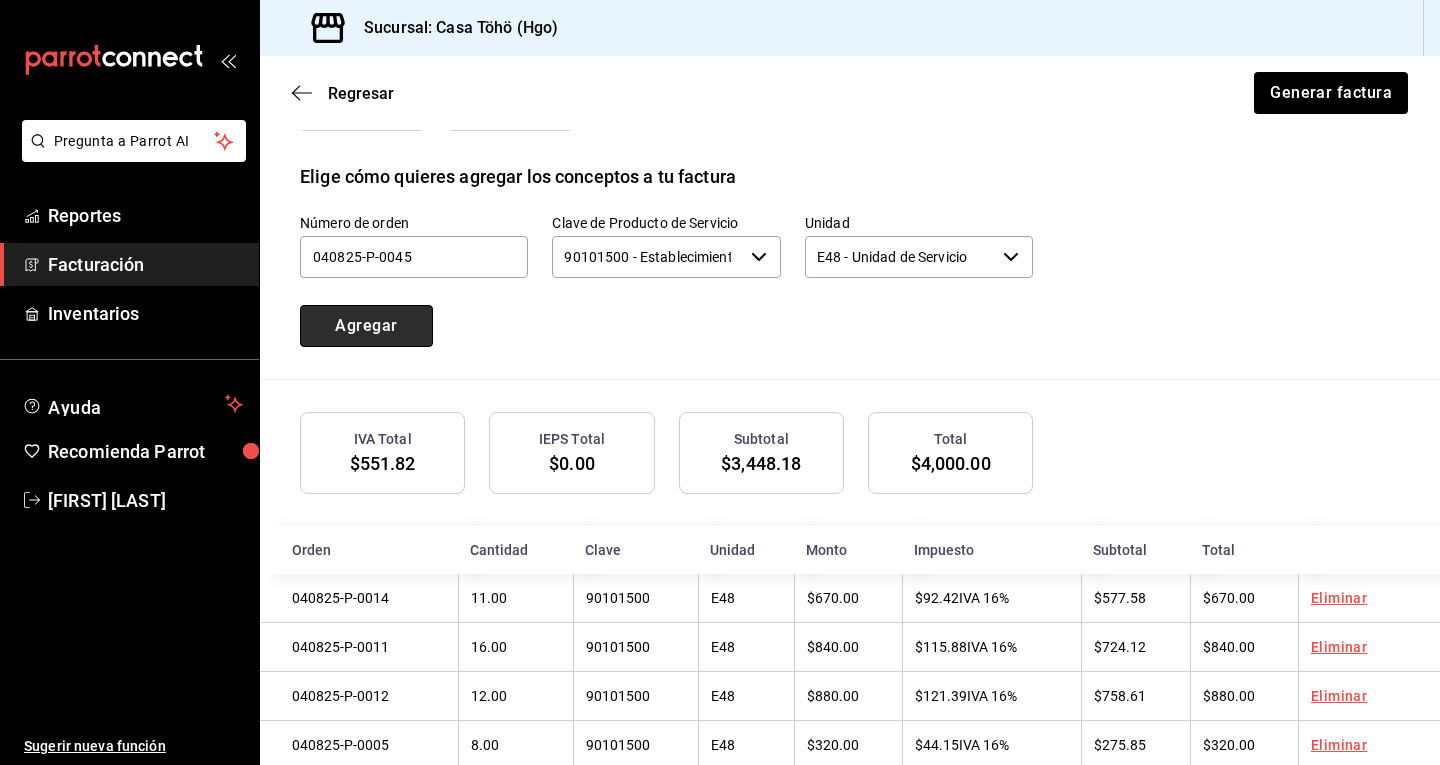 click on "Agregar" at bounding box center [366, 326] 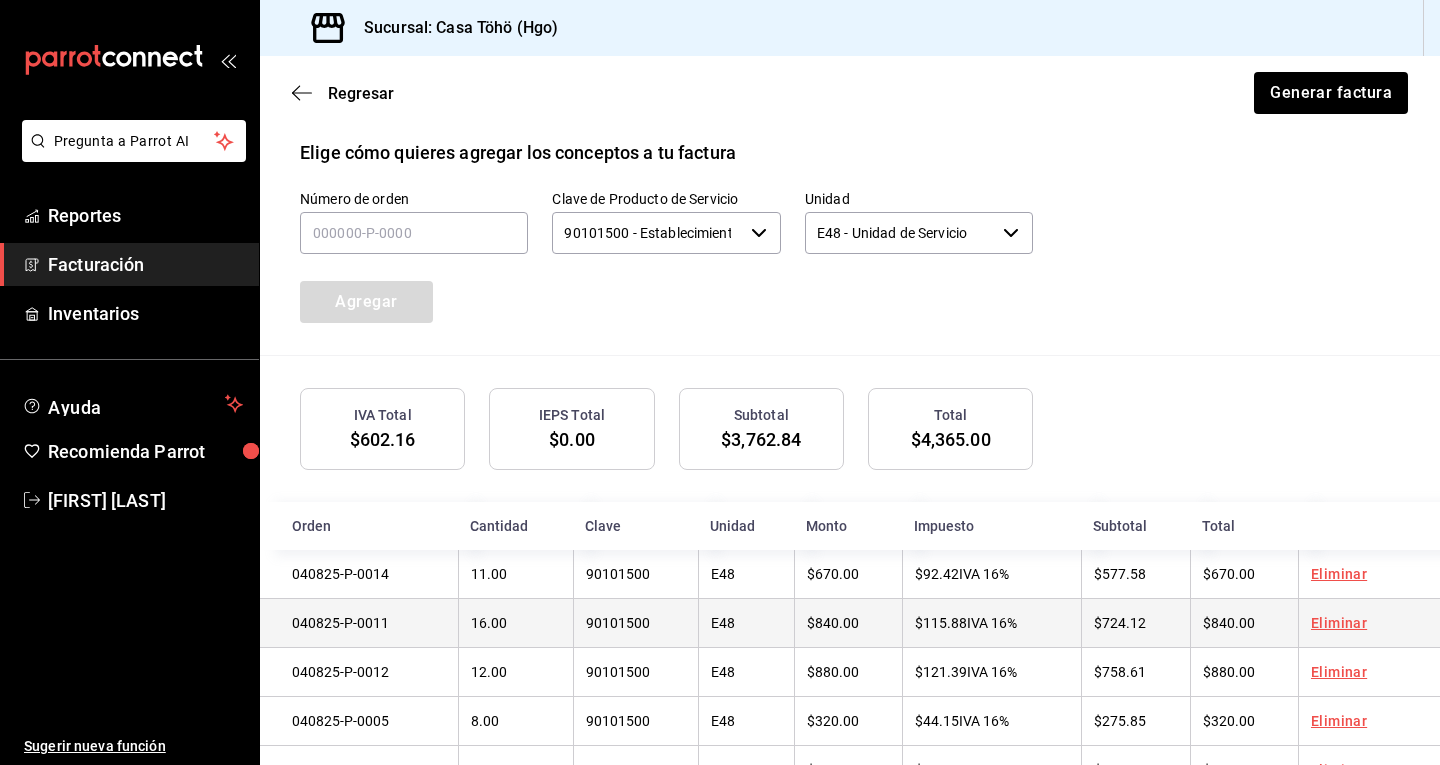 scroll, scrollTop: 531, scrollLeft: 0, axis: vertical 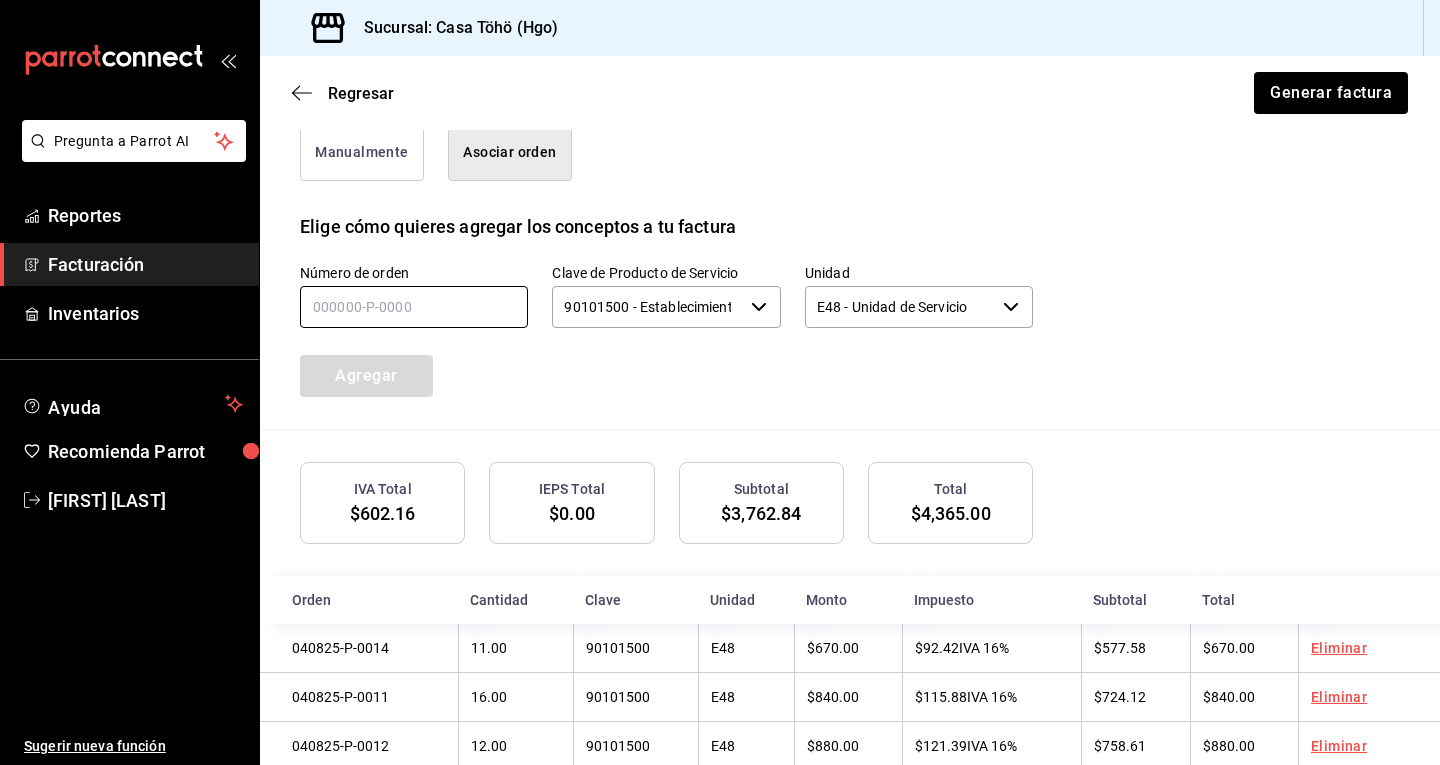 click at bounding box center [414, 307] 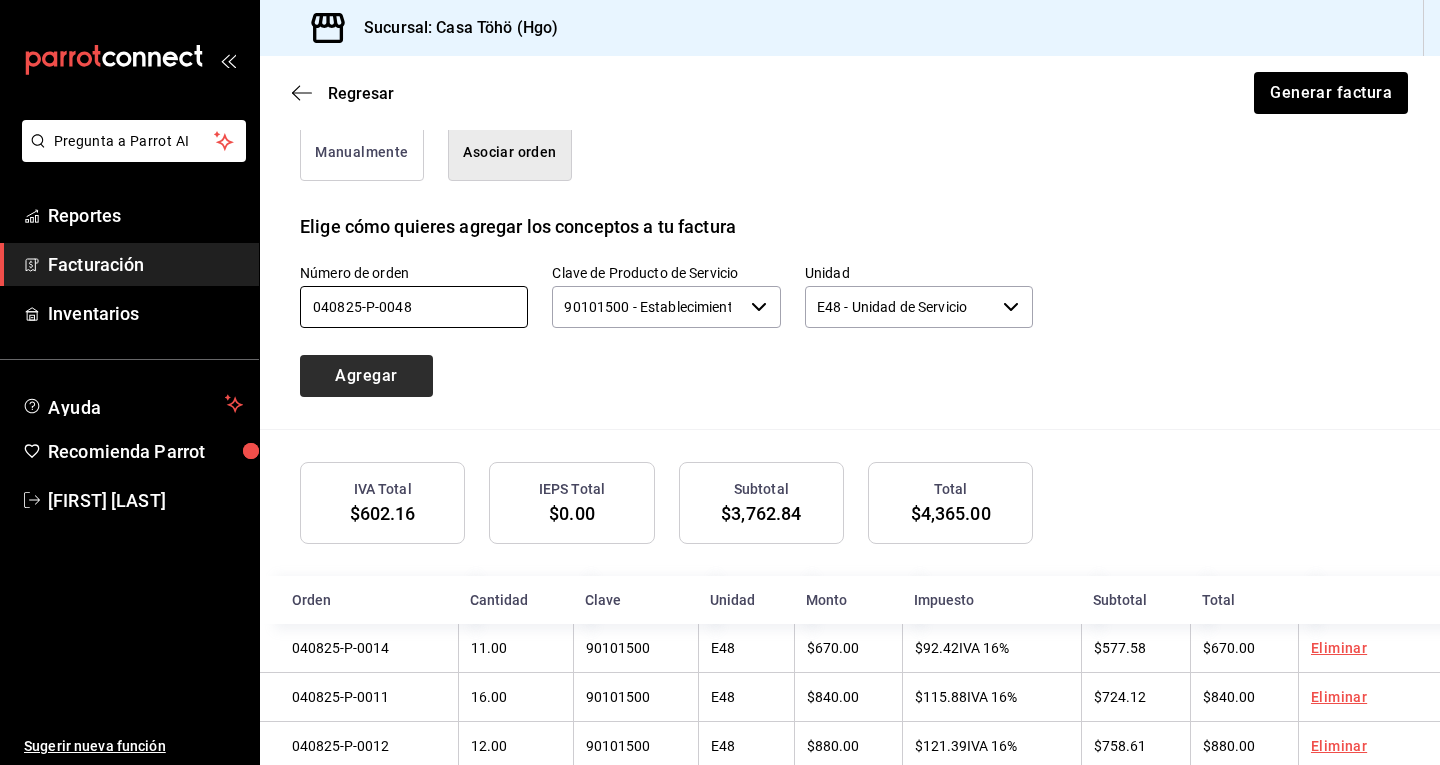 type on "040825-P-0048" 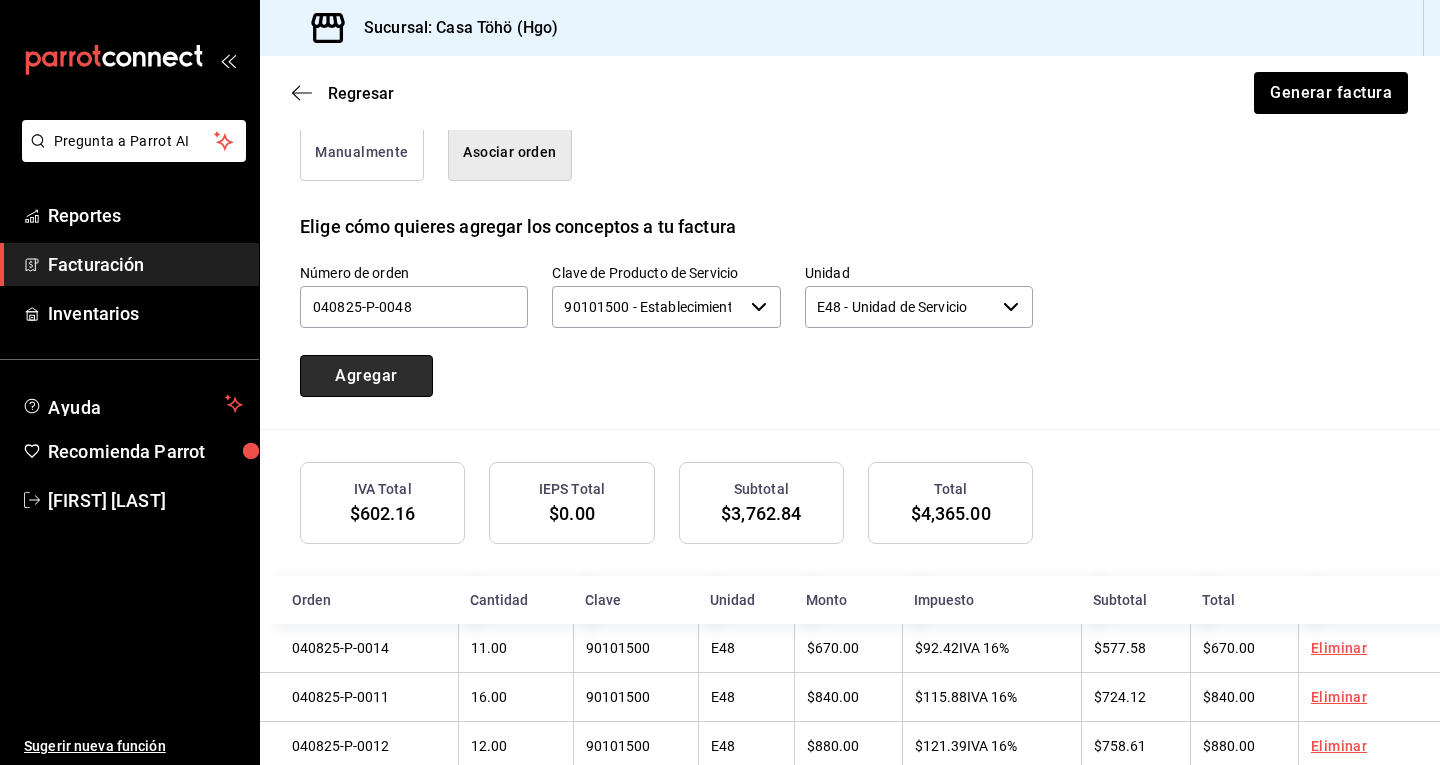 click on "Agregar" at bounding box center (366, 376) 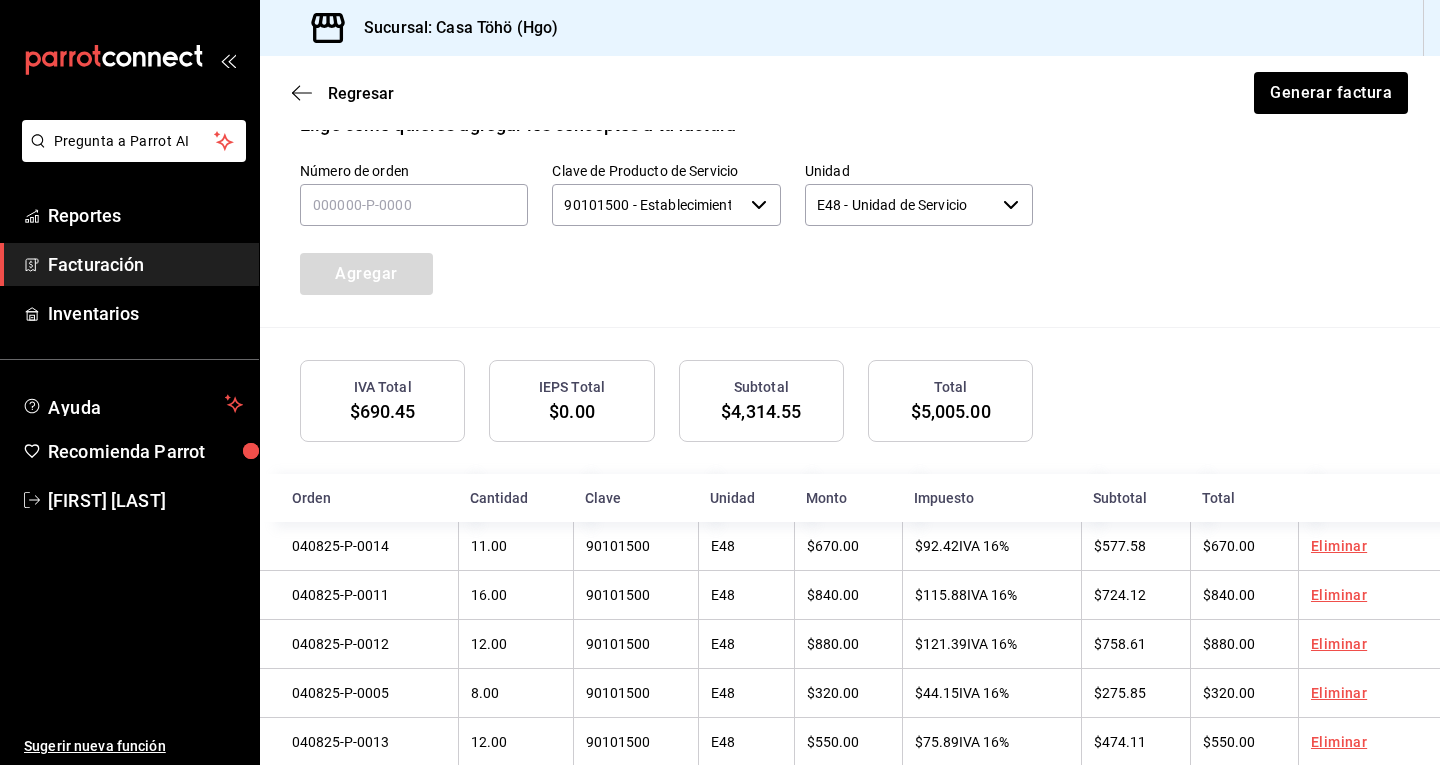 scroll, scrollTop: 581, scrollLeft: 0, axis: vertical 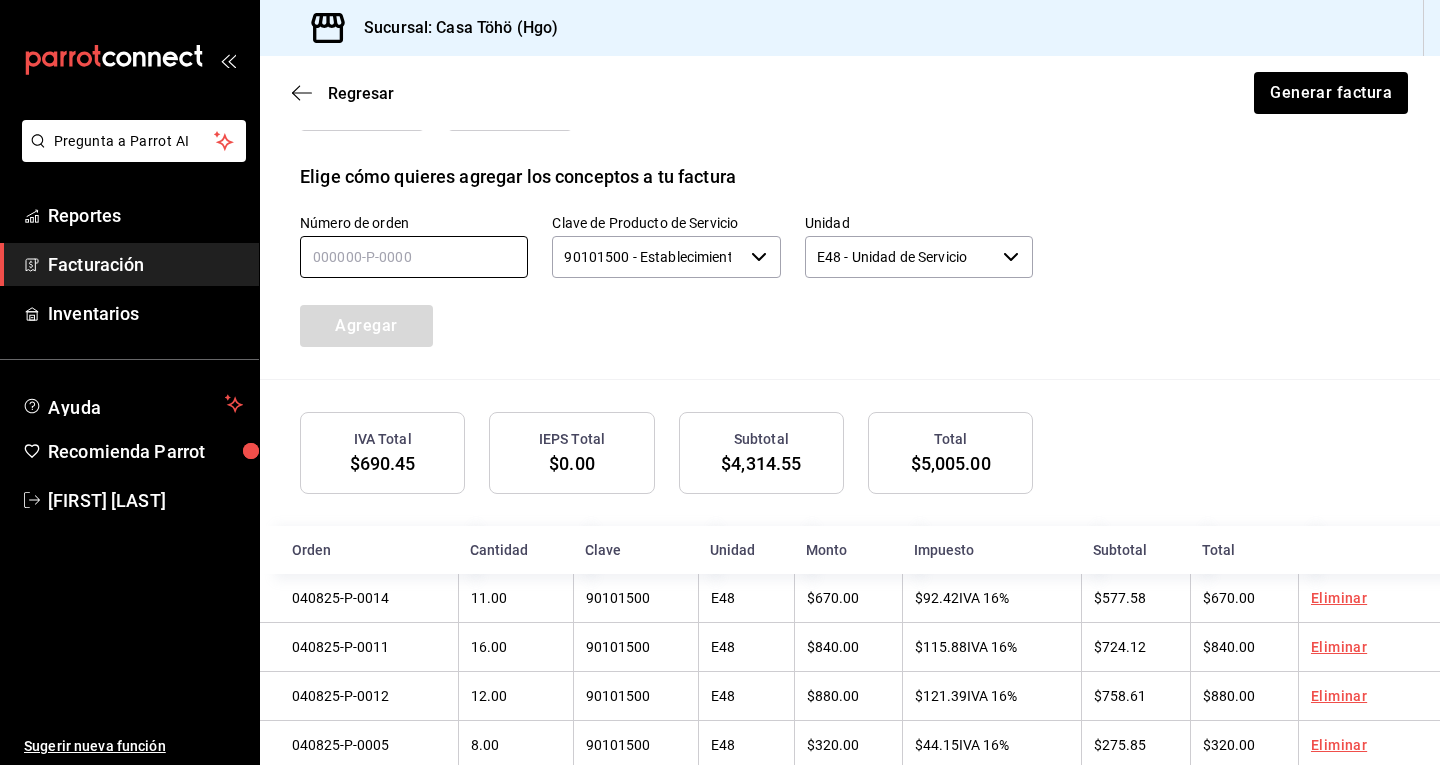 click at bounding box center [414, 257] 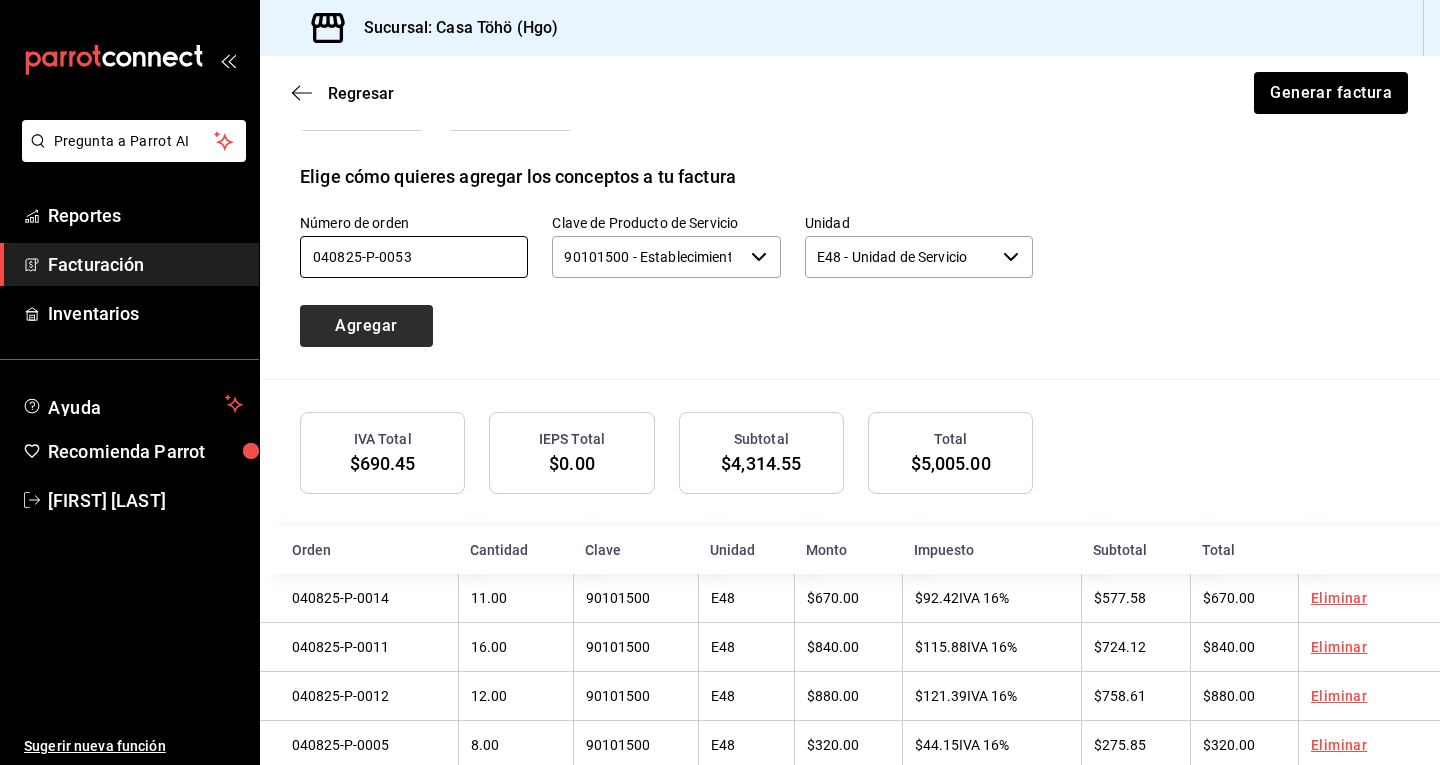 type on "040825-P-0053" 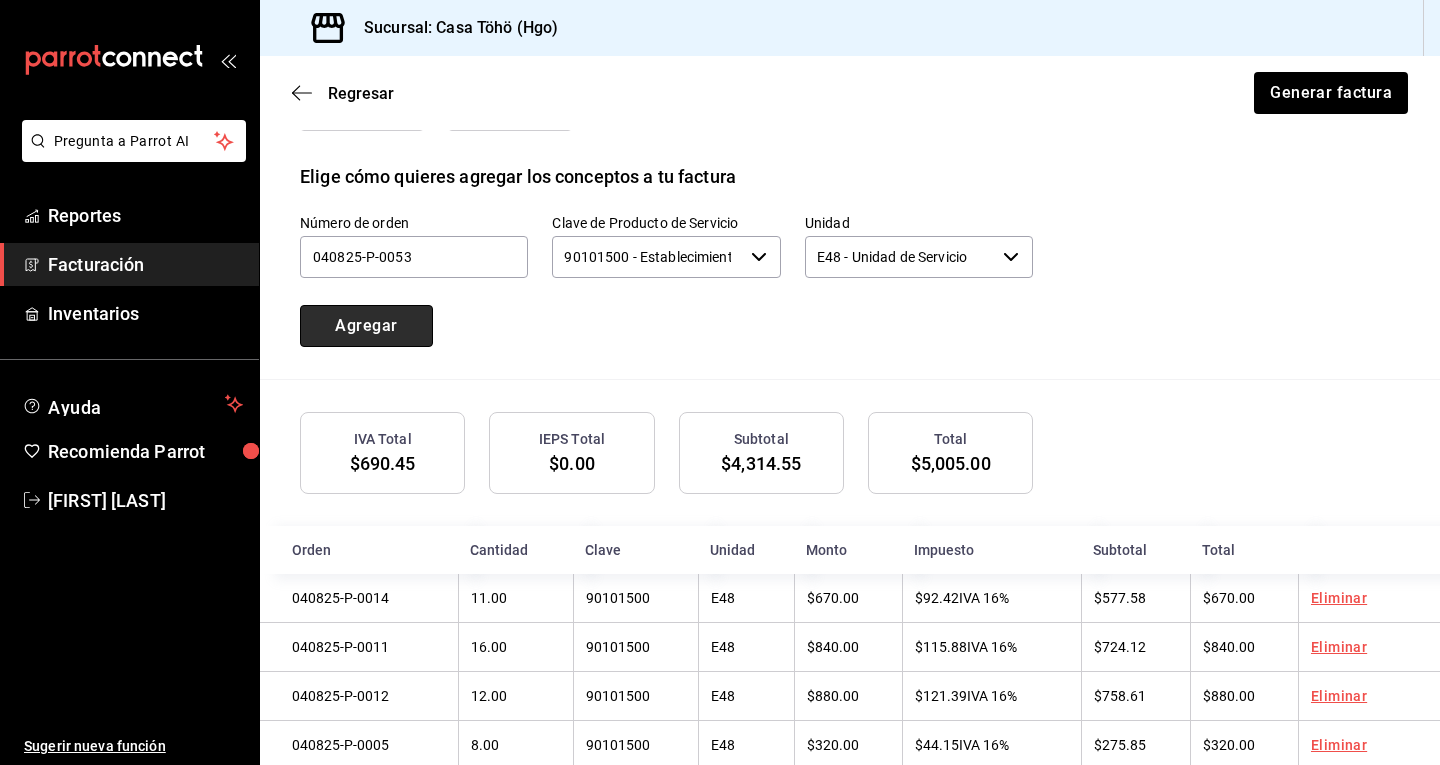 click on "Agregar" at bounding box center (366, 326) 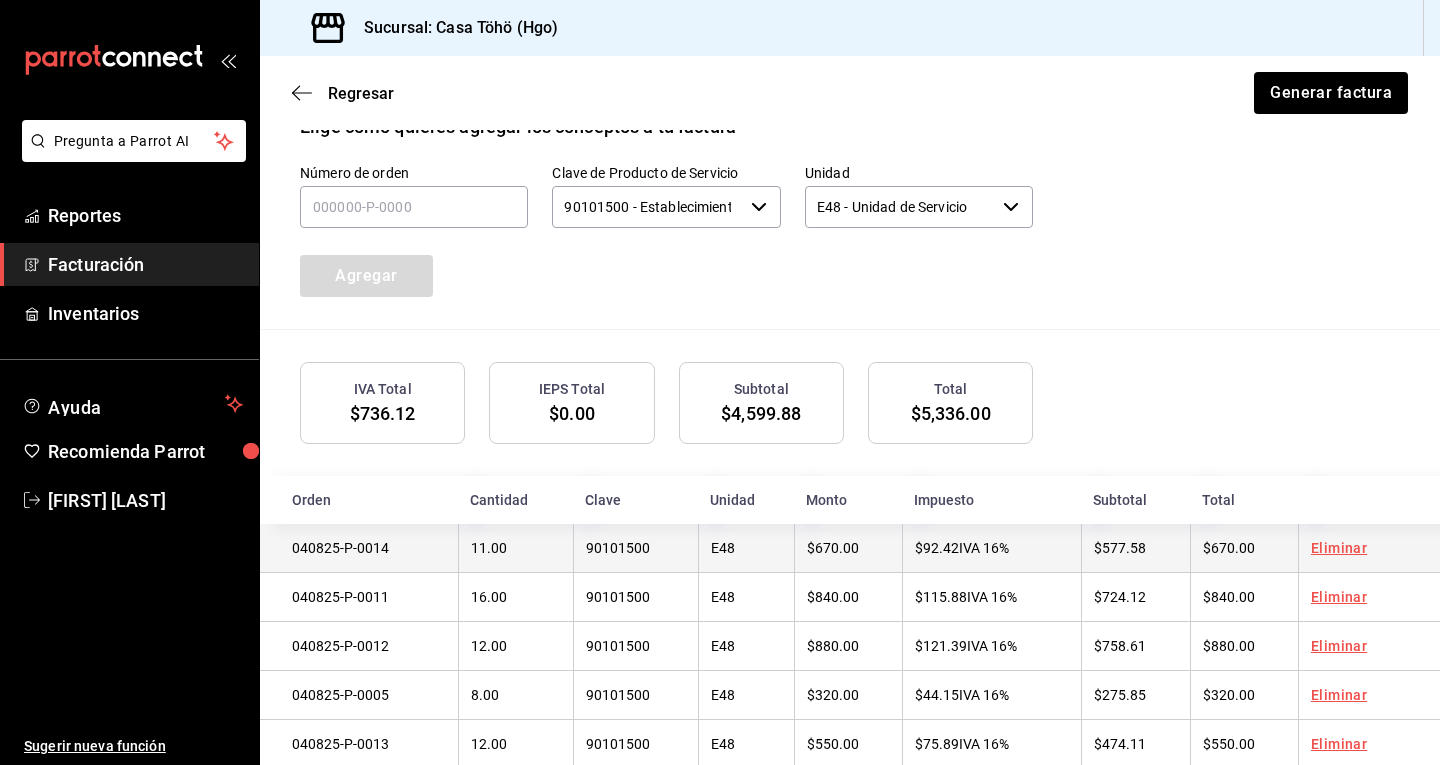 scroll, scrollTop: 531, scrollLeft: 0, axis: vertical 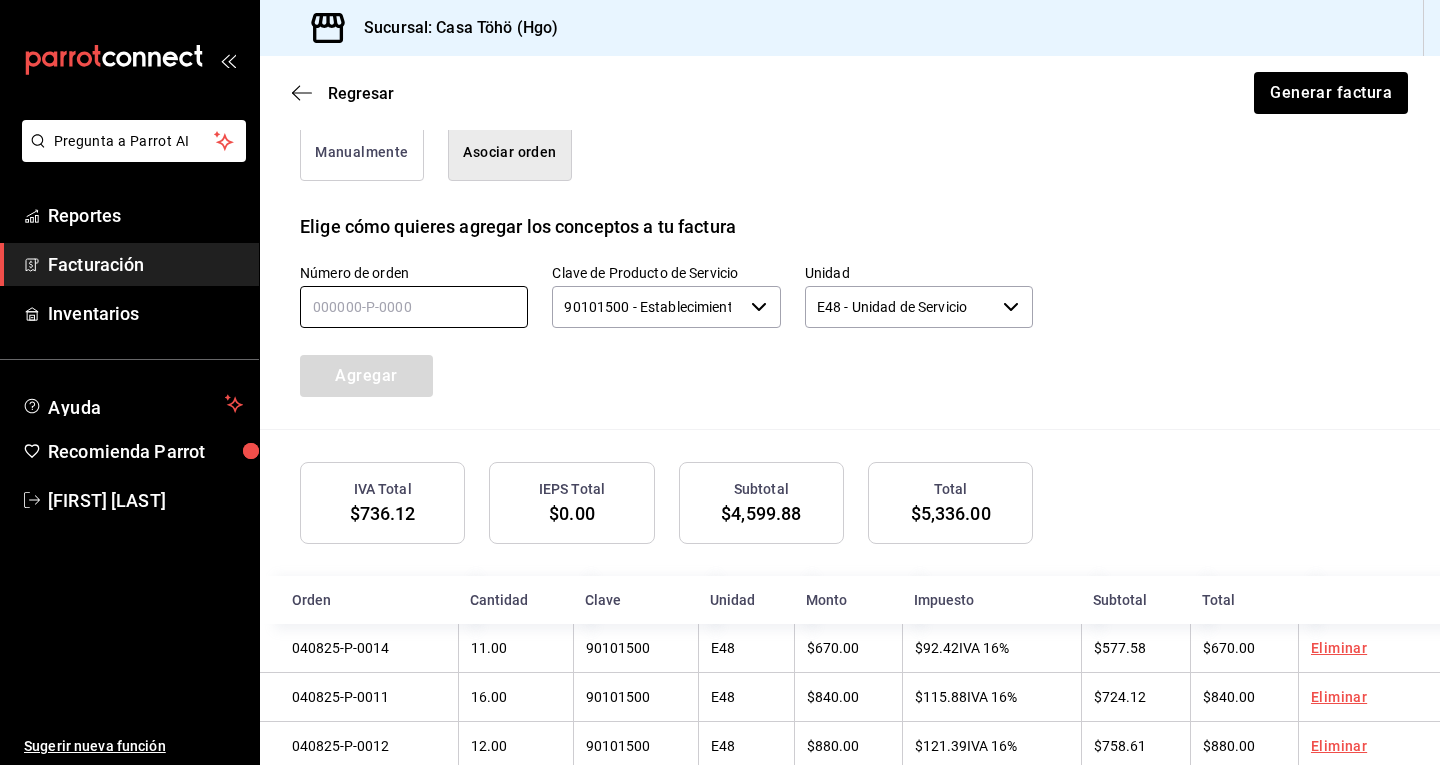 click at bounding box center (414, 307) 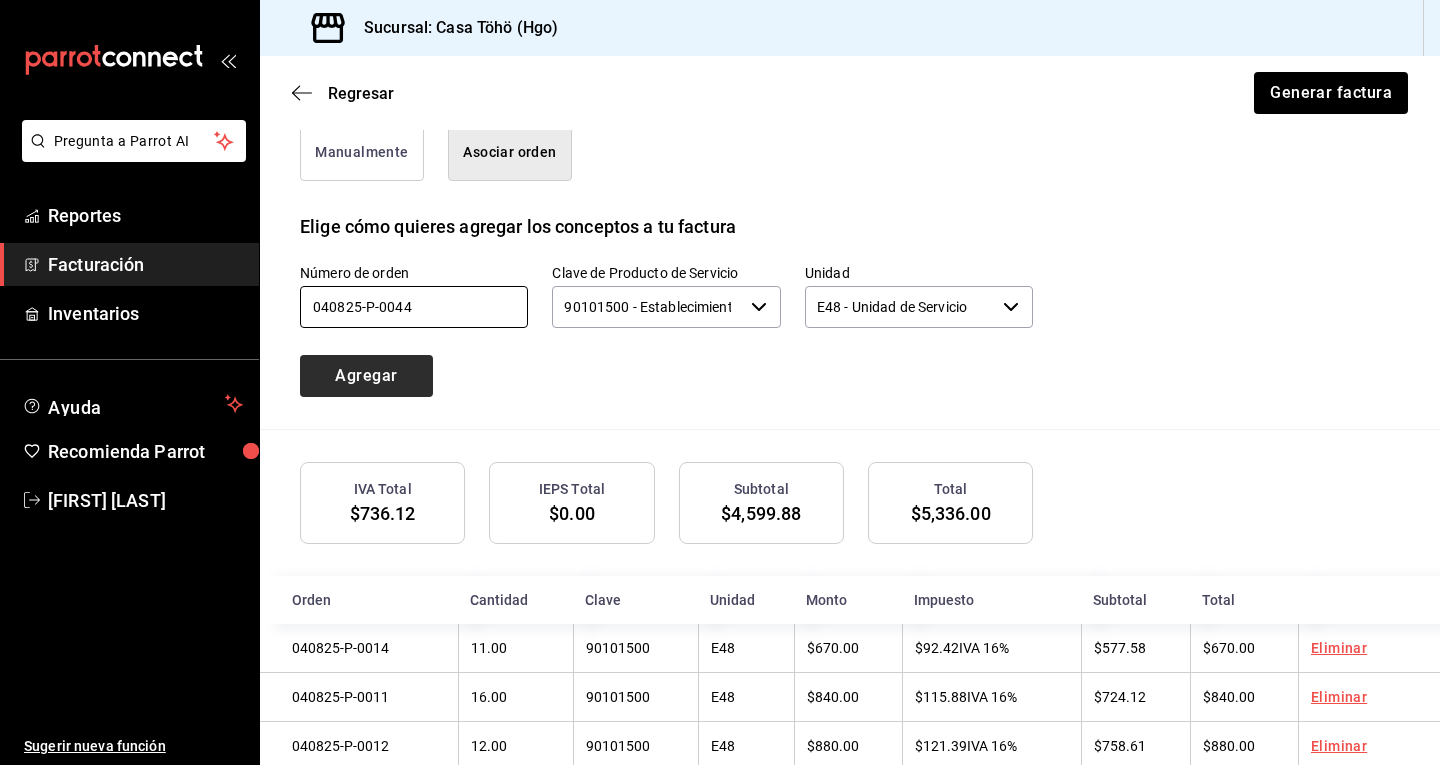 type on "040825-P-0044" 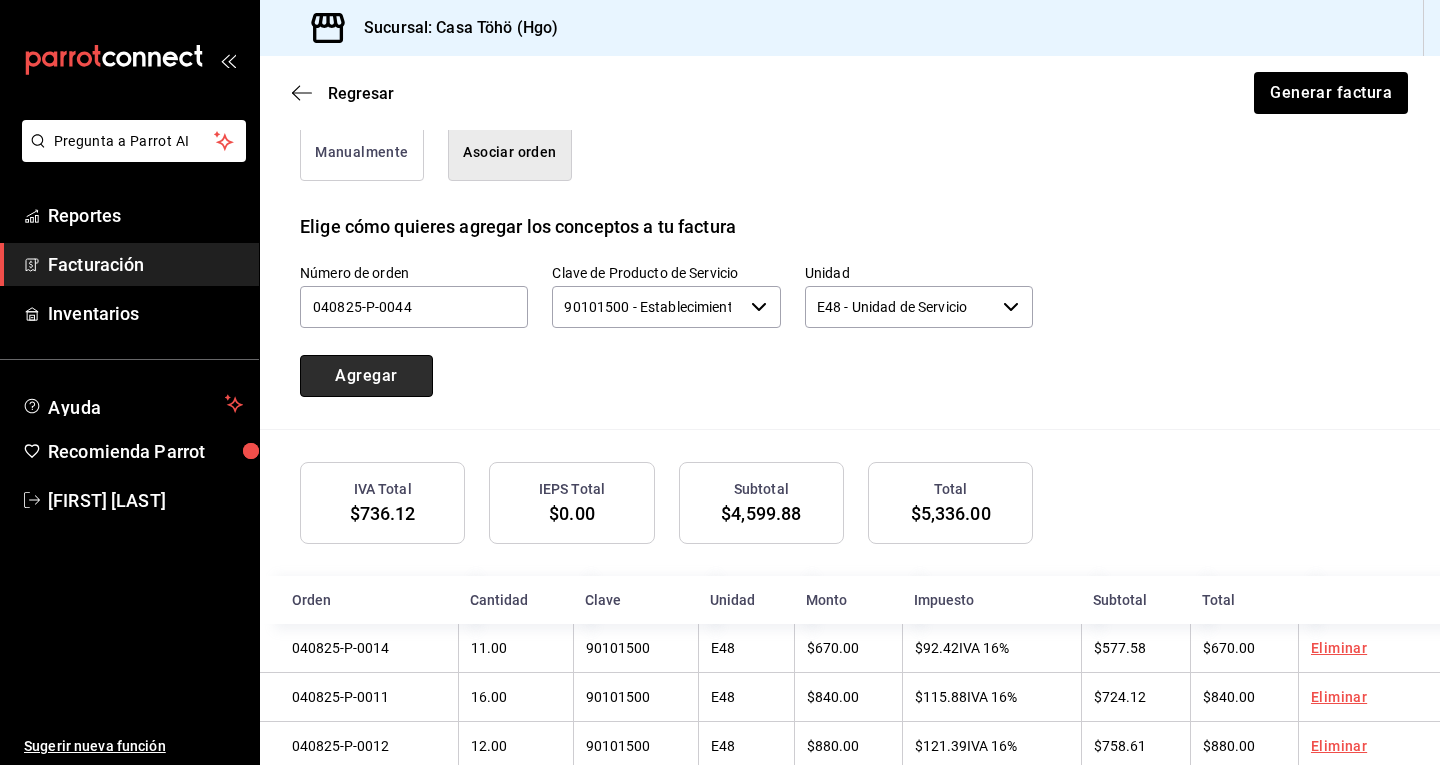 click on "Agregar" at bounding box center [366, 376] 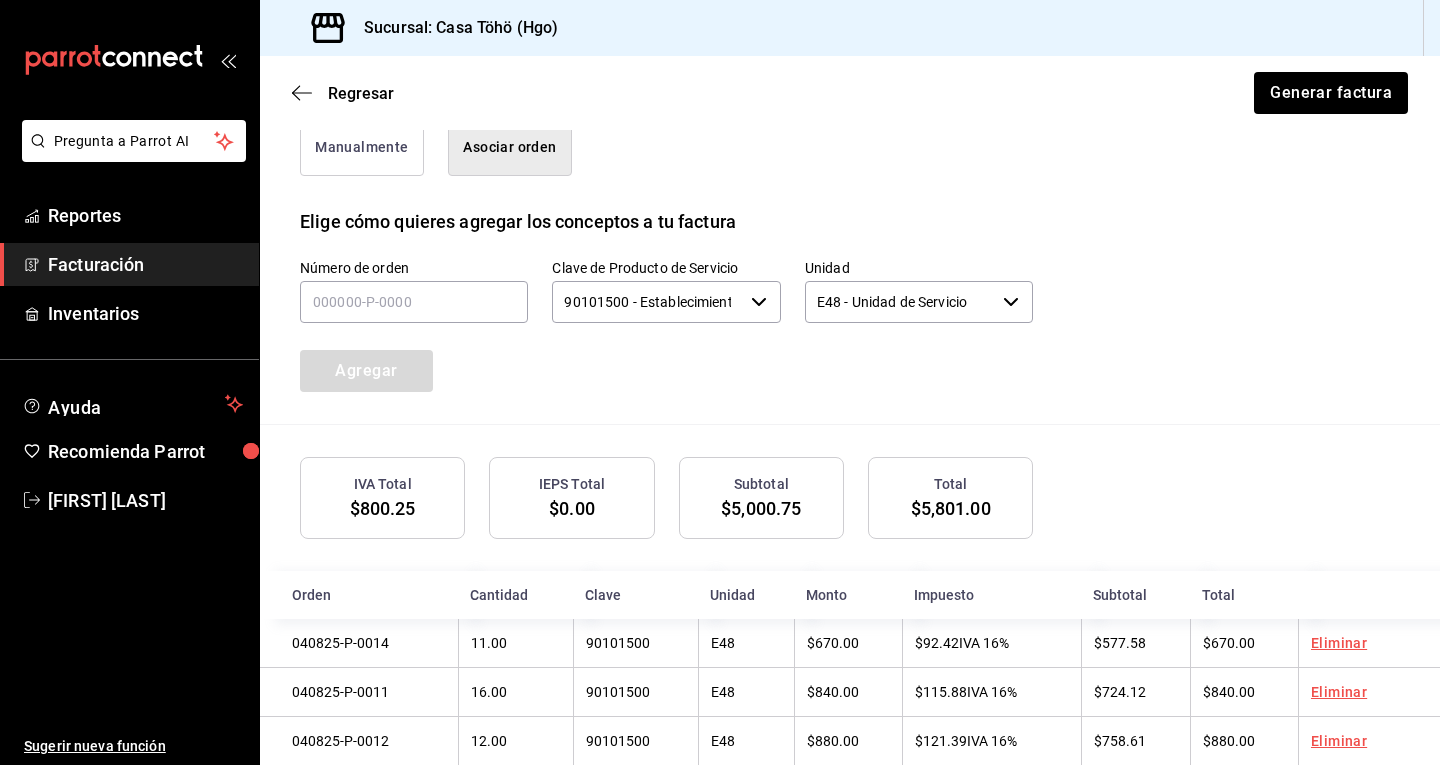scroll, scrollTop: 481, scrollLeft: 0, axis: vertical 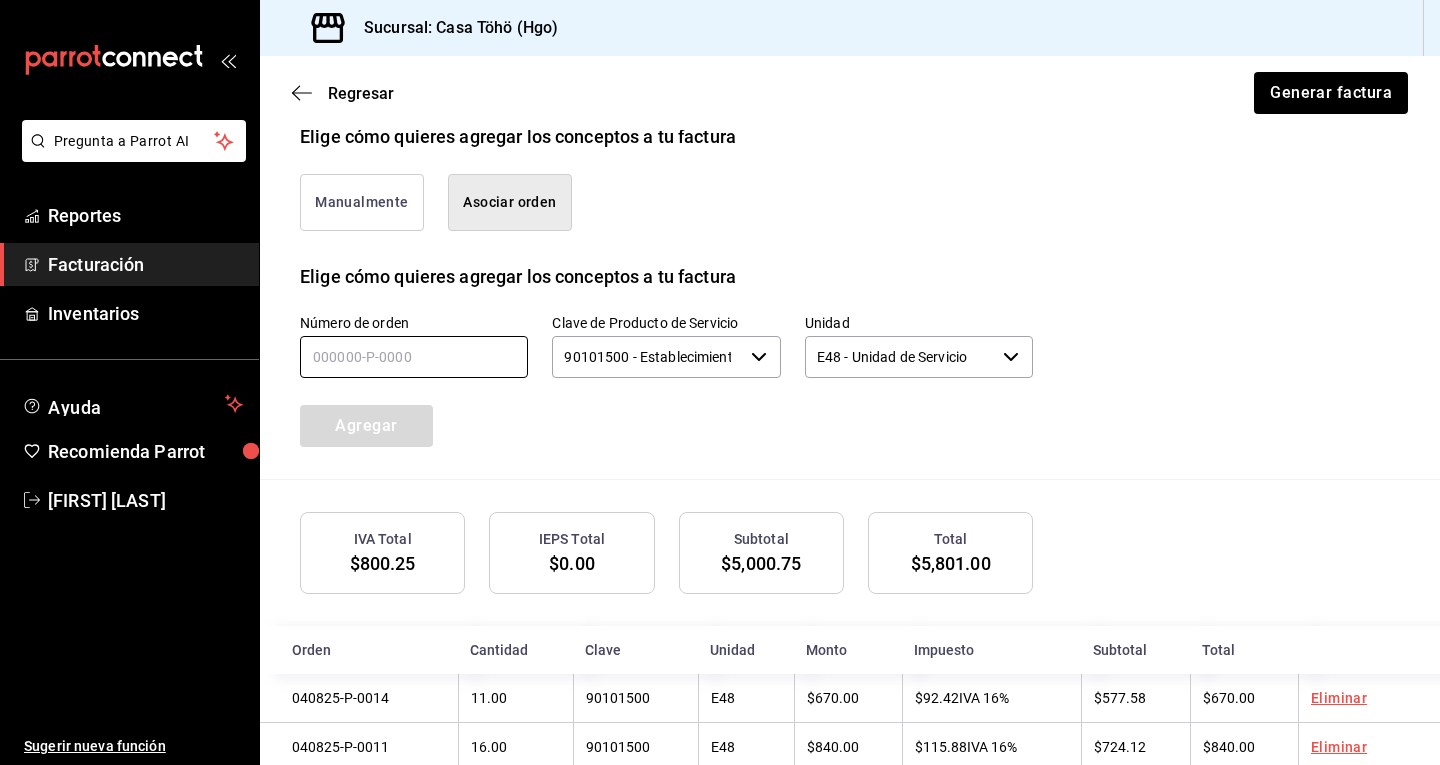 click at bounding box center [414, 357] 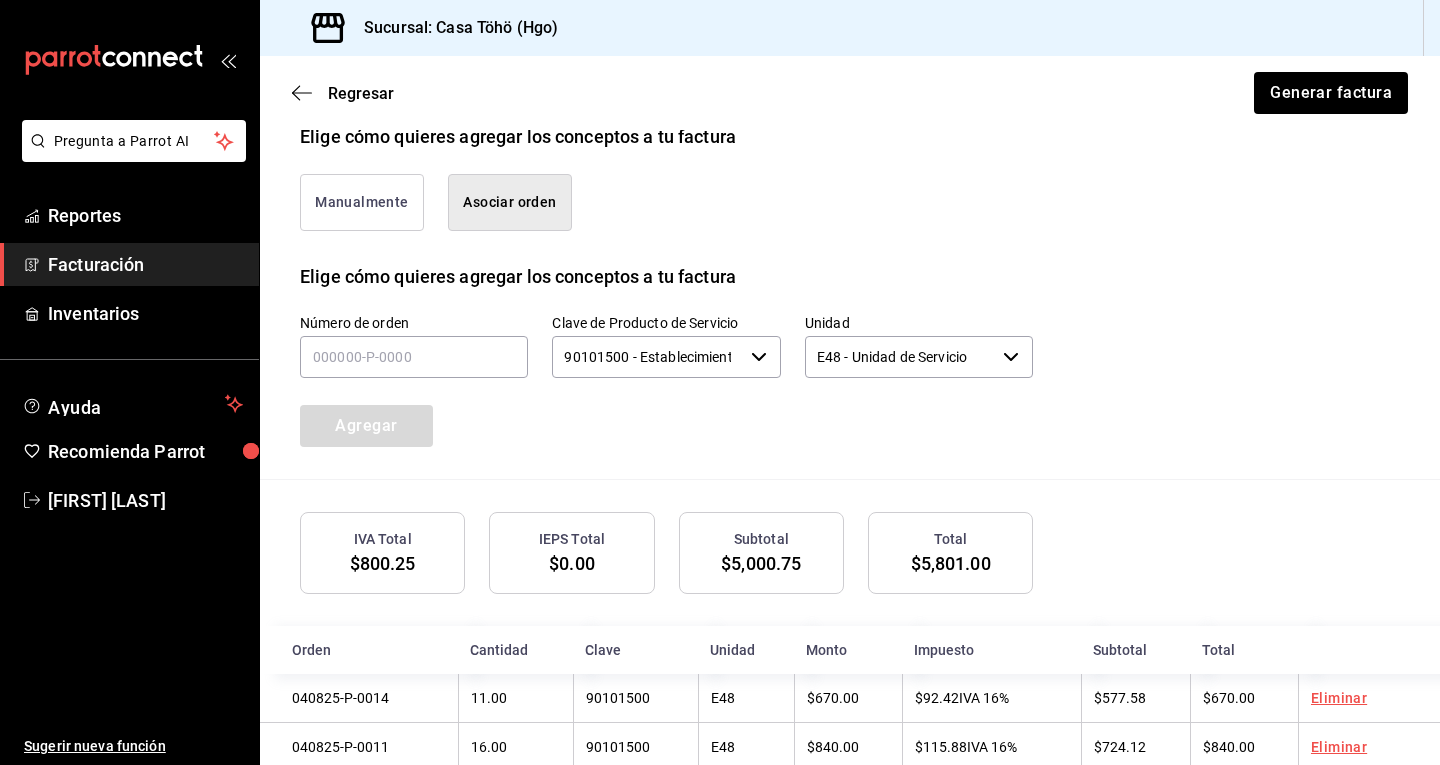 click on "Emisor Perfil fiscal [FIRST] [LAST] Tipo de comprobante Ingreso Receptor Nombre / Razón social PÚBLICO EN GENERAL RFC Receptor [RFC] Régimen fiscal Sin obligaciones fiscales Uso de CFDI S01: Sin efectos fiscales Correo electrónico [EMAIL] Elige cómo quieres agregar los conceptos a tu factura Manualmente Asociar orden Elige cómo quieres agregar los conceptos a tu factura Número de orden Clave de Producto de Servicio 90101500 - Establecimientos para comer y beber ​ Unidad E48 - Unidad de Servicio ​ Agregar IVA Total $800.25 IEPS Total $0.00 Subtotal $5,000.75 Total $5,801.00 Orden Cantidad Clave Unidad Monto Impuesto Subtotal Total 040825-P-0014 11.00 90101500 E48 $670.00 $92.42  IVA 16% $577.58 $670.00 Eliminar 040825-P-0011 16.00 90101500 E48 $840.00 $115.88  IVA 16% $724.12 $840.00 Eliminar 040825-P-0012 12.00 90101500 E48 $880.00 $121.39  IVA 16% $758.61 $880.00 Eliminar 040825-P-0005 8.00 90101500 E48 $320.00 $44.15  IVA 16% $275.85 $320.00 Eliminar 12.00 E48" at bounding box center [850, 439] 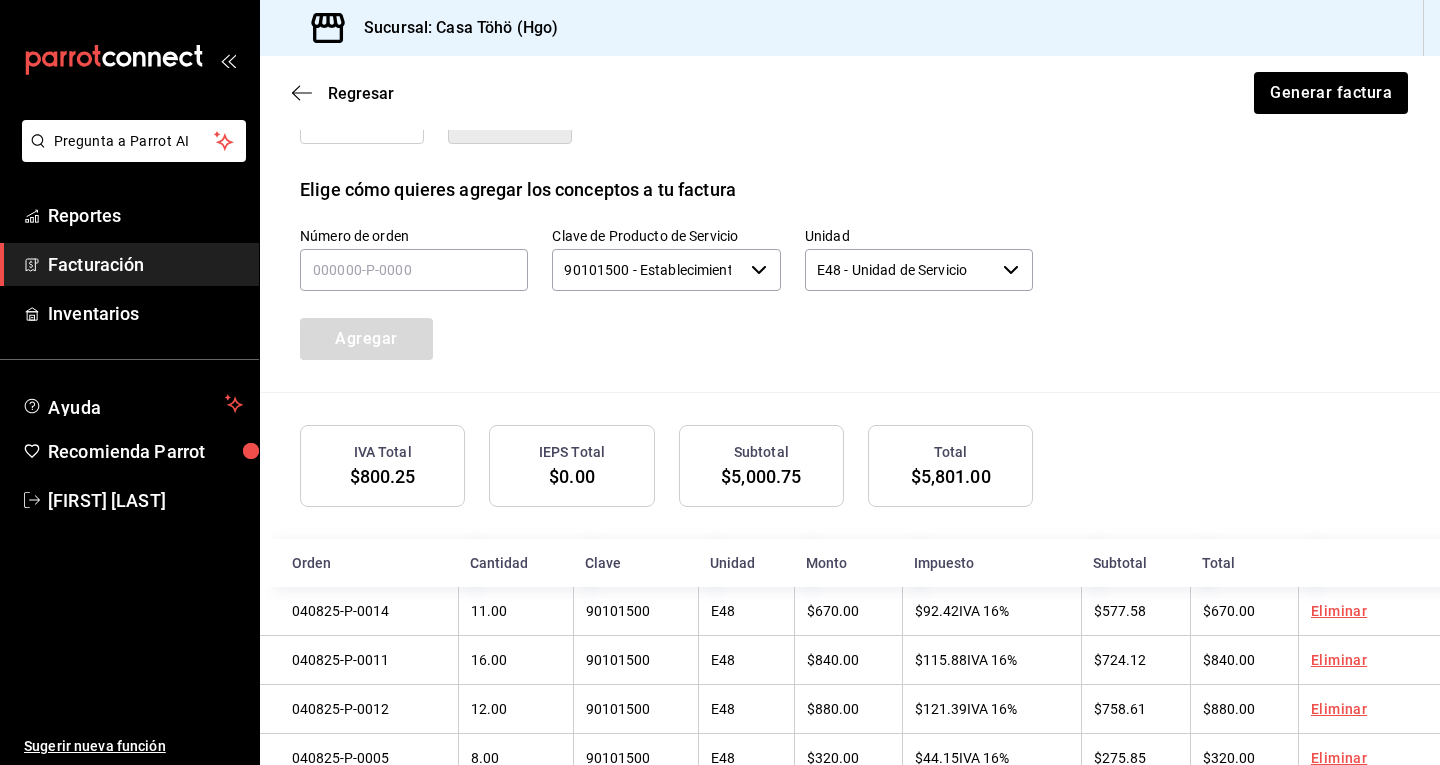 scroll, scrollTop: 481, scrollLeft: 0, axis: vertical 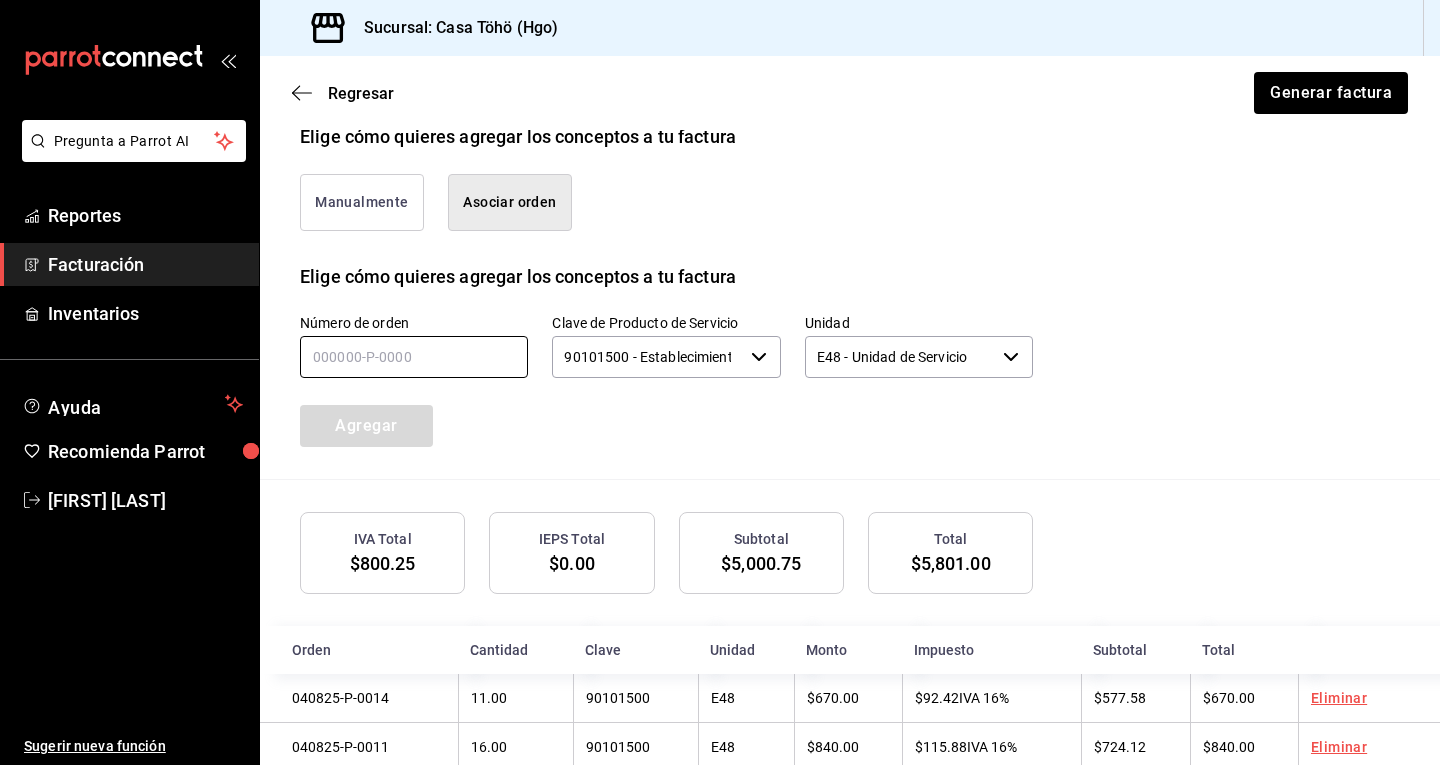 click at bounding box center [414, 357] 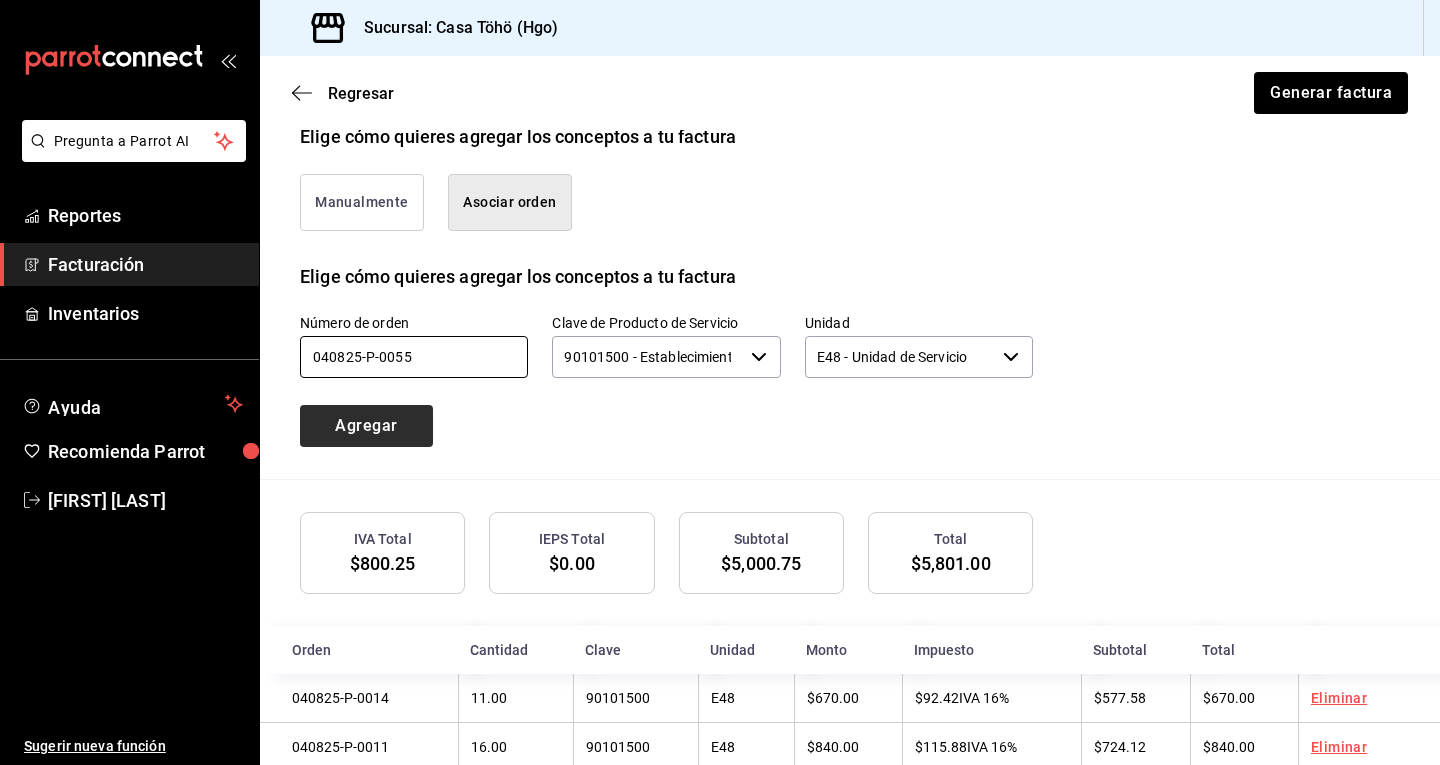 type on "040825-P-0055" 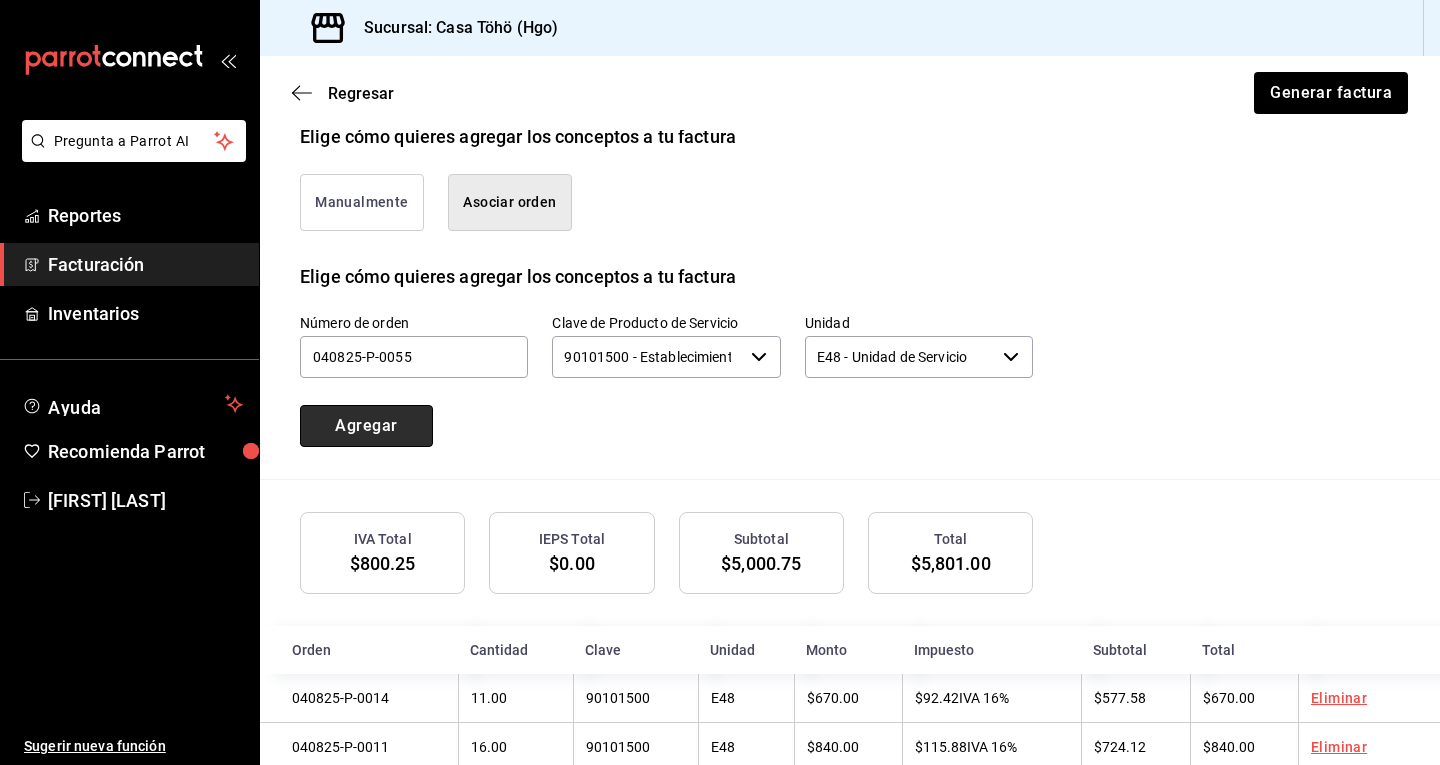 click on "Agregar" at bounding box center [366, 426] 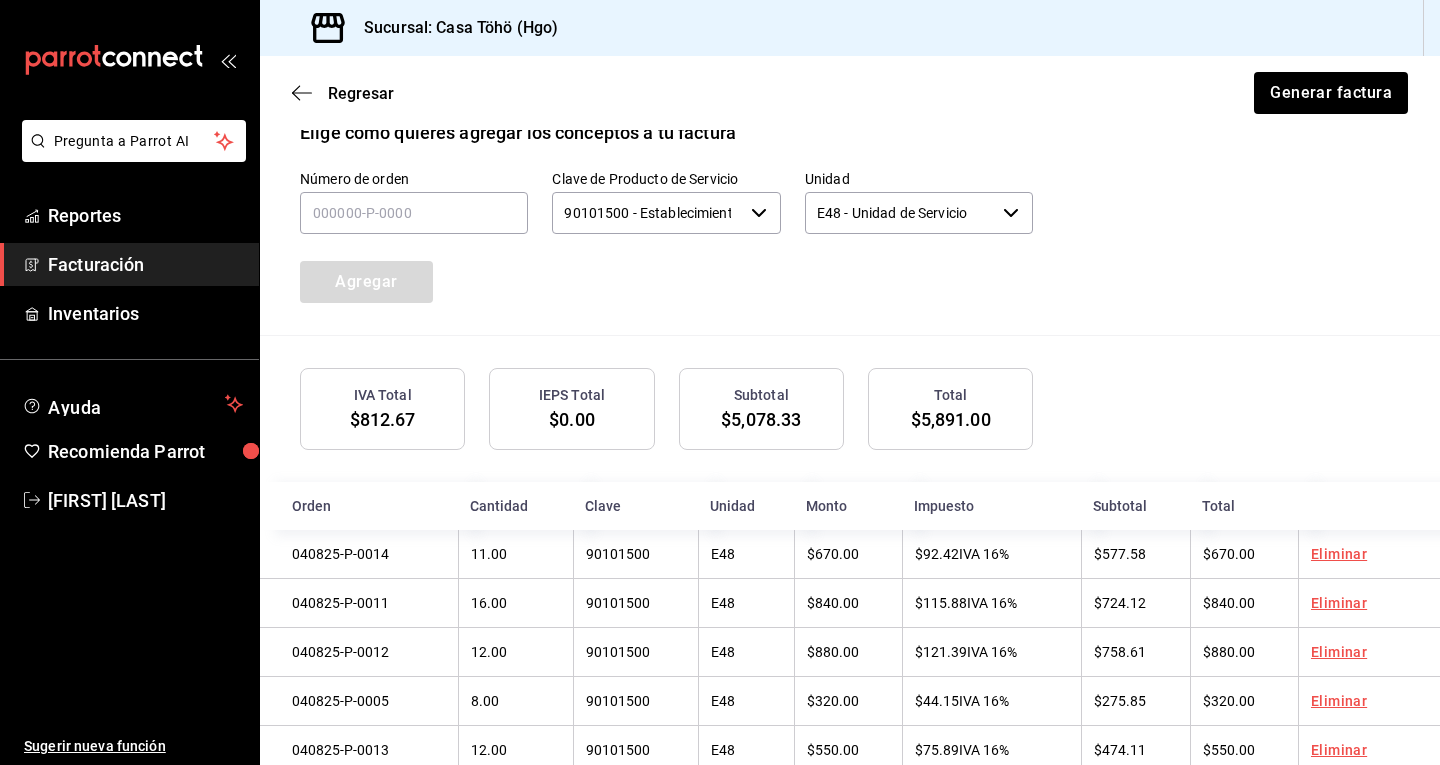 scroll, scrollTop: 531, scrollLeft: 0, axis: vertical 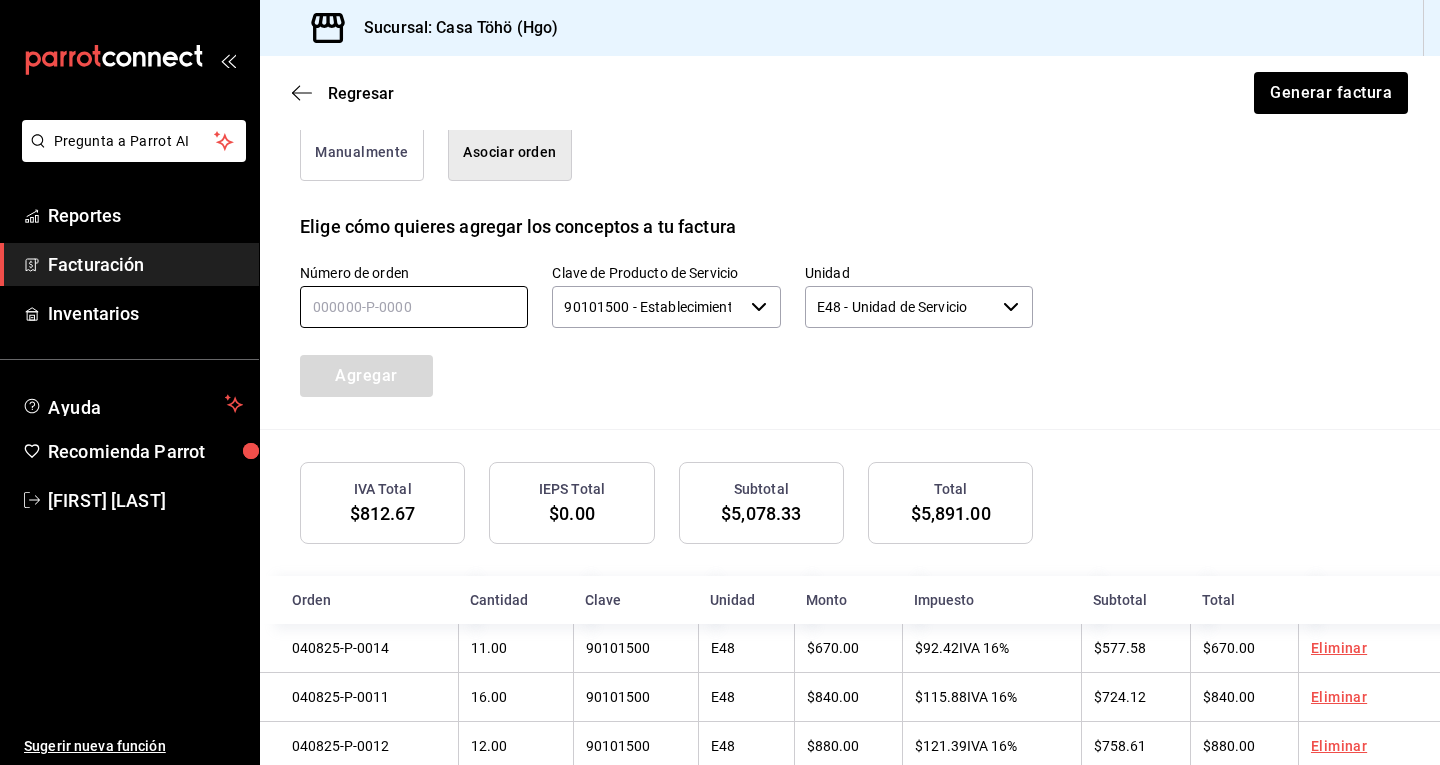 click at bounding box center (414, 307) 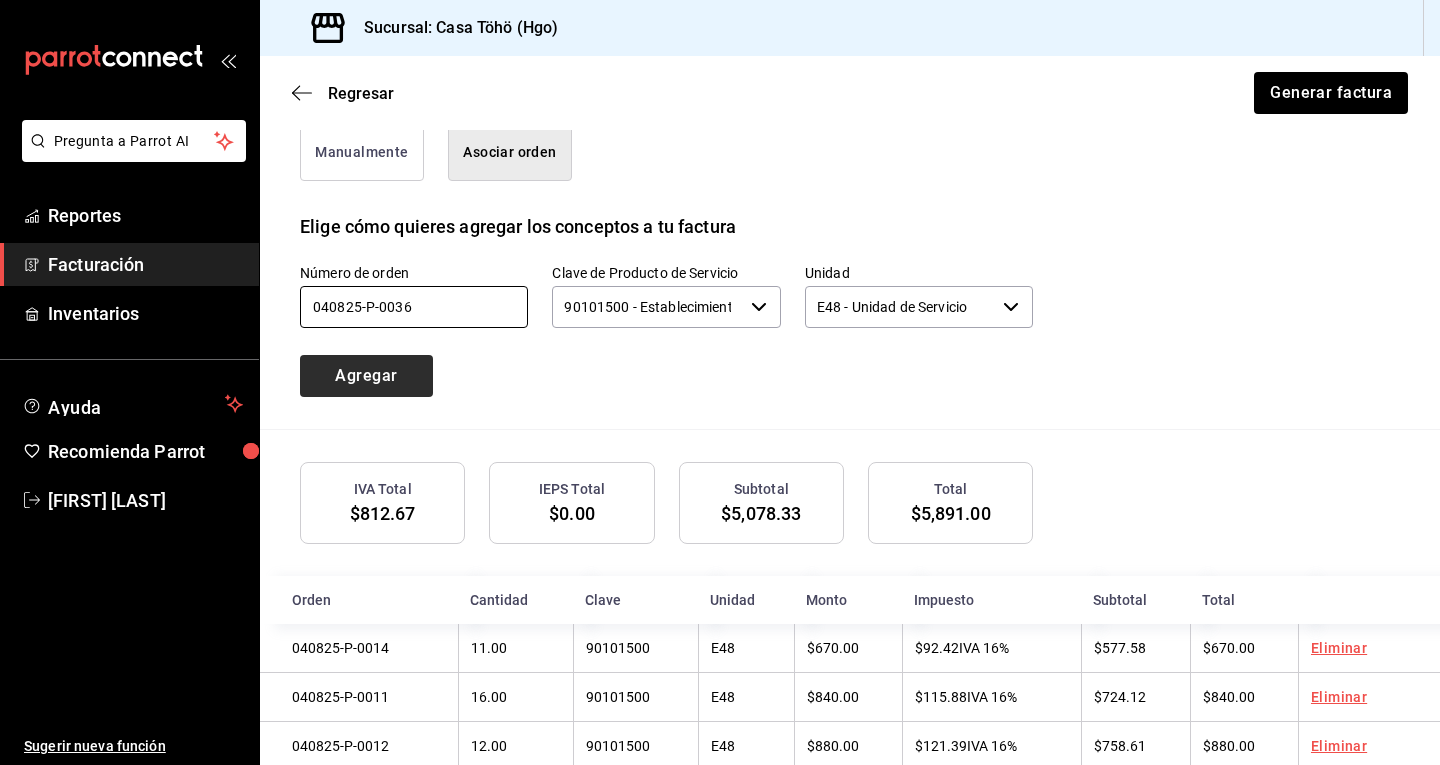 type on "040825-P-0036" 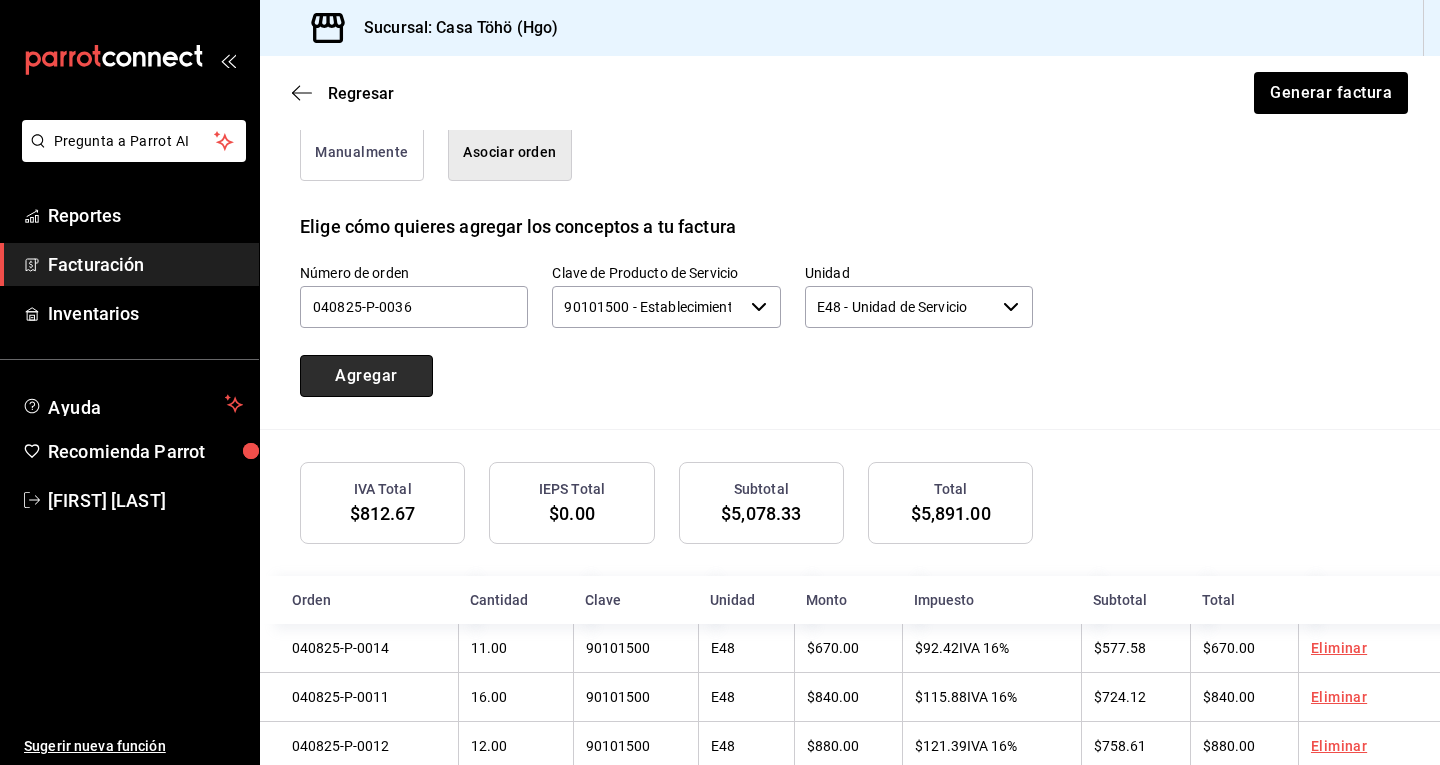 click on "Agregar" at bounding box center (366, 376) 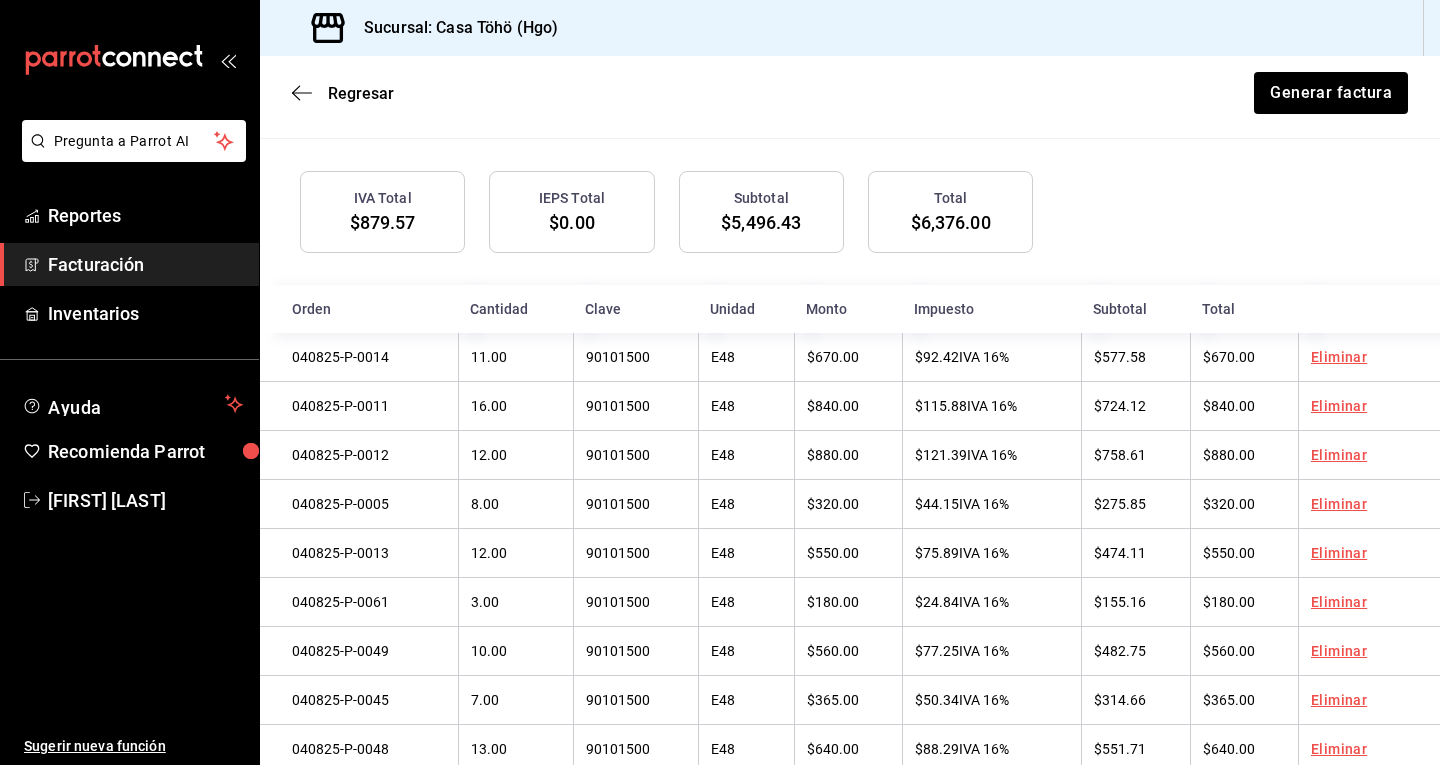 scroll, scrollTop: 681, scrollLeft: 0, axis: vertical 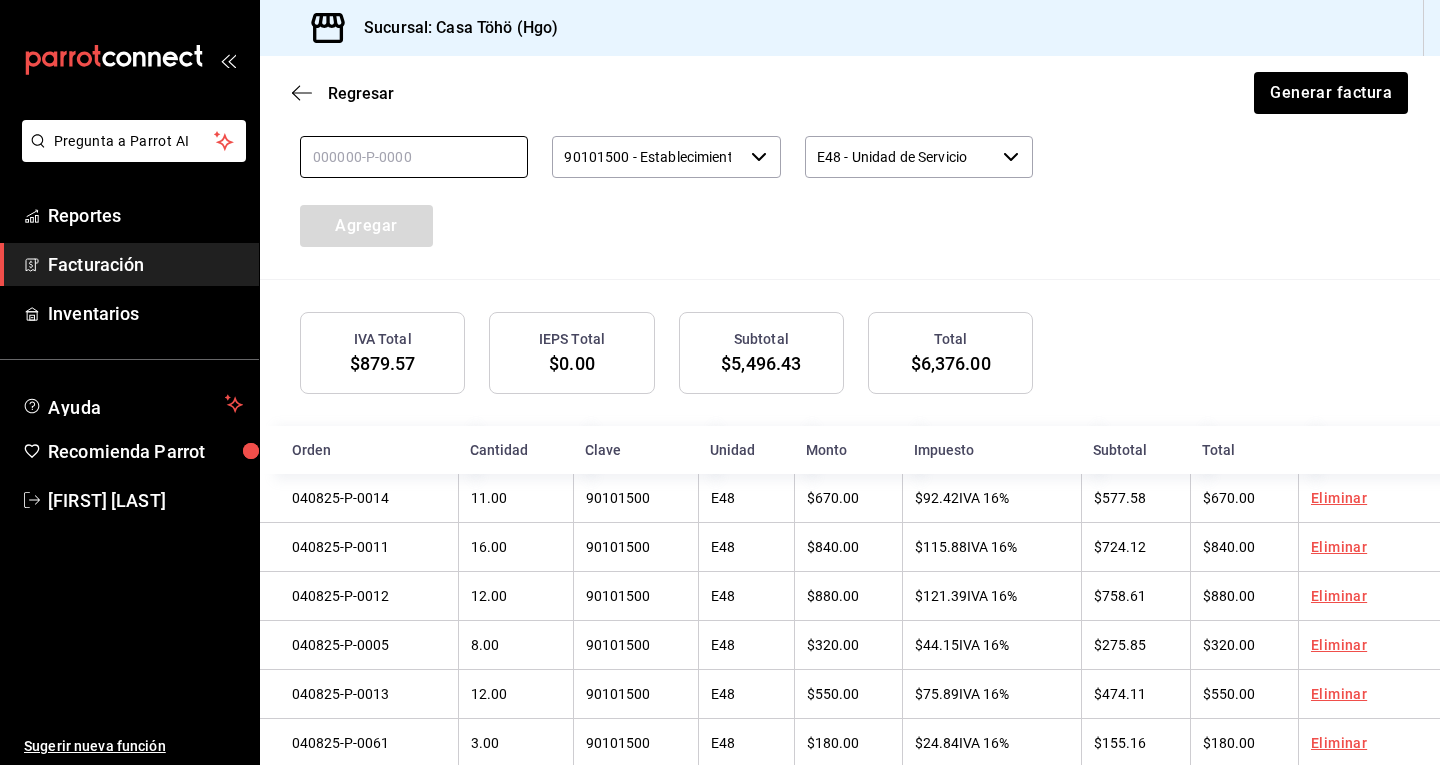 click at bounding box center [414, 157] 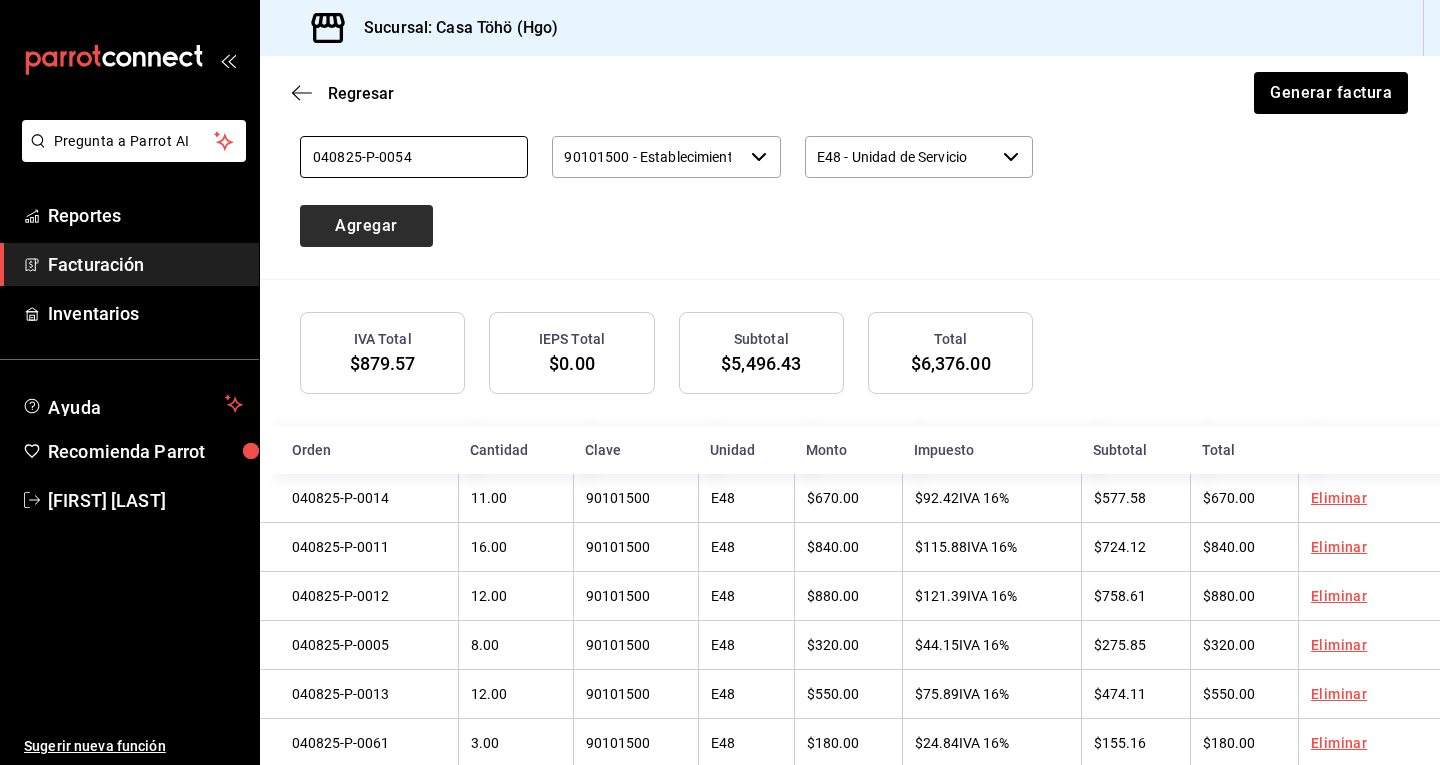 type on "040825-P-0054" 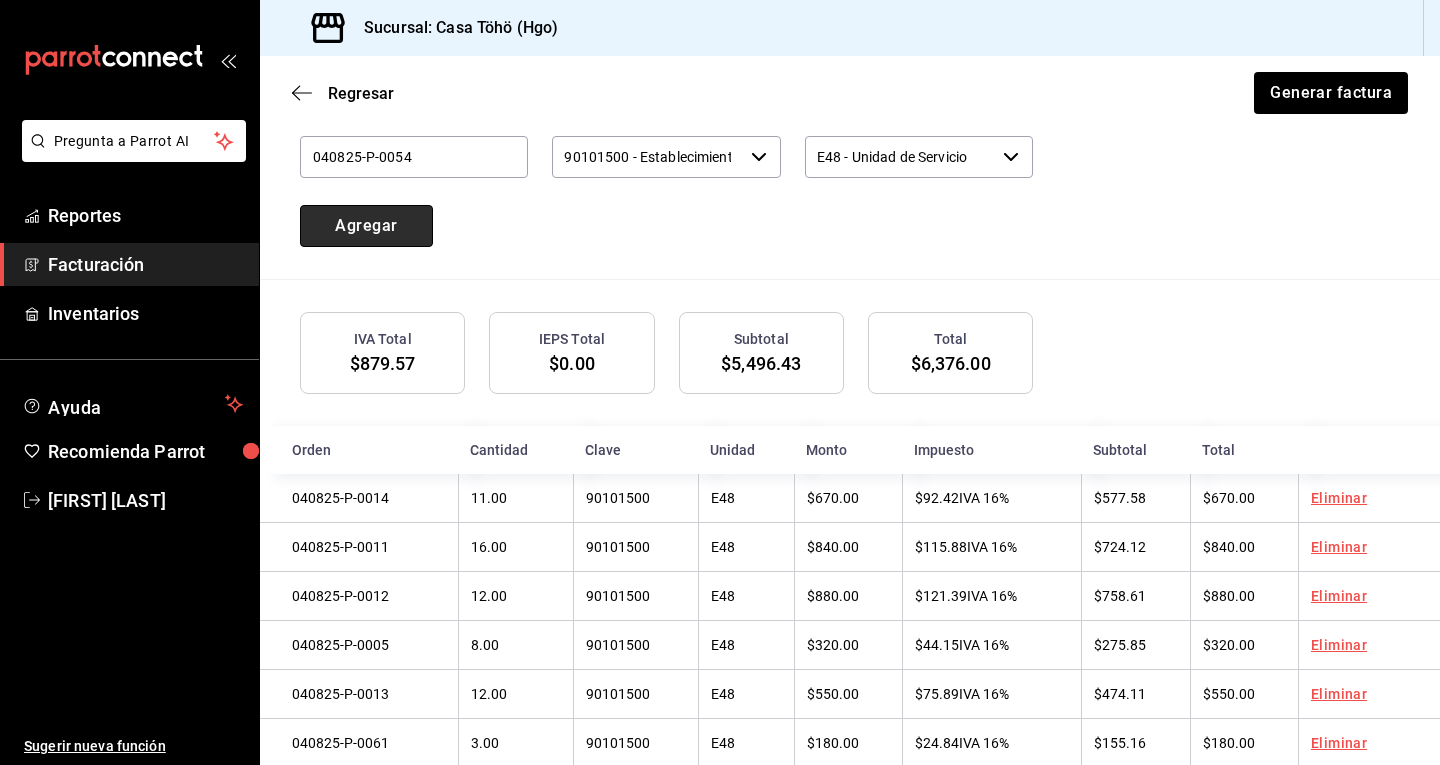 click on "Agregar" at bounding box center [366, 226] 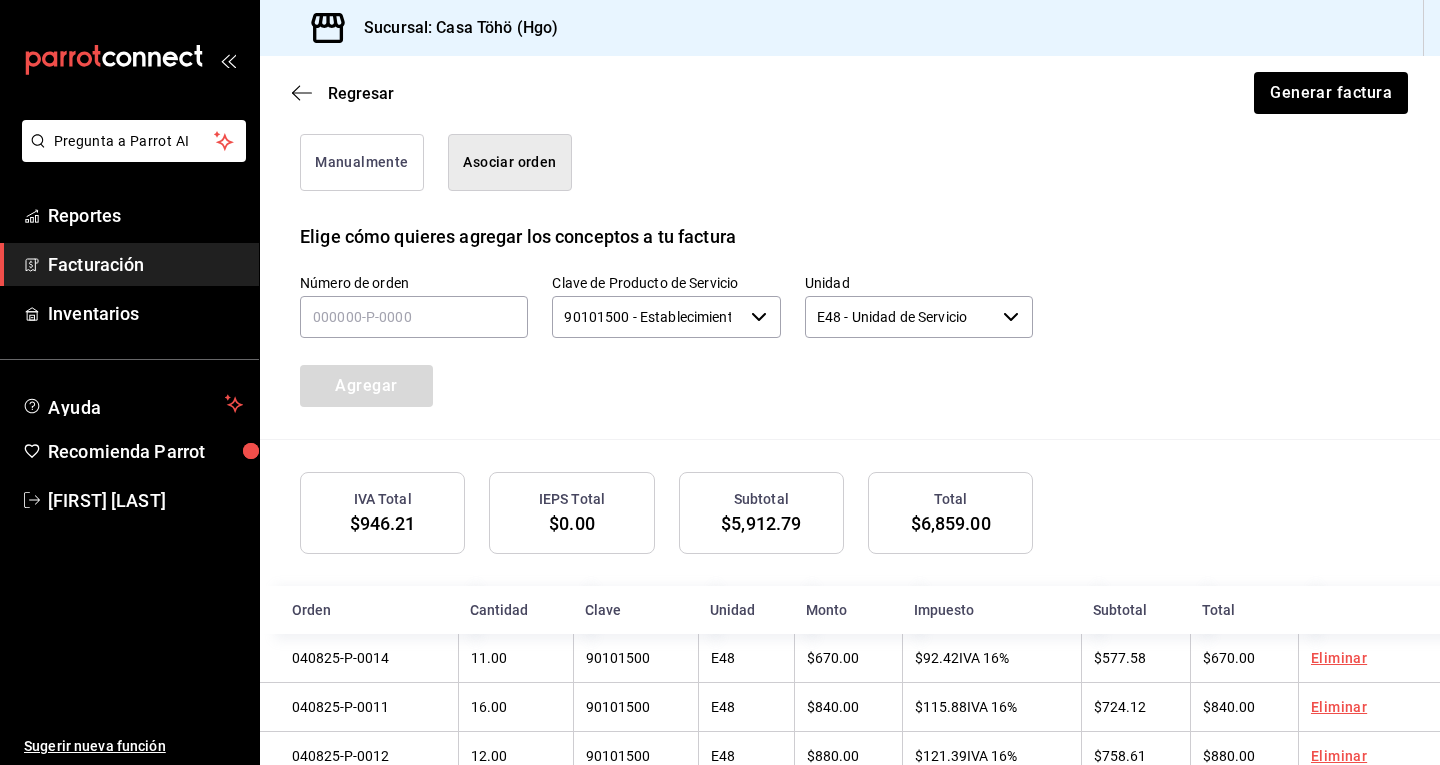 scroll, scrollTop: 431, scrollLeft: 0, axis: vertical 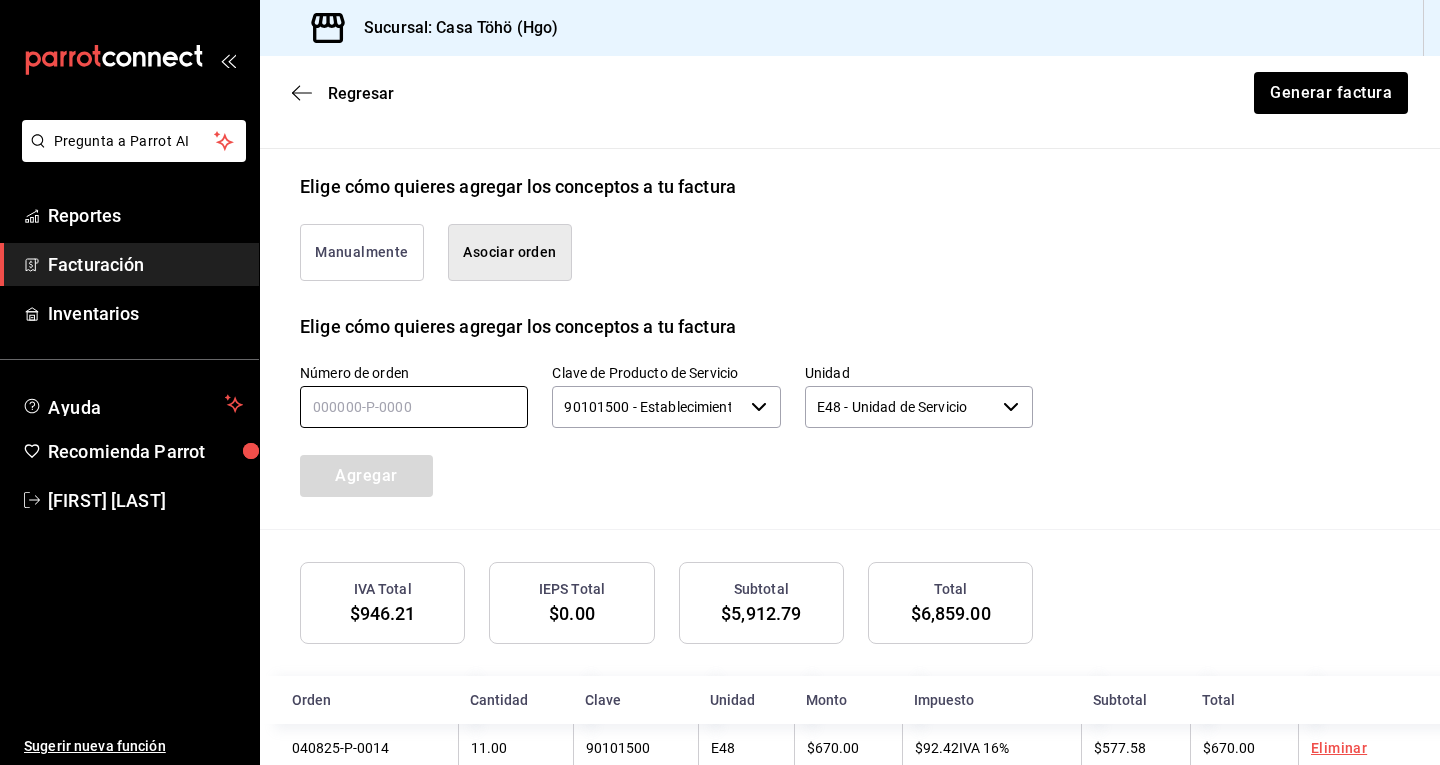 click at bounding box center [414, 407] 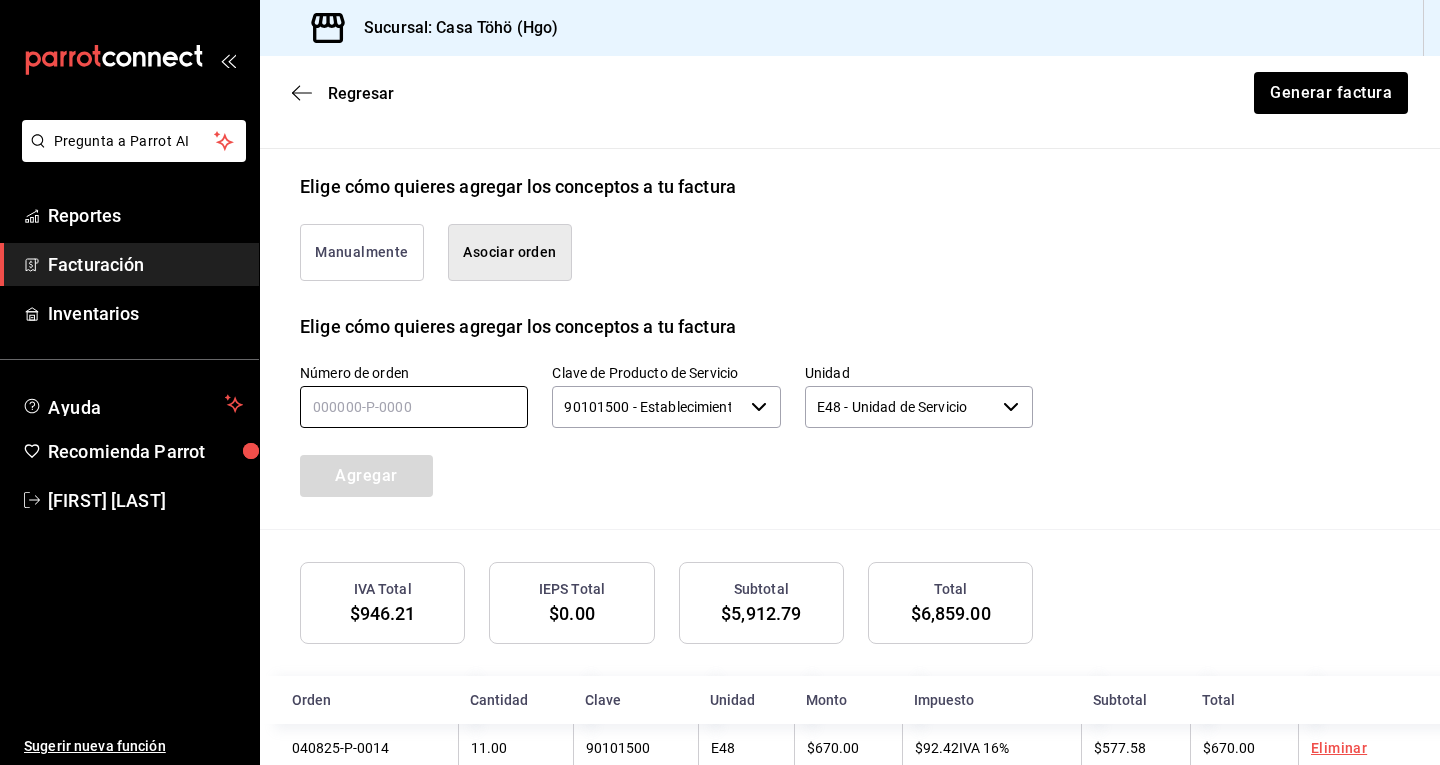 click at bounding box center (414, 407) 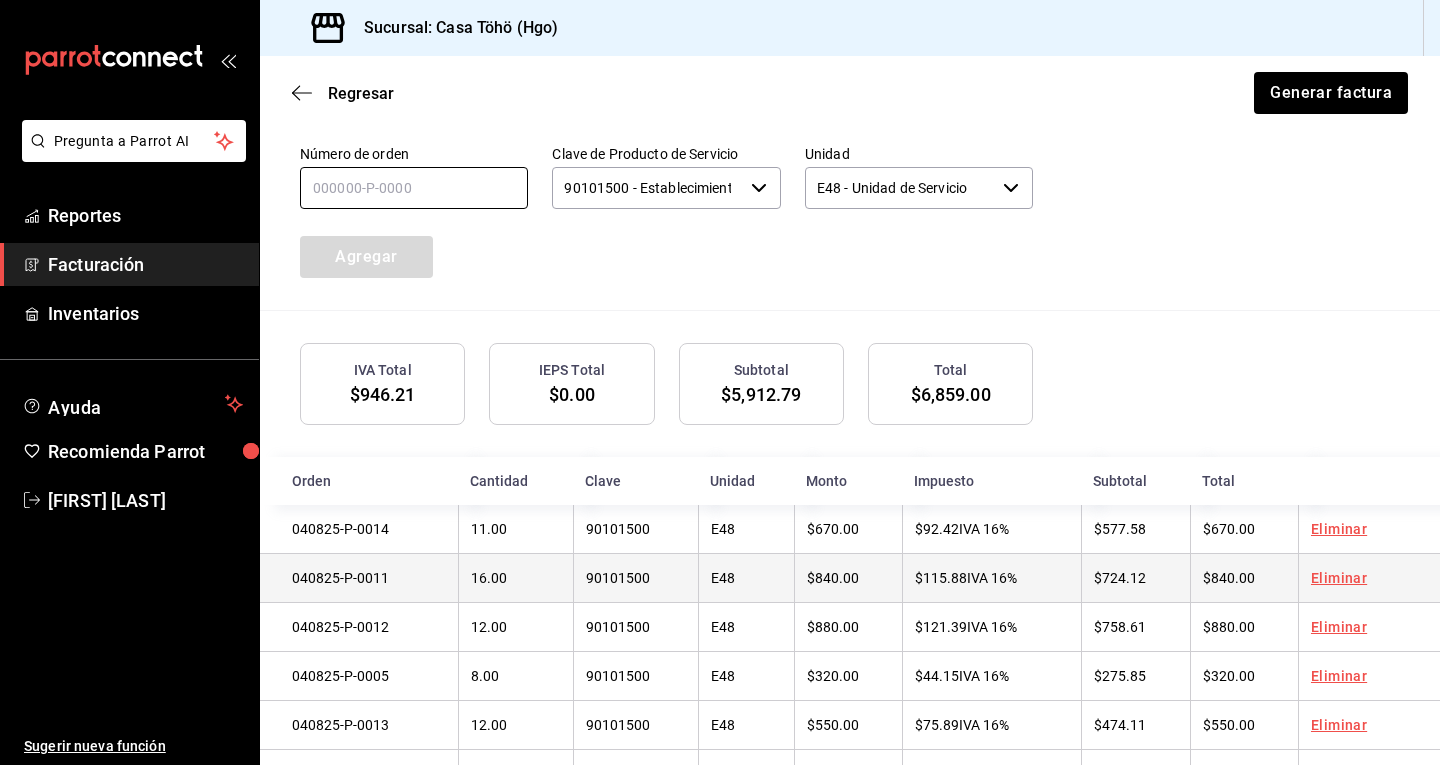 scroll, scrollTop: 631, scrollLeft: 0, axis: vertical 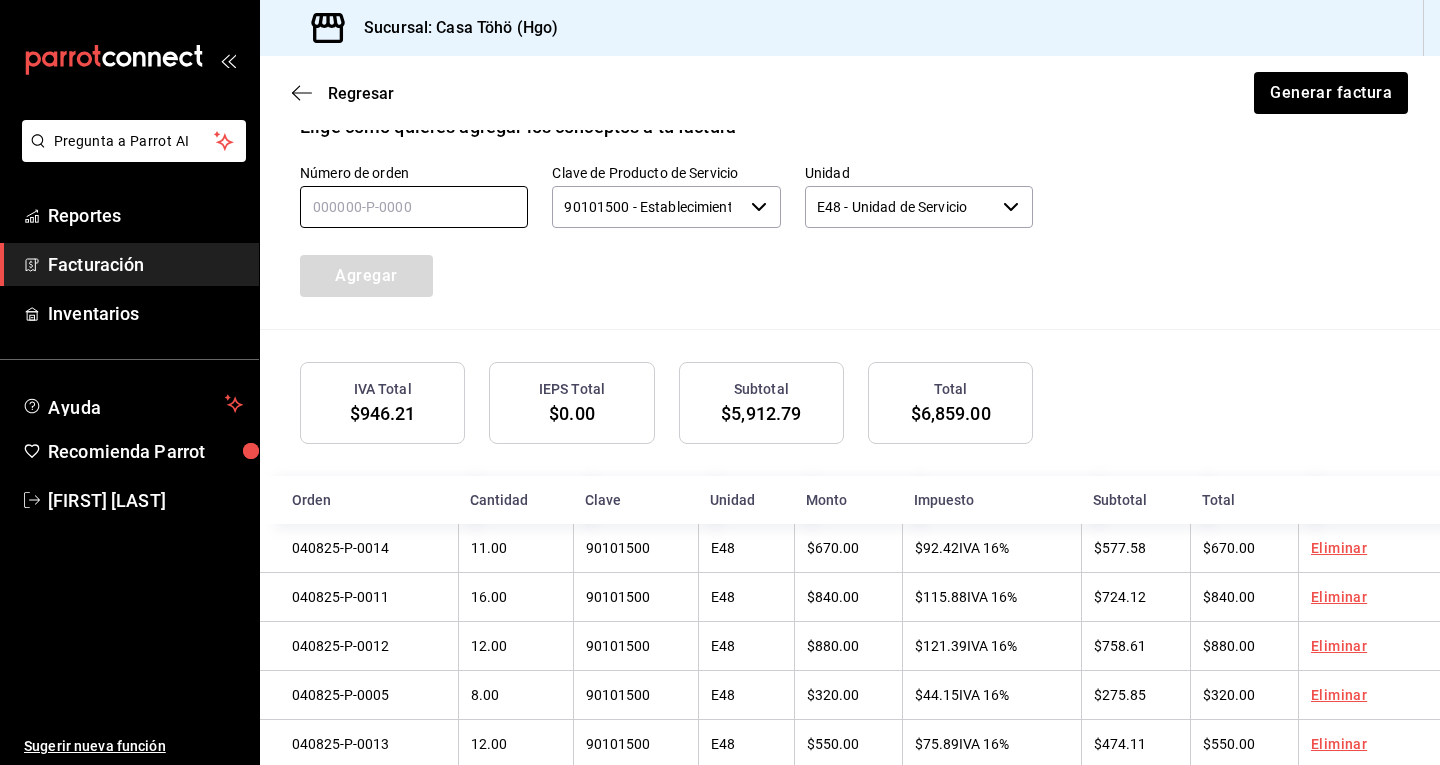 click at bounding box center [414, 207] 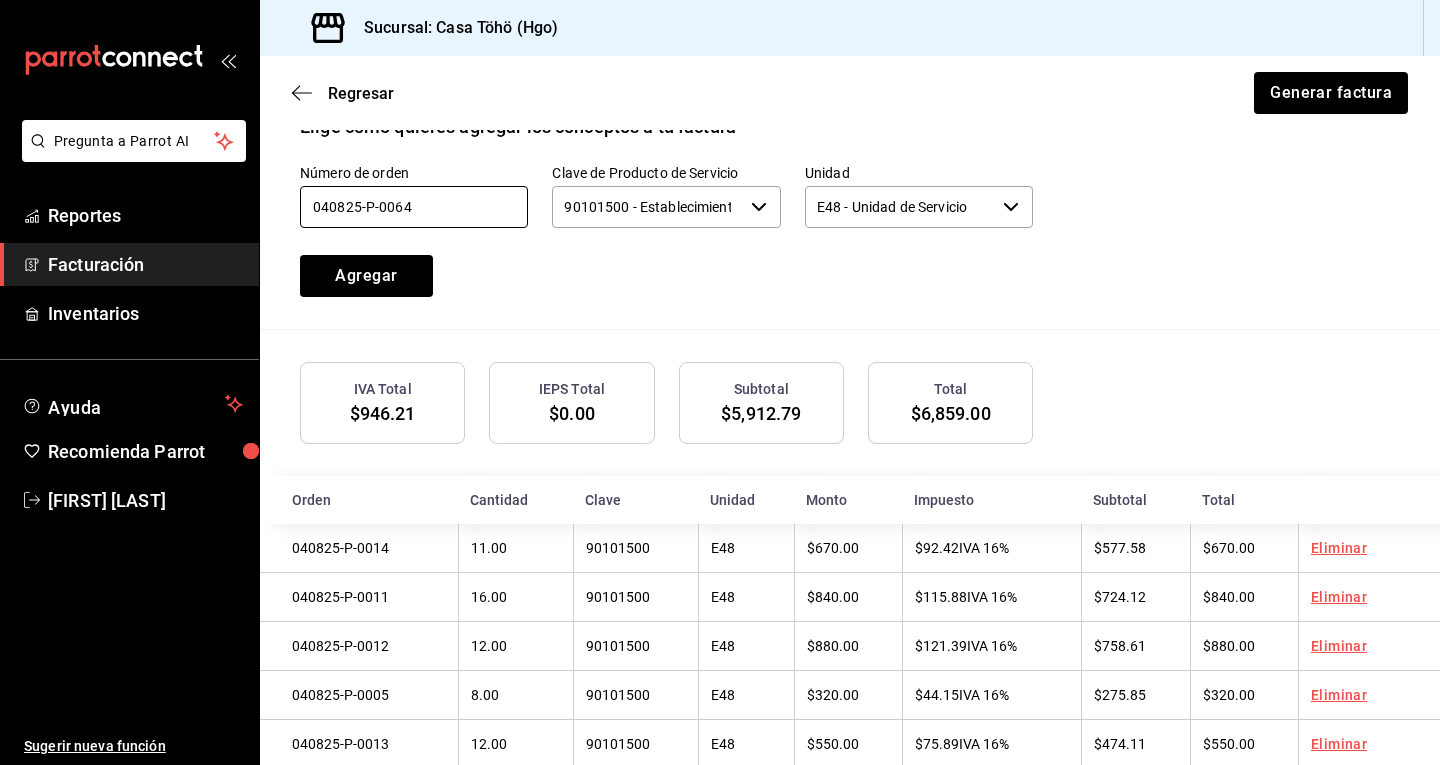 type on "040825-P-0064" 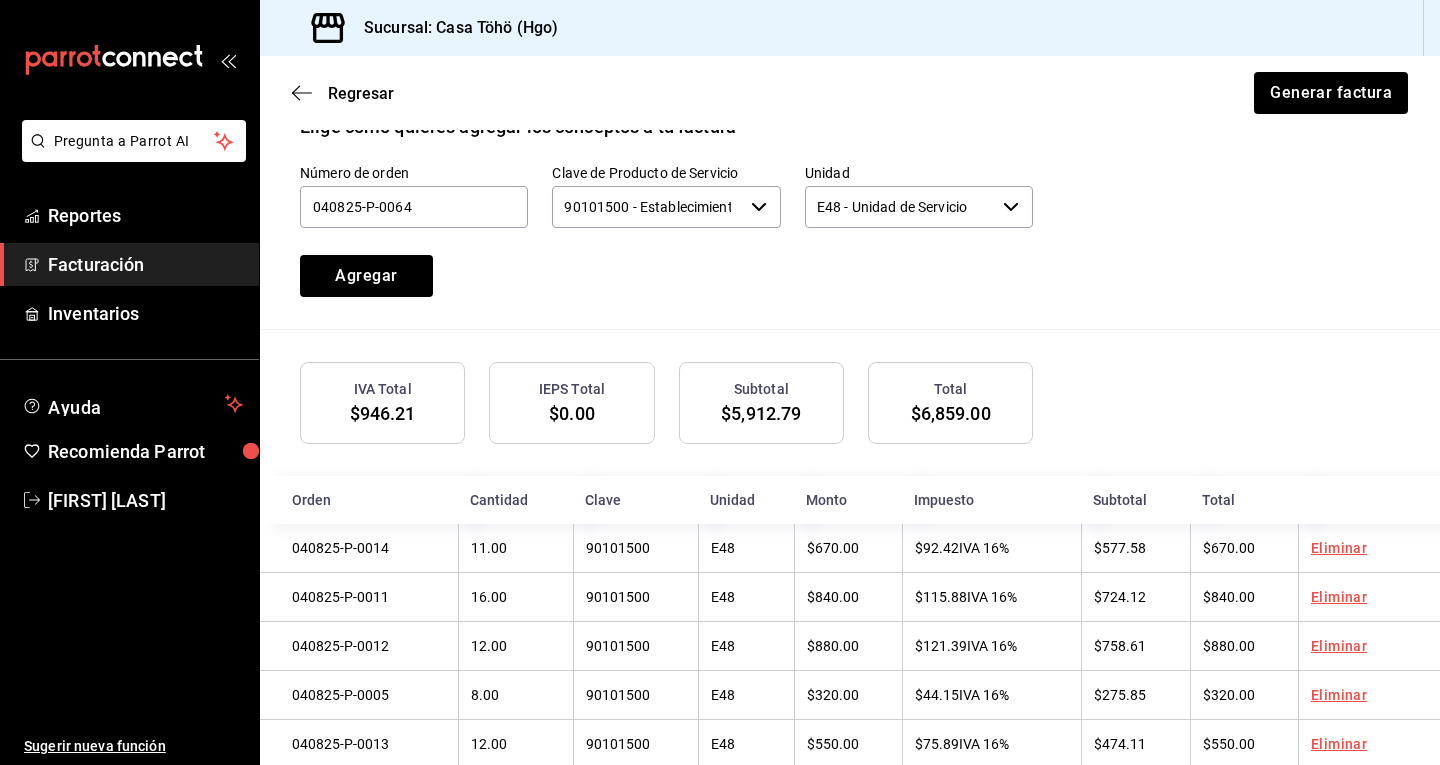 click on "Número de orden 040825-P-0064 Clave de Producto de Servicio 90101500 - Establecimientos para comer y beber ​ Unidad E48 - Unidad de Servicio ​ Agregar" at bounding box center (850, 234) 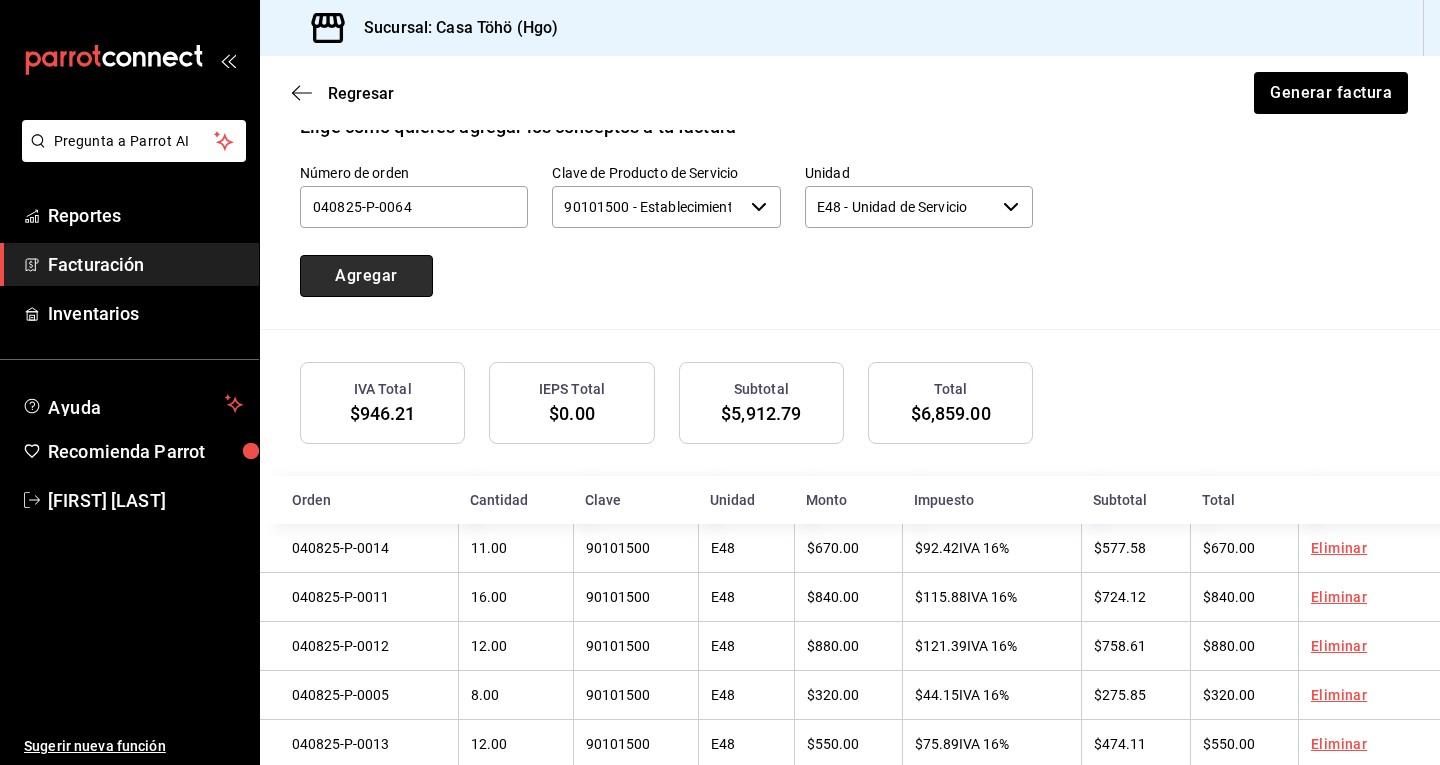 click on "Agregar" at bounding box center (366, 276) 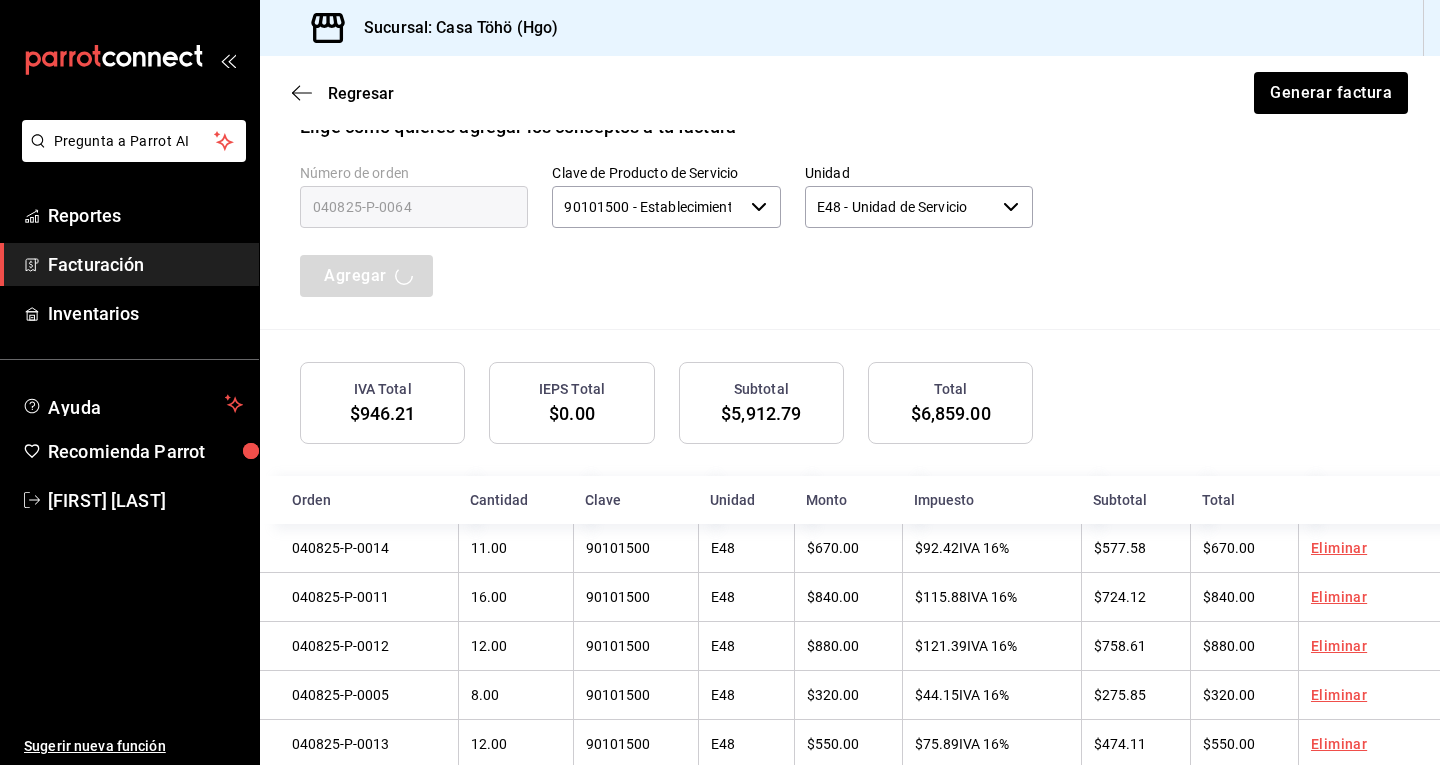 type 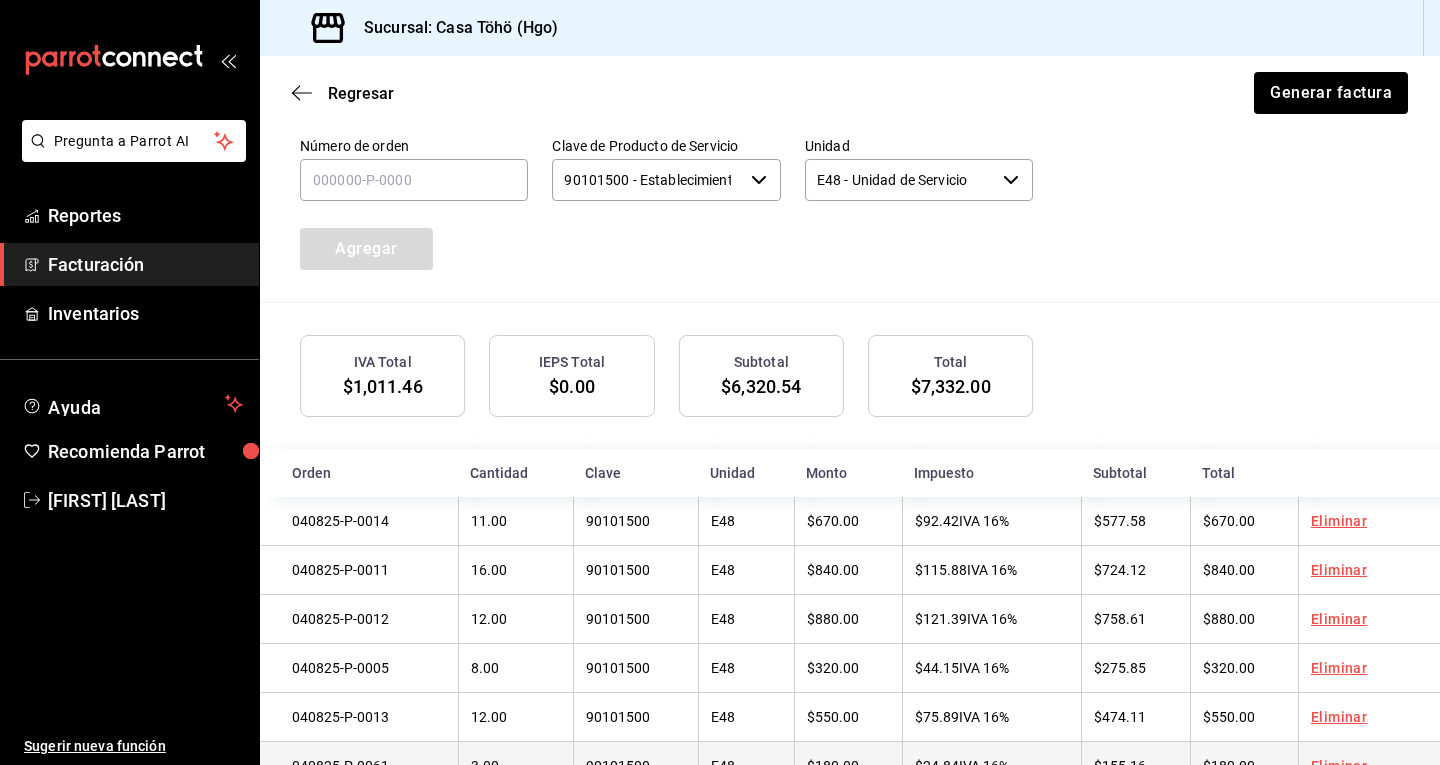 scroll, scrollTop: 481, scrollLeft: 0, axis: vertical 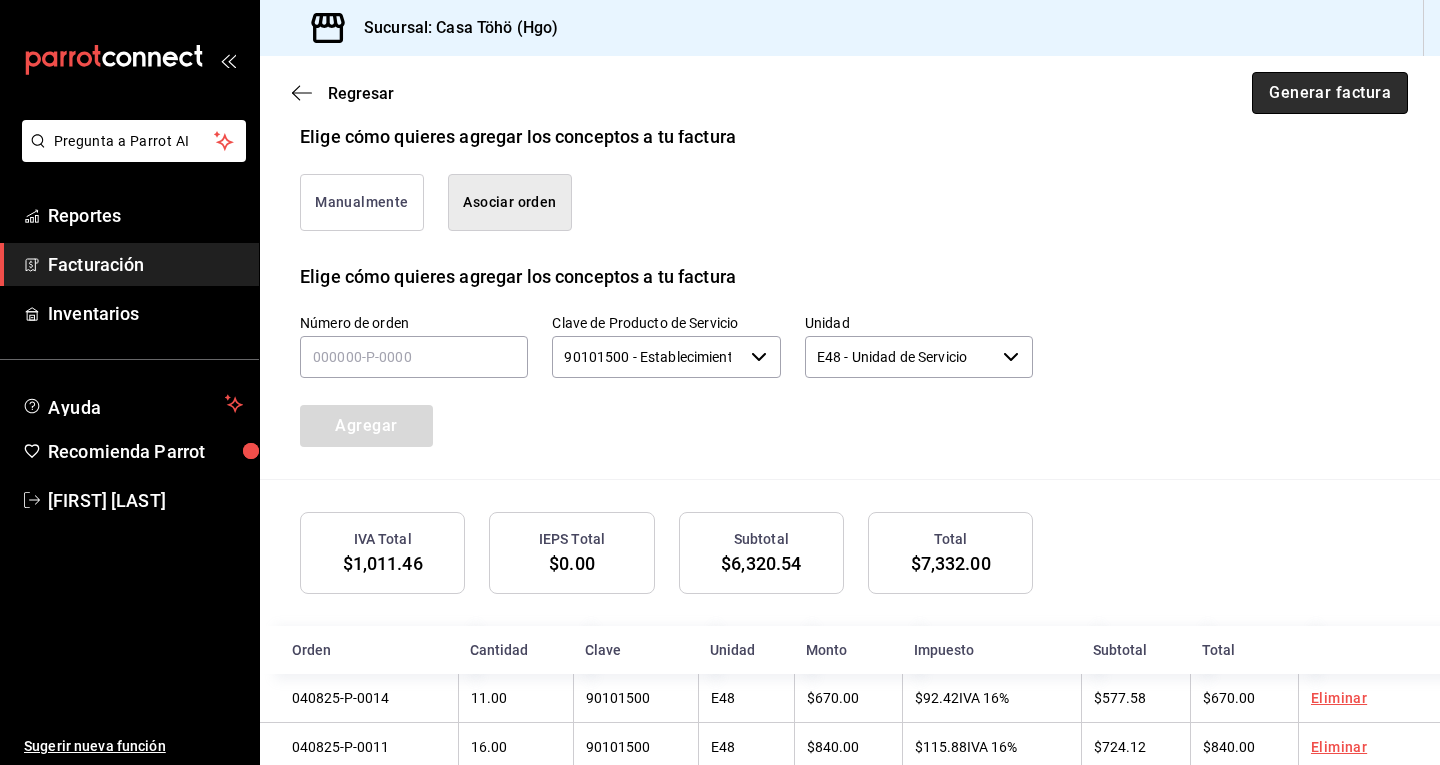 click on "Generar factura" at bounding box center [1330, 93] 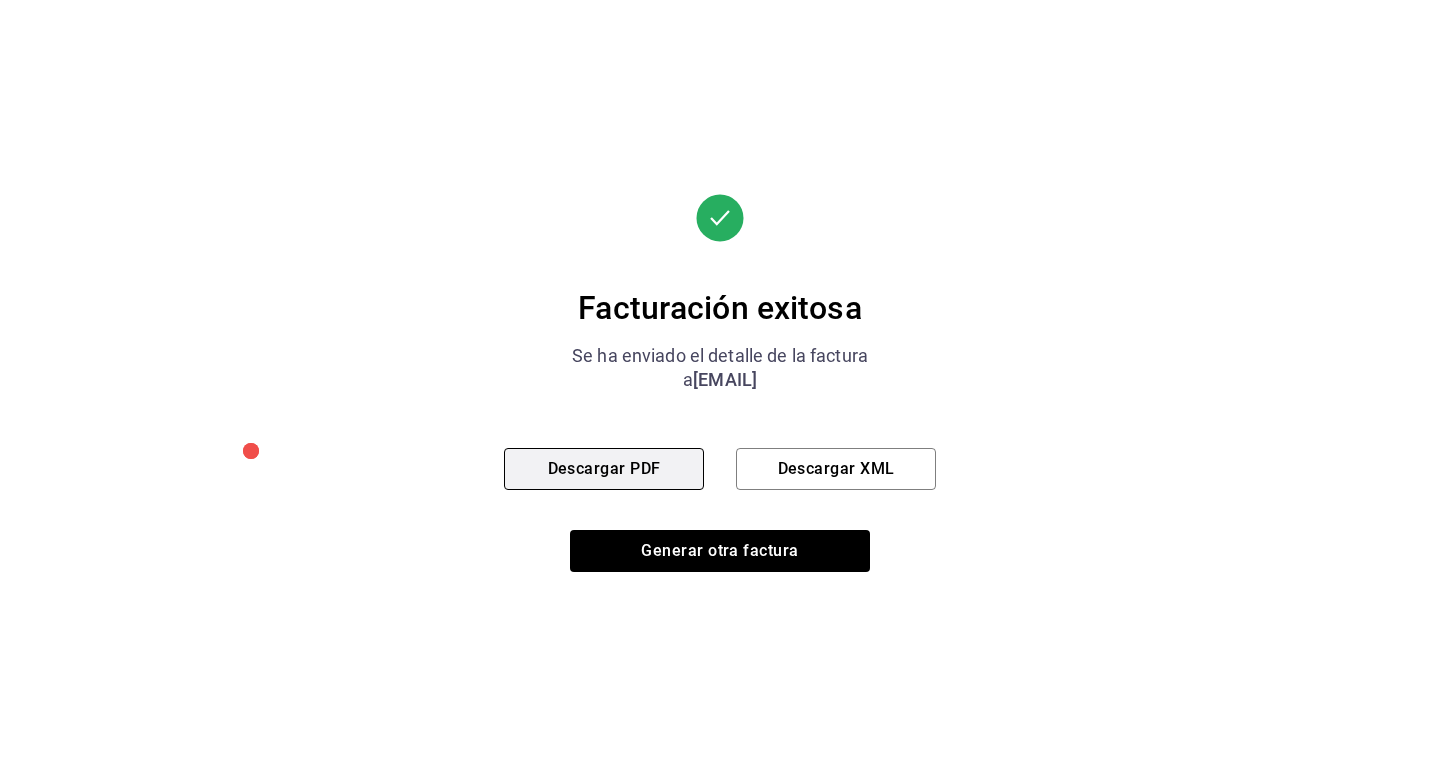 click on "Descargar PDF" at bounding box center [604, 469] 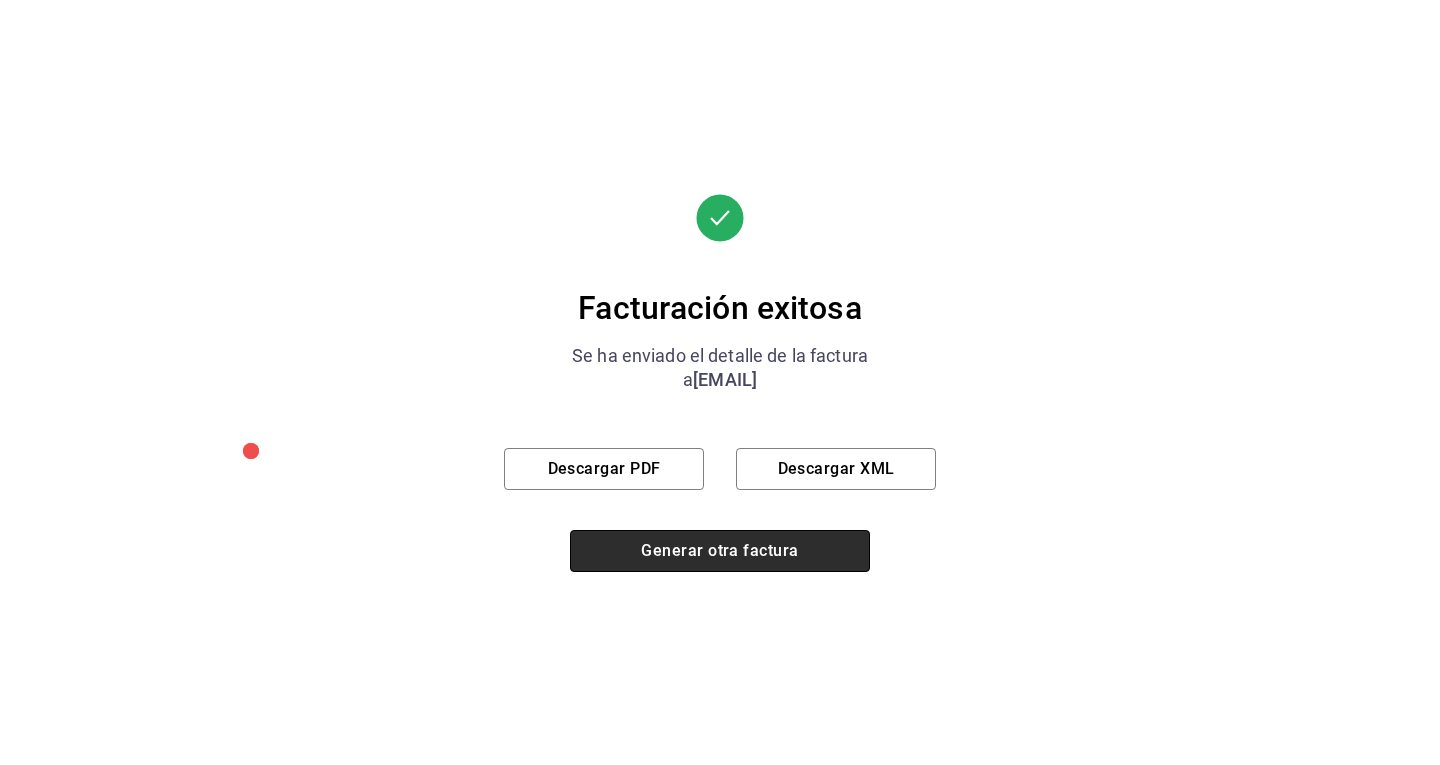 click on "Generar otra factura" at bounding box center [720, 551] 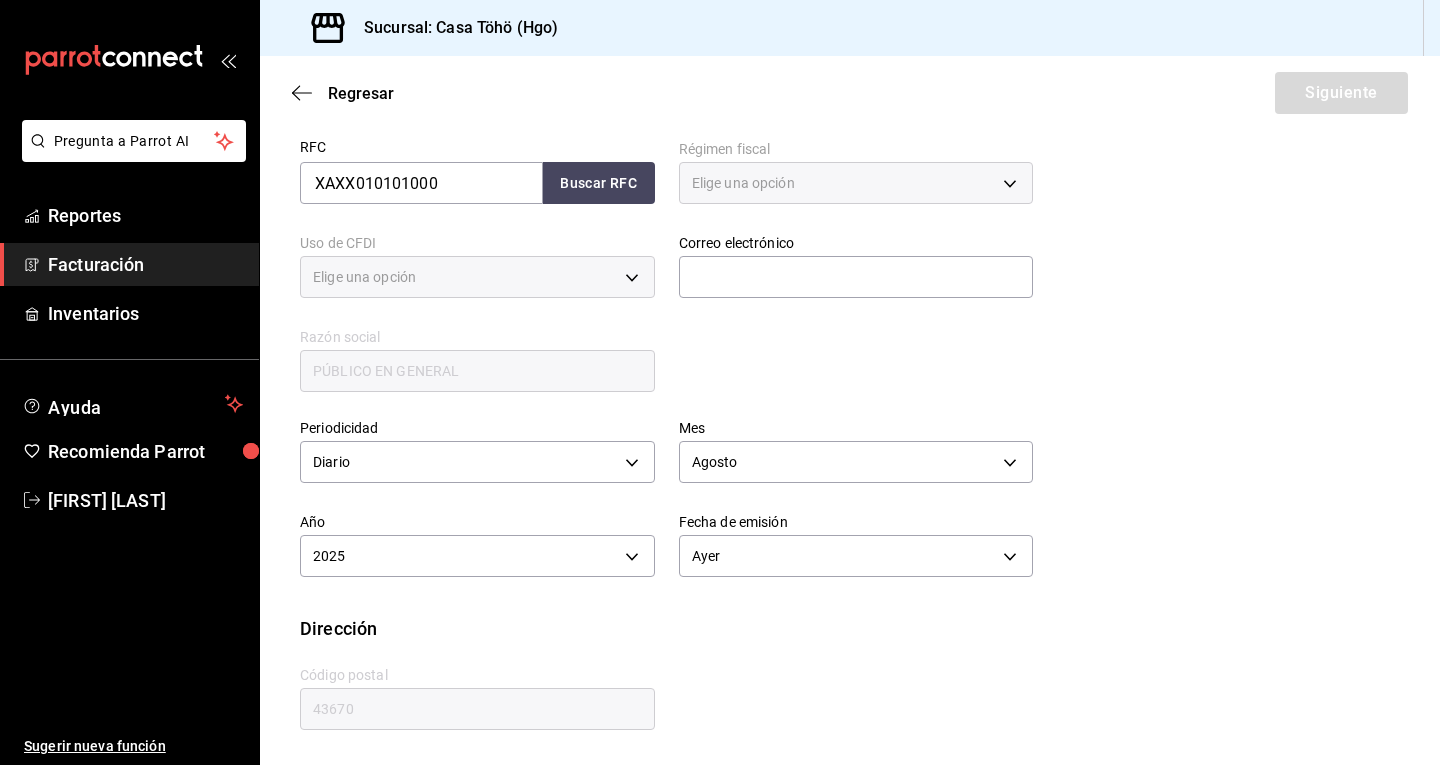 type on "616" 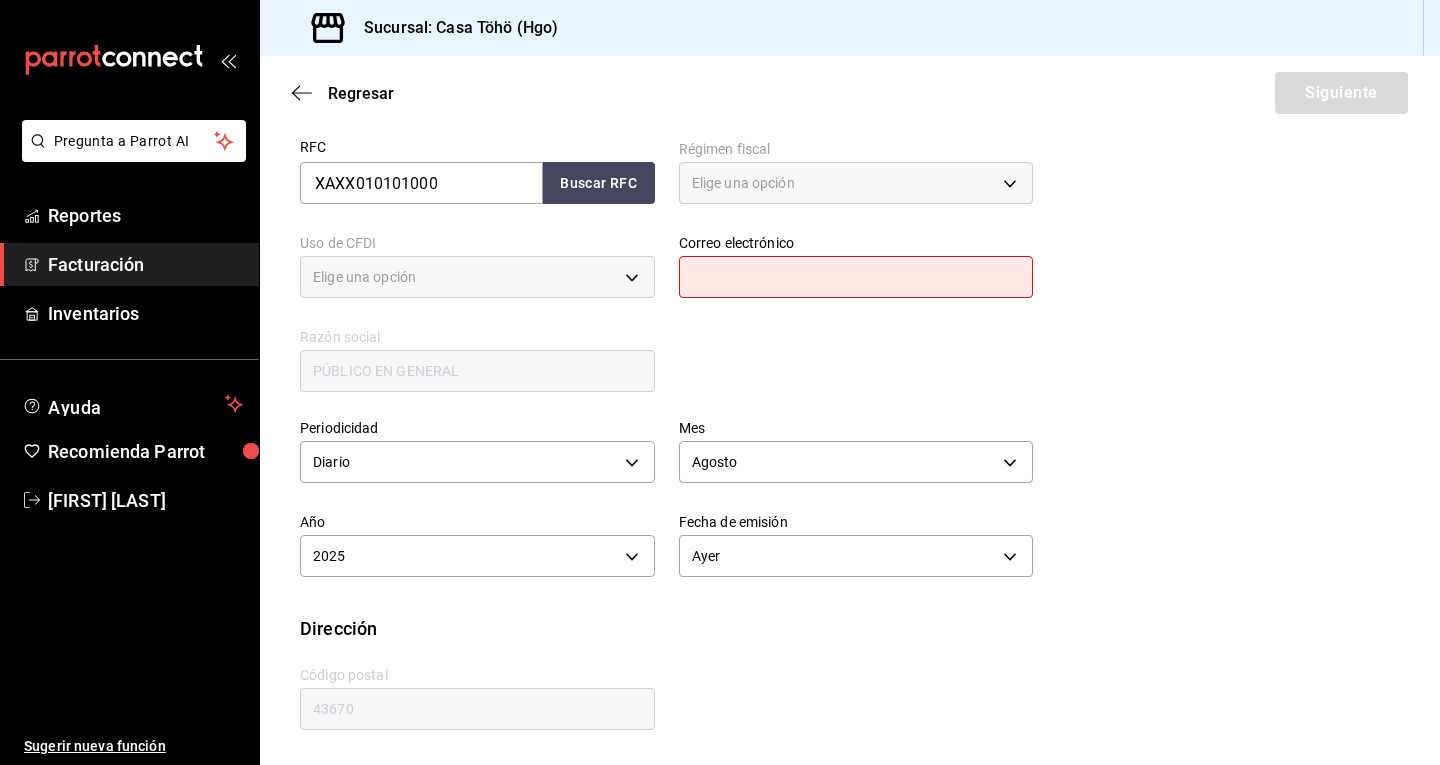 scroll, scrollTop: 296, scrollLeft: 0, axis: vertical 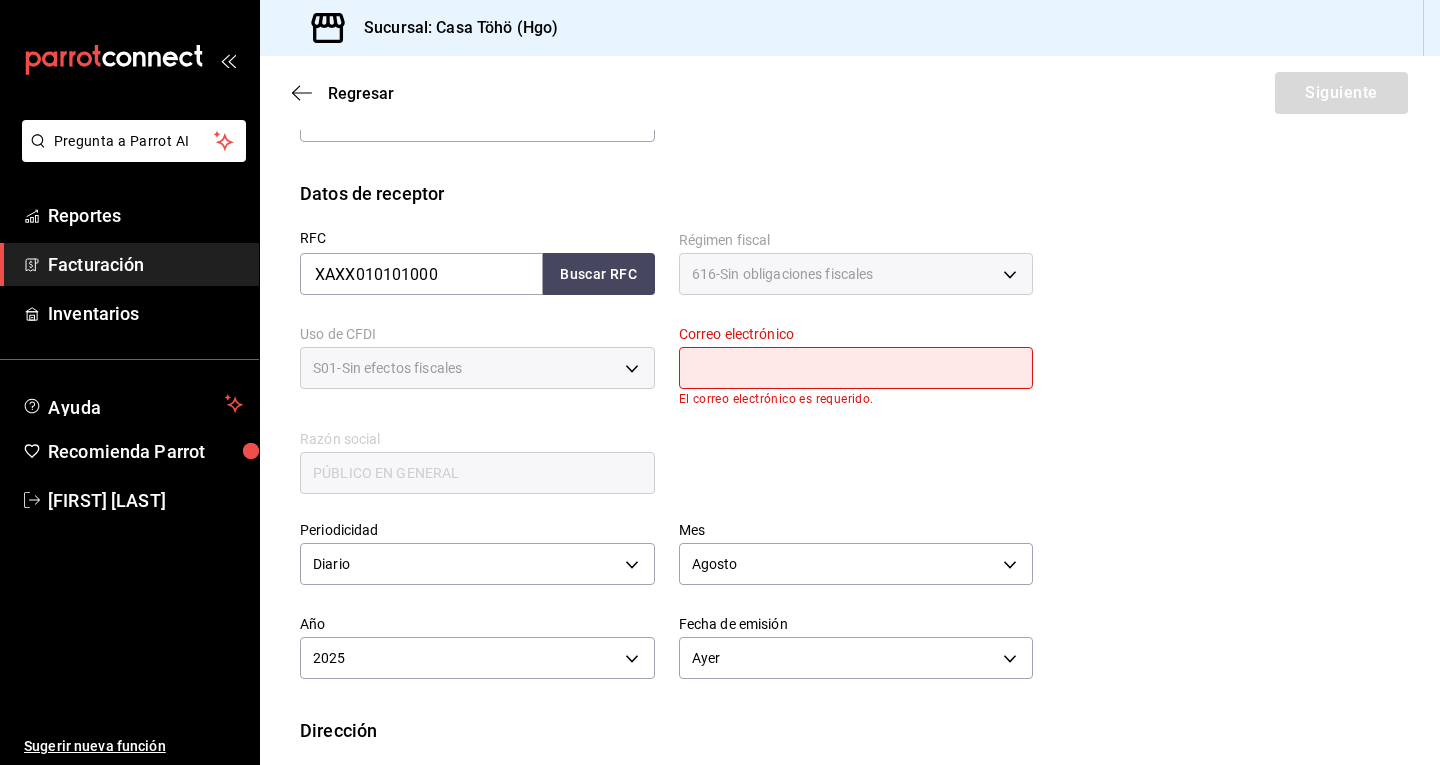 click at bounding box center [856, 368] 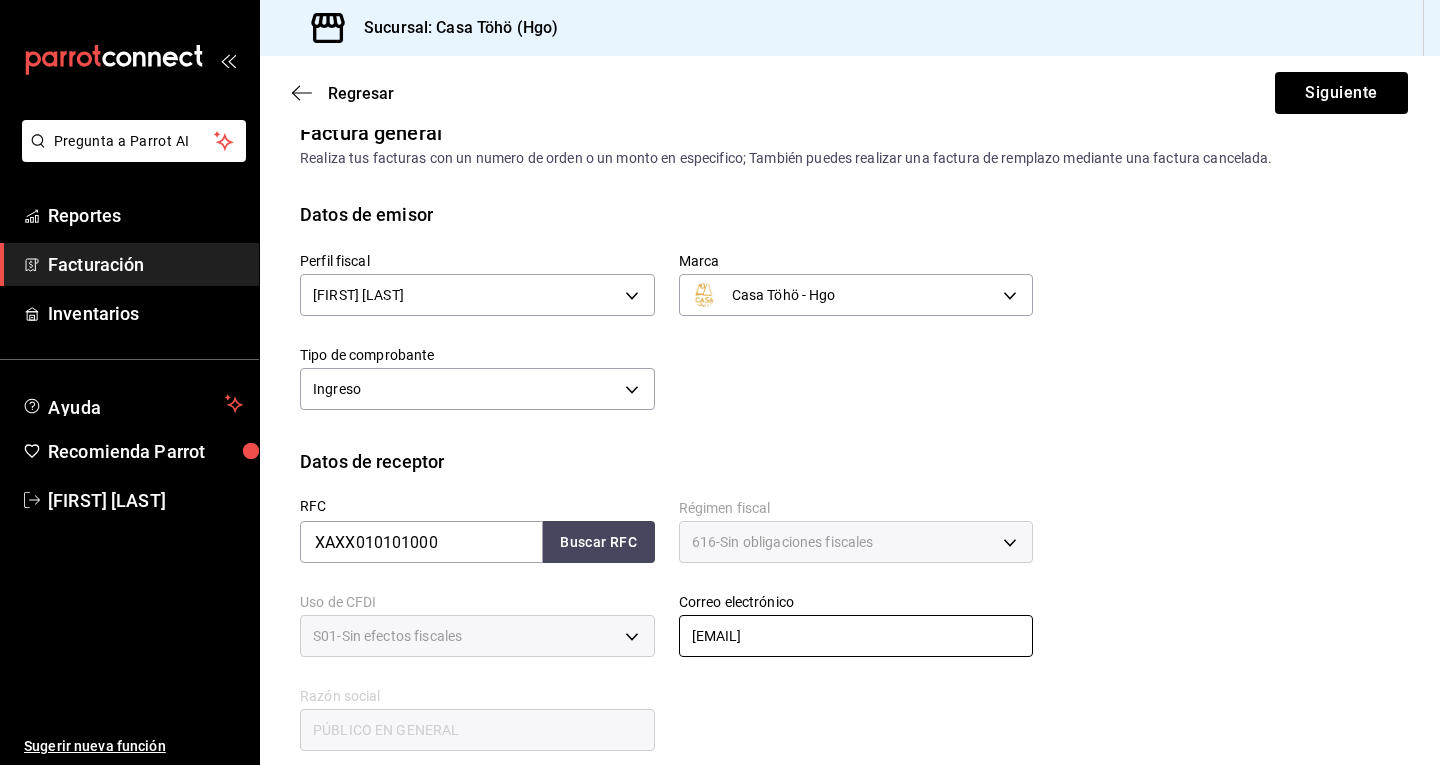 scroll, scrollTop: 0, scrollLeft: 0, axis: both 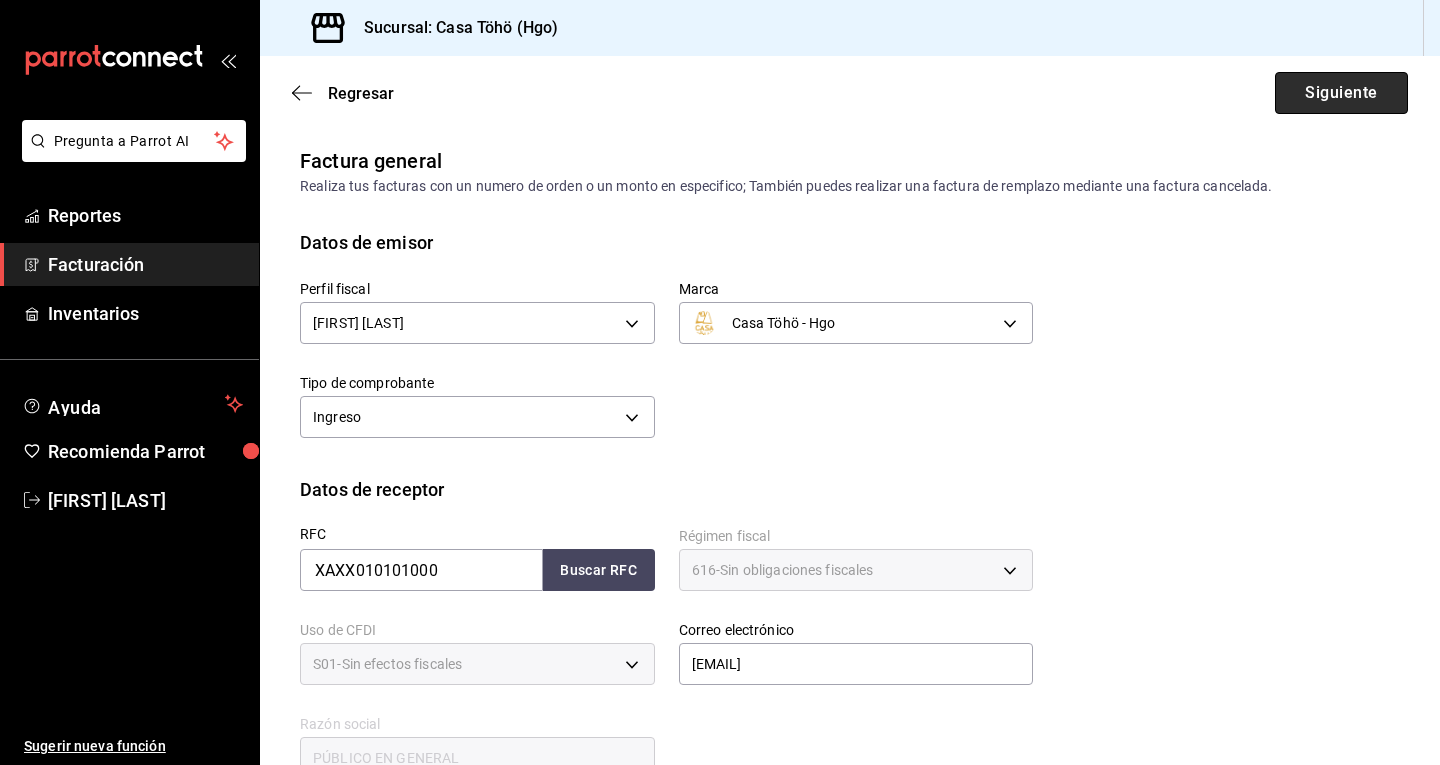 click on "Siguiente" at bounding box center [1341, 93] 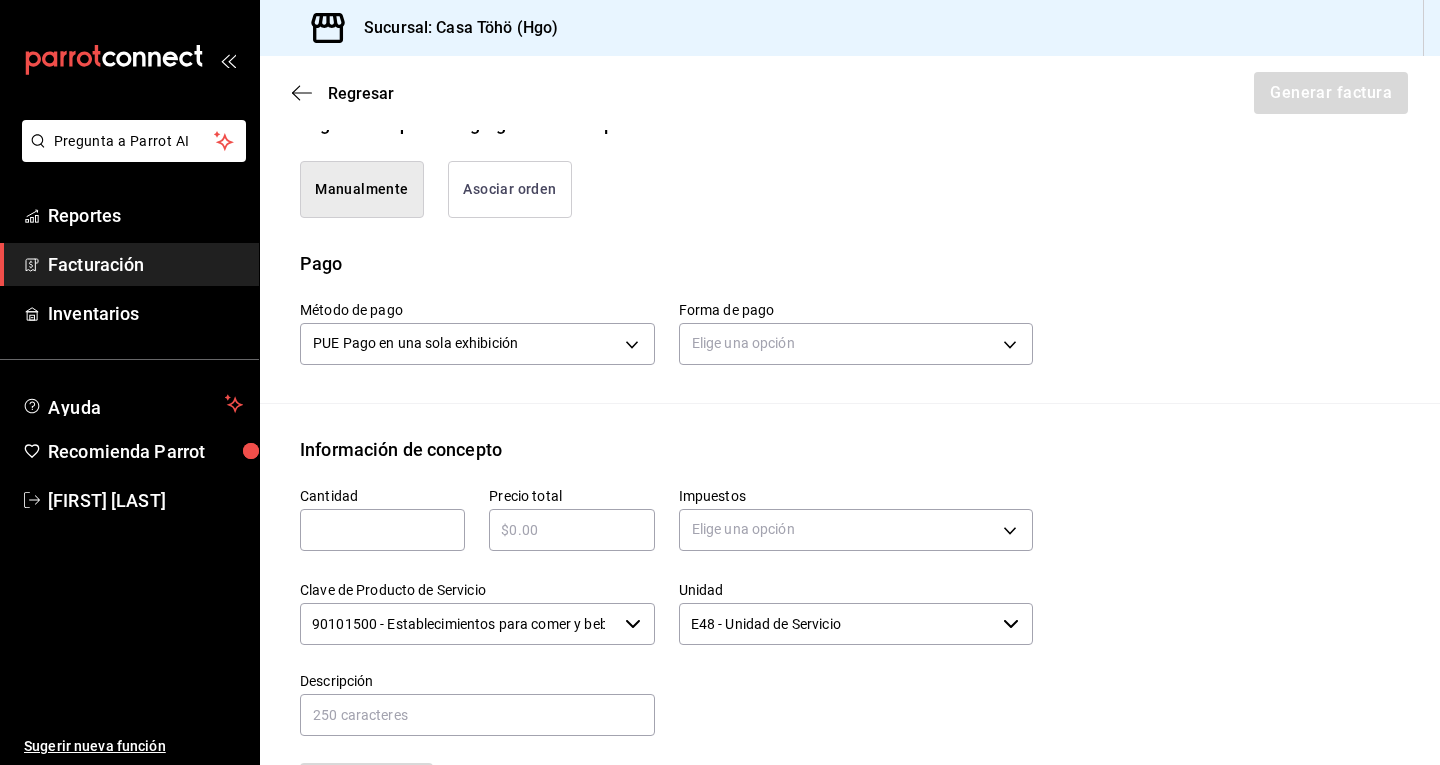 scroll, scrollTop: 500, scrollLeft: 0, axis: vertical 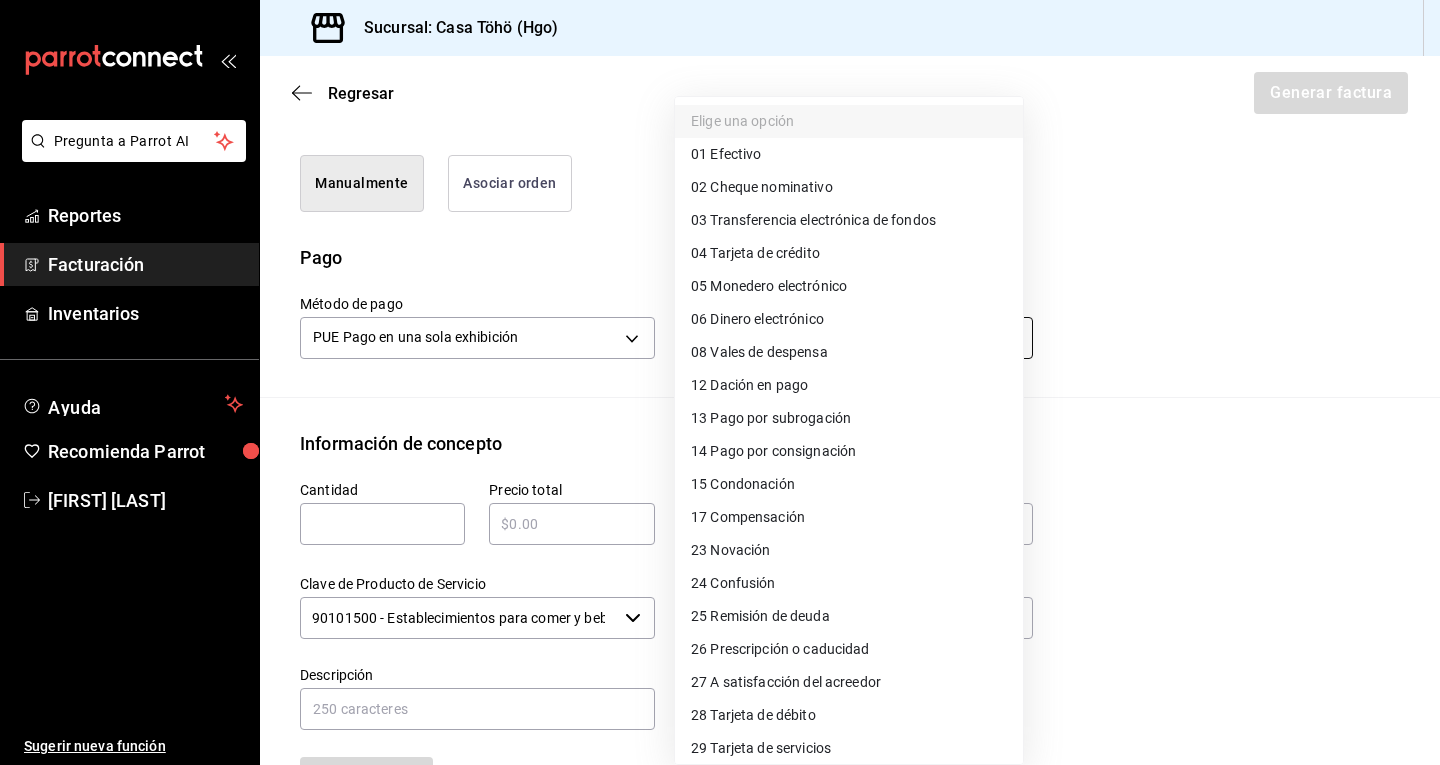 click on "Pregunta a Parrot AI Reportes   Facturación   Inventarios   Ayuda Recomienda Parrot   [FIRST] [LAST]   Sugerir nueva función   Sucursal: Casa Töhö (Hgo) Regresar Generar factura Emisor Perfil fiscal [FIRST] [LAST] Tipo de comprobante Ingreso Receptor Nombre / Razón social PÚBLICO EN GENERAL RFC Receptor [RFC] Régimen fiscal Sin obligaciones fiscales Uso de CFDI S01: Sin efectos fiscales Correo electrónico [EMAIL] Elige cómo quieres agregar los conceptos a tu factura Manualmente Asociar orden Pago Método de pago PUE   Pago en una sola exhibición PUE Forma de pago Elige una opción Información de concepto Cantidad ​ Precio total ​ Impuestos Elige una opción Clave de Producto de Servicio 90101500 - Establecimientos para comer y beber ​ Unidad E48 - Unidad de Servicio ​ Descripción Agregar IVA Total $0.00 IEPS Total $0.00 Subtotal $0.00 Total $0.00 Orden Cantidad Clave Unidad Monto Impuesto Subtotal Total GANA 1 MES GRATIS EN TU SUSCRIPCIÓN AQUÍ Reportes" at bounding box center (720, 382) 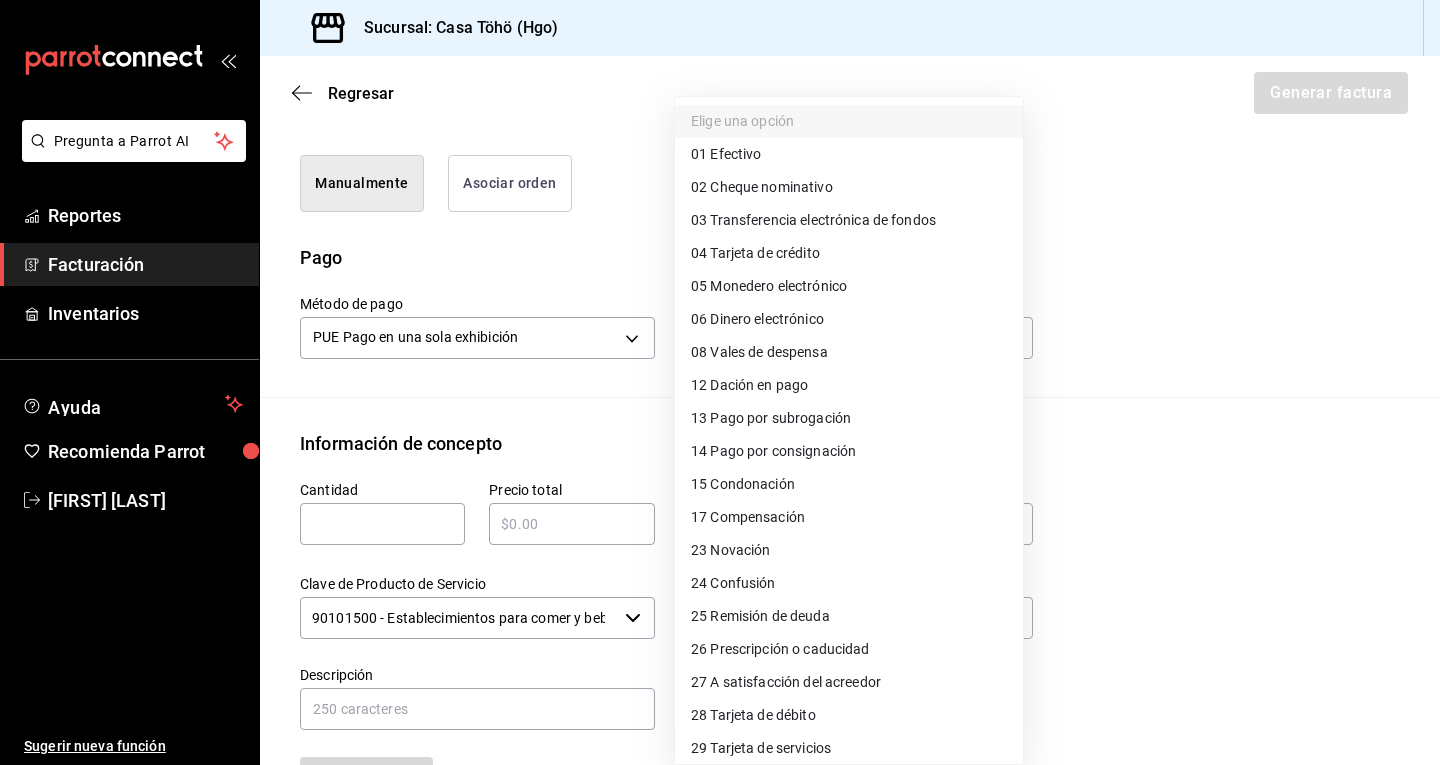 click on "28   Tarjeta de débito" at bounding box center [753, 715] 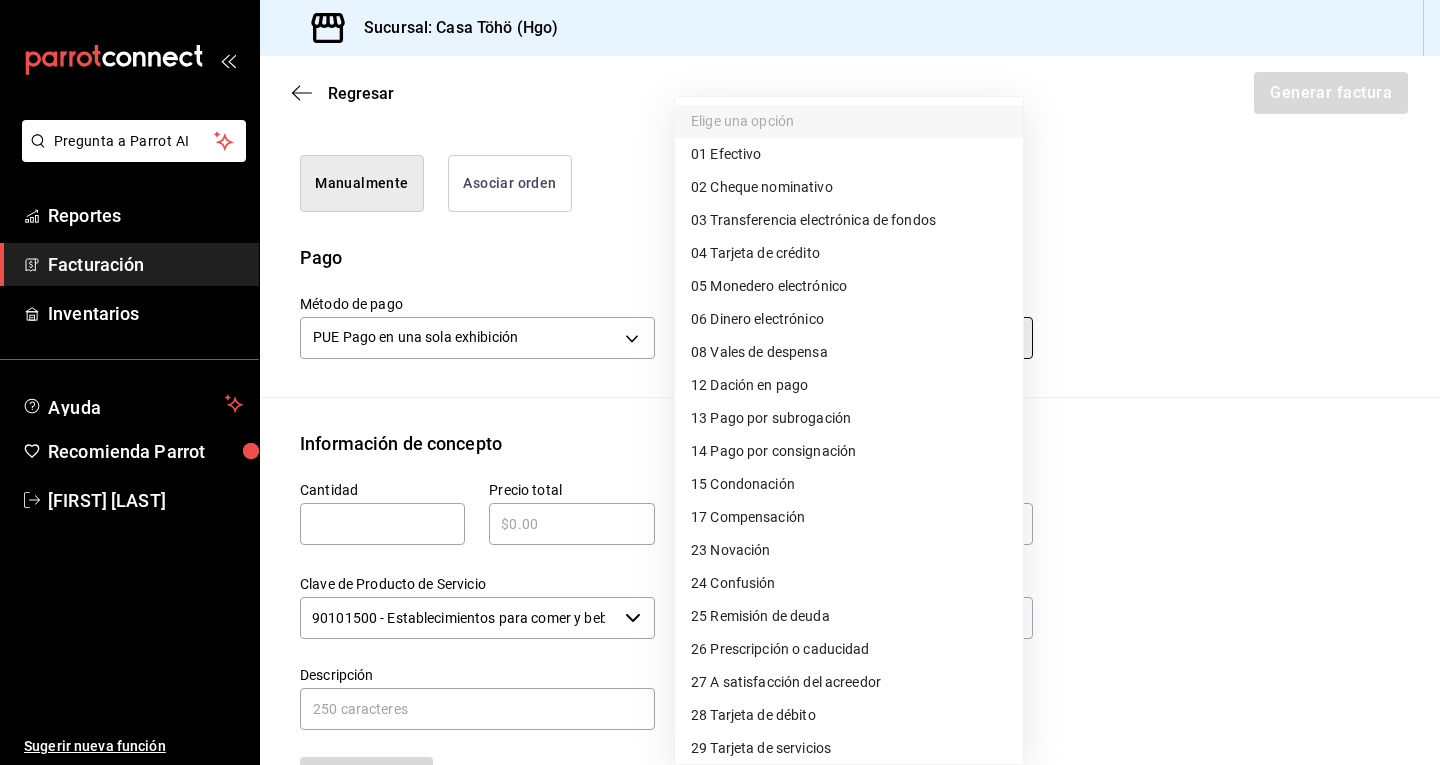 type on "28" 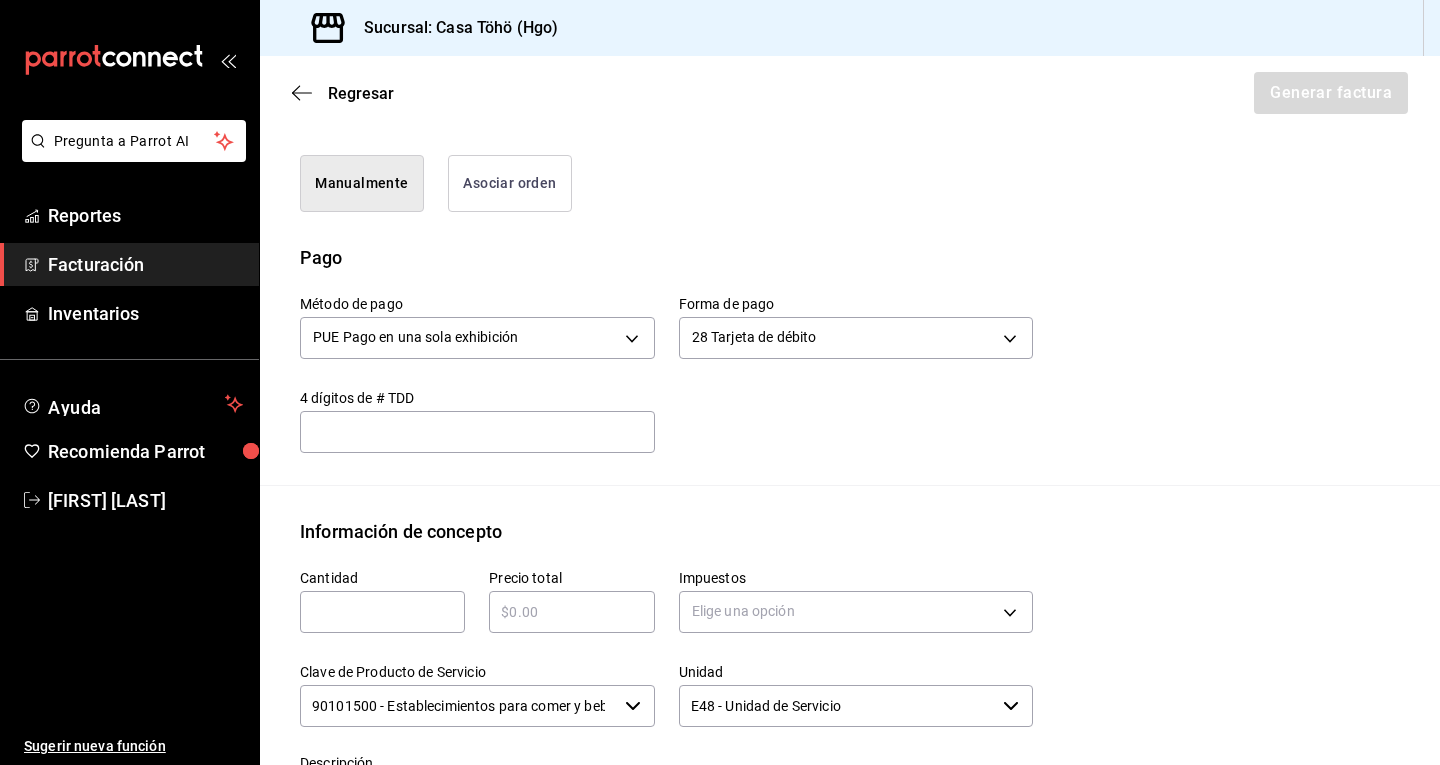 click at bounding box center (382, 612) 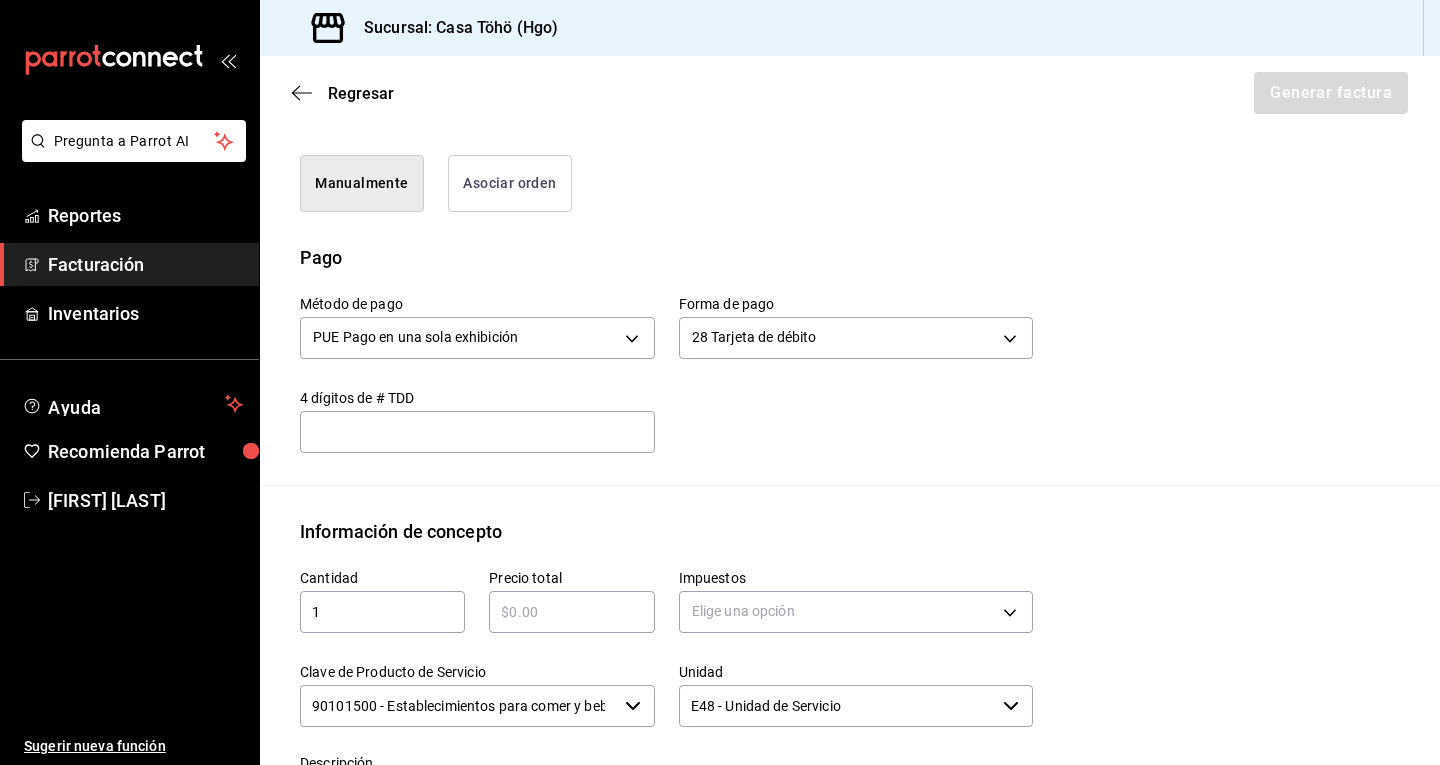 type on "1" 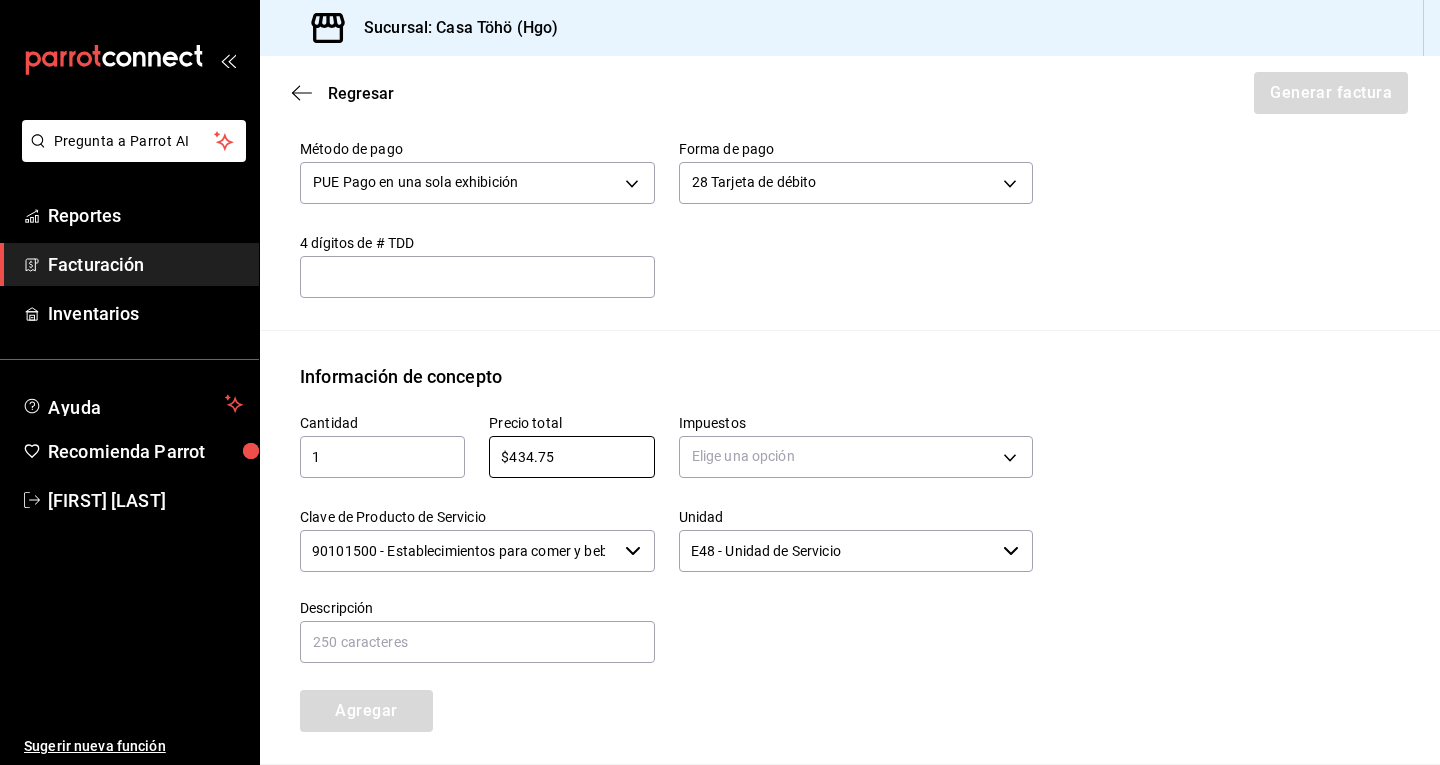 scroll, scrollTop: 700, scrollLeft: 0, axis: vertical 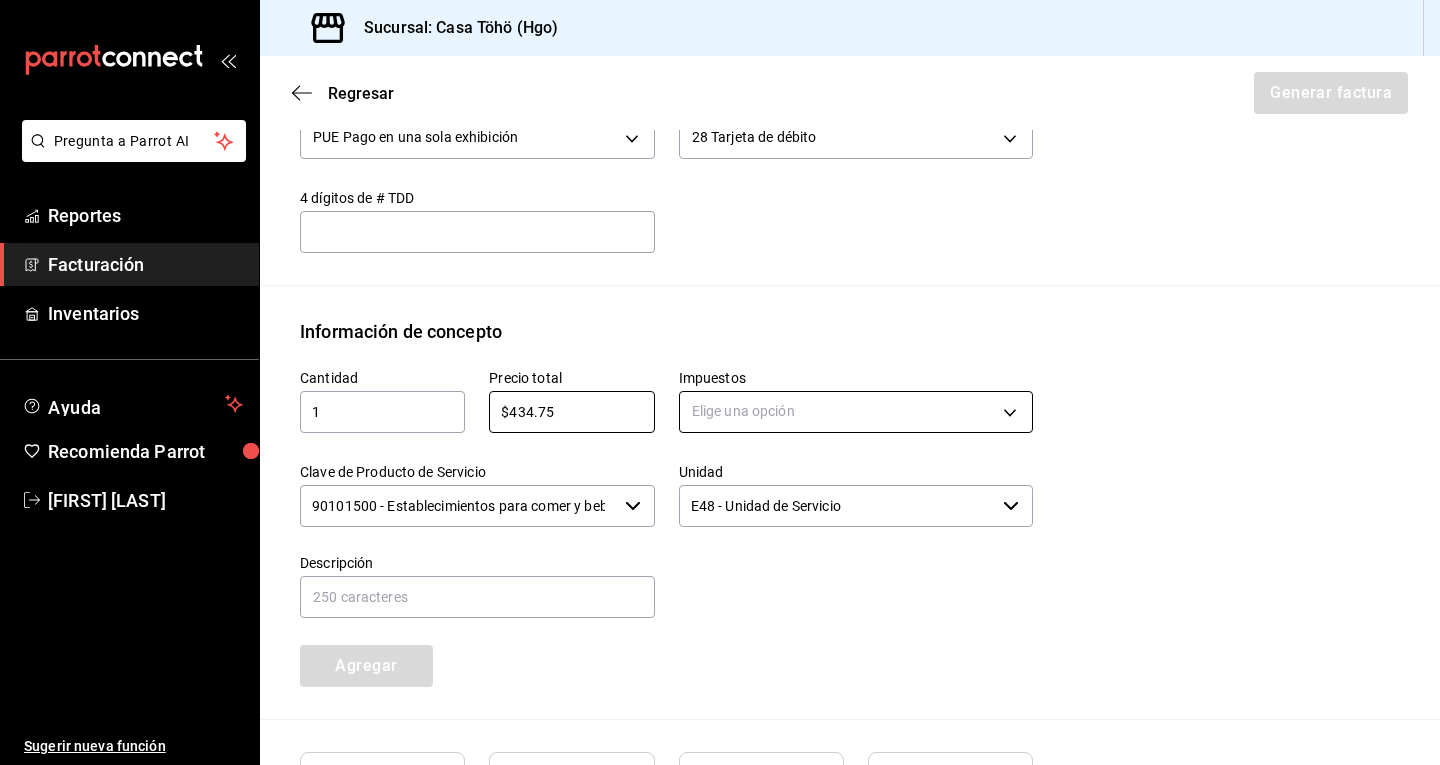 type on "$434.75" 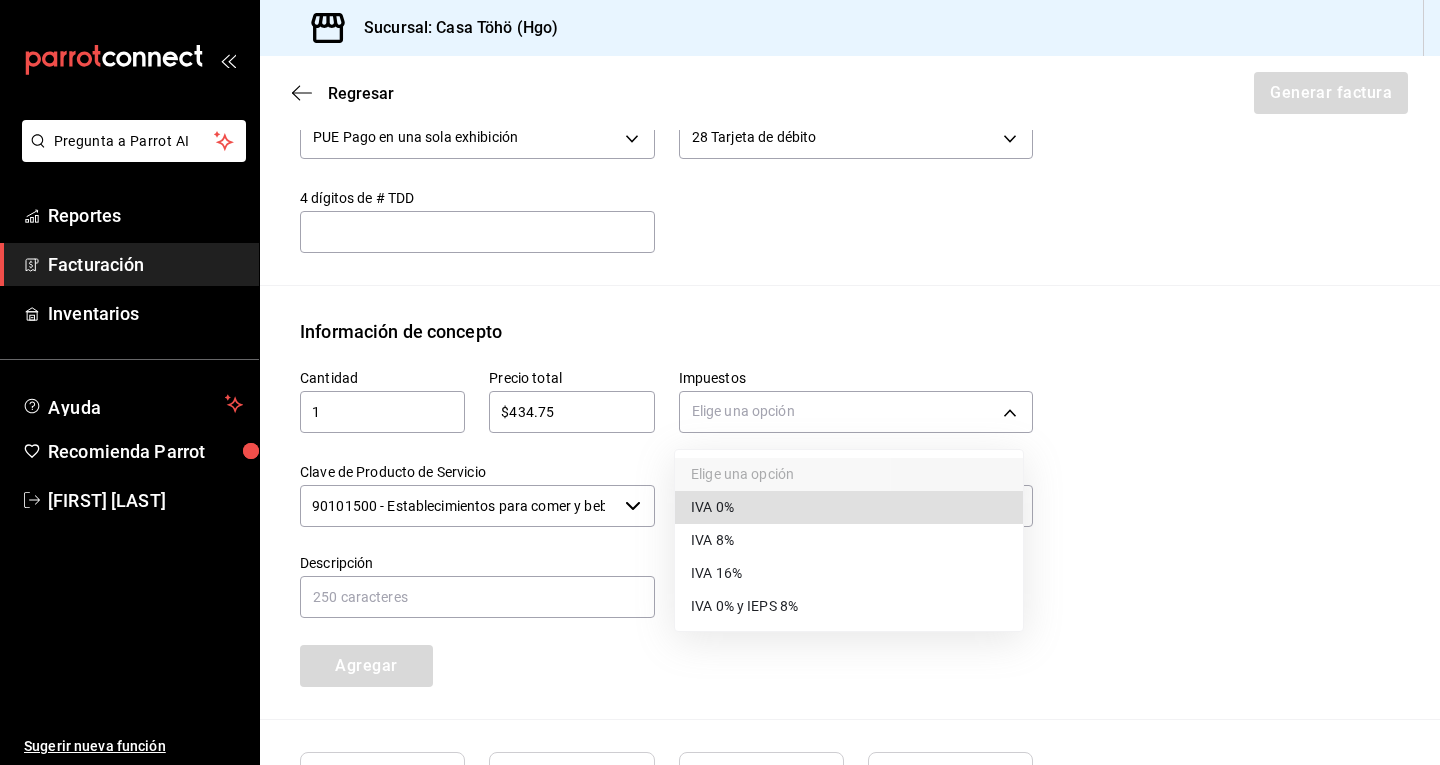 click on "IVA 0%" at bounding box center [849, 507] 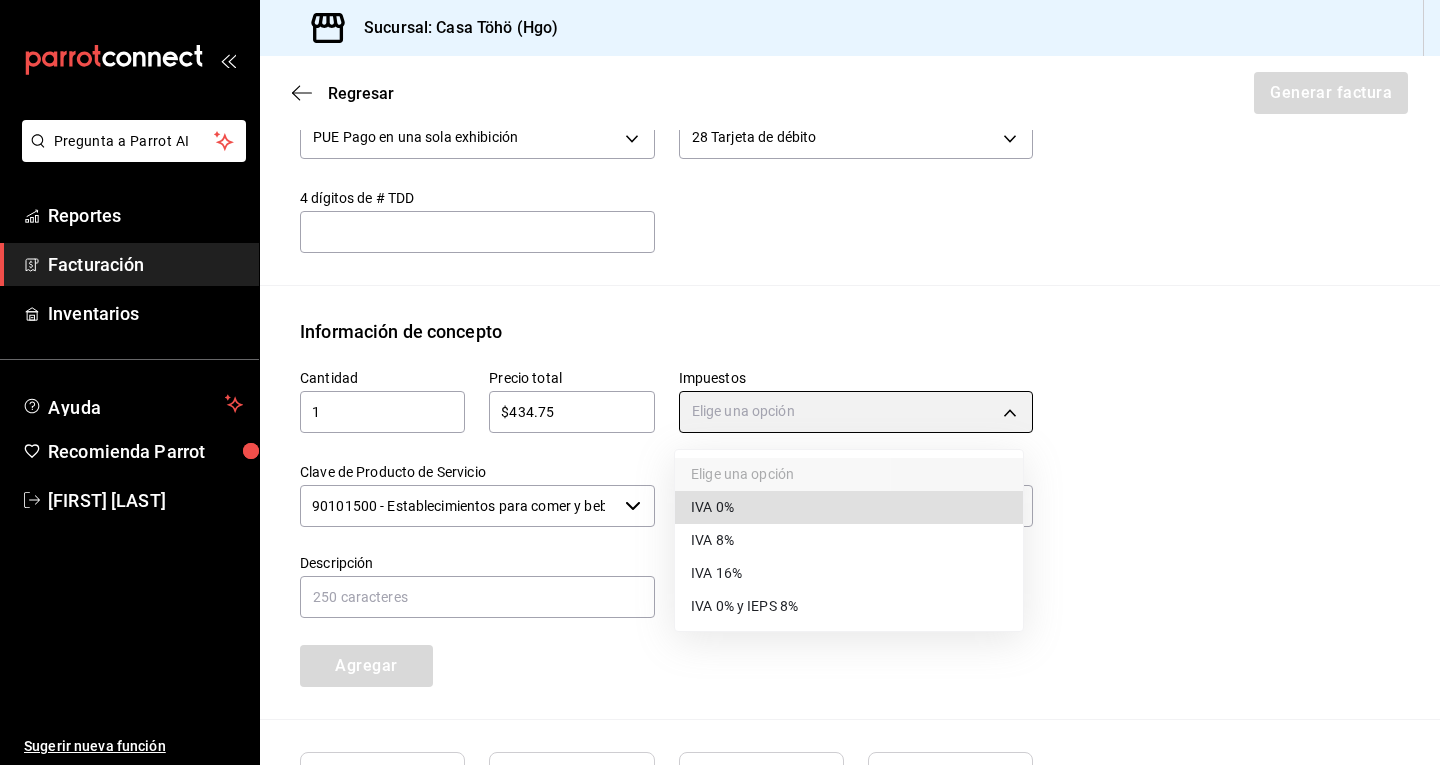 type on "IVA_0" 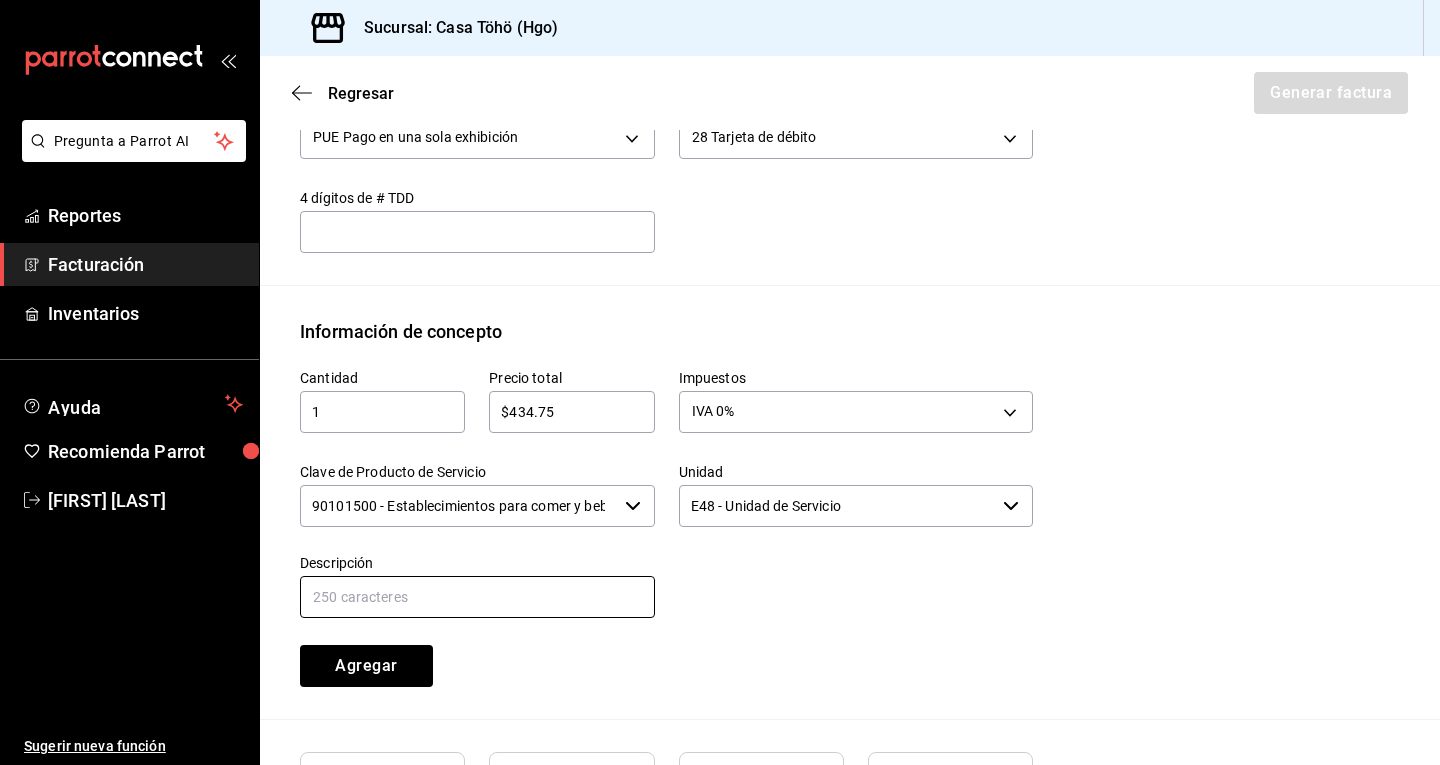 click at bounding box center (477, 597) 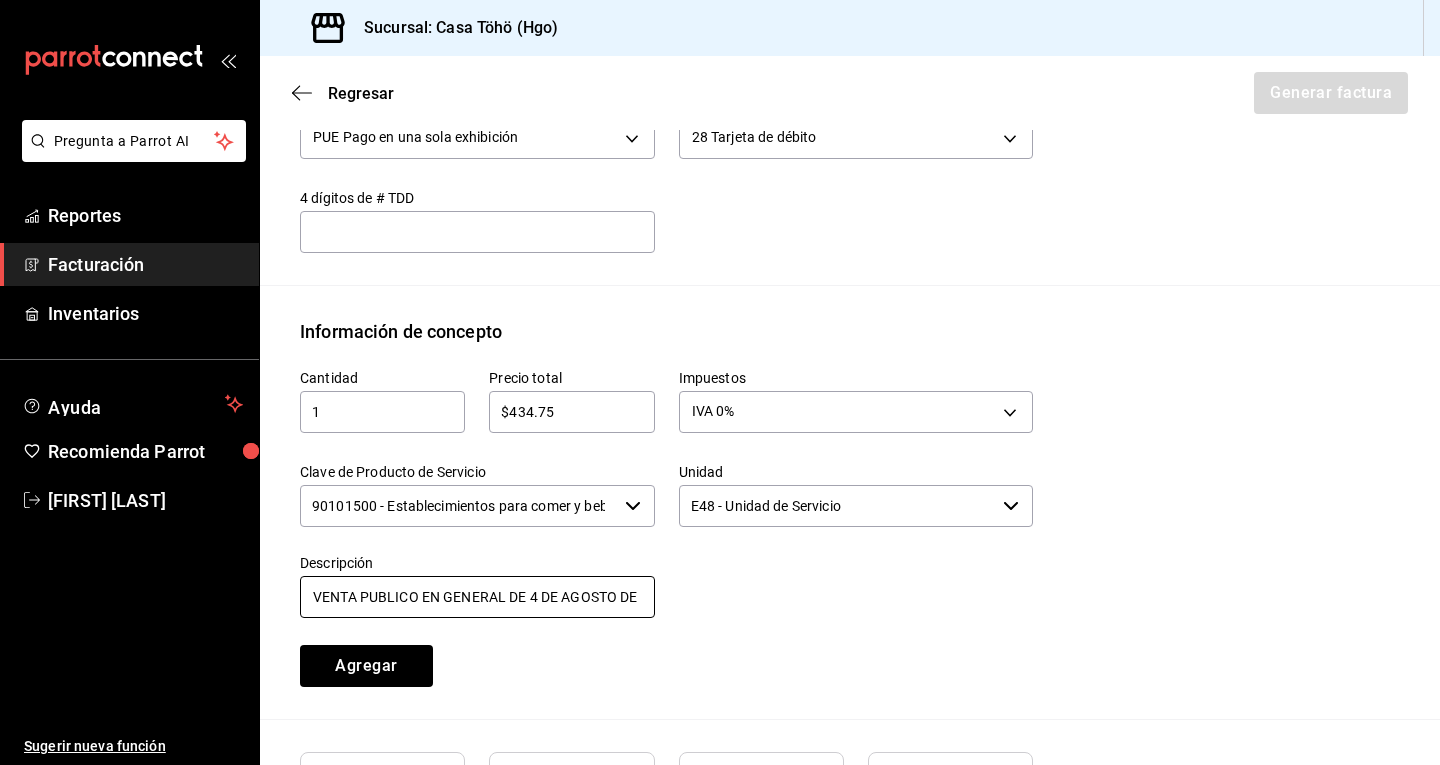 click on "VENTA PUBLICO EN GENERAL DE 4 DE AGOSTO DE [YEAR] TARJETA CREDITO" at bounding box center [477, 597] 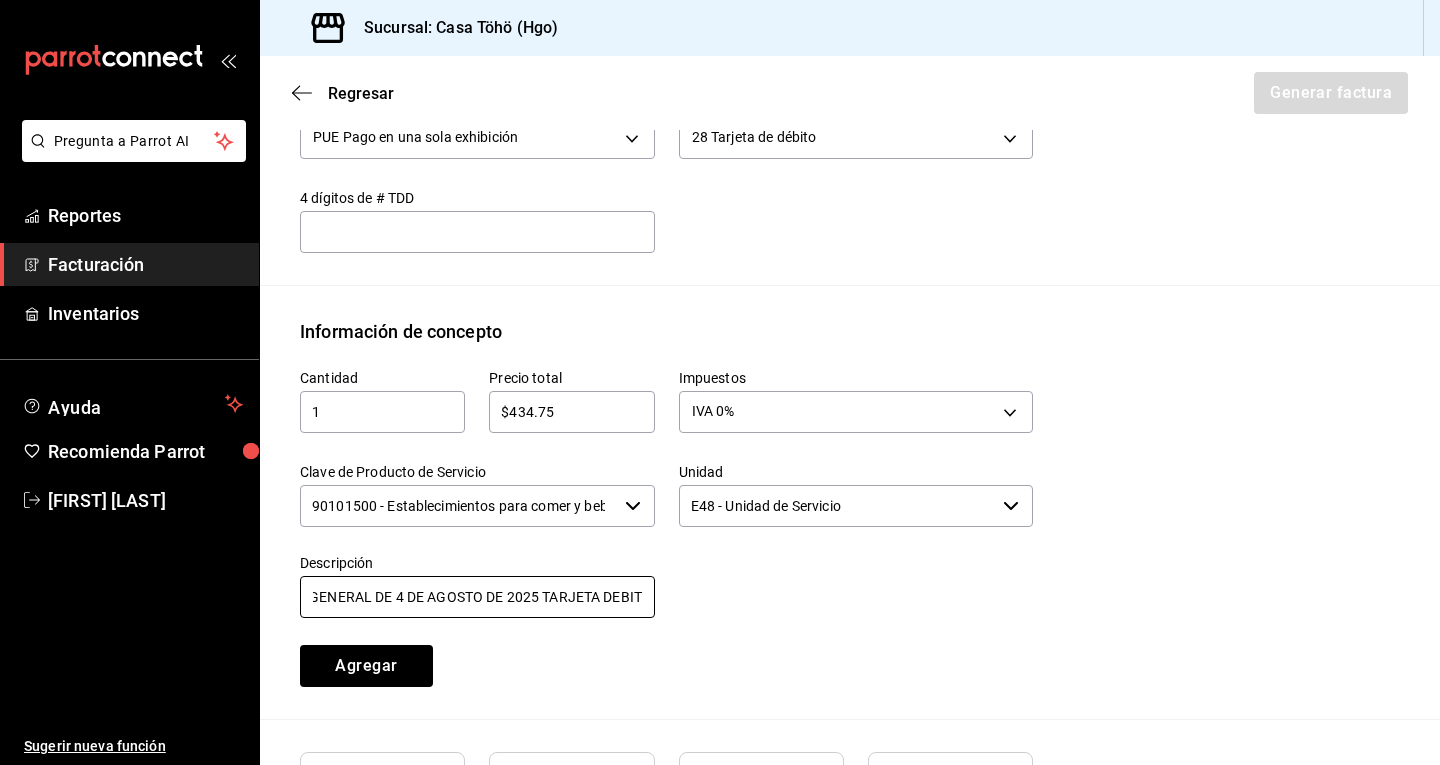 scroll, scrollTop: 0, scrollLeft: 151, axis: horizontal 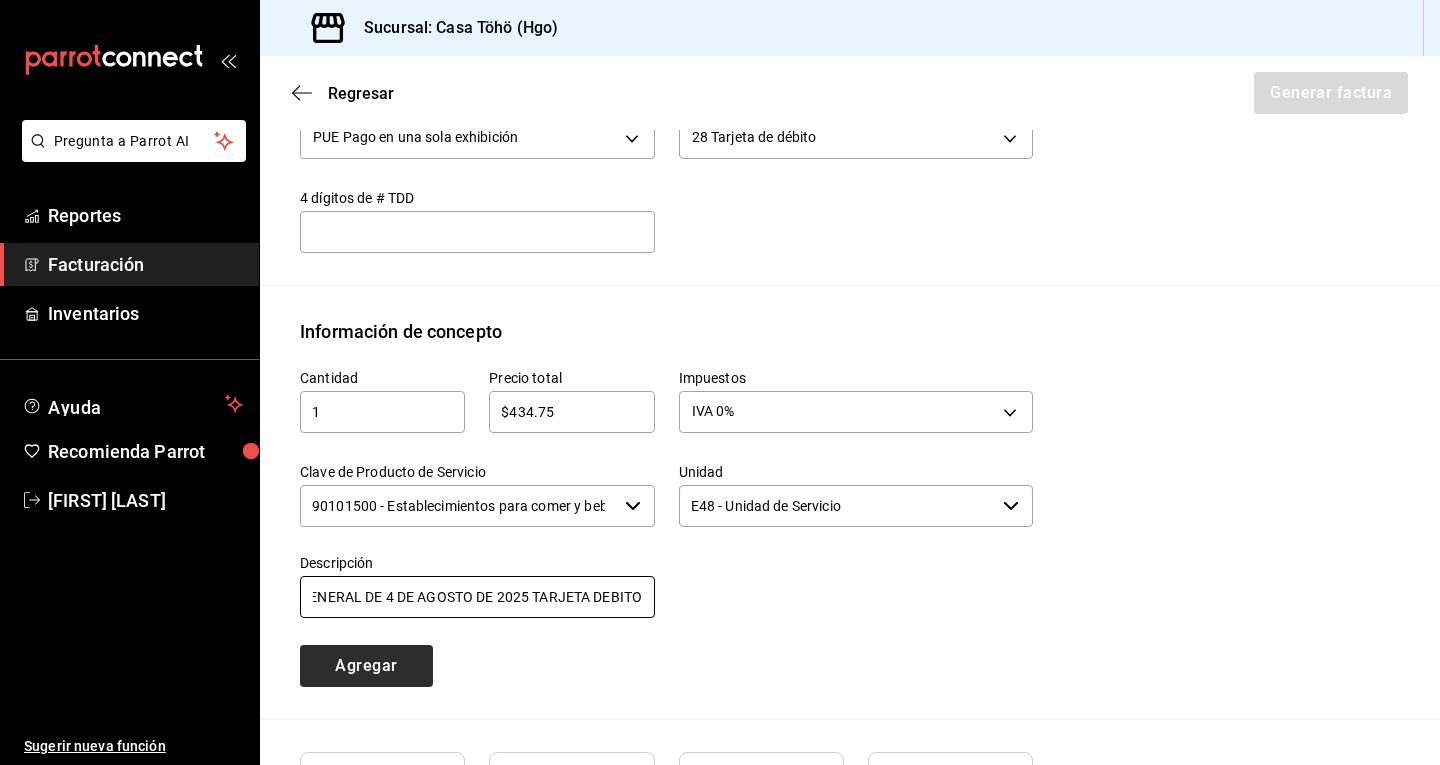 type on "VENTA PUBLICO EN GENERAL DE 4 DE AGOSTO DE 2025 TARJETA DEBITO" 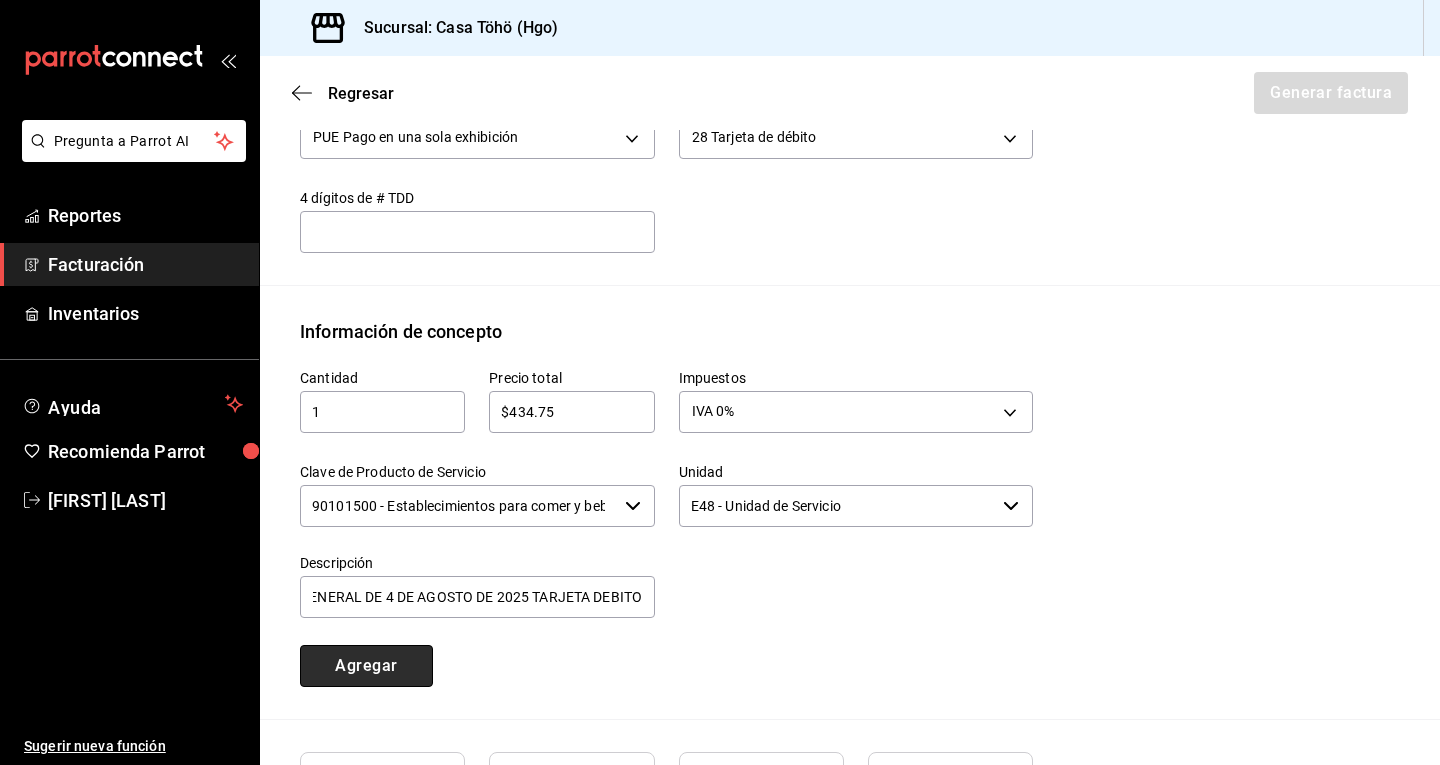 click on "Agregar" at bounding box center (366, 666) 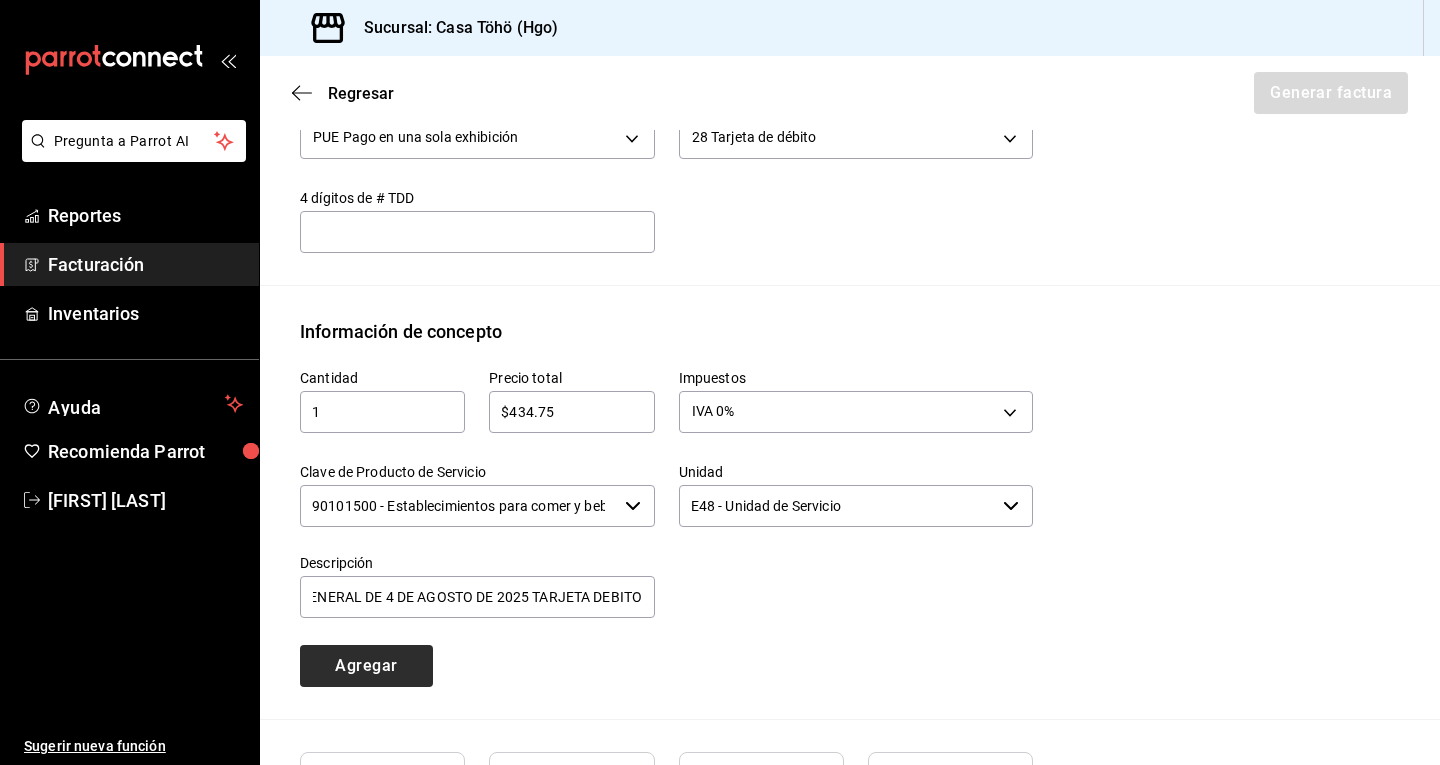 scroll, scrollTop: 0, scrollLeft: 0, axis: both 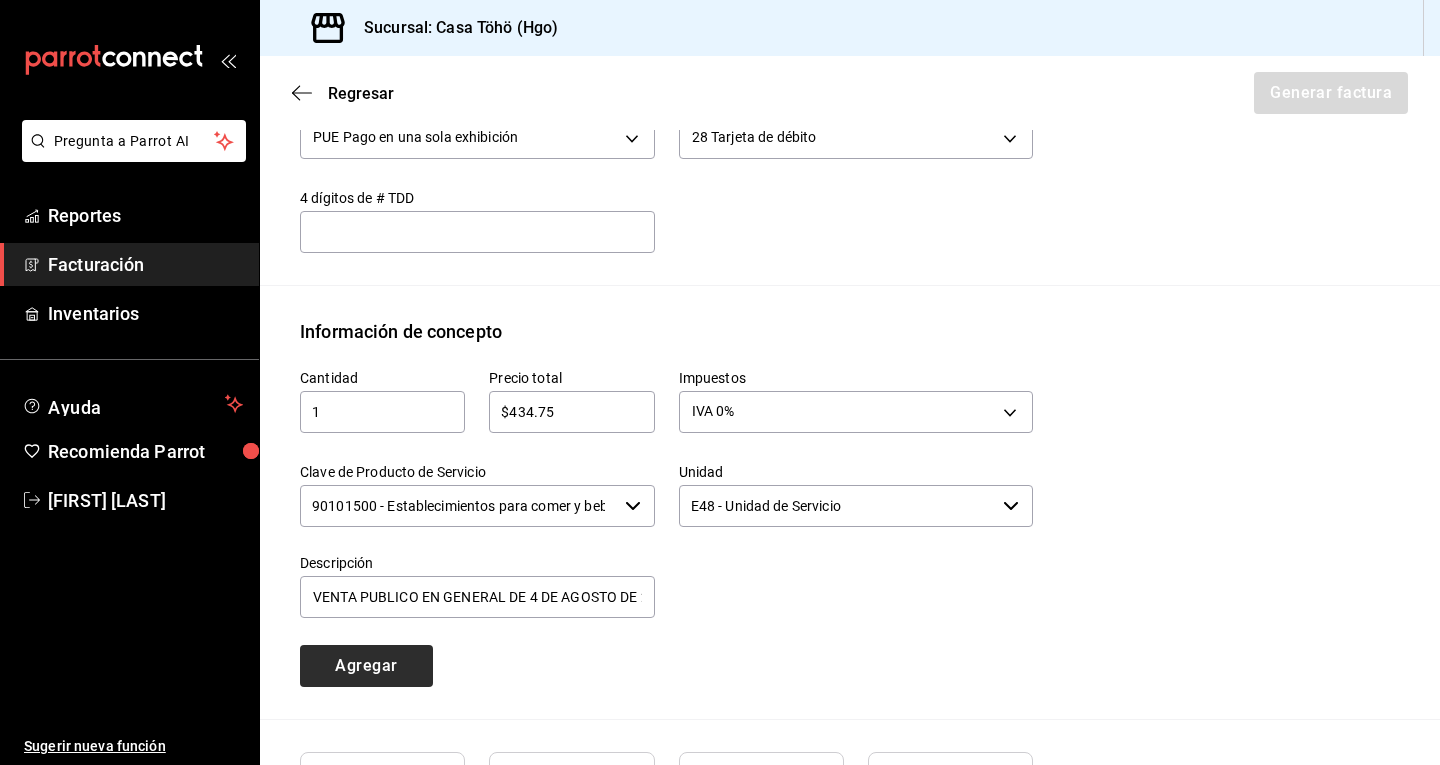type 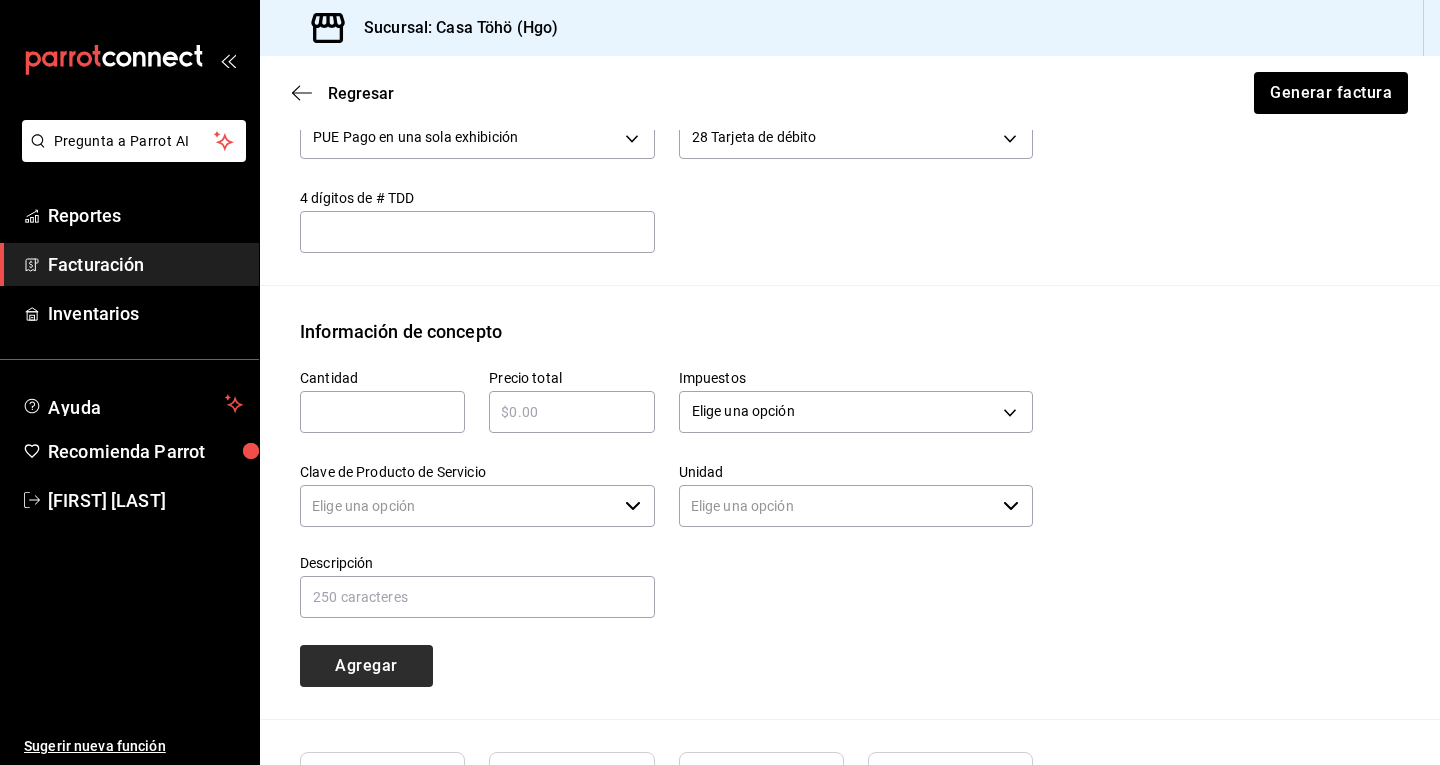 type on "90101500 - Establecimientos para comer y beber" 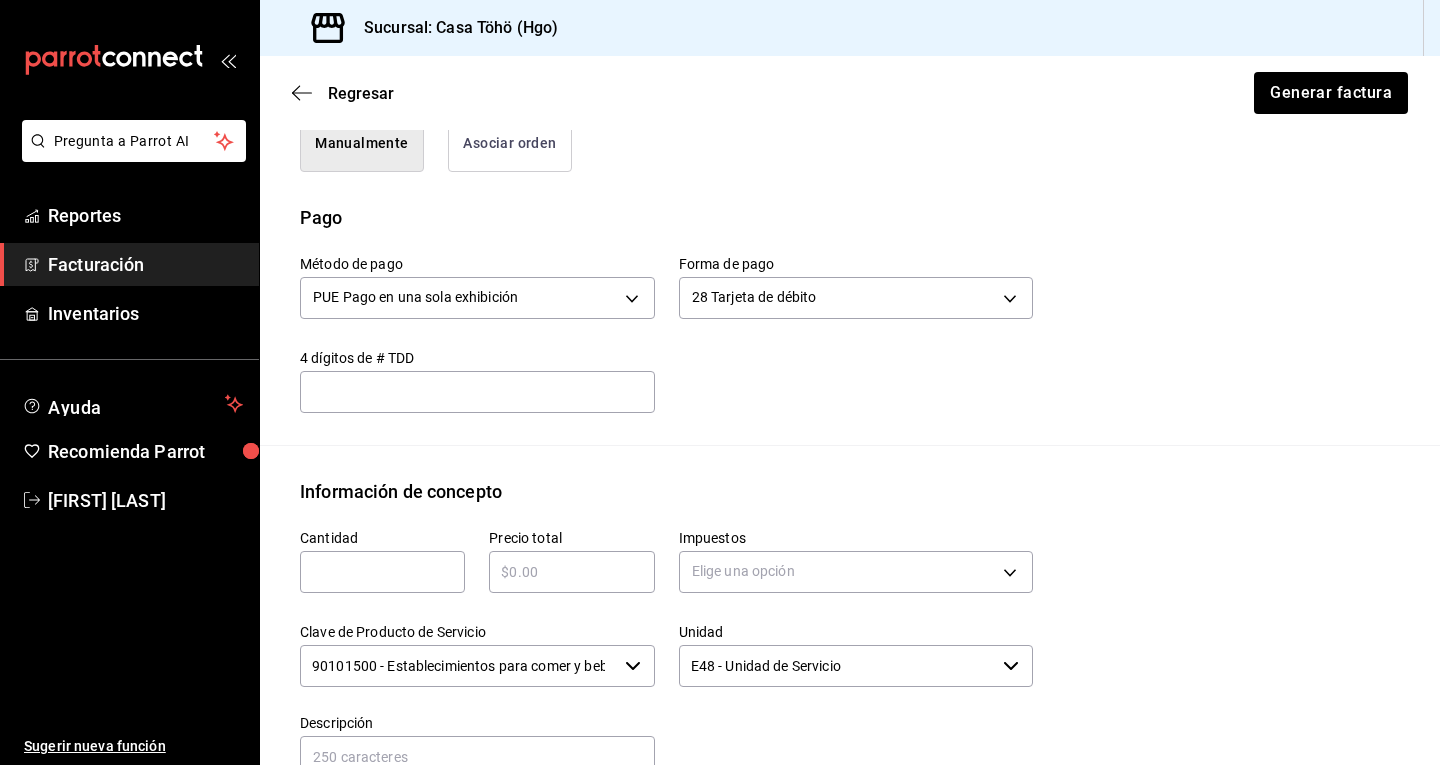scroll, scrollTop: 440, scrollLeft: 0, axis: vertical 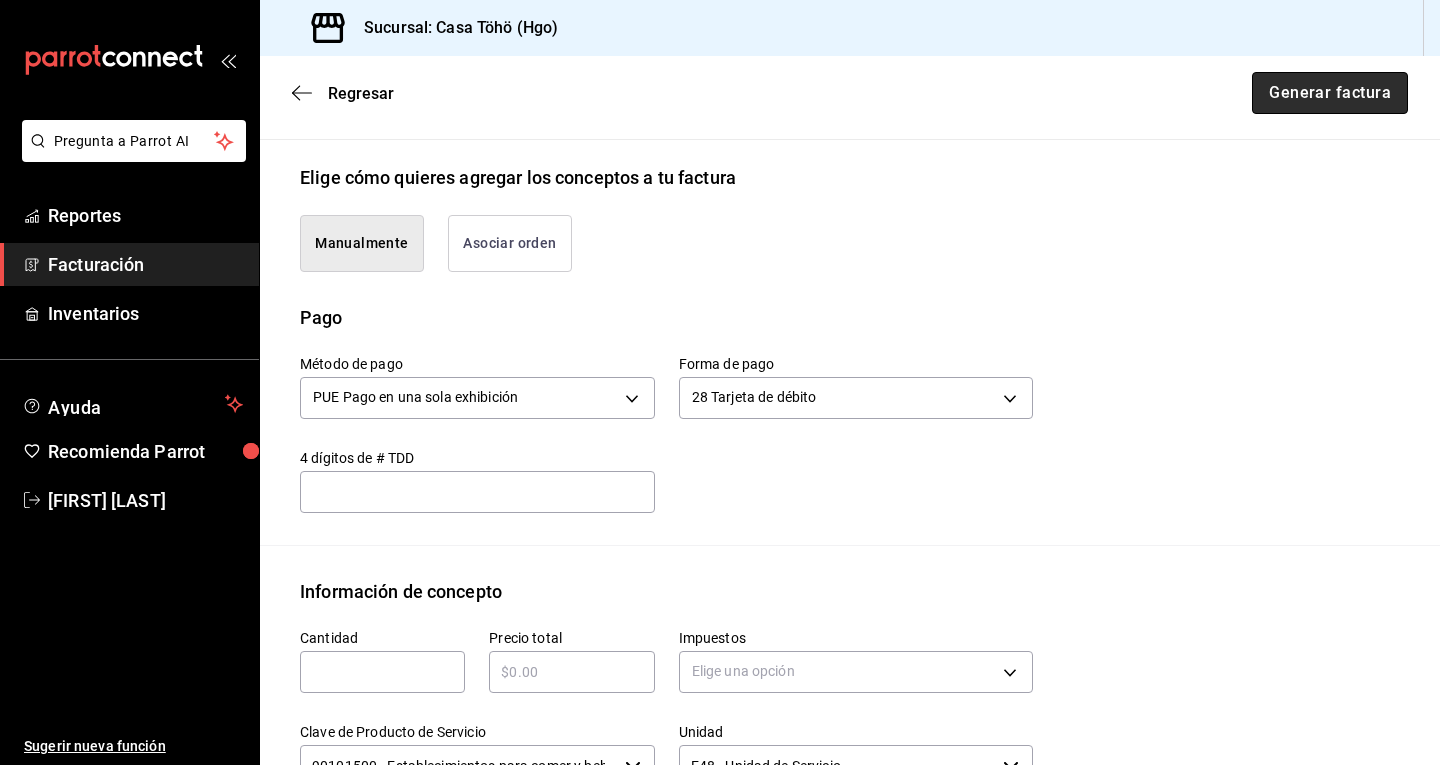 click on "Generar factura" at bounding box center [1330, 93] 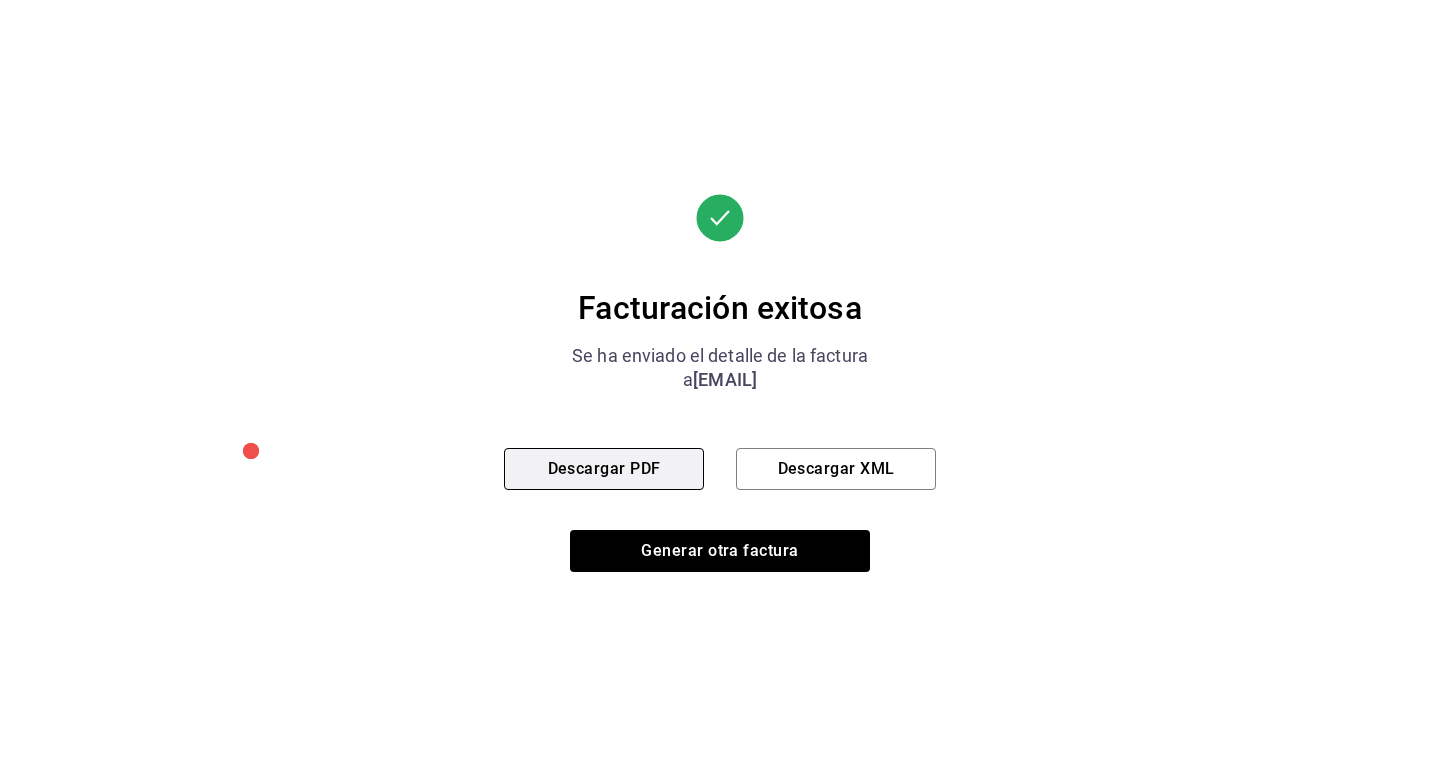 click on "Descargar PDF" at bounding box center [604, 469] 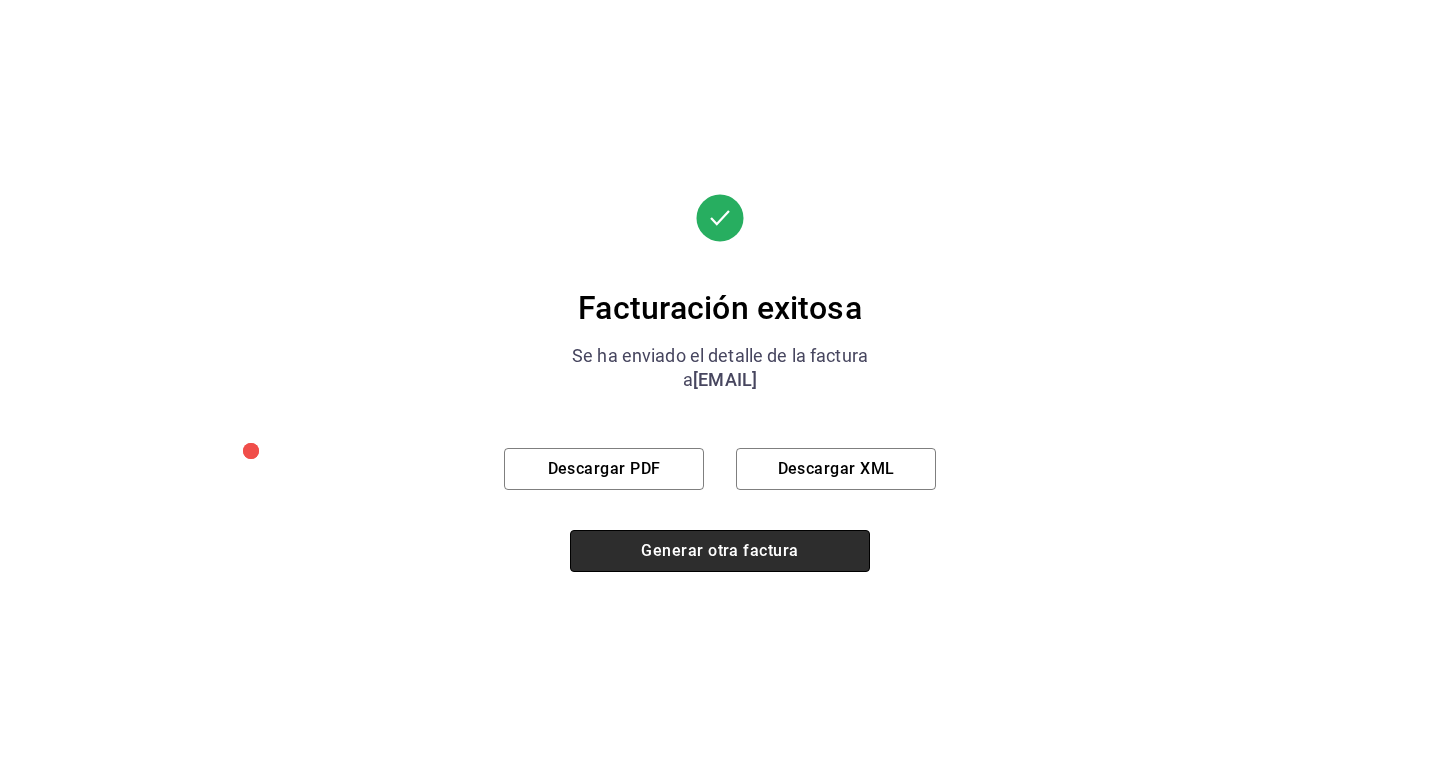 click on "Generar otra factura" at bounding box center (720, 551) 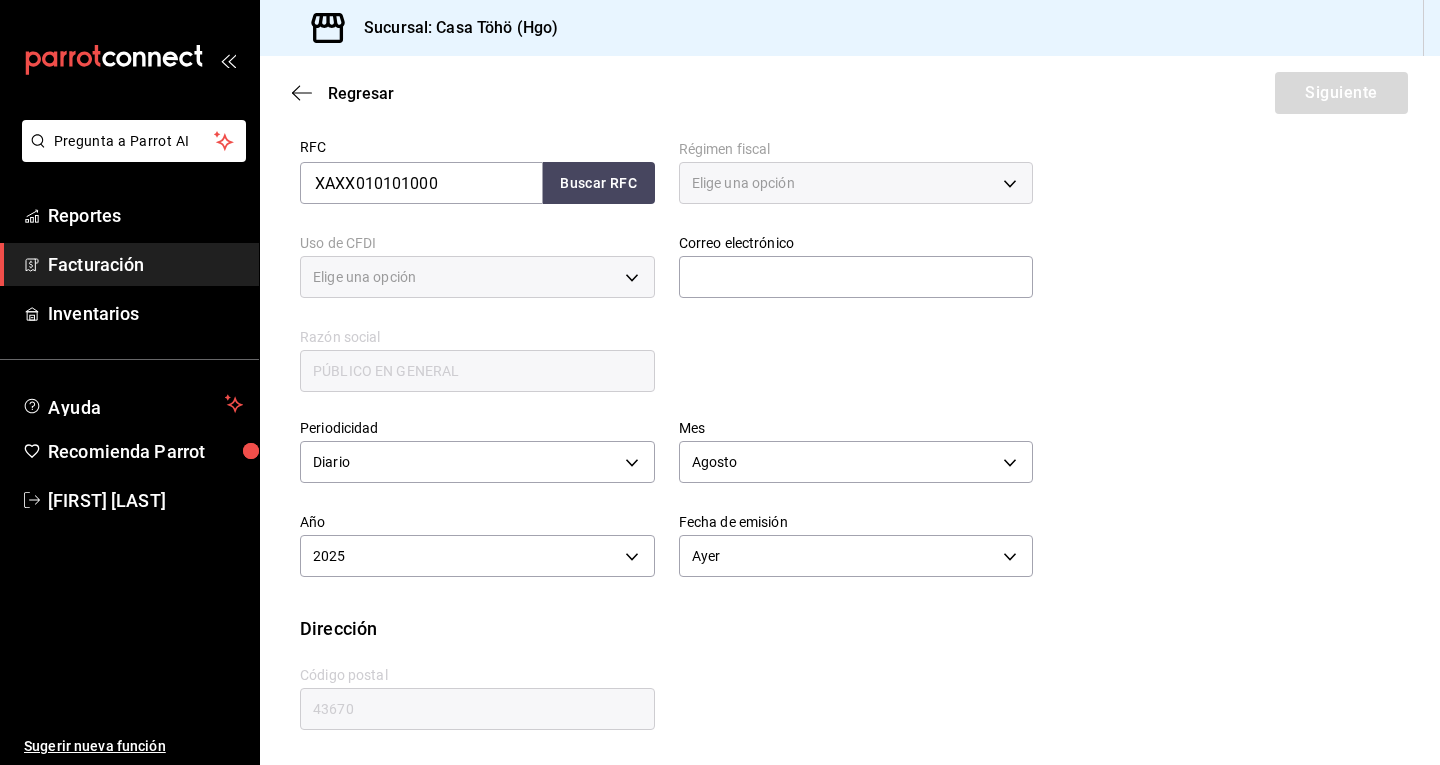 type on "616" 